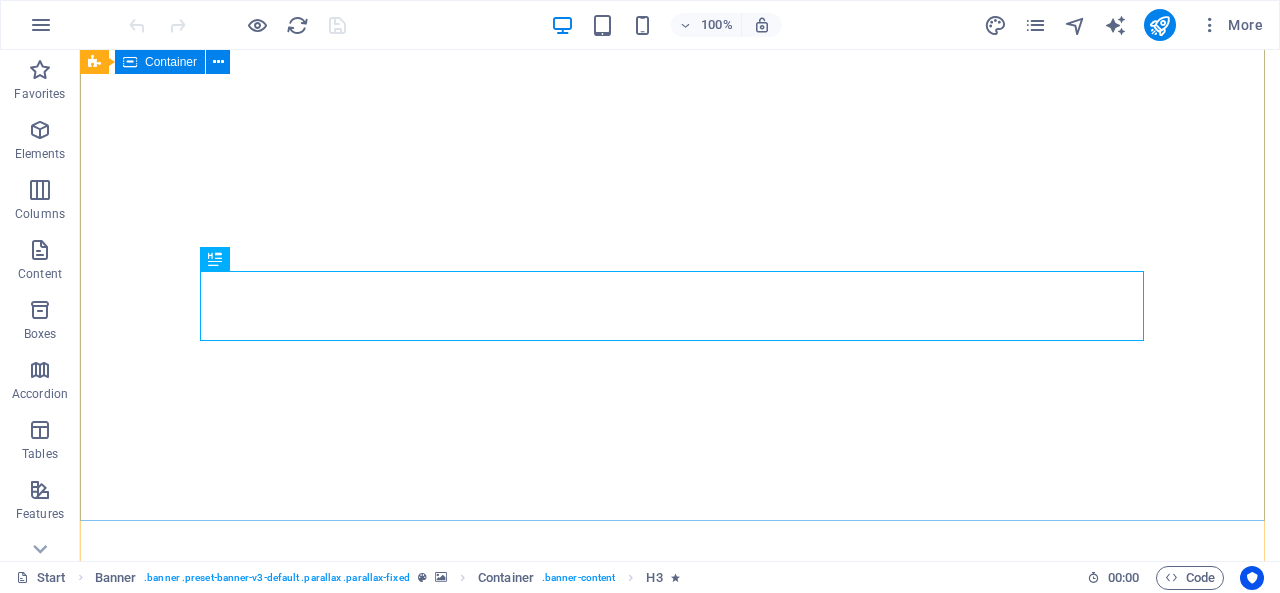 scroll, scrollTop: 0, scrollLeft: 0, axis: both 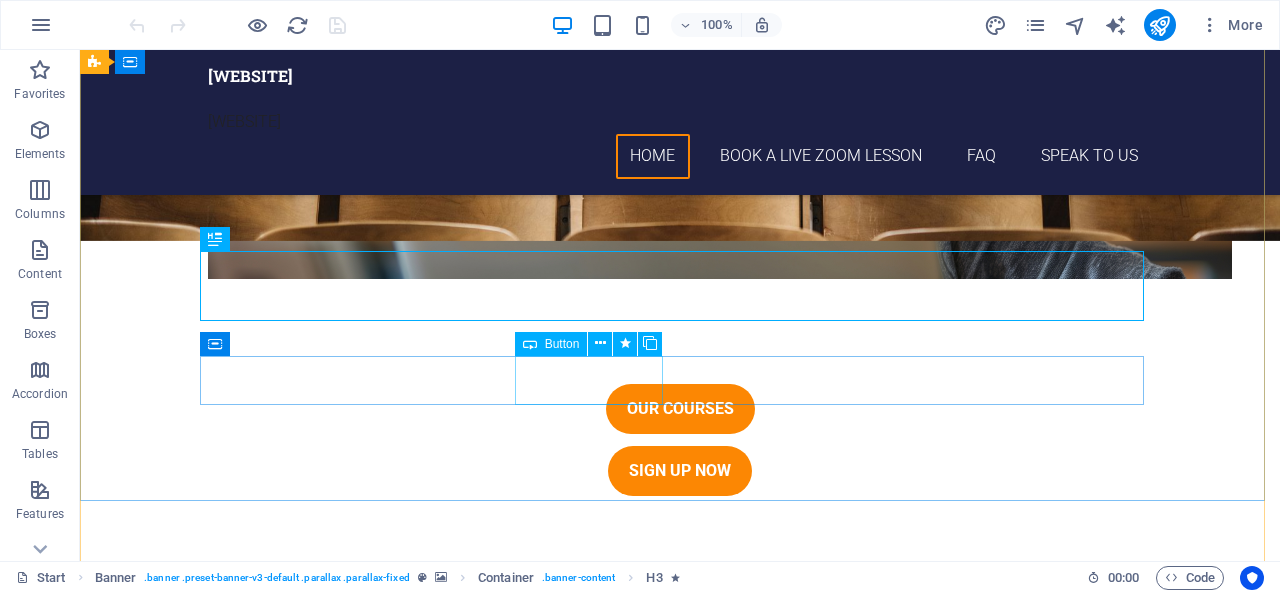 click on "Our Courses" at bounding box center [680, 409] 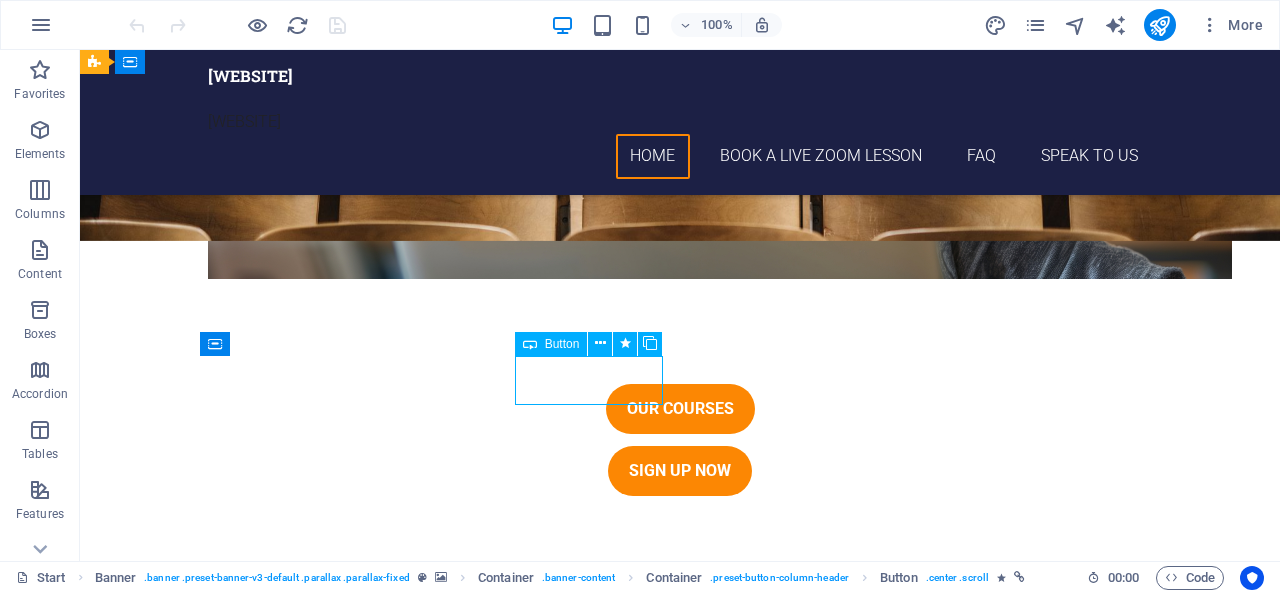 click on "Our Courses" at bounding box center [680, 409] 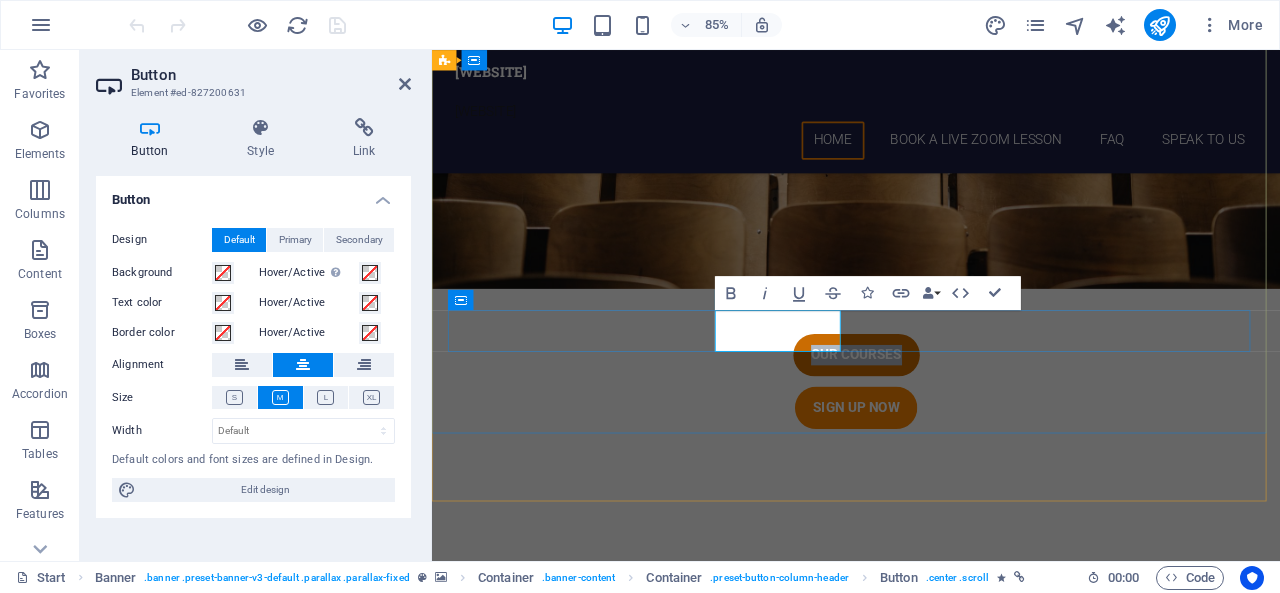 click on "Our Courses" at bounding box center (931, 409) 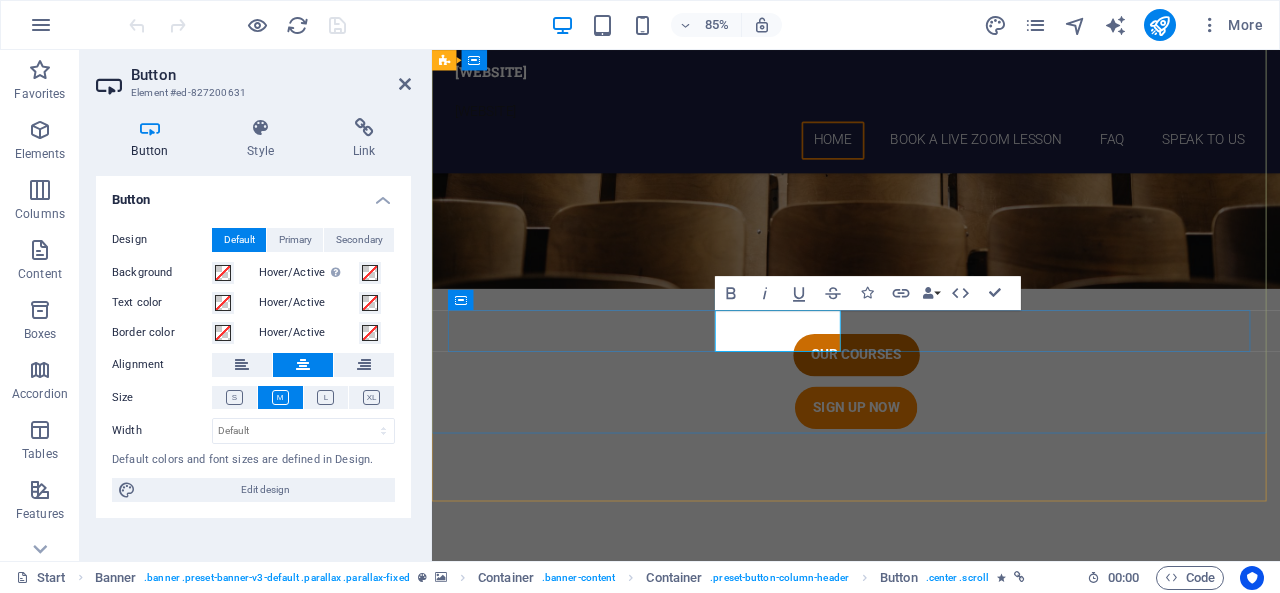 click on "Our Courses" at bounding box center (931, 409) 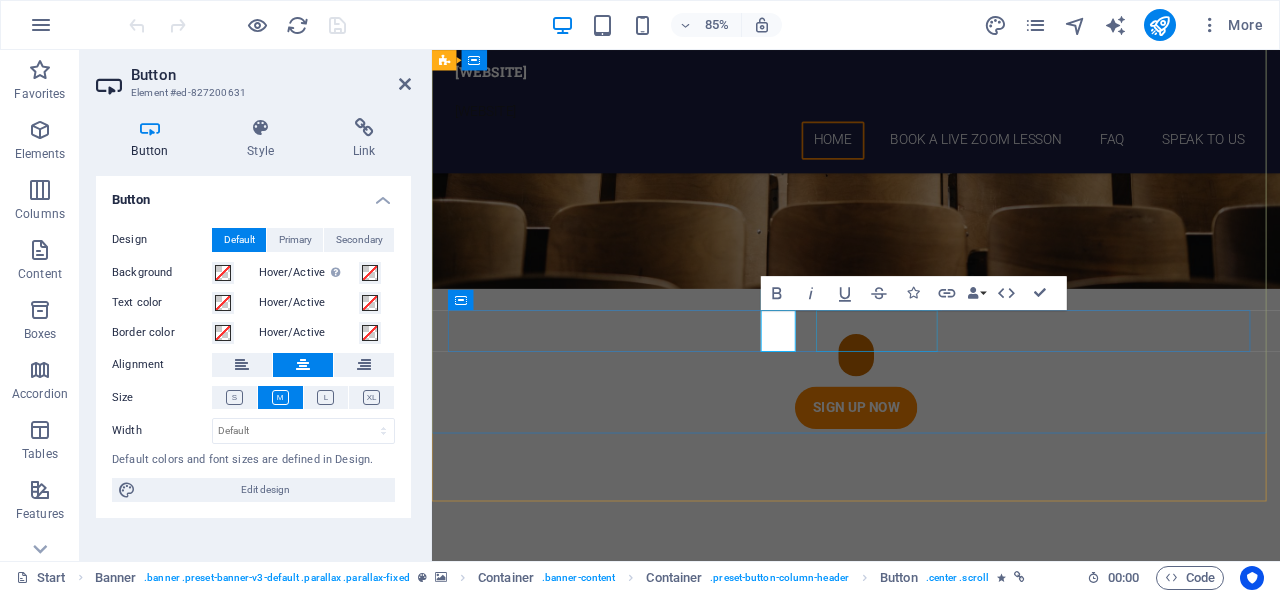 type 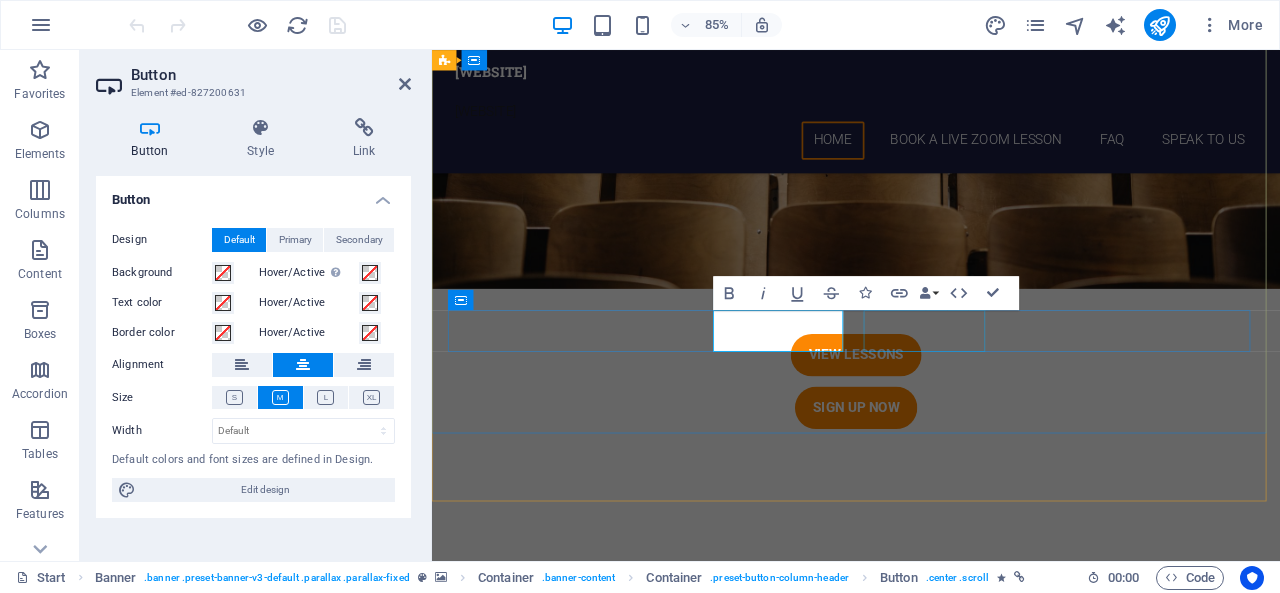click on "Sign up now" at bounding box center (931, 471) 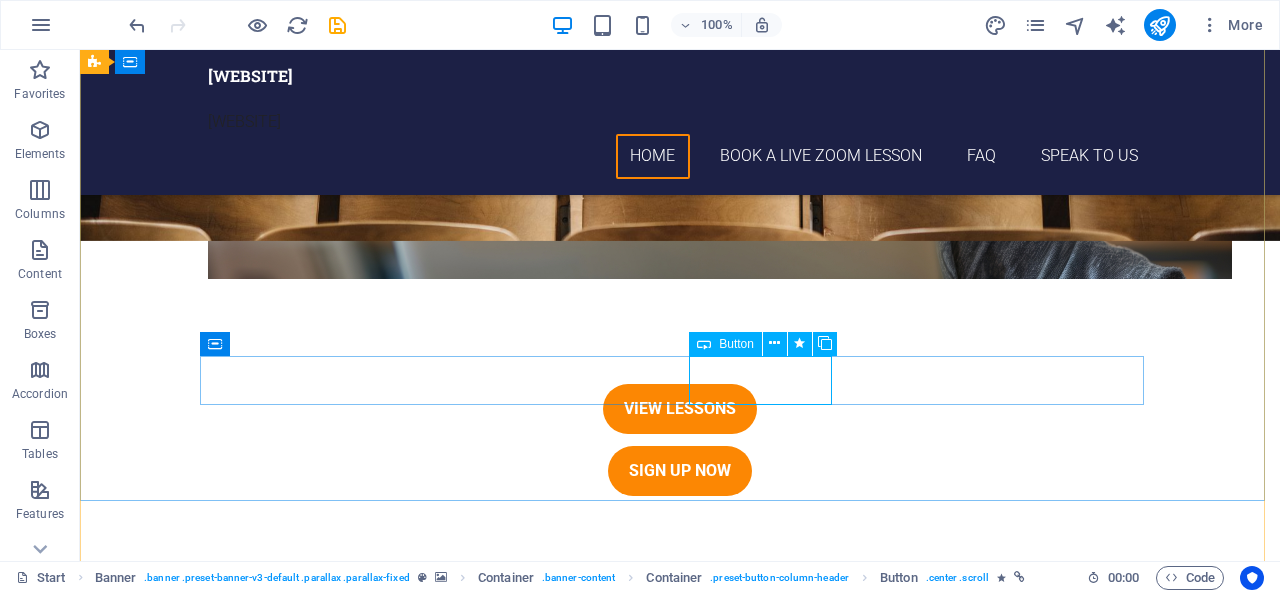 click on "Sign up now" at bounding box center [680, 471] 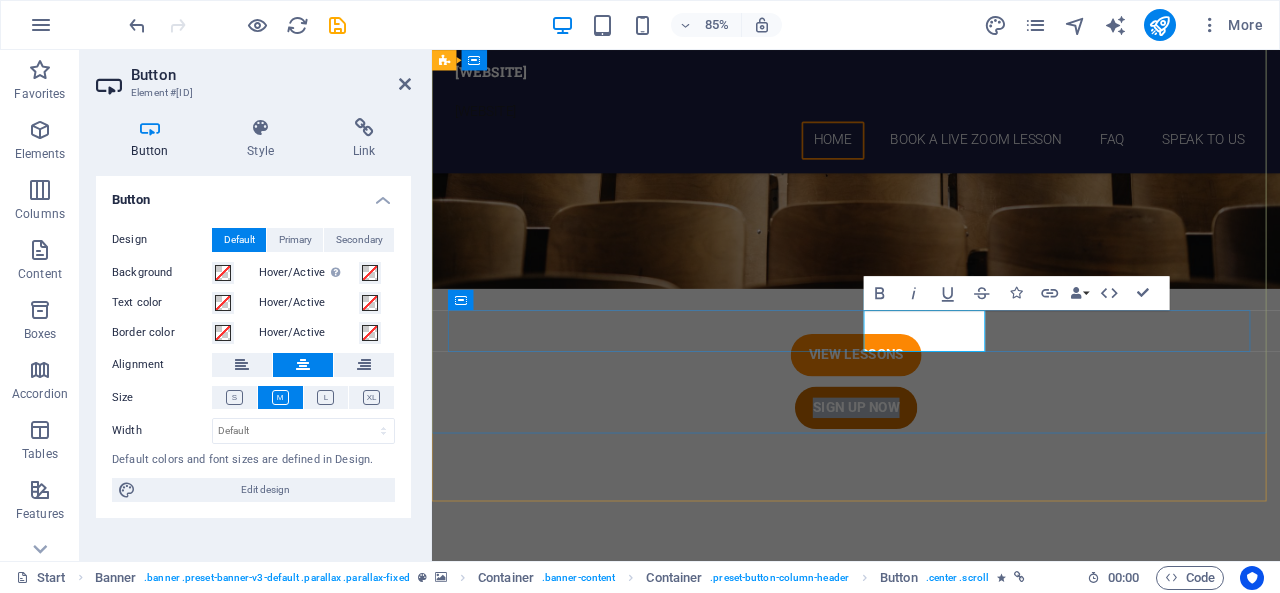 click on "Sign up now" at bounding box center (931, 471) 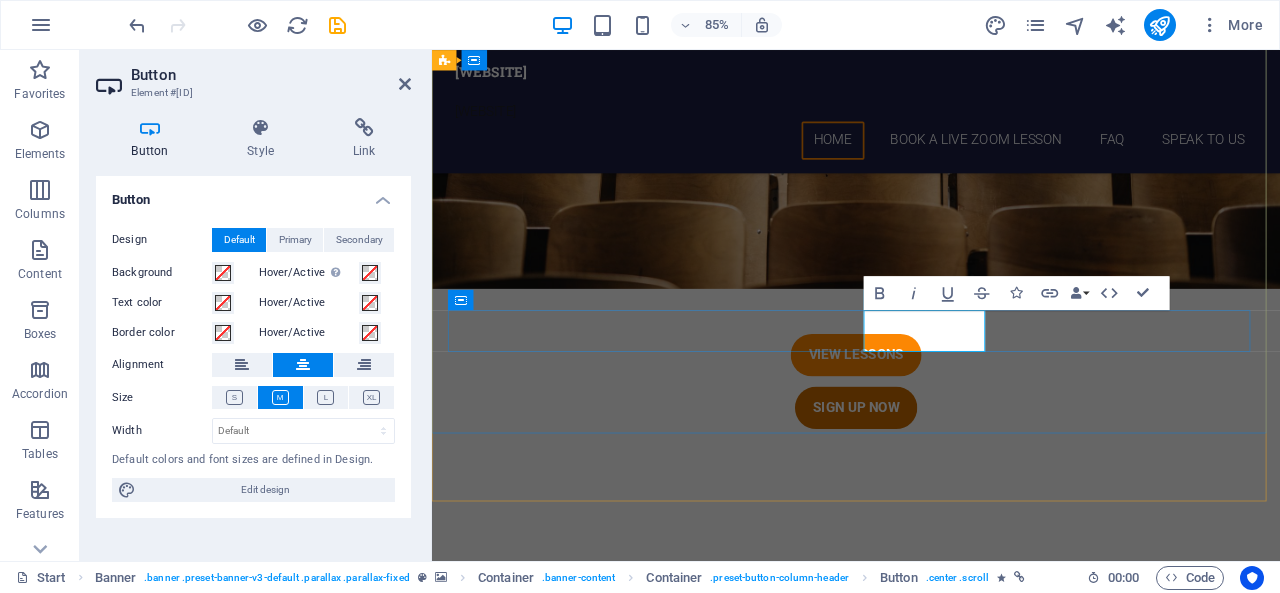 click on "Sign up now" at bounding box center (931, 471) 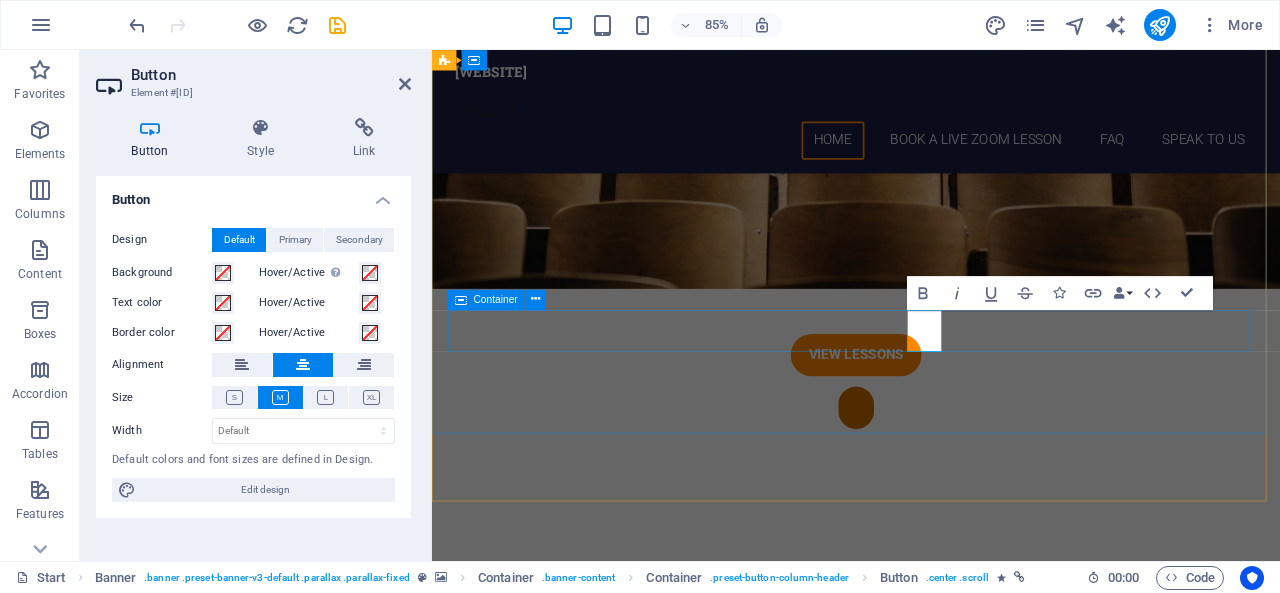 type 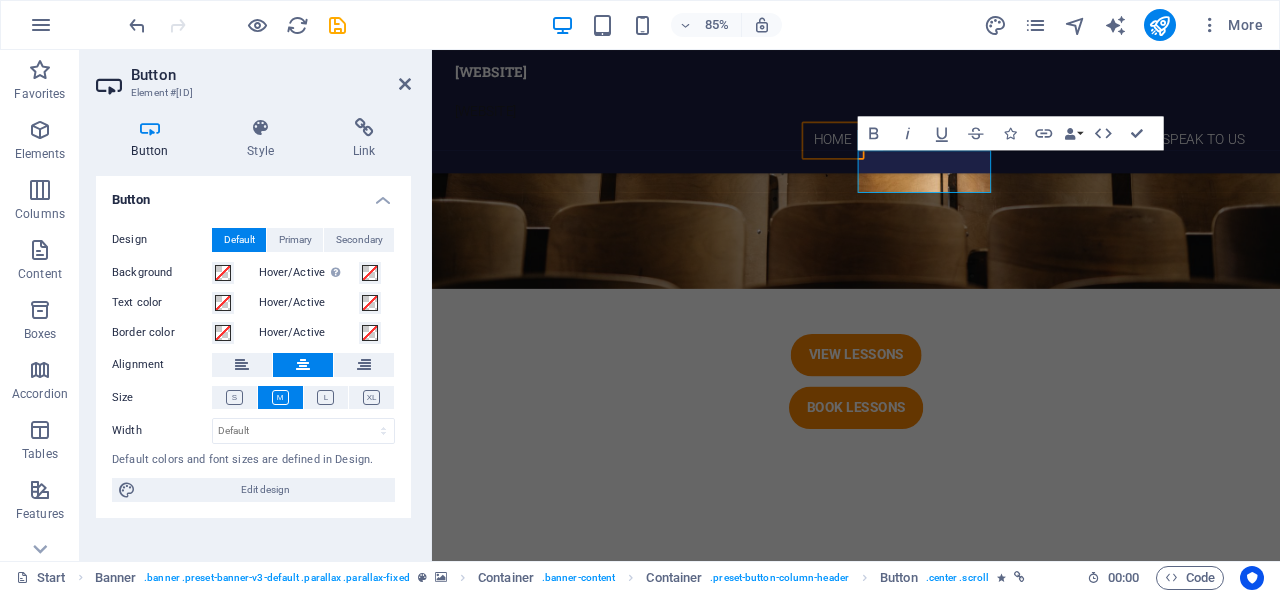 scroll, scrollTop: 666, scrollLeft: 0, axis: vertical 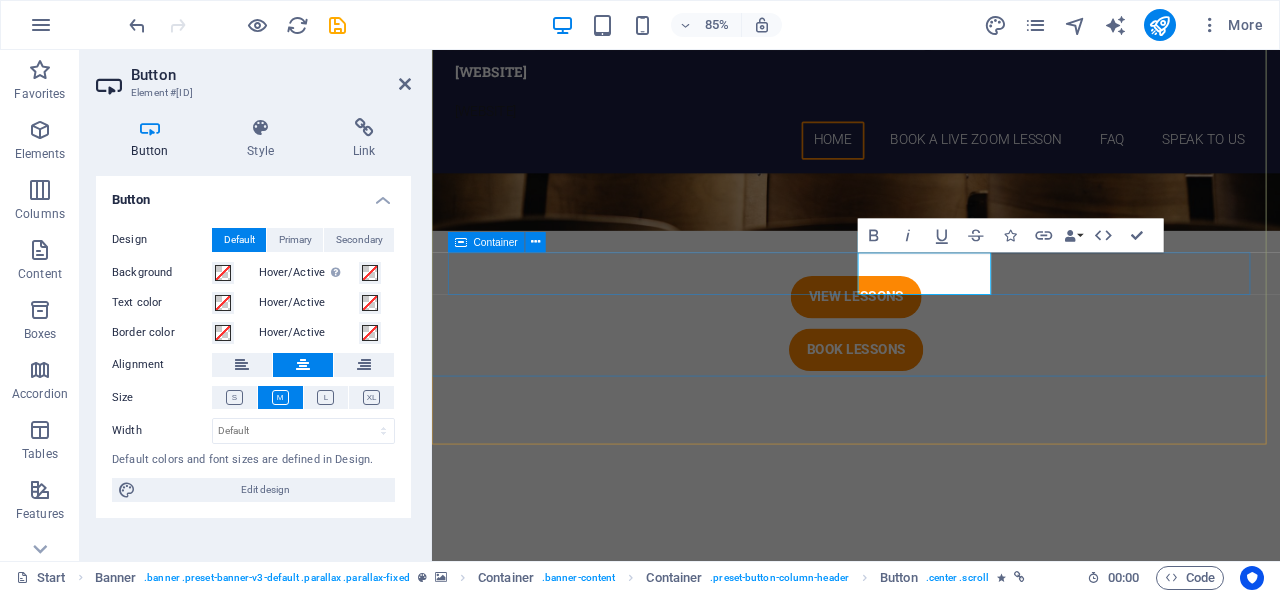 click on "View Lessons Book Lessons" at bounding box center (931, 372) 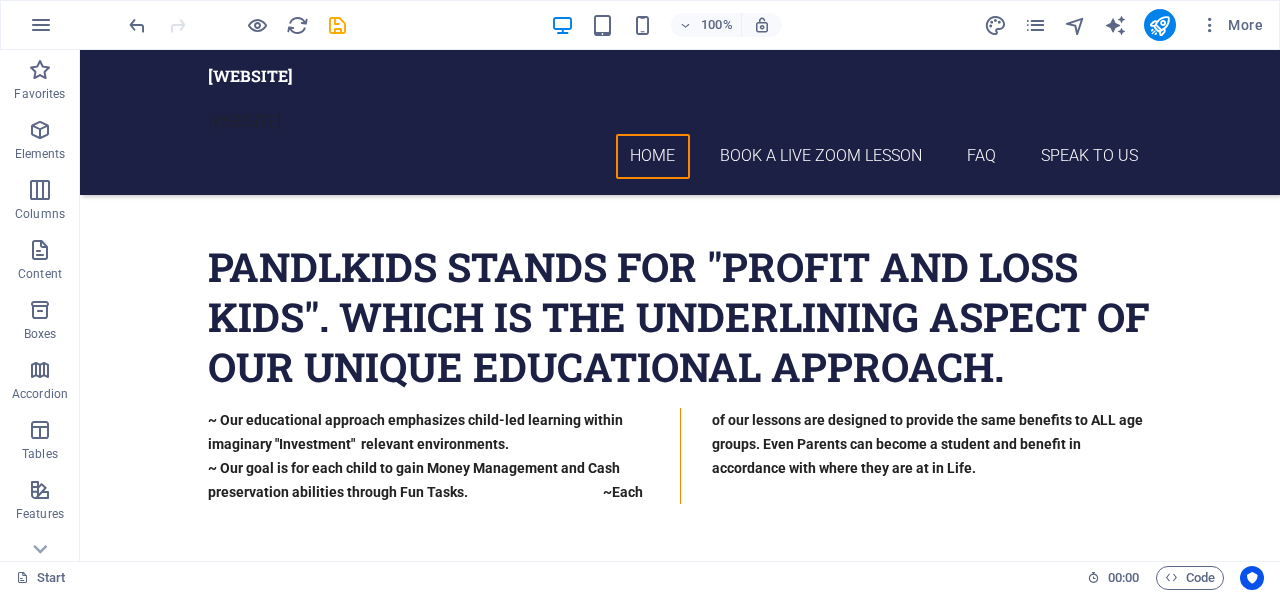 scroll, scrollTop: 938, scrollLeft: 0, axis: vertical 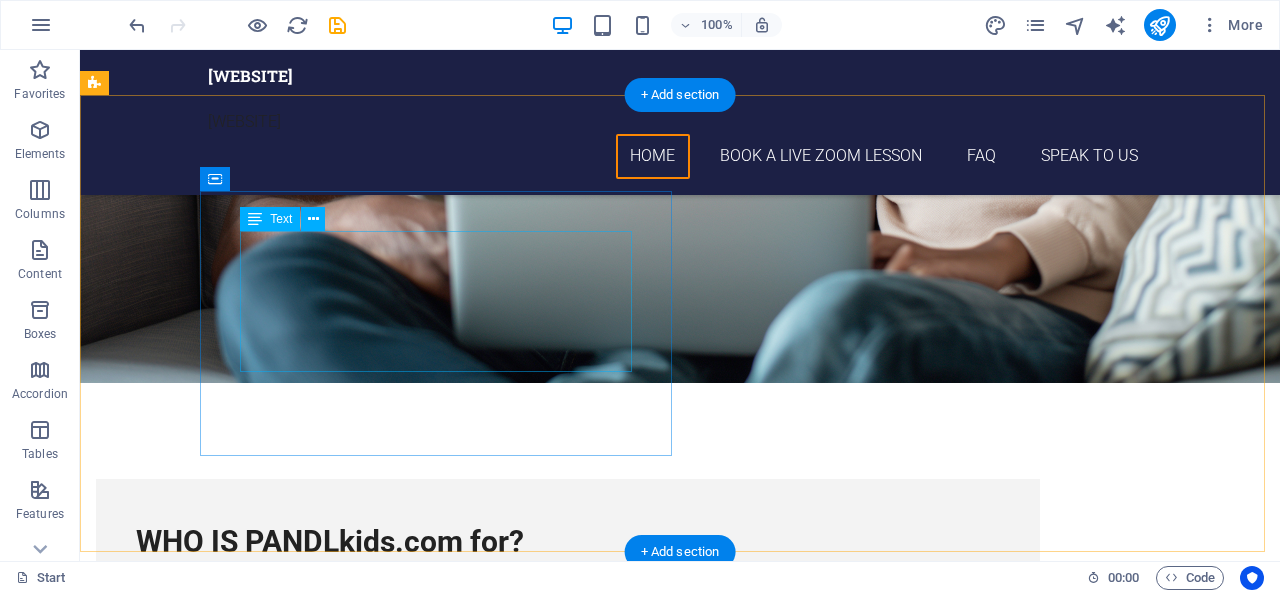 click on "WHO IS [WEBSITE] for? Anyone over the age of [AGE] years old who wants to learn the basics of successful Investment whilst gaining practical everyday Math and Money Management skills that they will enjoy using." at bounding box center (568, 565) 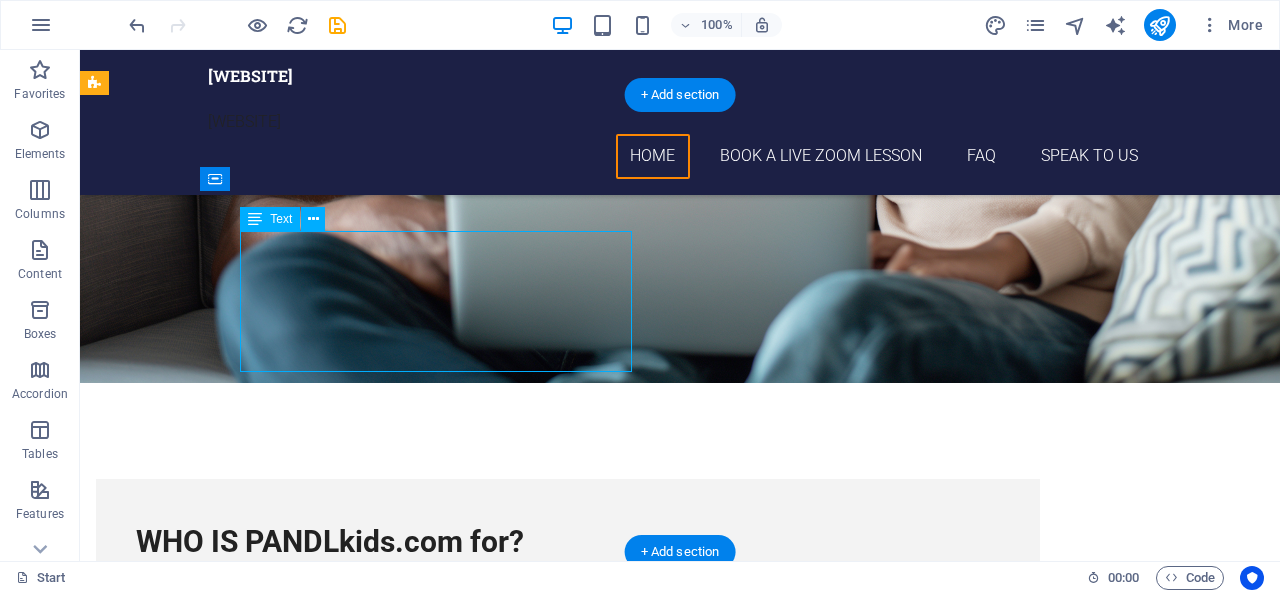 click on "WHO IS [WEBSITE] for? Anyone over the age of [AGE] years old who wants to learn the basics of successful Investment whilst gaining practical everyday Math and Money Management skills that they will enjoy using." at bounding box center [568, 565] 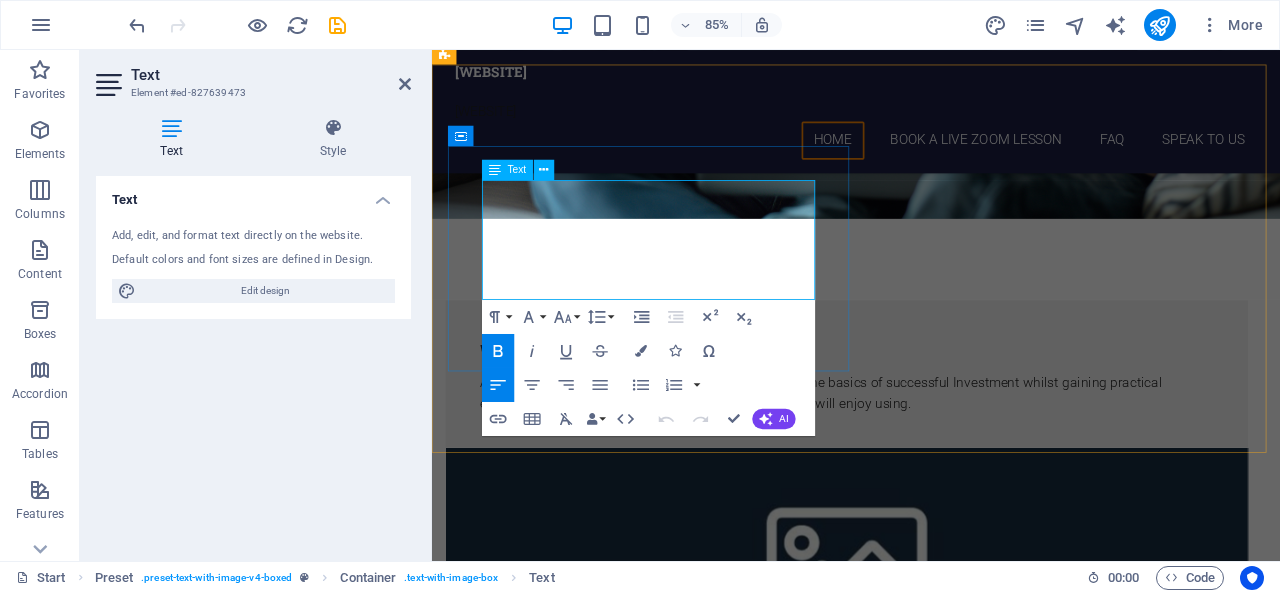 click on "WHO IS PANDLkids.com for?" at bounding box center [682, 406] 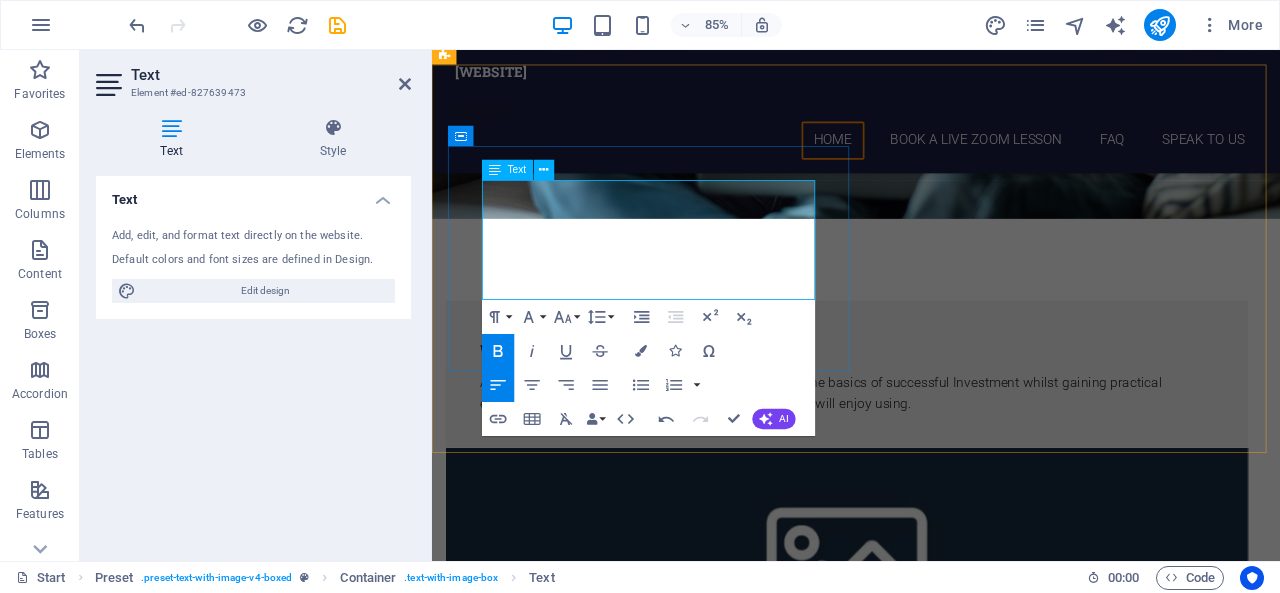 type 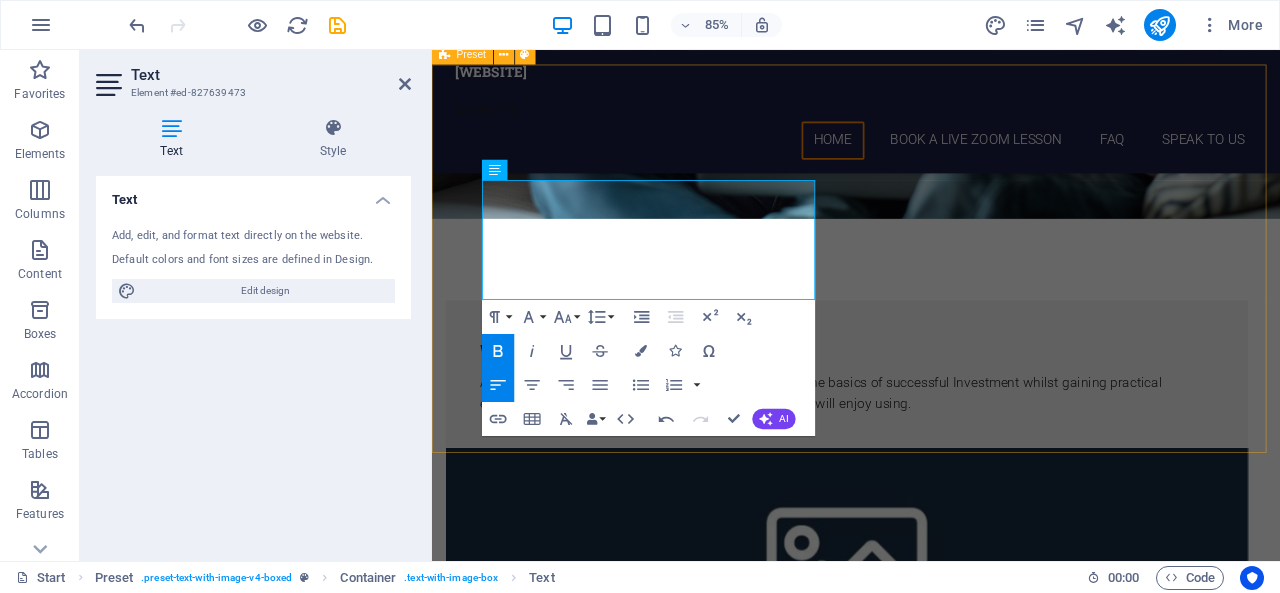 click on "WHO IS [WEBSITE] for? Anyone over the age of [AGE] years old who wants to learn the basics of successful Investment whilst gaining practical everyday Math and Money Management skills that they will enjoy using." at bounding box center [931, 850] 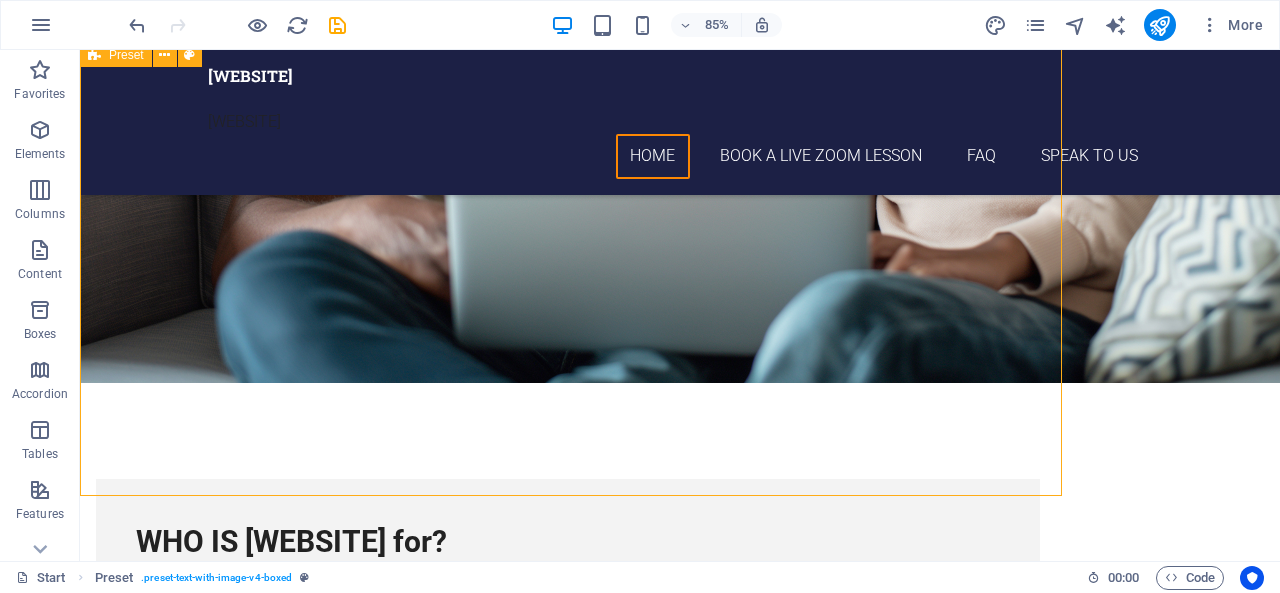 scroll, scrollTop: 1971, scrollLeft: 0, axis: vertical 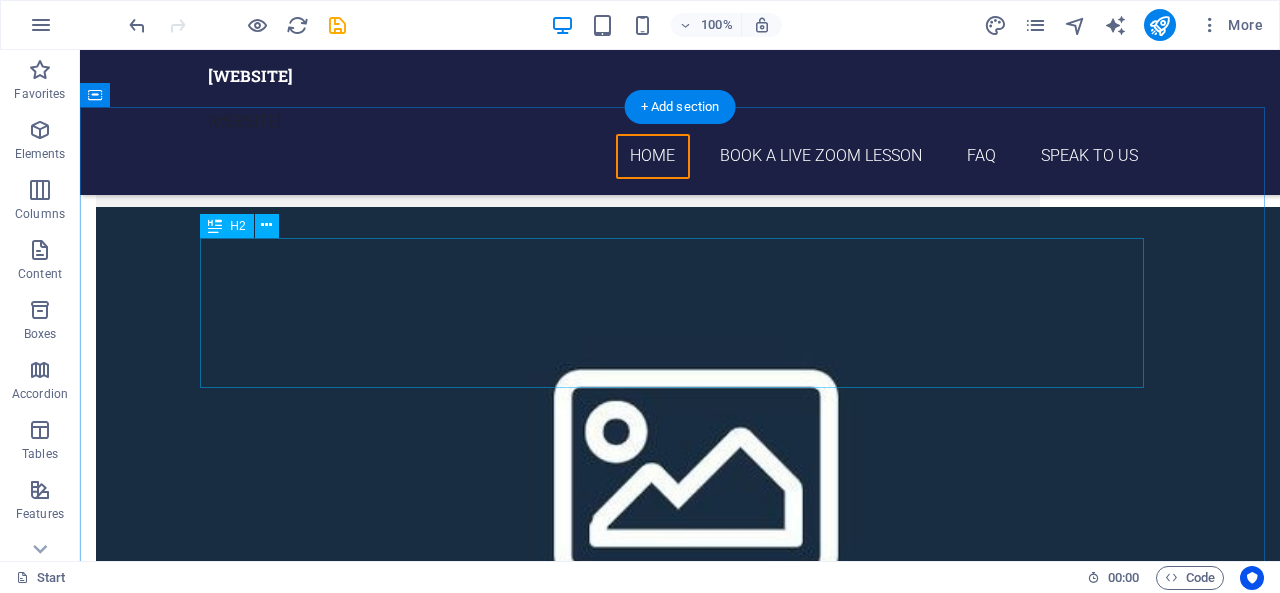 click on "aLL CLASSES ARE live AND COME WITH A ONE TIME "pARENT AND cHILD" 30 MINUTE VIDEO CALL INTRODUCTION INCLUDED:" at bounding box center (680, 1348) 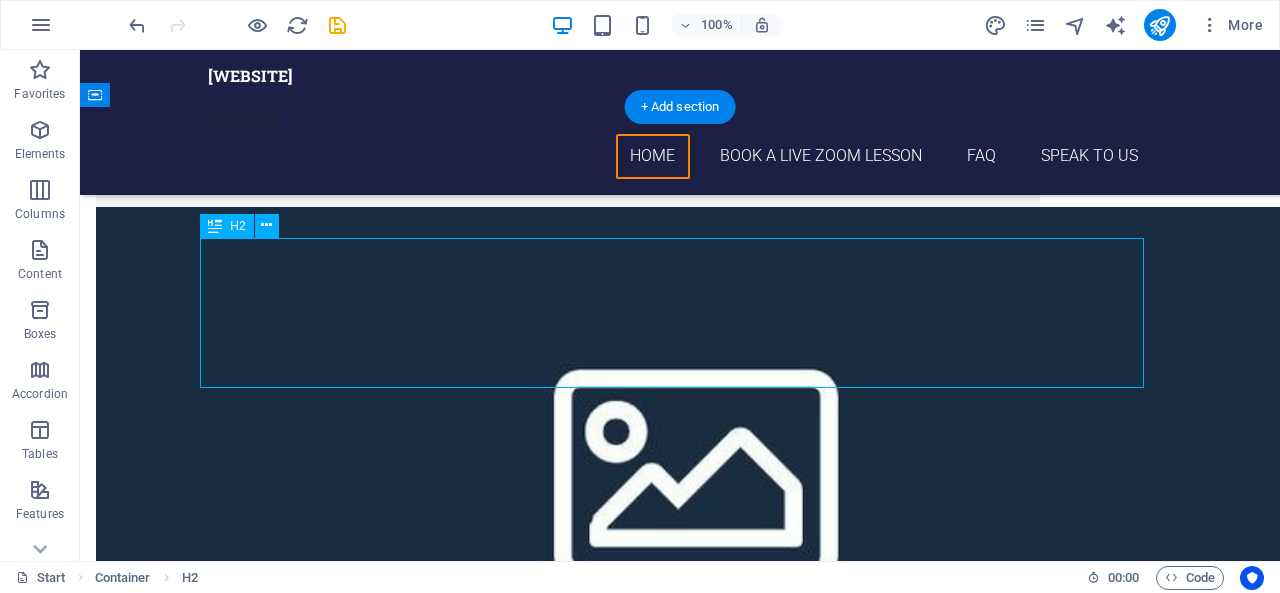 click on "aLL CLASSES ARE live AND COME WITH A ONE TIME "pARENT AND cHILD" 30 MINUTE VIDEO CALL INTRODUCTION INCLUDED:" at bounding box center (680, 1348) 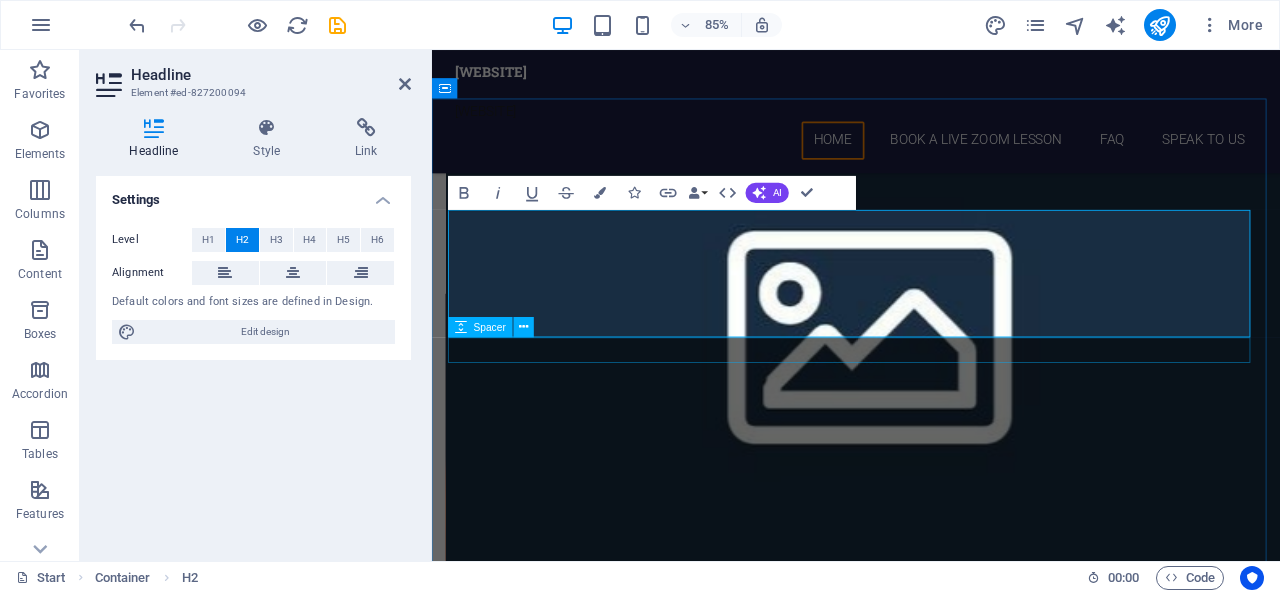 scroll, scrollTop: 2360, scrollLeft: 0, axis: vertical 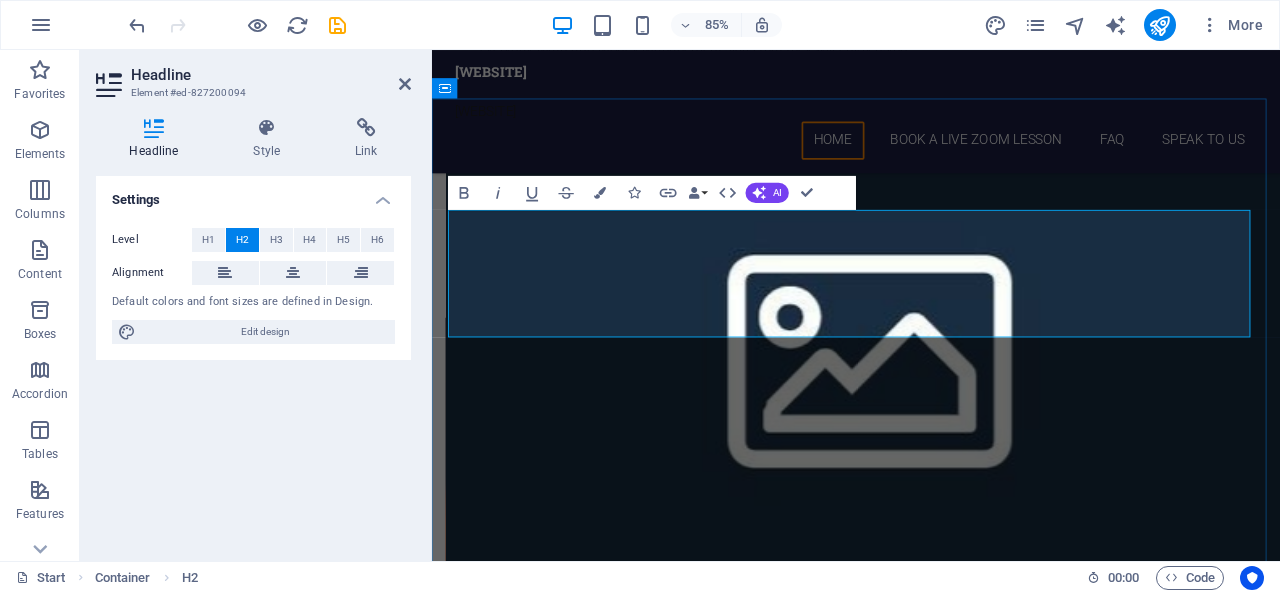 click on "aLL CLASSES ARE live AND COME WITH A ONE TIME "pARENT AND cHILD" 30 MINUTE VIDEO CALL INTRODUCTION INCLUDED:" at bounding box center (931, 1241) 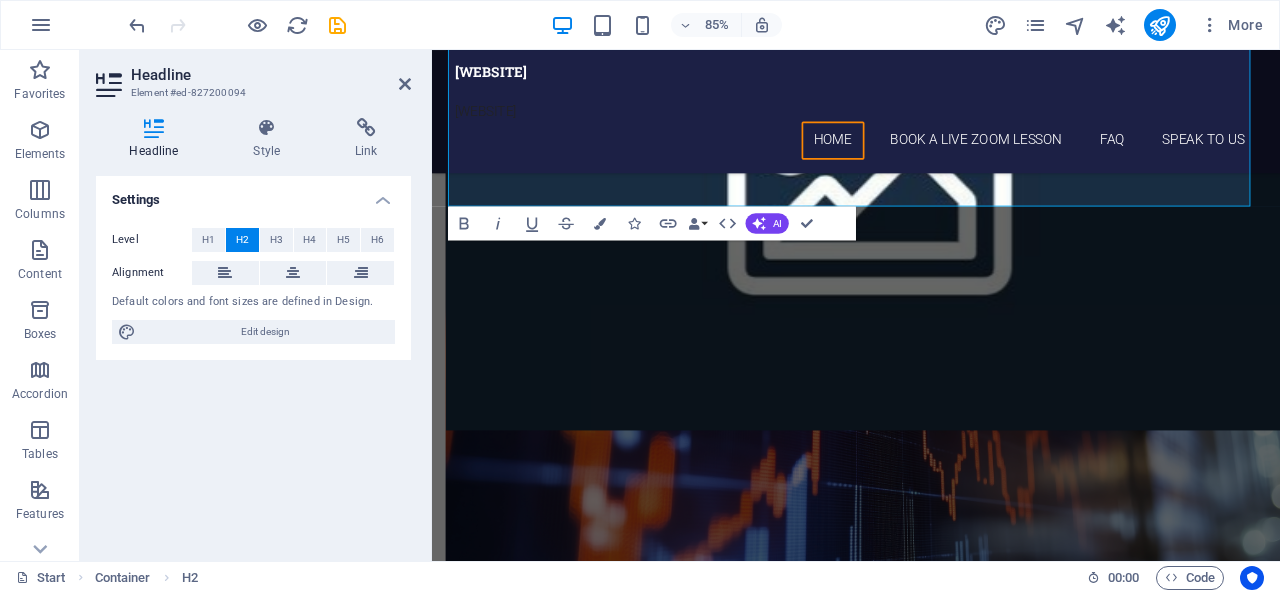 scroll, scrollTop: 2574, scrollLeft: 0, axis: vertical 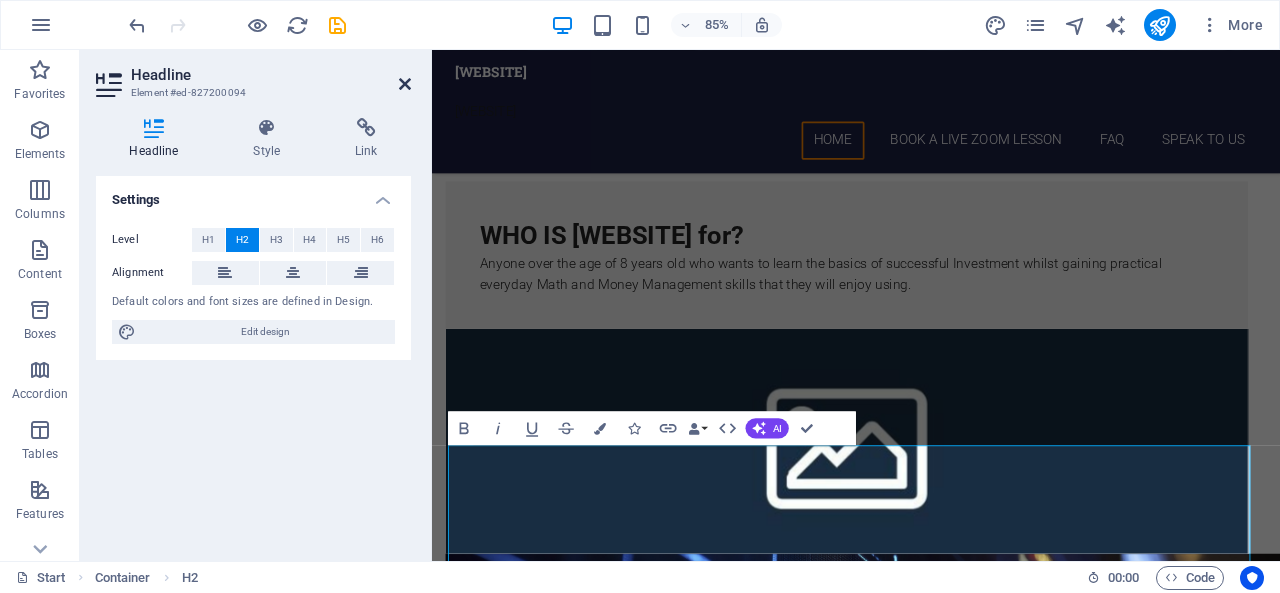 click at bounding box center (405, 84) 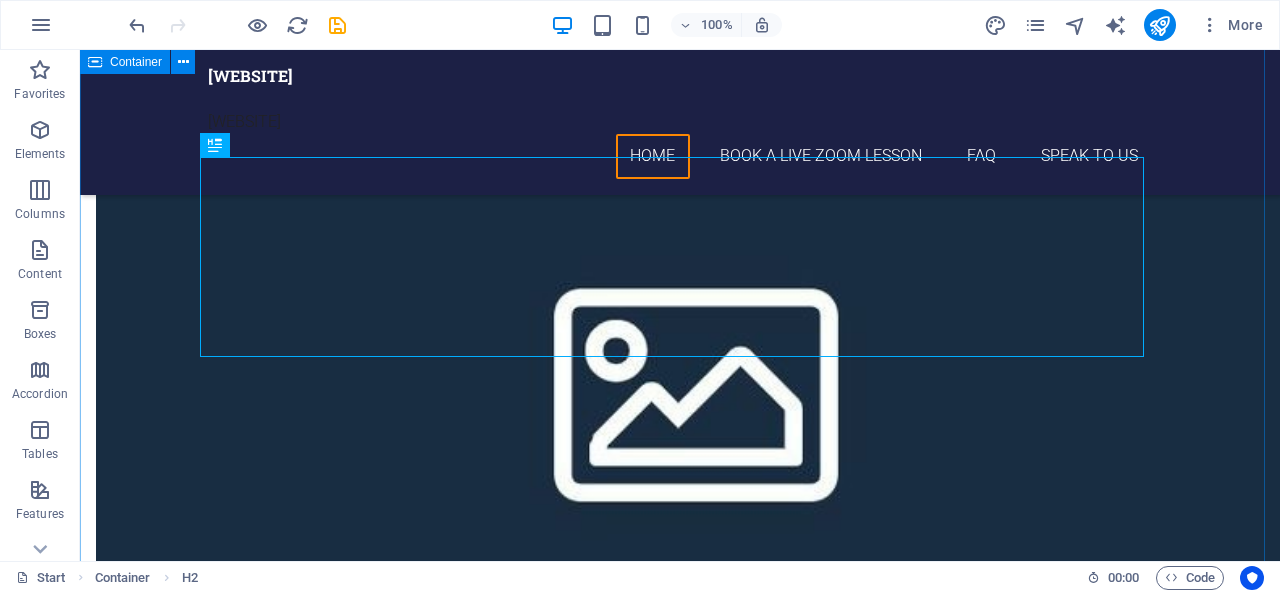 scroll, scrollTop: 2499, scrollLeft: 0, axis: vertical 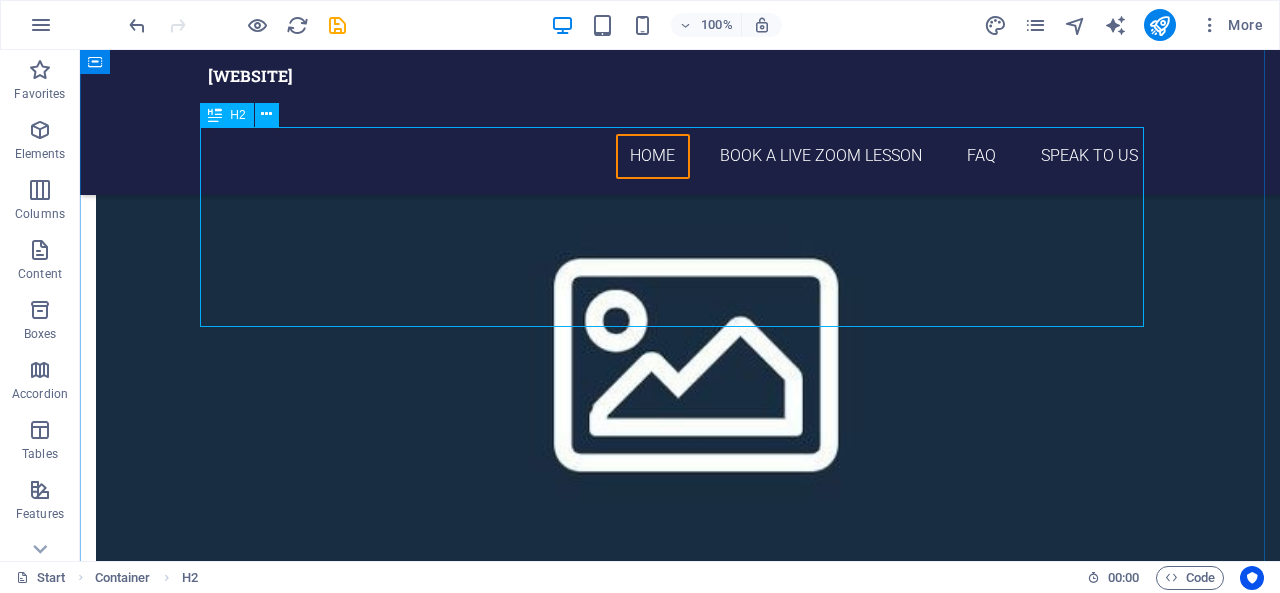 click on "aLL CLASSES ARE live AND COME WITH A ONE TIME "pARENT AND cHILD" 30 MINUTE VIDEO CALL INTRODUCTION before the first class:" at bounding box center [680, 1262] 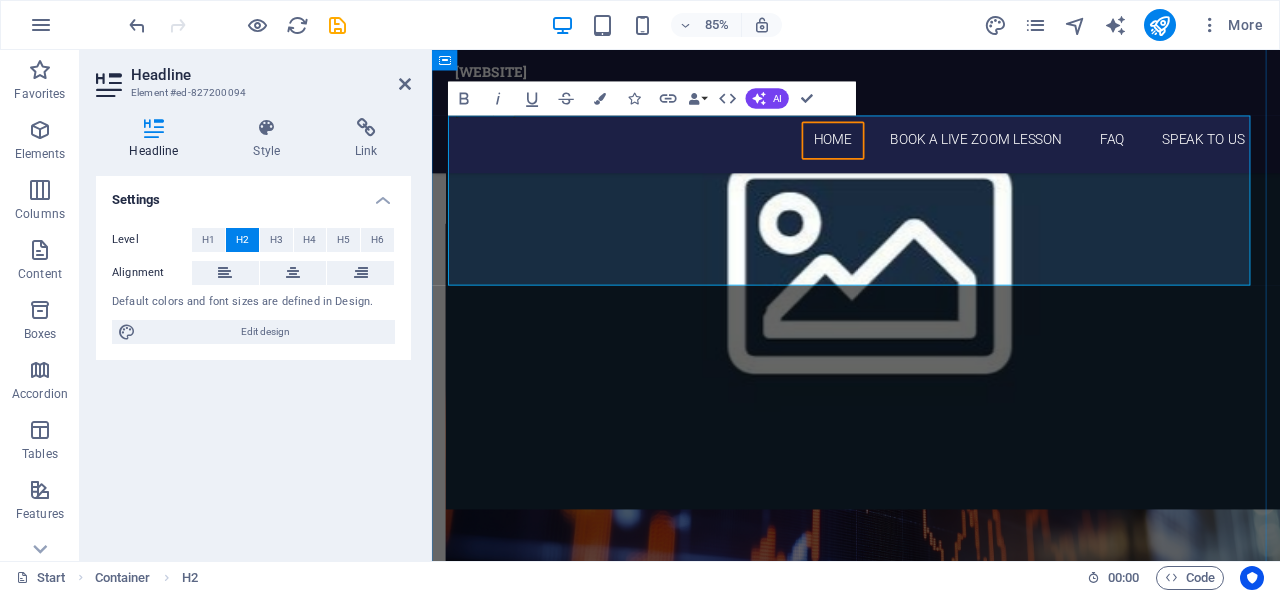 click on "aLL CLASSES ARE live AND COME WITH A ONE TIME "pARENT AND cHILD" 30 MINUTE VIDEO CALL INTRODUCTION before the first class:" at bounding box center (931, 1155) 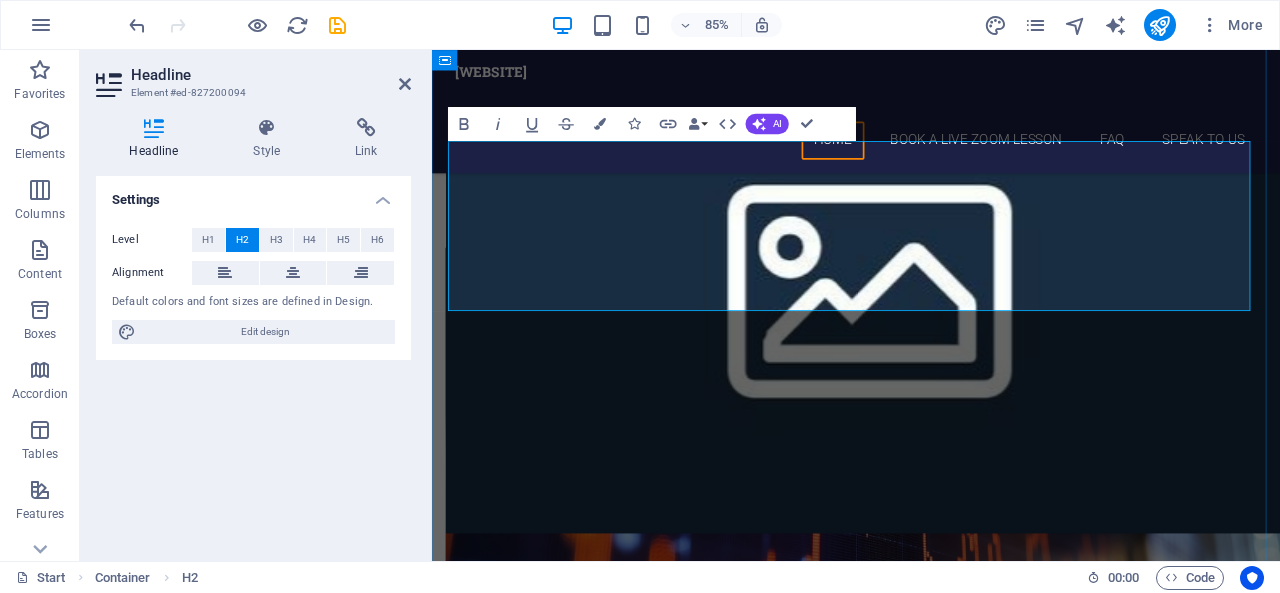 scroll, scrollTop: 2441, scrollLeft: 0, axis: vertical 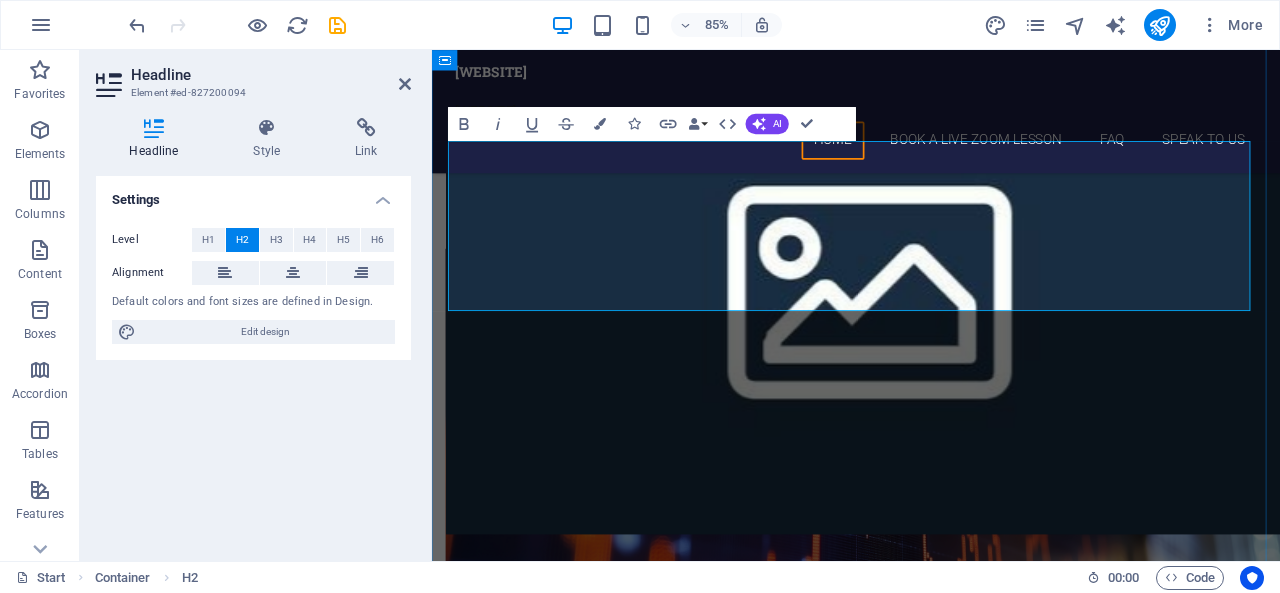 drag, startPoint x: 738, startPoint y: 177, endPoint x: 595, endPoint y: 183, distance: 143.12582 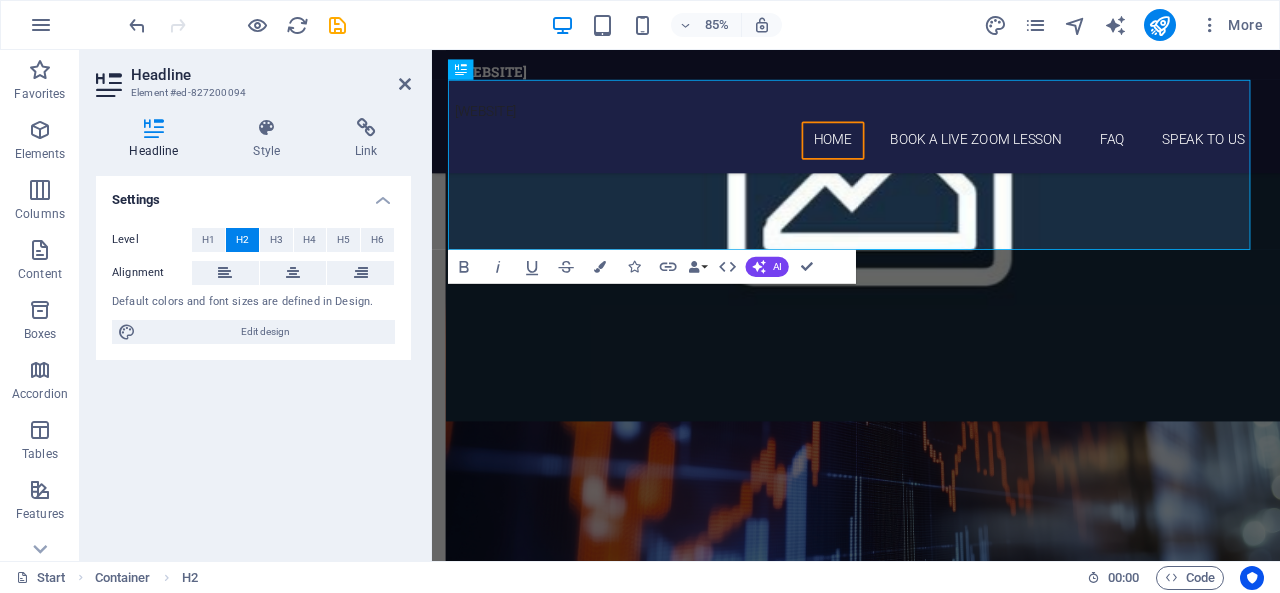 scroll, scrollTop: 2577, scrollLeft: 0, axis: vertical 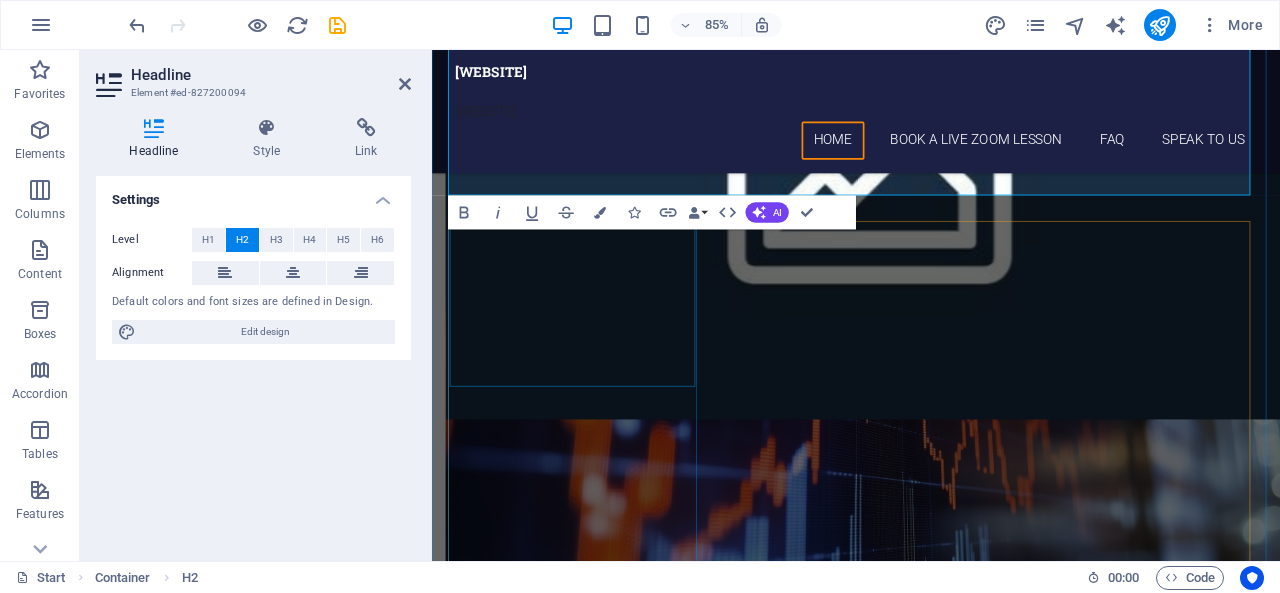 click at bounding box center (931, 1494) 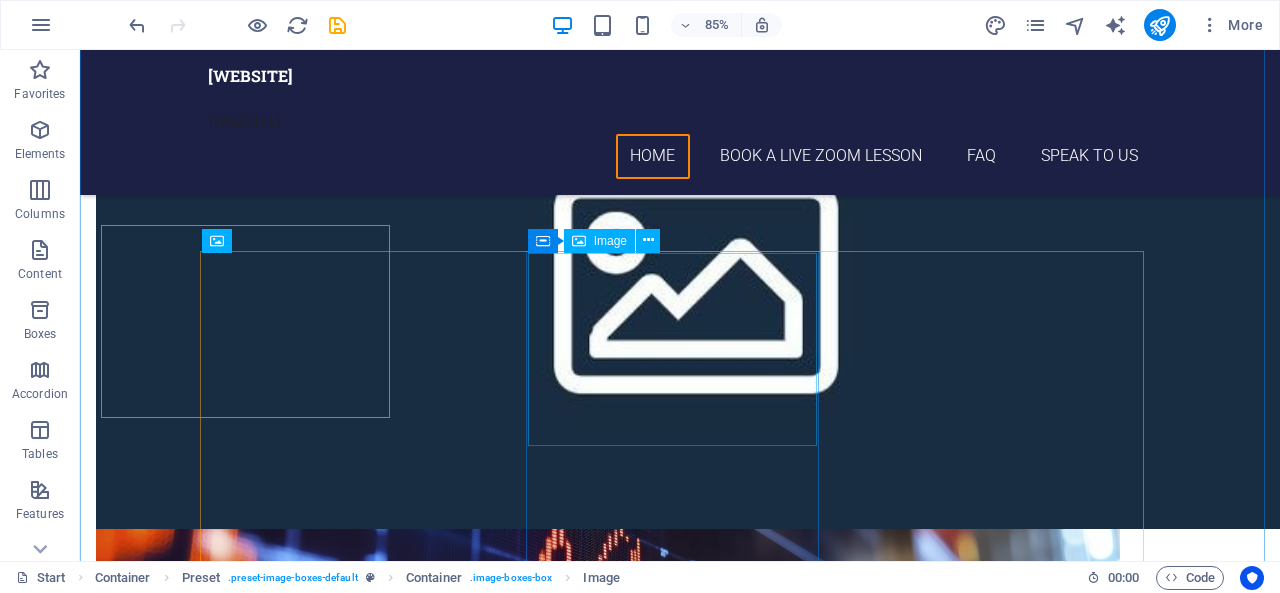 scroll, scrollTop: 2605, scrollLeft: 0, axis: vertical 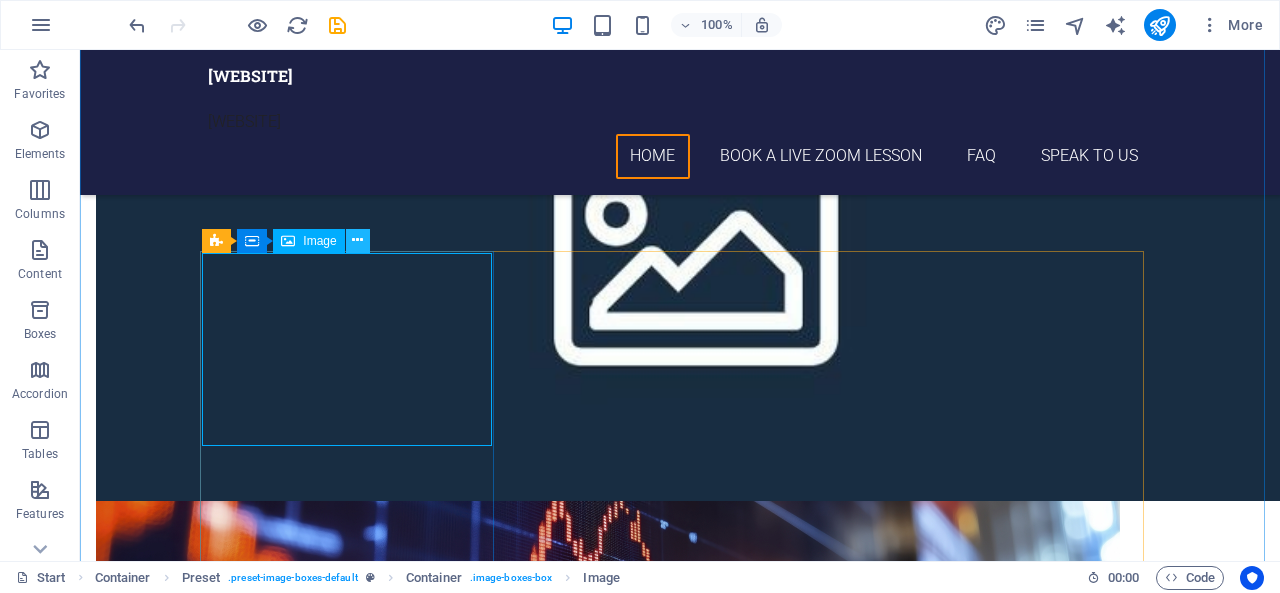 click at bounding box center (357, 240) 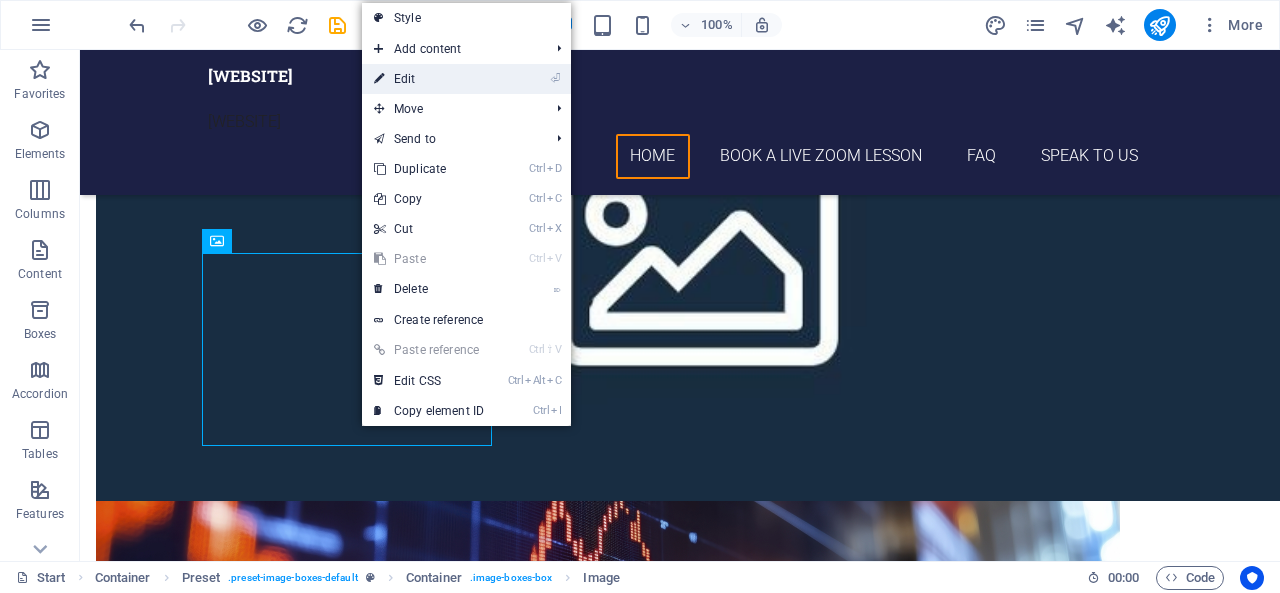 click on "⏎  Edit" at bounding box center [429, 79] 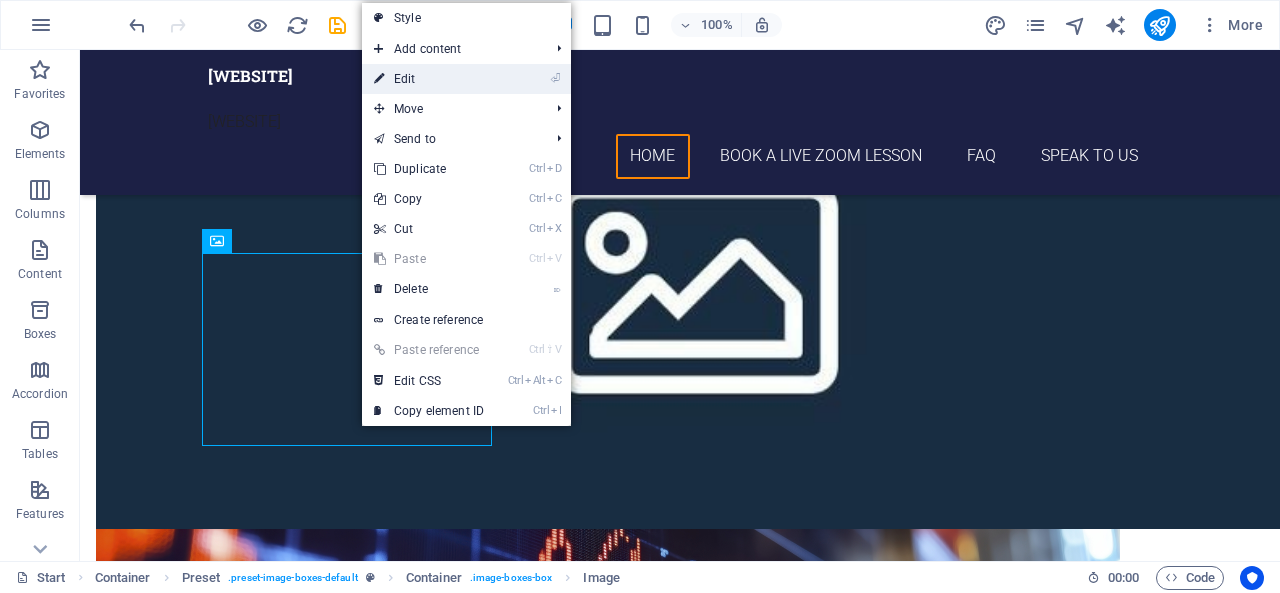 select on "%" 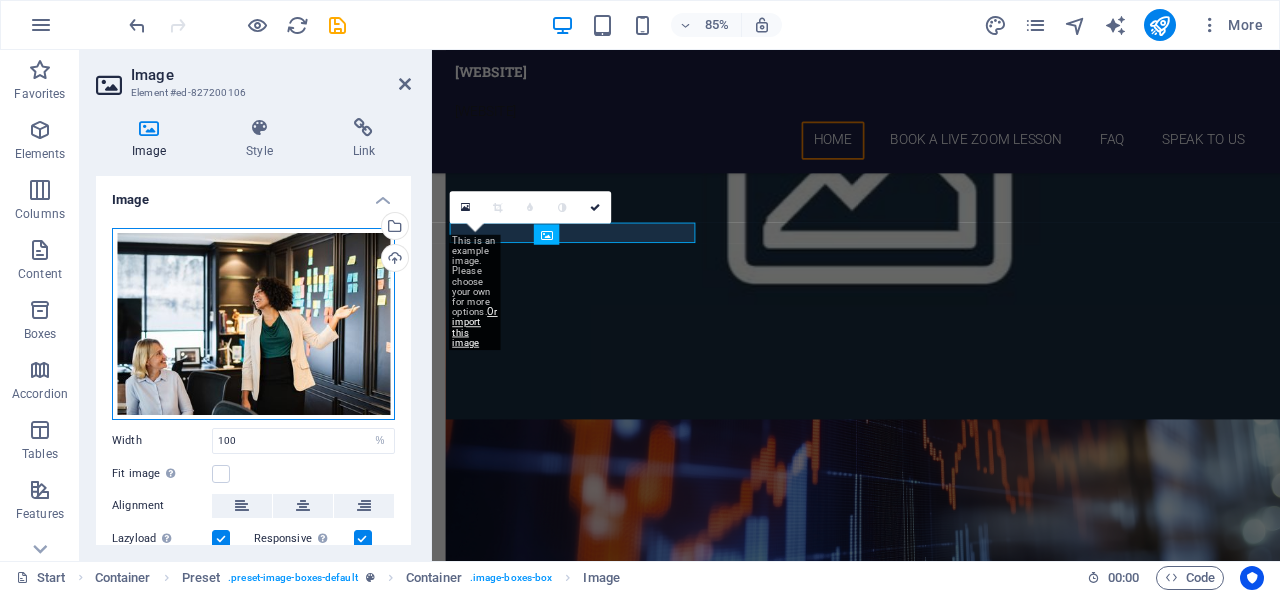 click on "Drag files here, click to choose files or select files from Files or our free stock photos & videos" at bounding box center (253, 324) 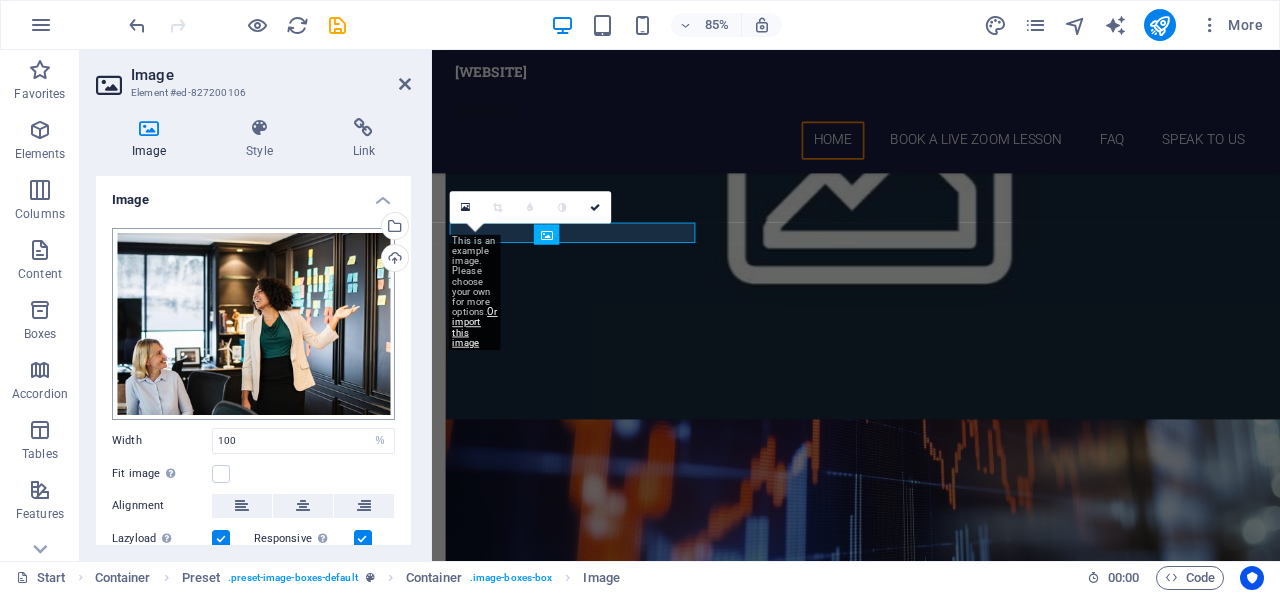 scroll, scrollTop: 3203, scrollLeft: 0, axis: vertical 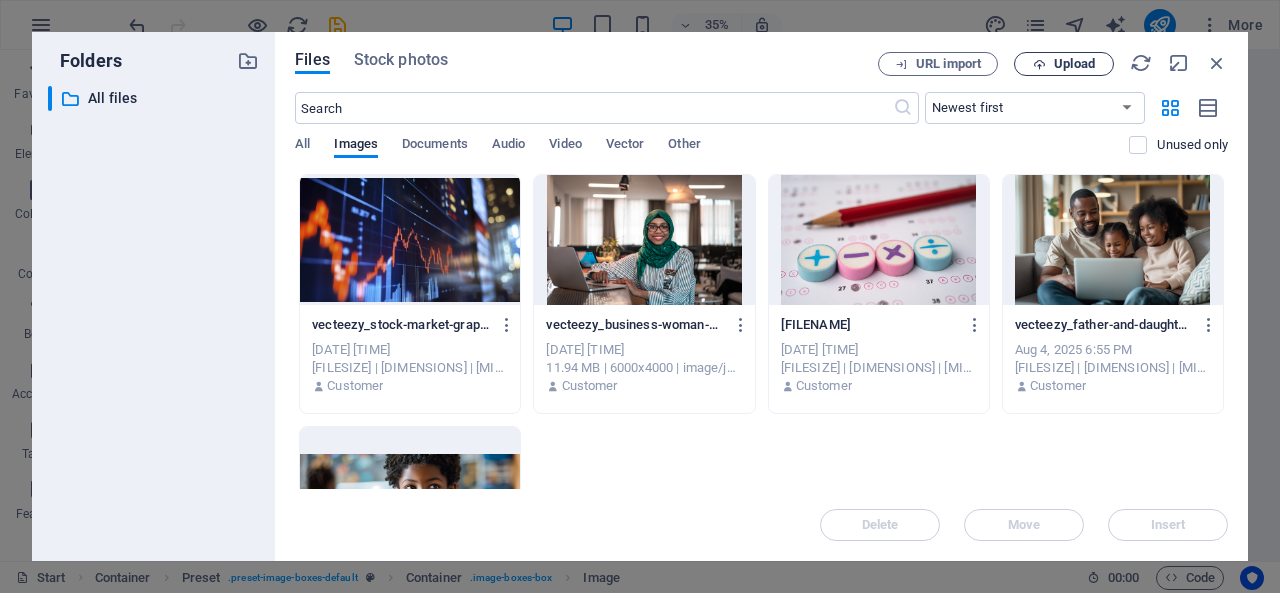 click on "Upload" at bounding box center (1074, 64) 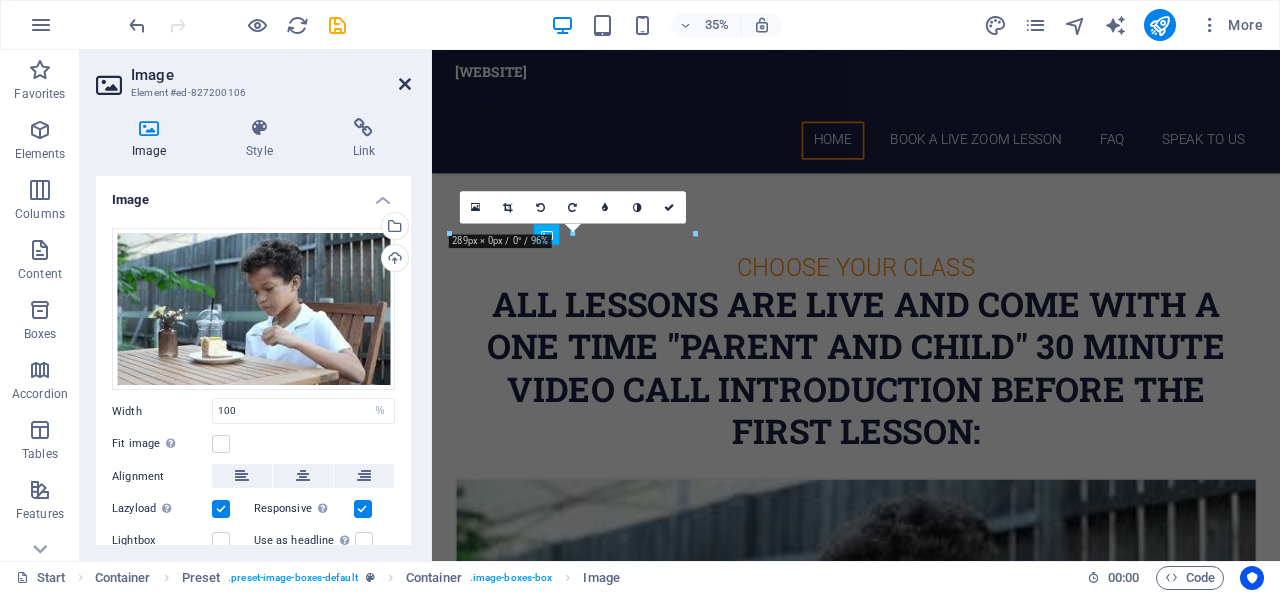 scroll, scrollTop: 2577, scrollLeft: 0, axis: vertical 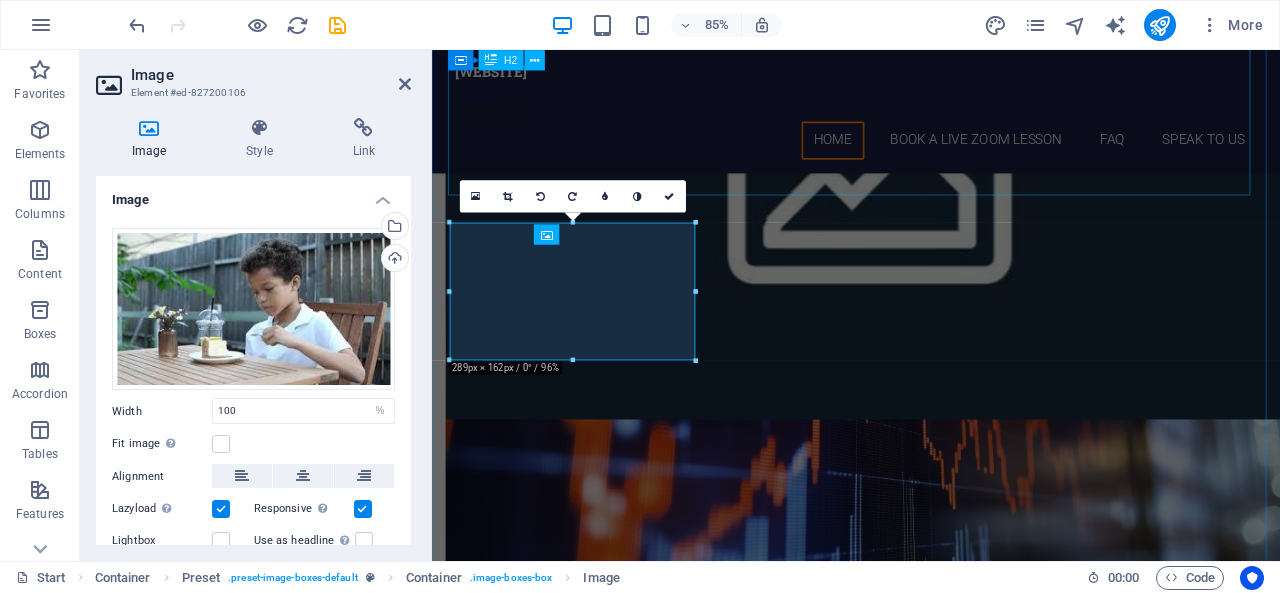 click on "aLL LessonS ARE live AND COME WITH A ONE TIME "pARENT AND cHILD" 30 MINUTE VIDEO CALL INTRODUCTION before the first lesson:" at bounding box center [931, 1049] 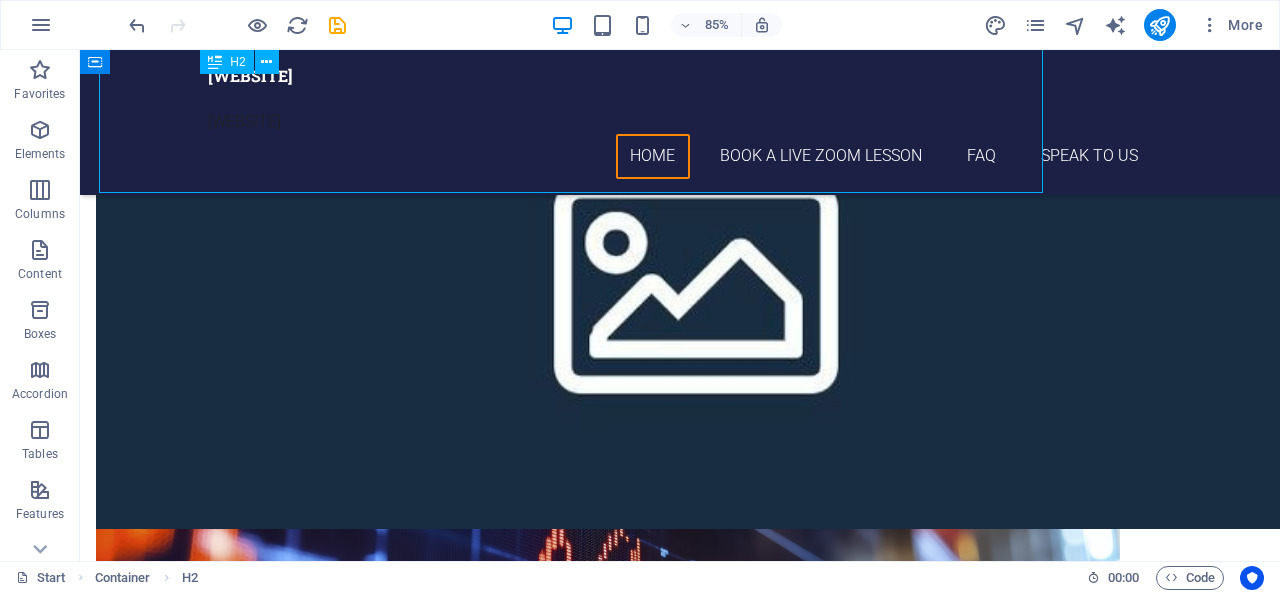 scroll, scrollTop: 2605, scrollLeft: 0, axis: vertical 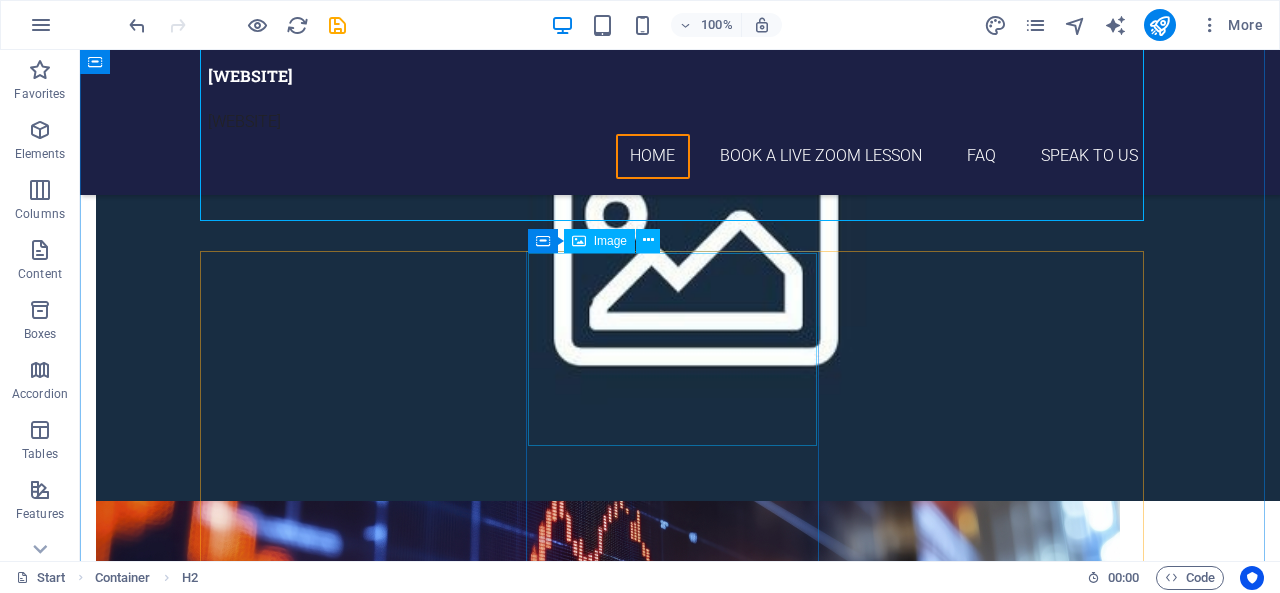 click at bounding box center (680, 2310) 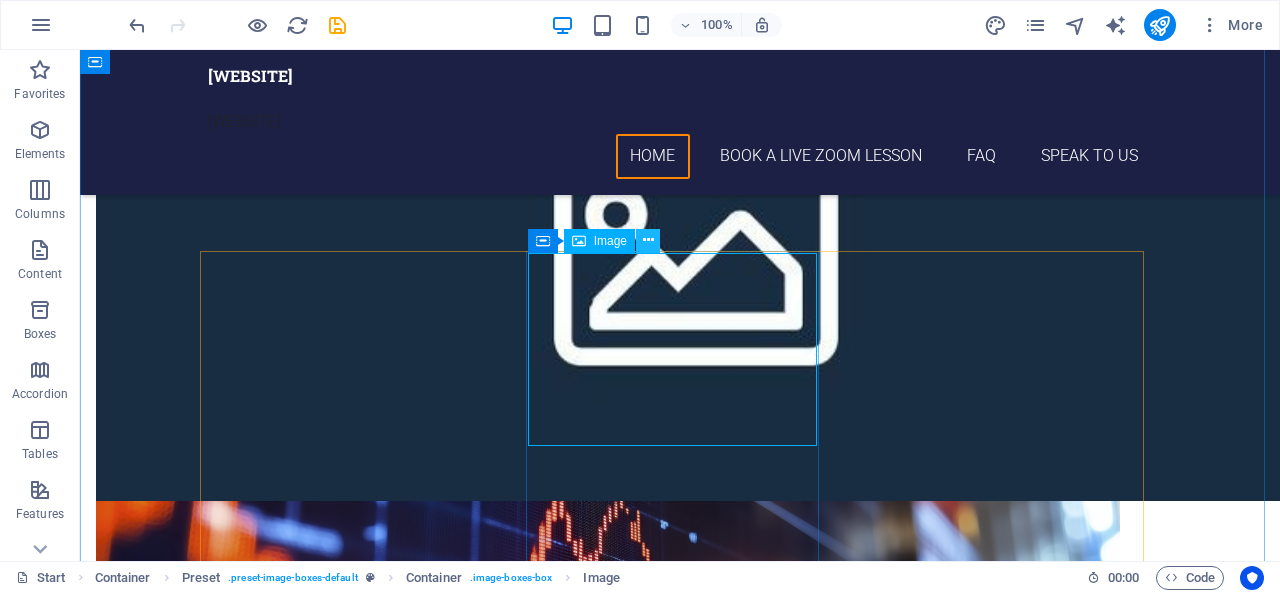 click at bounding box center (648, 240) 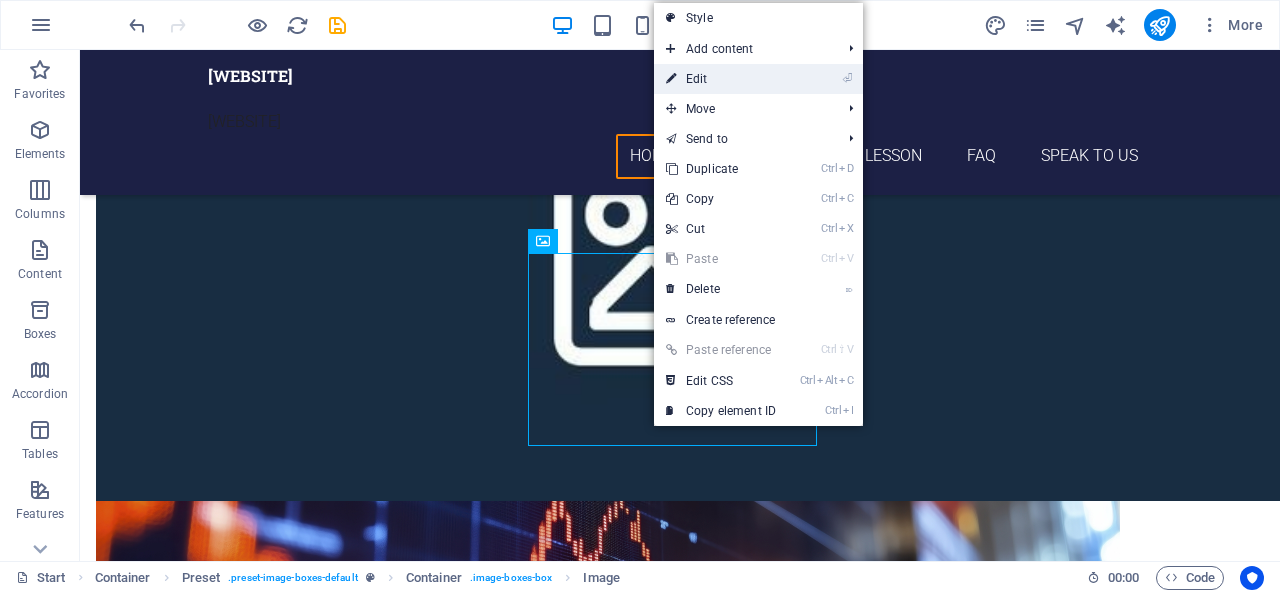 click on "⏎  Edit" at bounding box center (721, 79) 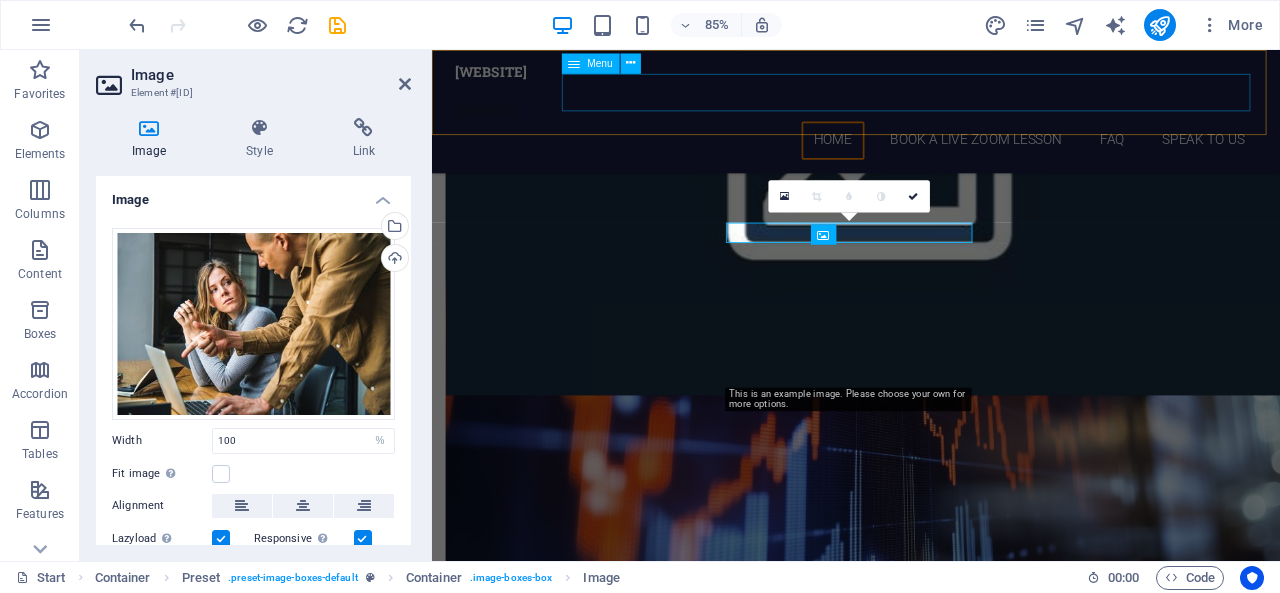 scroll, scrollTop: 2577, scrollLeft: 0, axis: vertical 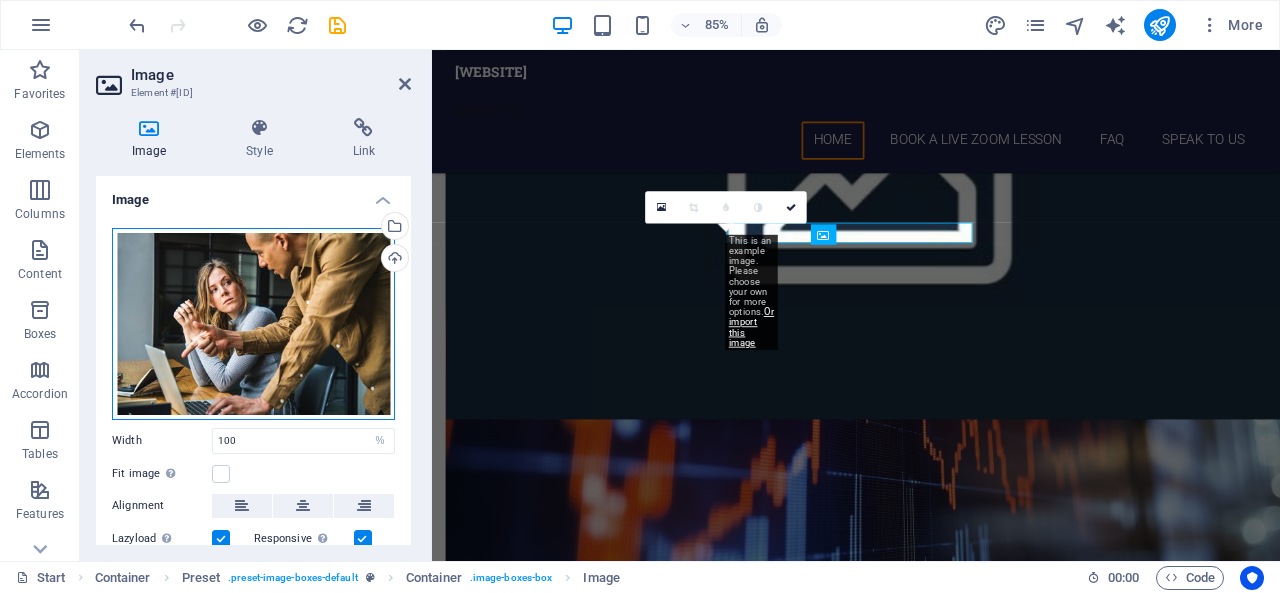 click on "Drag files here, click to choose files or select files from Files or our free stock photos & videos" at bounding box center [253, 324] 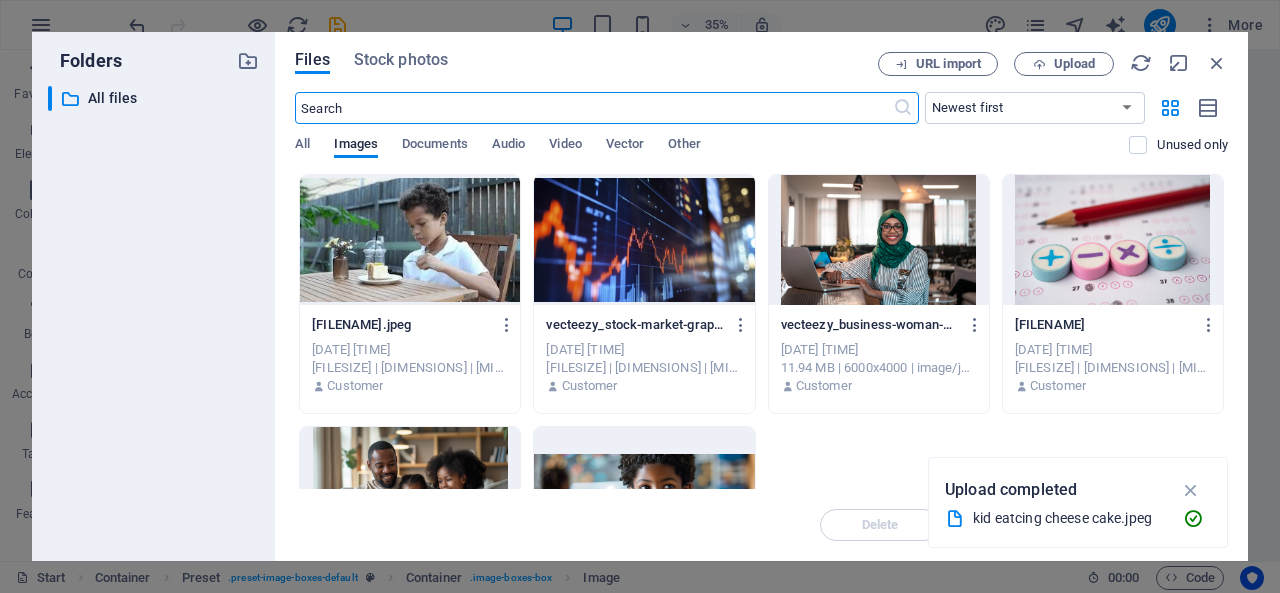 scroll, scrollTop: 3203, scrollLeft: 0, axis: vertical 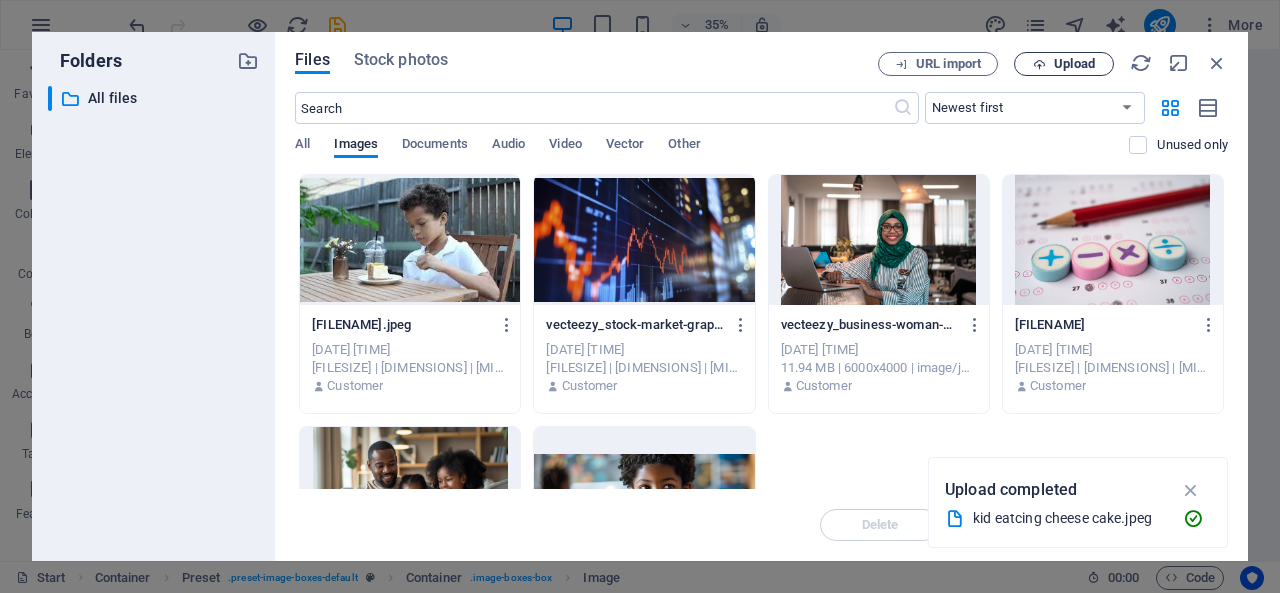 click on "Upload" at bounding box center [1074, 64] 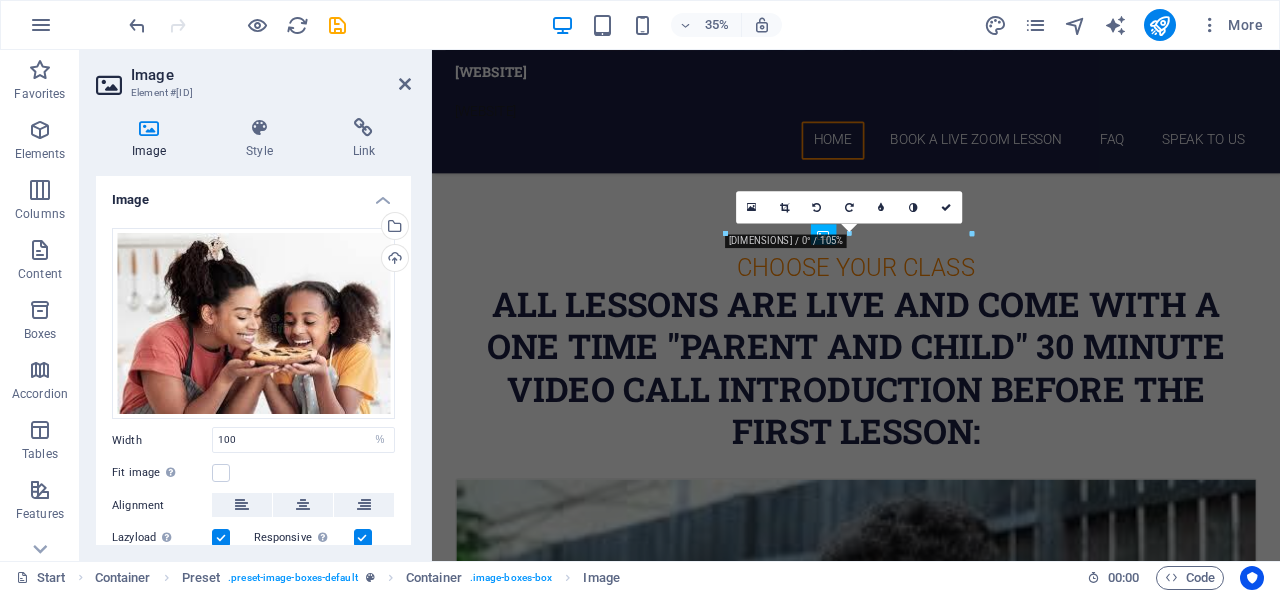 scroll, scrollTop: 2577, scrollLeft: 0, axis: vertical 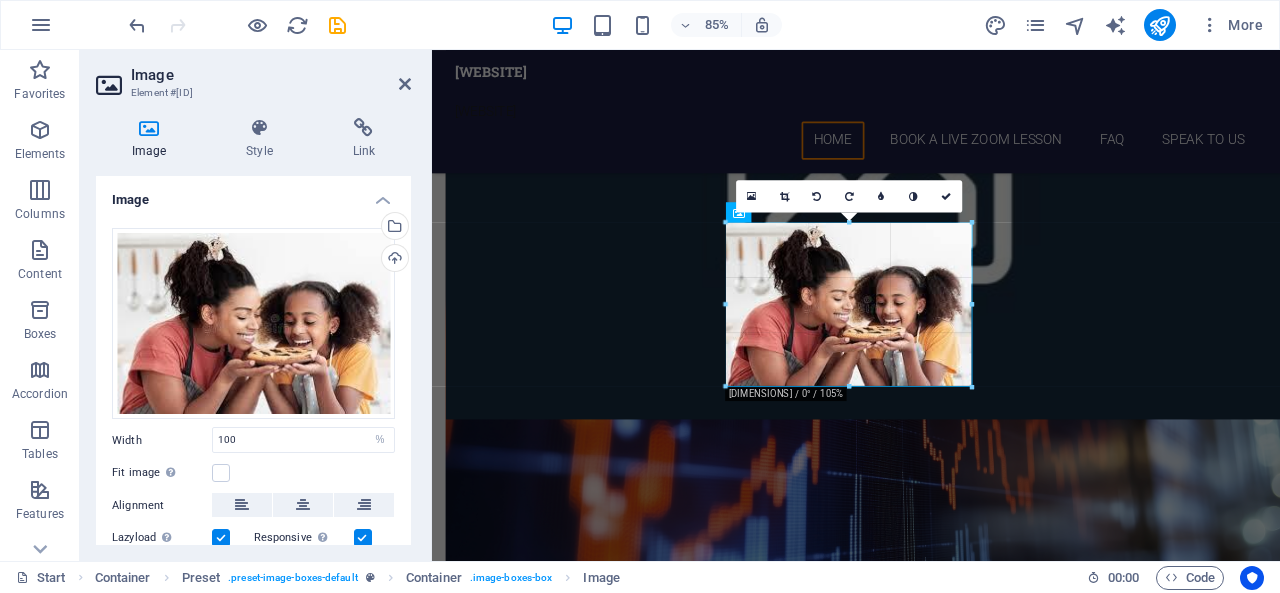 drag, startPoint x: 724, startPoint y: 384, endPoint x: 725, endPoint y: 361, distance: 23.021729 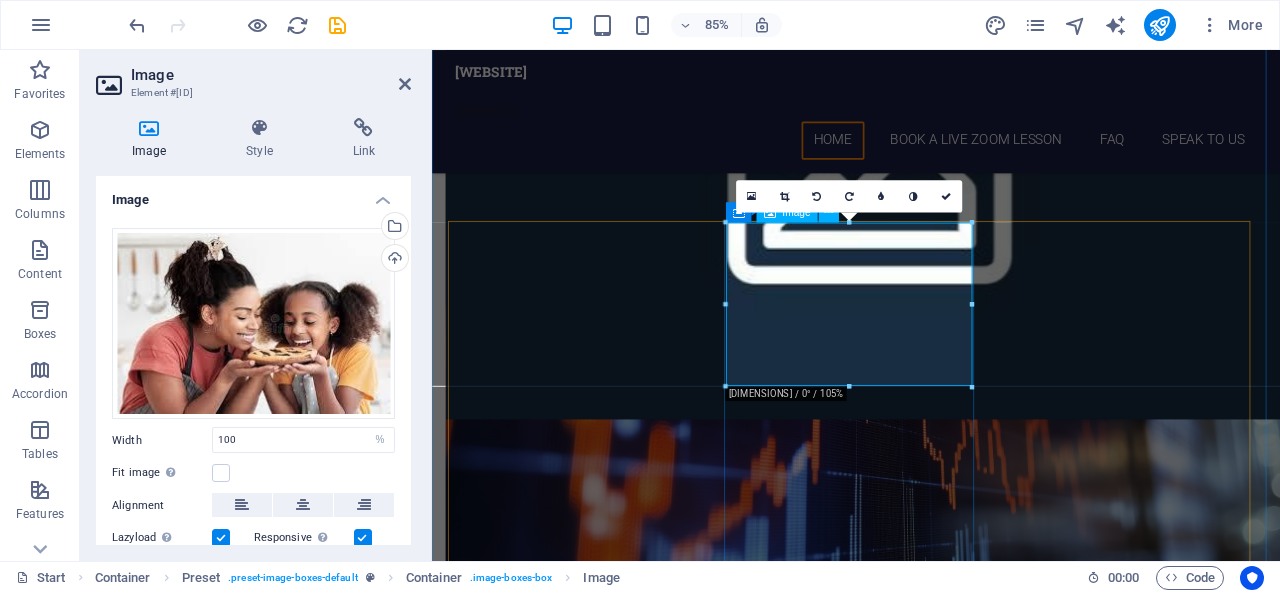 drag, startPoint x: 1280, startPoint y: 437, endPoint x: 921, endPoint y: 418, distance: 359.50244 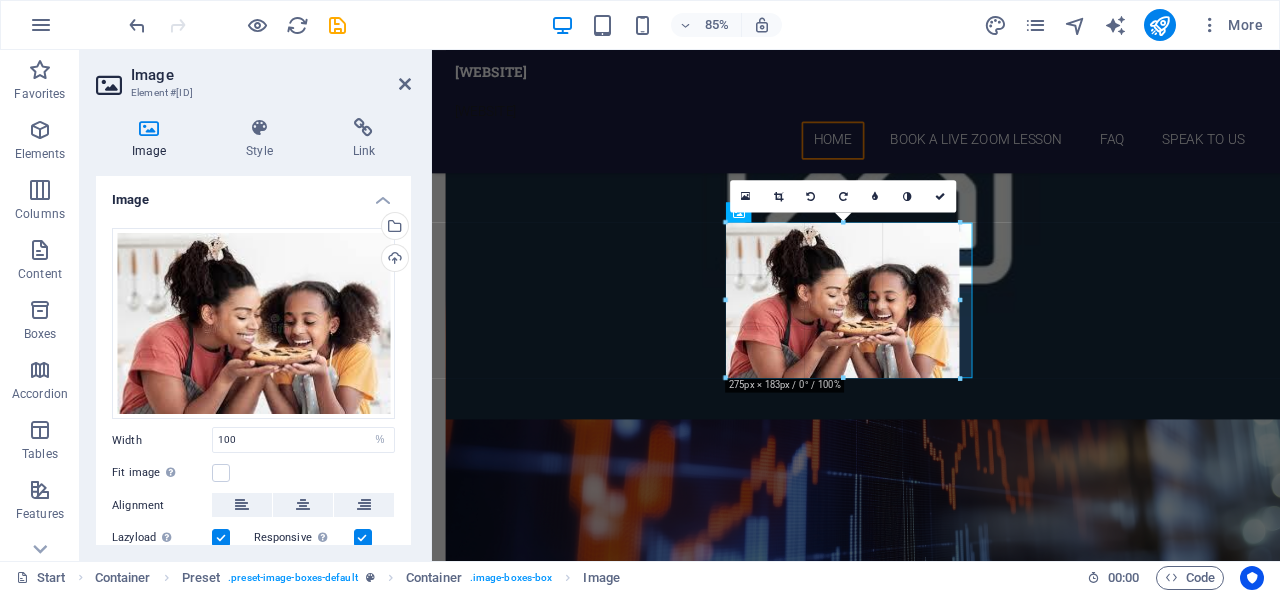 drag, startPoint x: 848, startPoint y: 385, endPoint x: 489, endPoint y: 379, distance: 359.05014 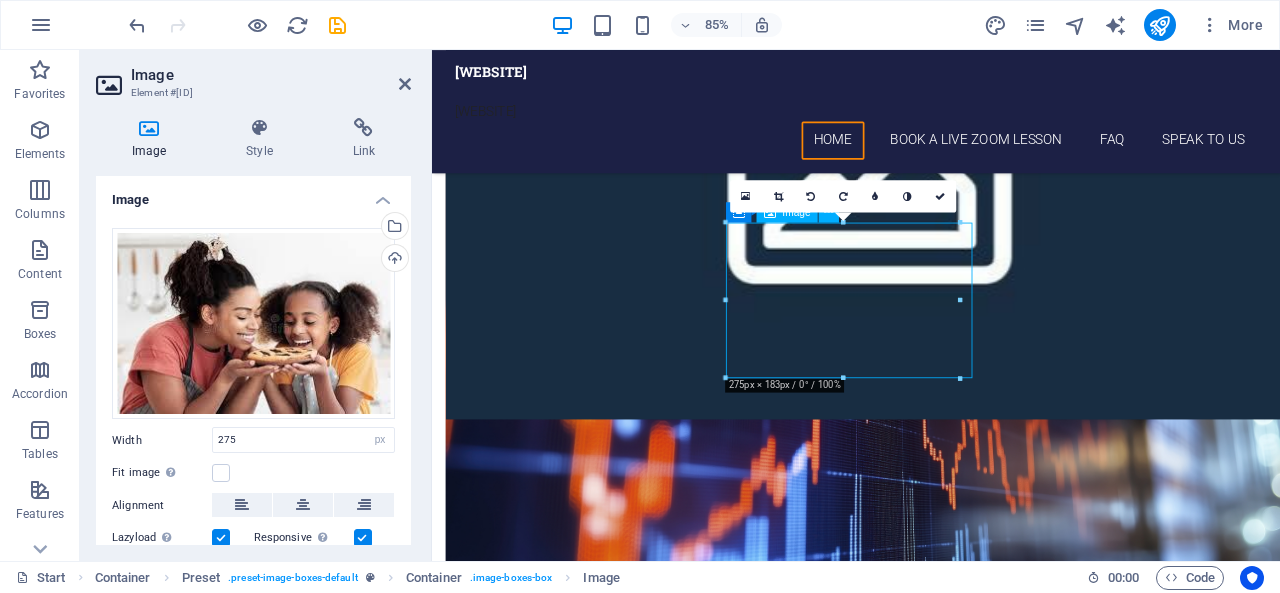 drag, startPoint x: 921, startPoint y: 429, endPoint x: 923, endPoint y: 416, distance: 13.152946 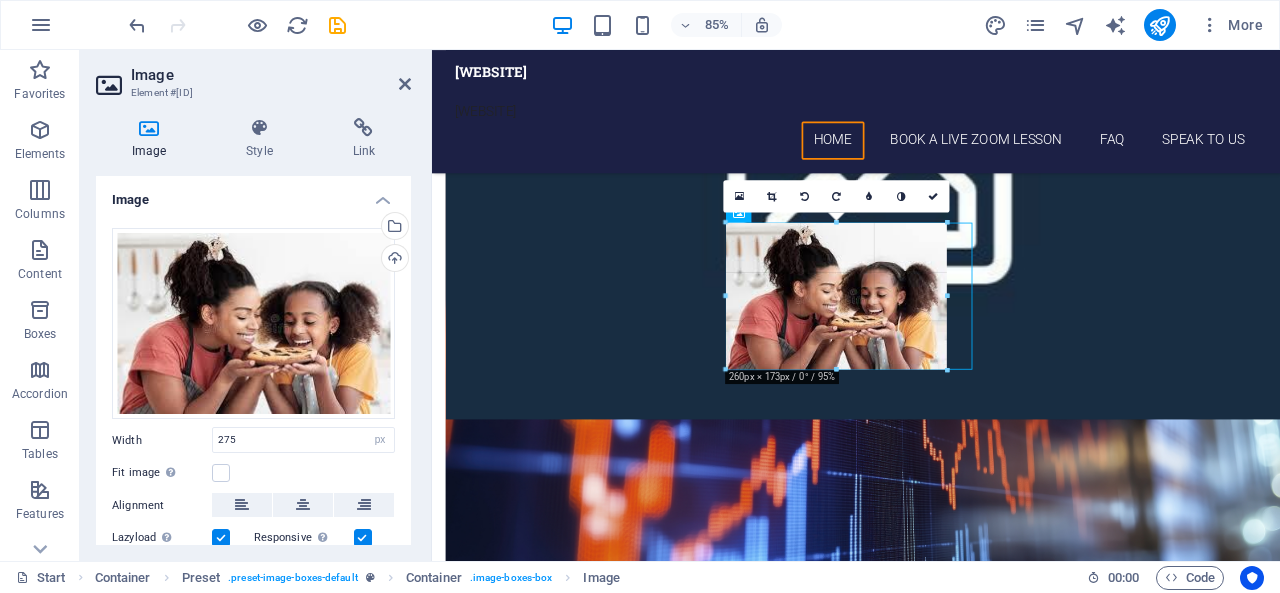 drag, startPoint x: 840, startPoint y: 379, endPoint x: 479, endPoint y: 369, distance: 361.1385 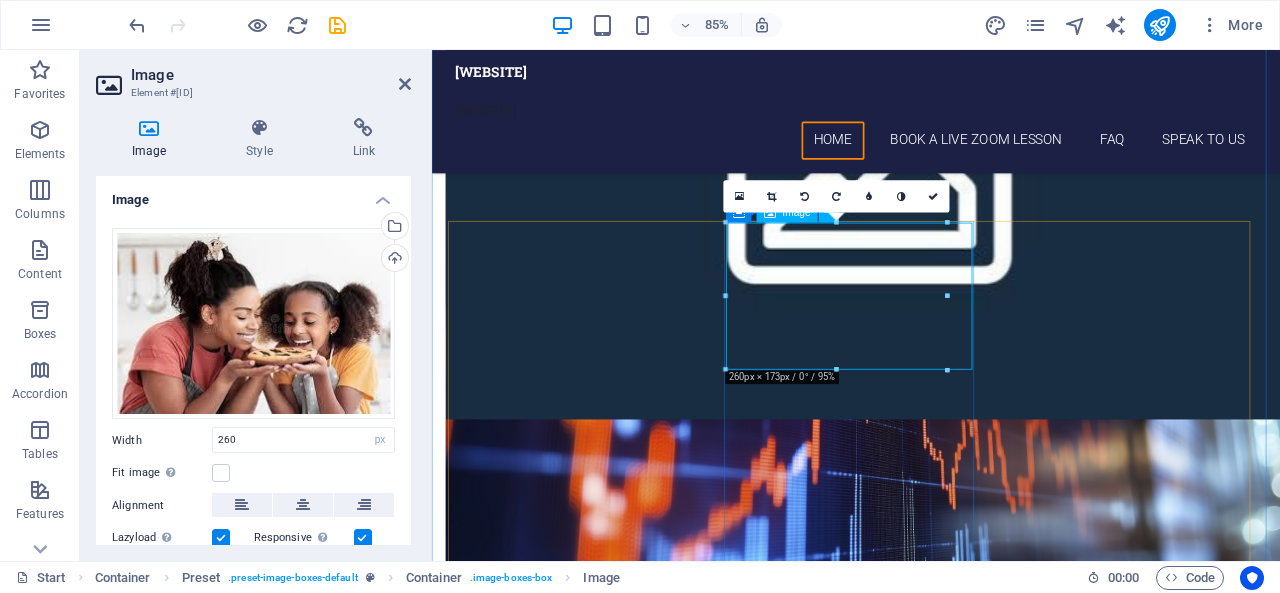 drag, startPoint x: 1272, startPoint y: 416, endPoint x: 906, endPoint y: 395, distance: 366.60196 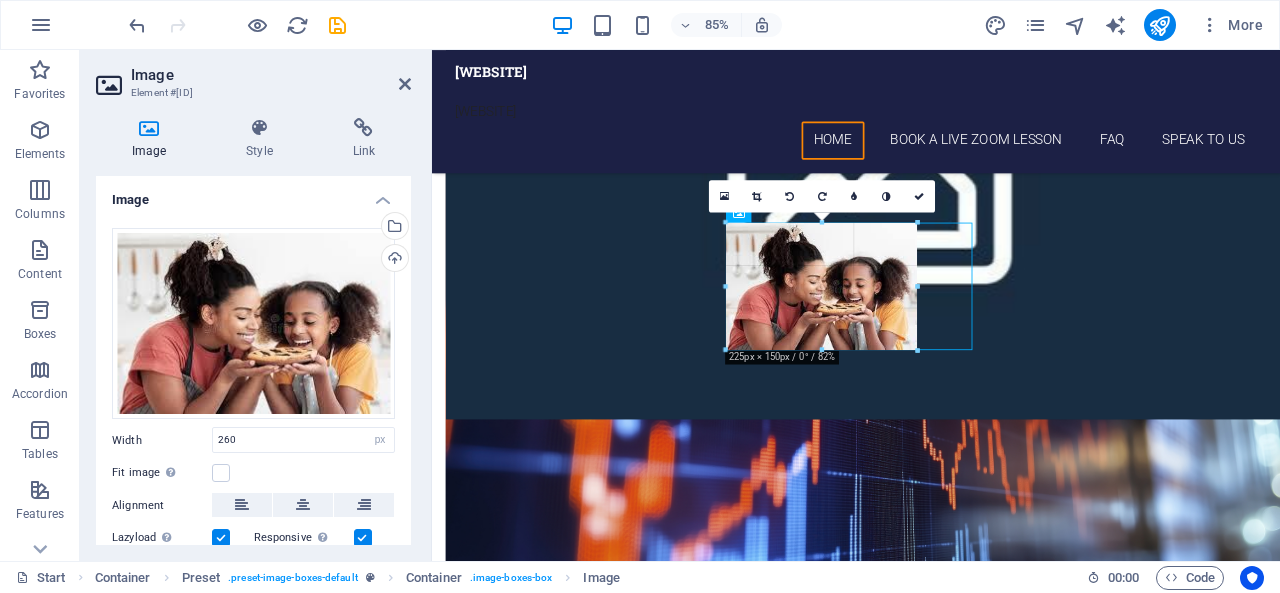 drag, startPoint x: 945, startPoint y: 369, endPoint x: 953, endPoint y: 345, distance: 25.298222 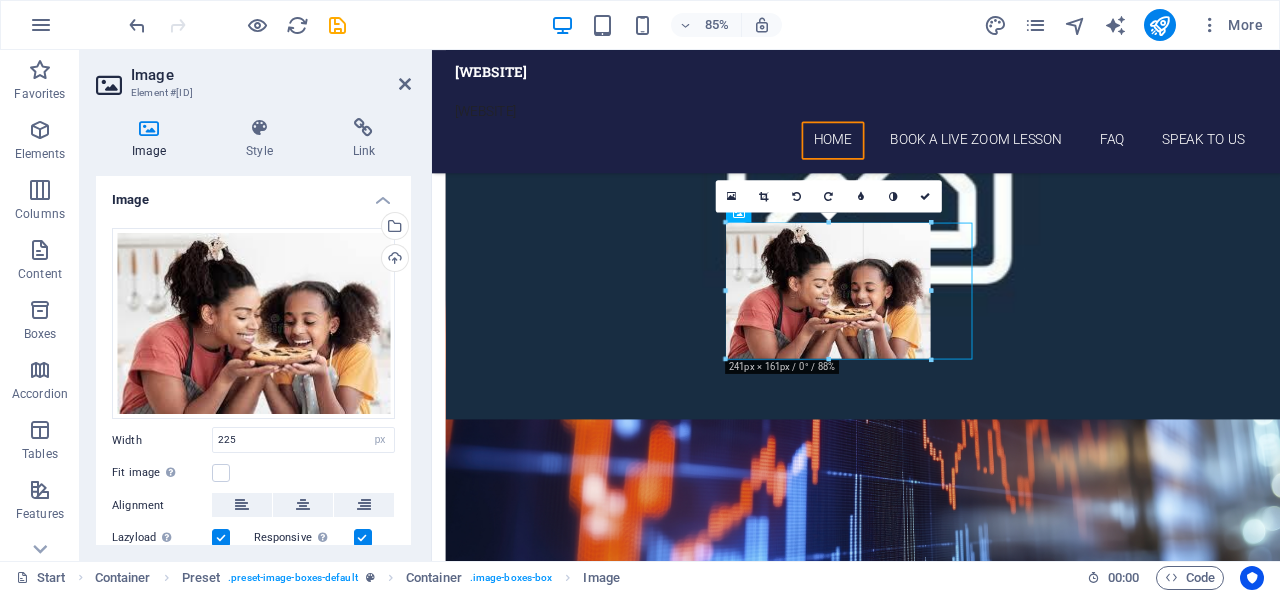 drag, startPoint x: 567, startPoint y: 278, endPoint x: 592, endPoint y: 271, distance: 25.96151 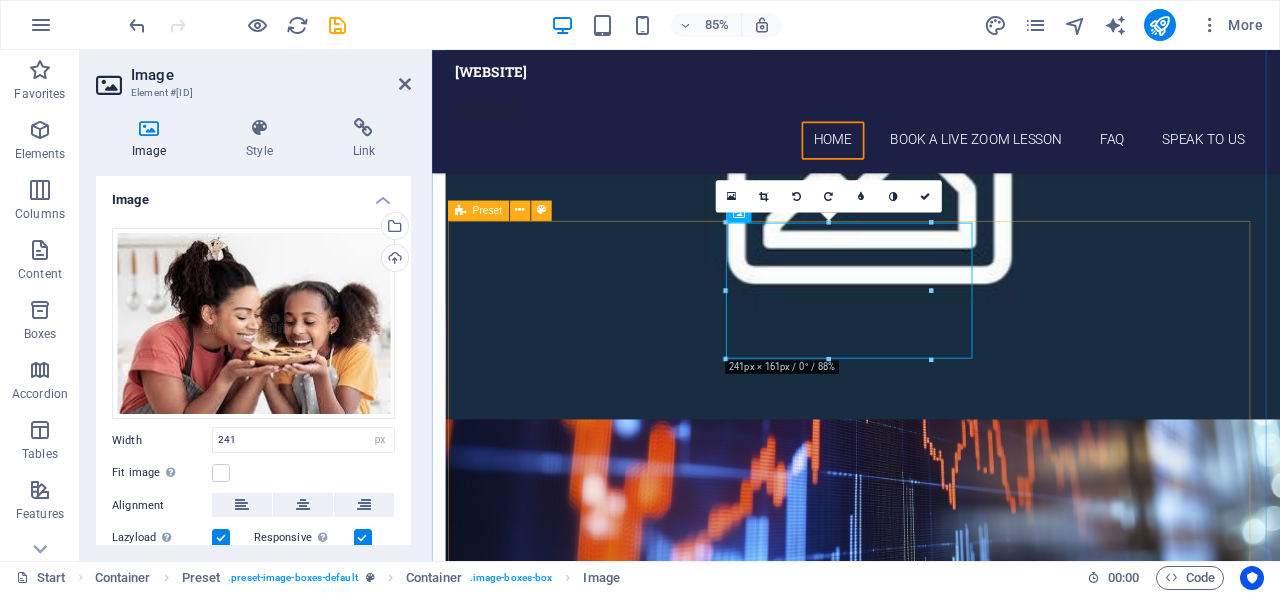 click on "cHEESCAKE  [DATE]  [TIME] - [TIME] Lorem ipsum dolor sit amet, consectetur adipisicing elit. Veritatis, dolorem! aPPLE pIE  [DATE]  [TIME] - [TIME] Lorem ipsum dolor sit amet, consectetur adipisicing elit. Veritatis, dolorem! mILKSHAKE  [DATE]  [TIME] - [TIME] Lorem ipsum dolor sit amet, consectetur adipisicing elit. Veritatis, dolorem! vEGIE bURGER & fRIES  [DATE]  [TIME] - [TIME] Lorem ipsum dolor sit amet, consectetur adipisicing elit. Veritatis, dolorem! fISH & cHIPS  [DATE]  [TIME] - [TIME] Lorem ipsum dolor sit amet, consectetur adipisicing elit. Veritatis, dolorem! gINGER bEER  [DATE]  [TIME] - [TIME] Lorem ipsum dolor sit amet, consectetur adipisicing elit. Veritatis, dolorem!" at bounding box center [931, 3344] 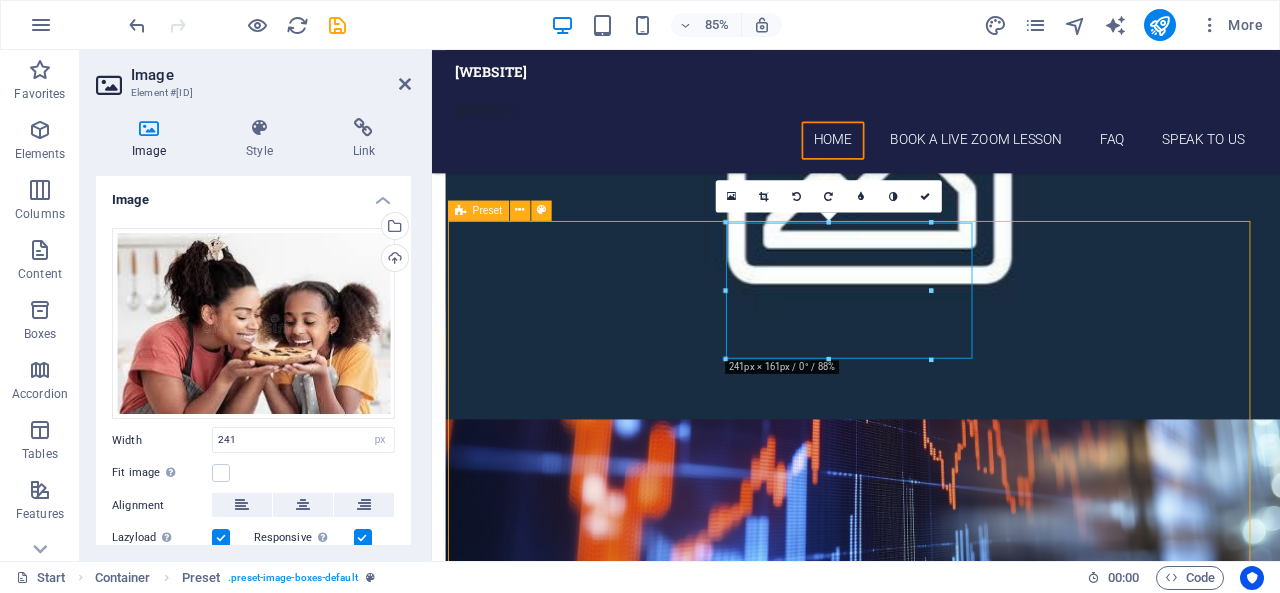 scroll, scrollTop: 2605, scrollLeft: 0, axis: vertical 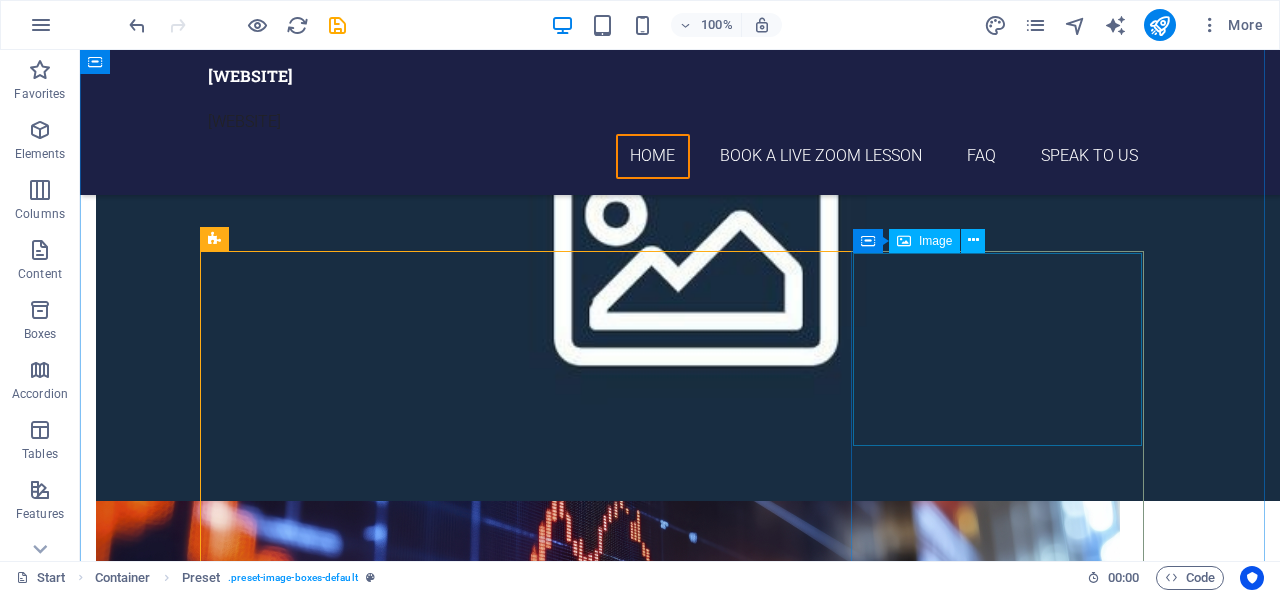 click at bounding box center (680, 2653) 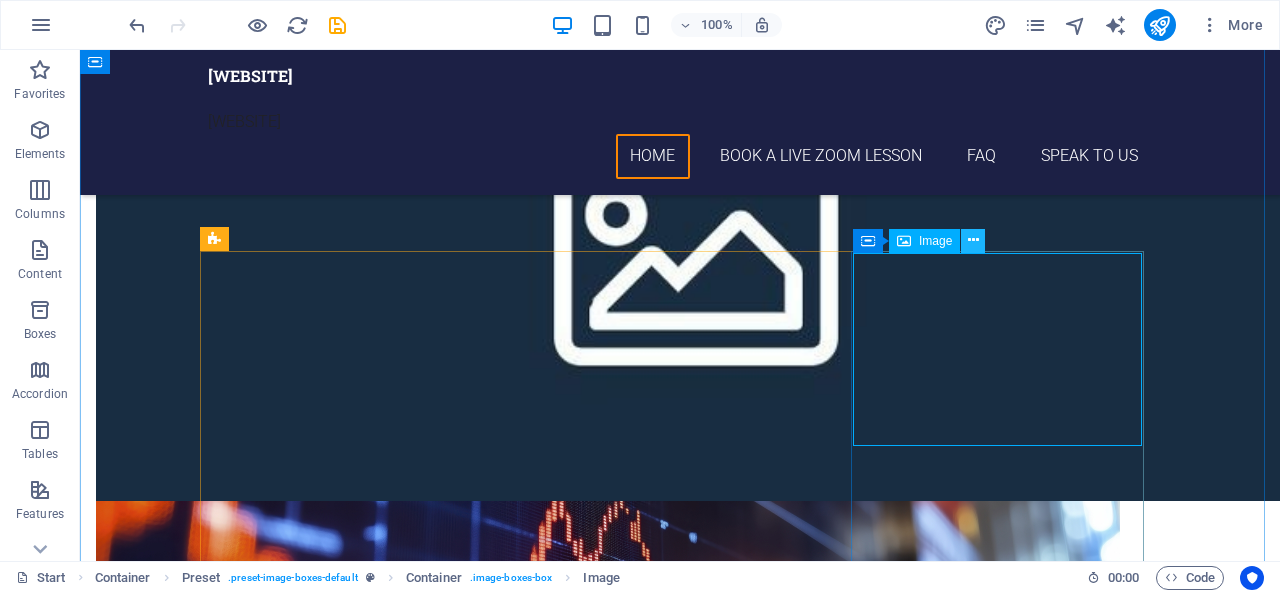 click at bounding box center (973, 240) 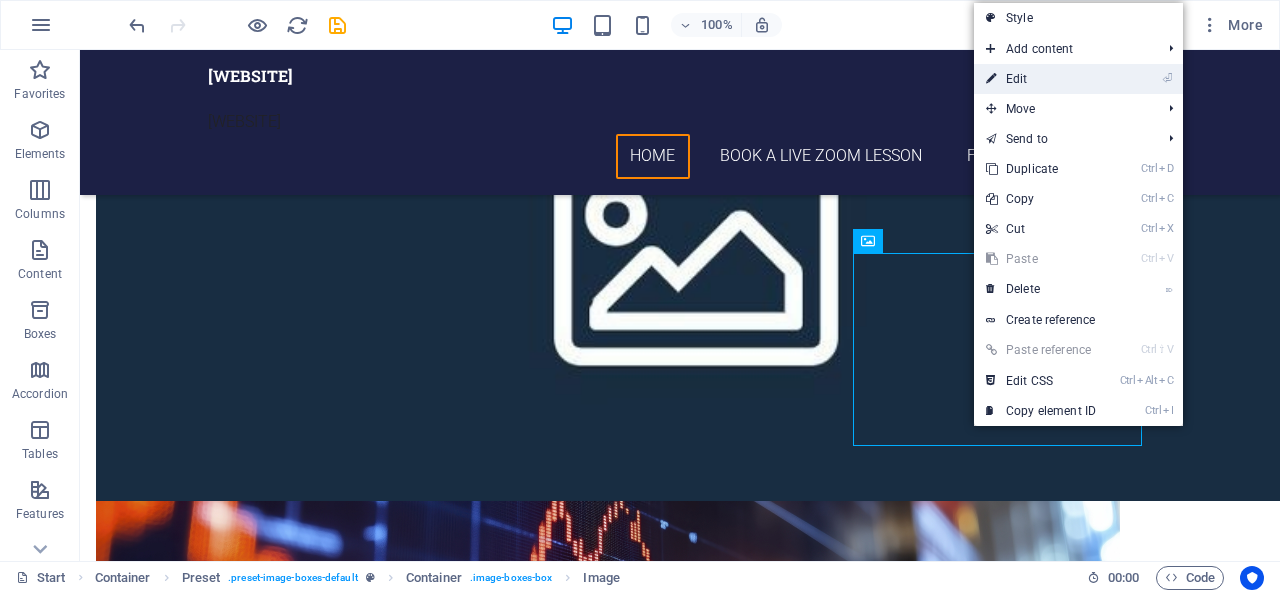 click on "⏎  Edit" at bounding box center (1041, 79) 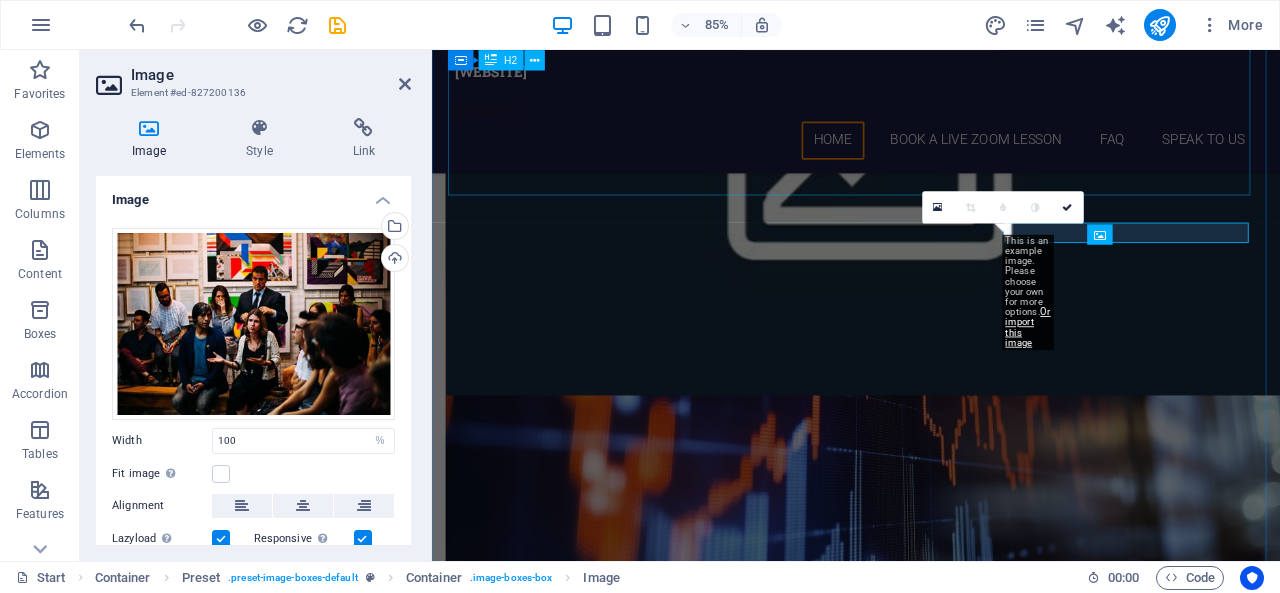 scroll, scrollTop: 2577, scrollLeft: 0, axis: vertical 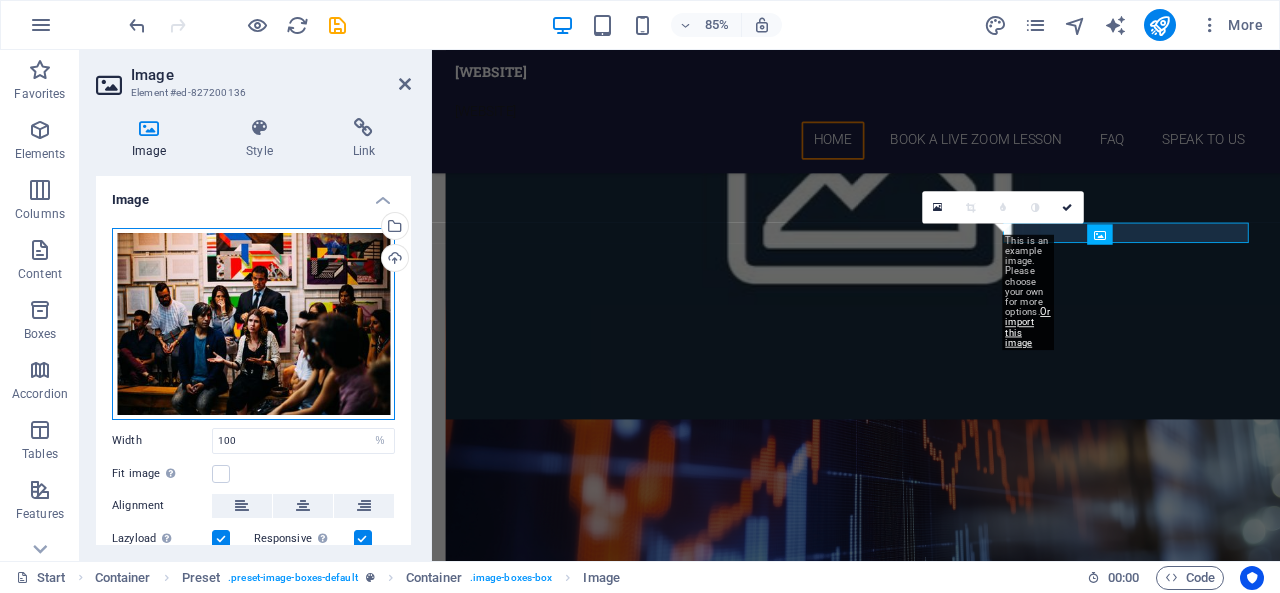click on "Drag files here, click to choose files or select files from Files or our free stock photos & videos" at bounding box center (253, 324) 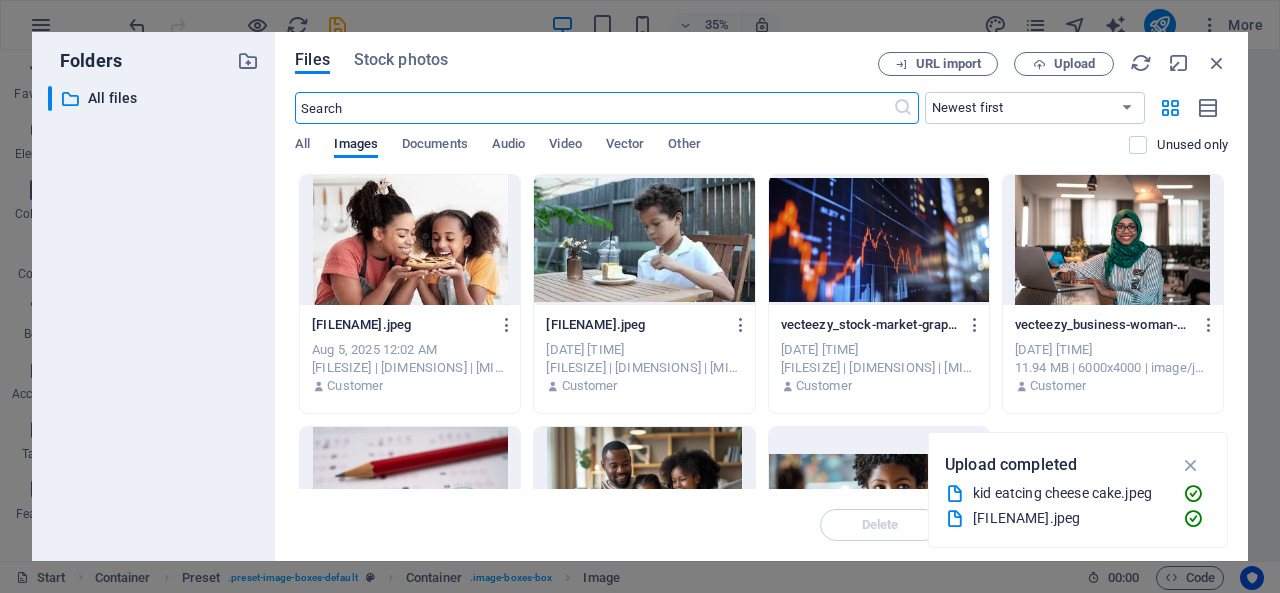 scroll, scrollTop: 3203, scrollLeft: 0, axis: vertical 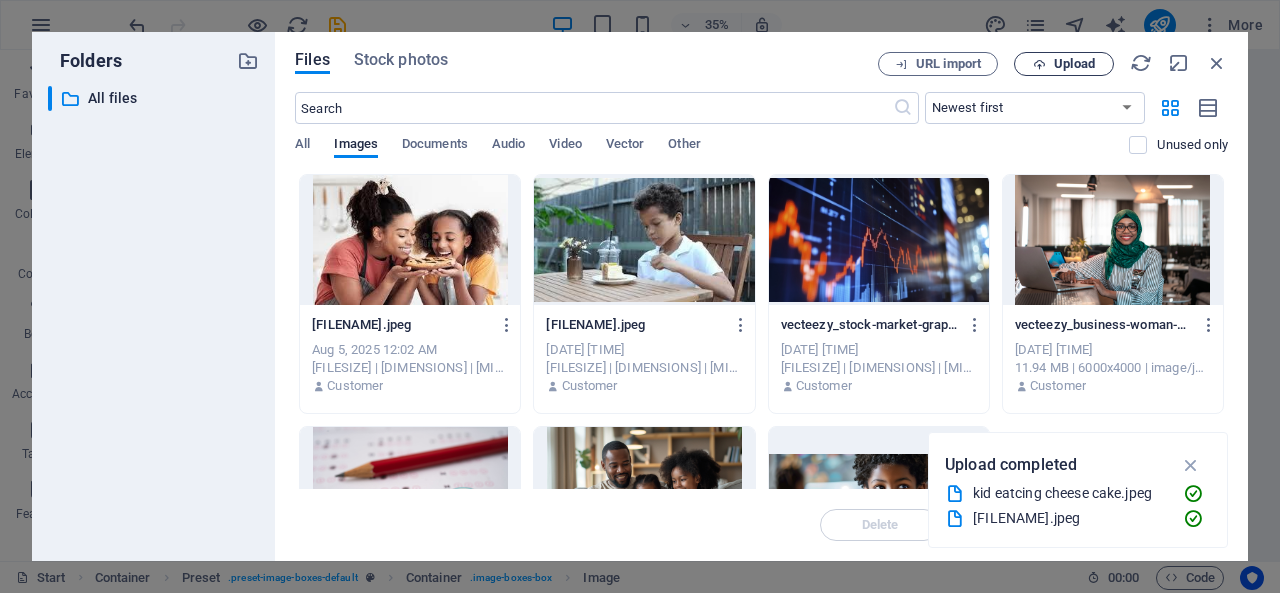 click on "Upload" at bounding box center [1074, 64] 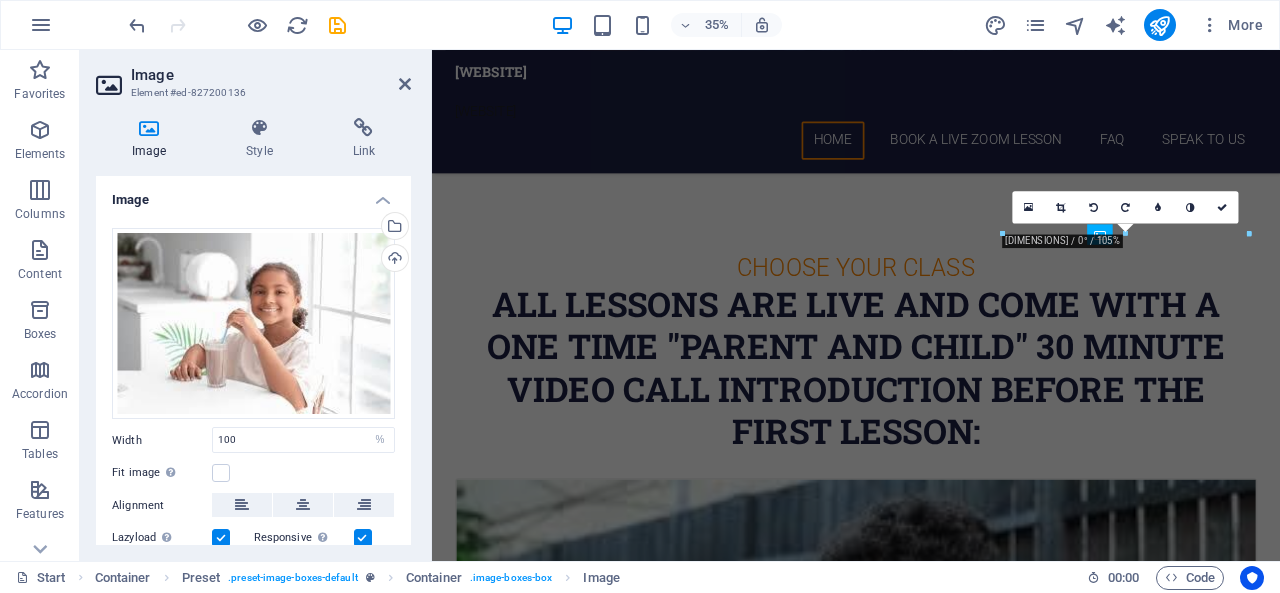 scroll, scrollTop: 2577, scrollLeft: 0, axis: vertical 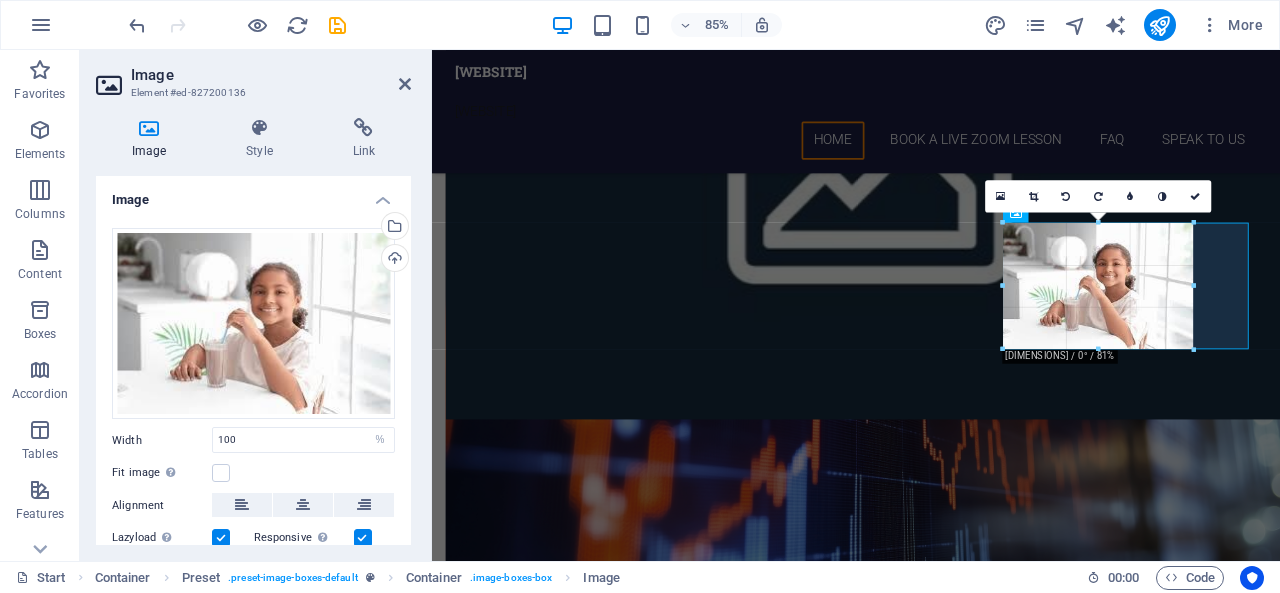 drag, startPoint x: 1125, startPoint y: 389, endPoint x: 809, endPoint y: 339, distance: 319.93124 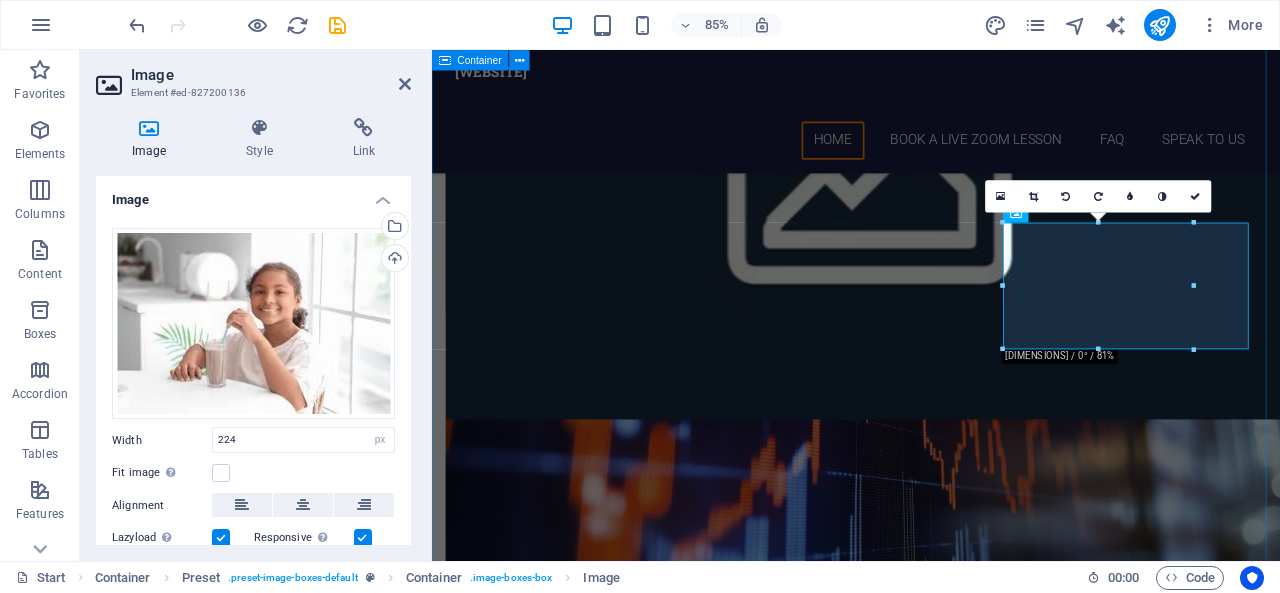 click on "Choose Your CLASS aLL LessonS ARE live AND COME WITH A ONE TIME "pARENT AND cHILD" [DURATION] VIDEO CALL INTRODUCTION before the first lesson:  cHEESCAKE  [DATE]  [TIME] - [TIME] Lorem ipsum dolor sit amet, consectetur adipisicing elit. Veritatis, dolorem! aPPLE pIE  [DATE]  [TIME] - [TIME] Lorem ipsum dolor sit amet, consectetur adipisicing elit. Veritatis, dolorem! mILKSHAKE  [DATE]  [TIME] - [TIME] Lorem ipsum dolor sit amet, consectetur adipisicing elit. Veritatis, dolorem! vEGIE bURGER & fRIES  [DATE]  [TIME] - [TIME] Lorem ipsum dolor sit amet, consectetur adipisicing elit. Veritatis, dolorem! fISH & cHIPS  [DATE]  [TIME] - [TIME] Lorem ipsum dolor sit amet, consectetur adipisicing elit. Veritatis, dolorem! gINGER bEER  [DATE]  [TIME] - [TIME] Lorem ipsum dolor sit amet, consectetur adipisicing elit. Veritatis, dolorem!" at bounding box center (931, 2973) 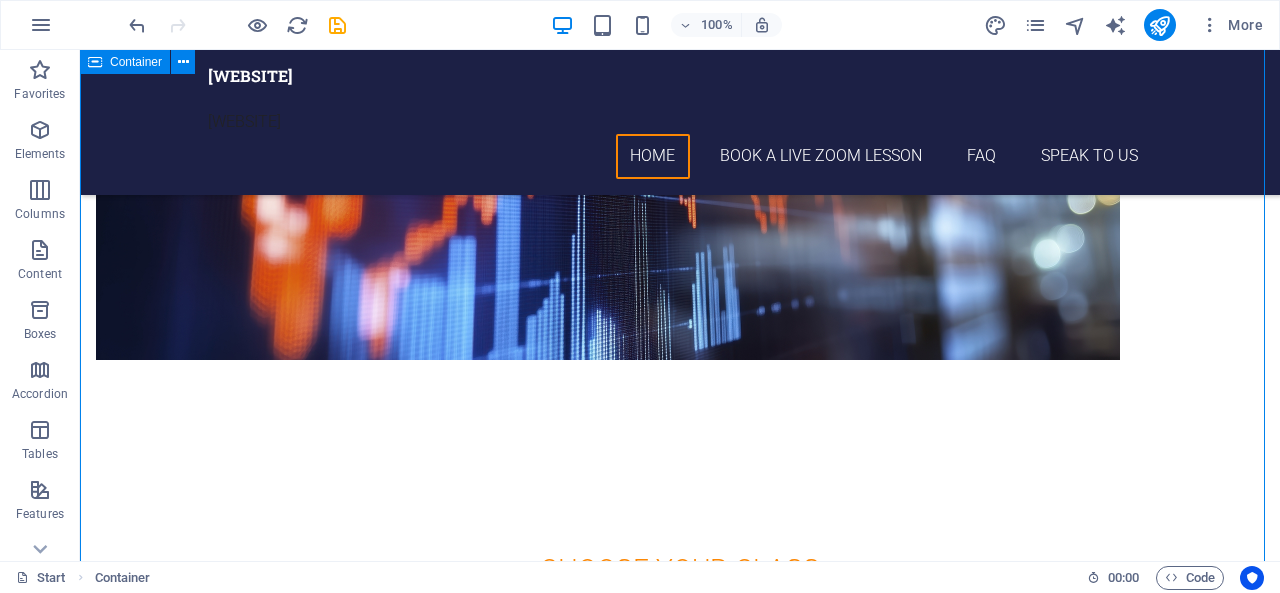 scroll, scrollTop: 3075, scrollLeft: 0, axis: vertical 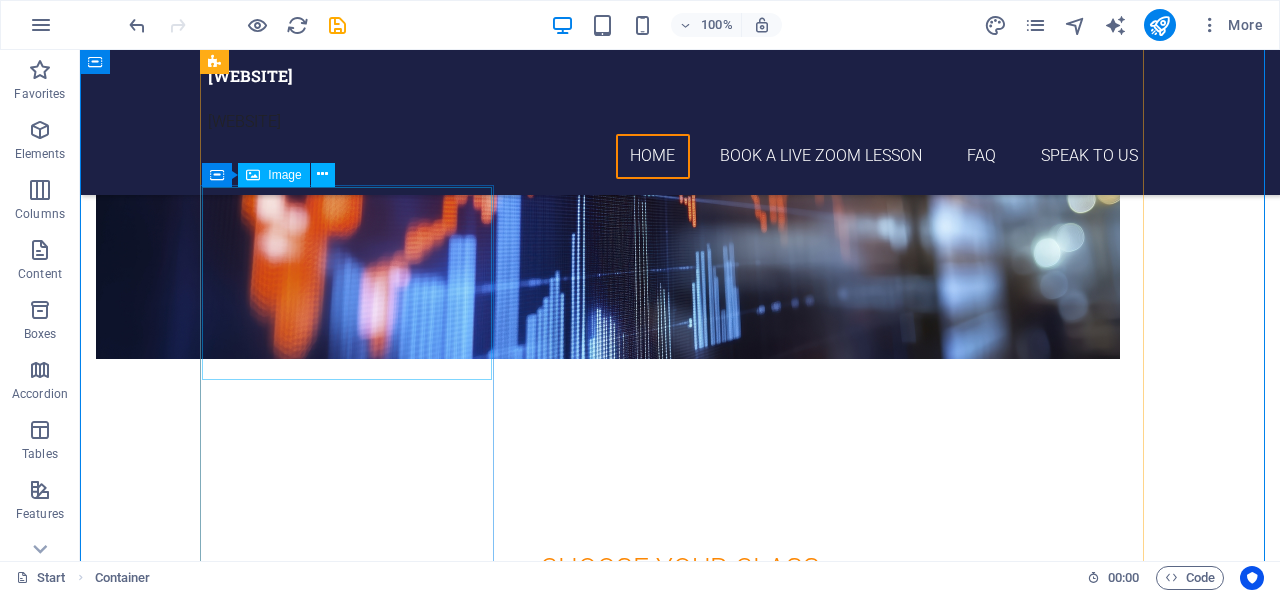 click at bounding box center (680, 2515) 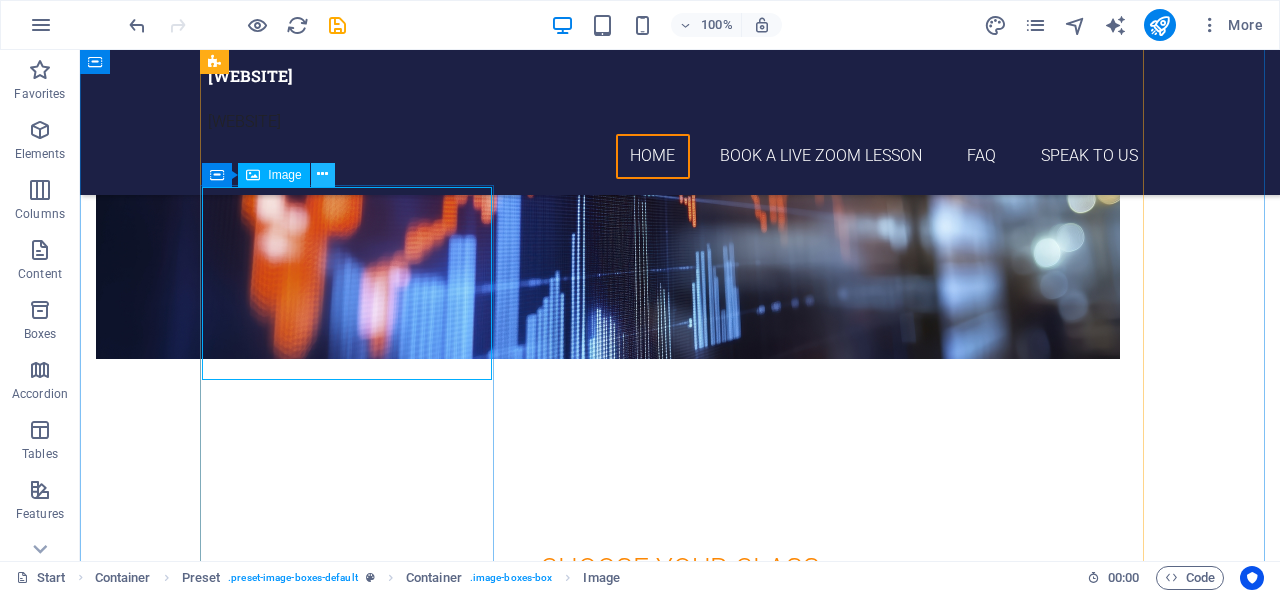 click at bounding box center (322, 174) 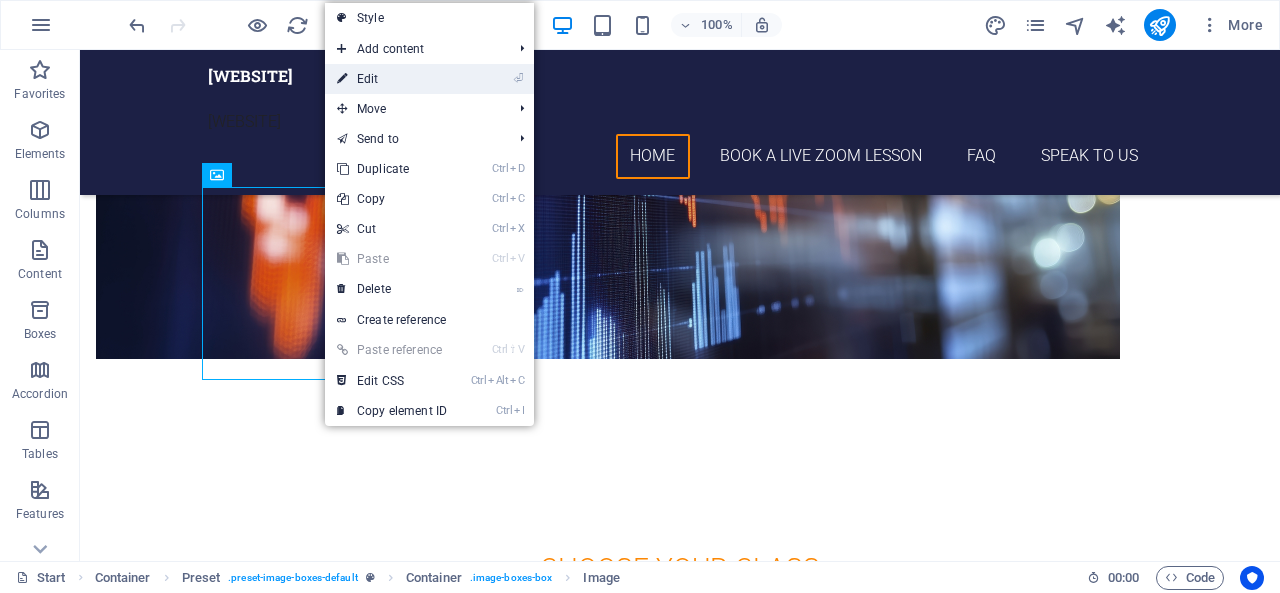 click on "⏎  Edit" at bounding box center (392, 79) 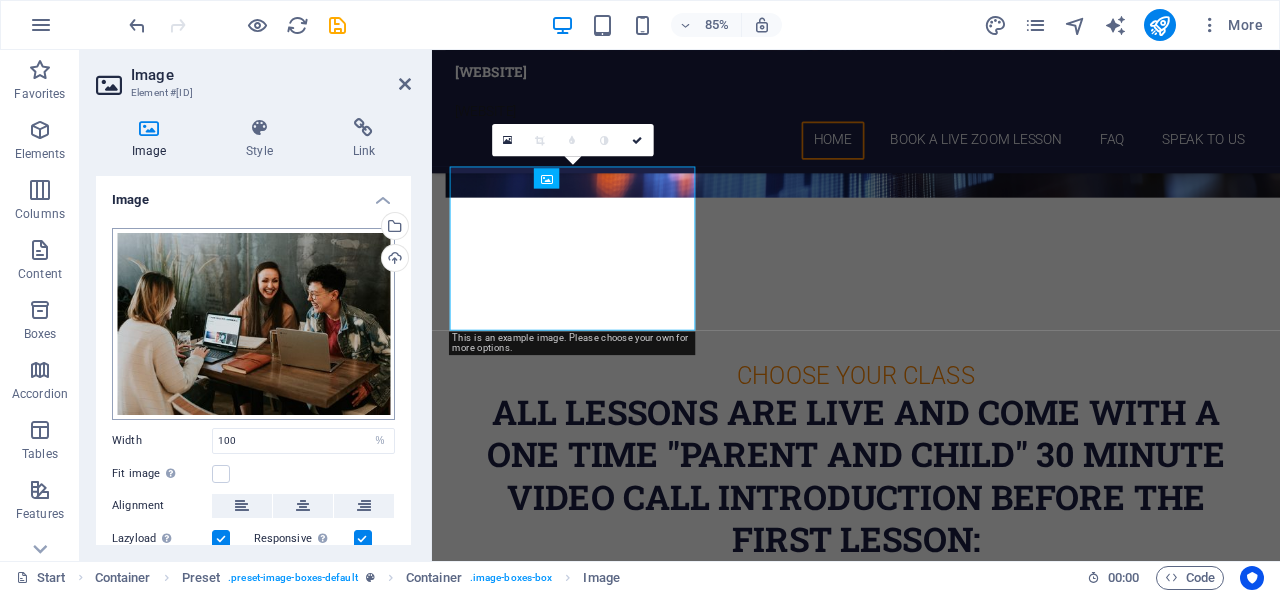 scroll, scrollTop: 3047, scrollLeft: 0, axis: vertical 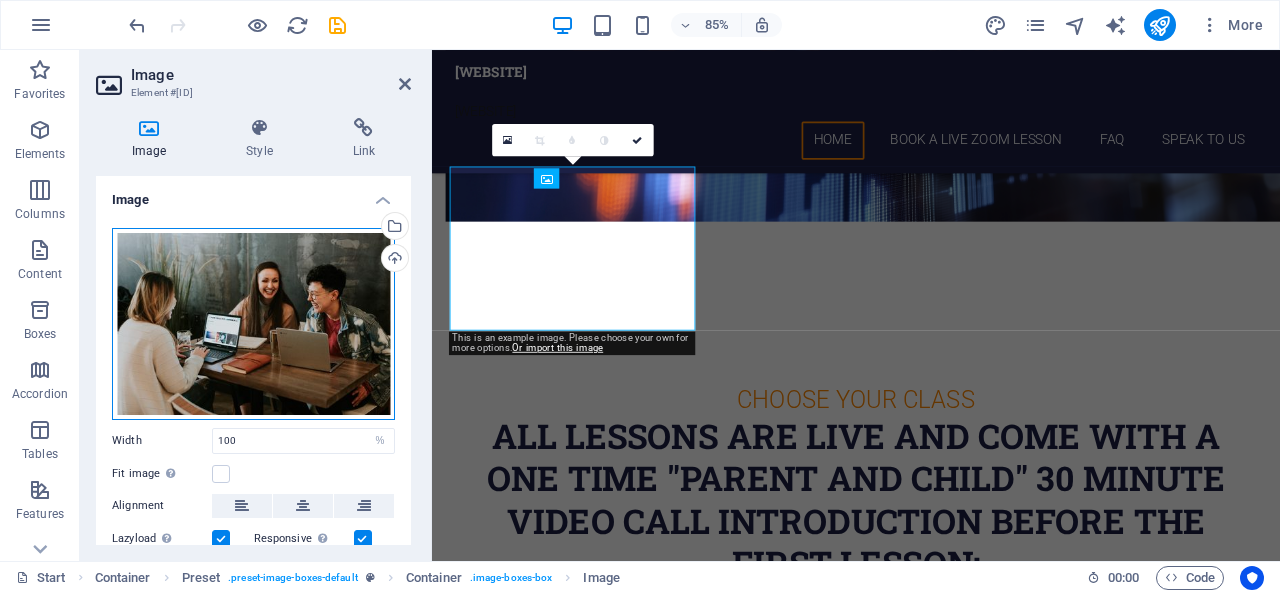 click on "Drag files here, click to choose files or select files from Files or our free stock photos & videos" at bounding box center (253, 324) 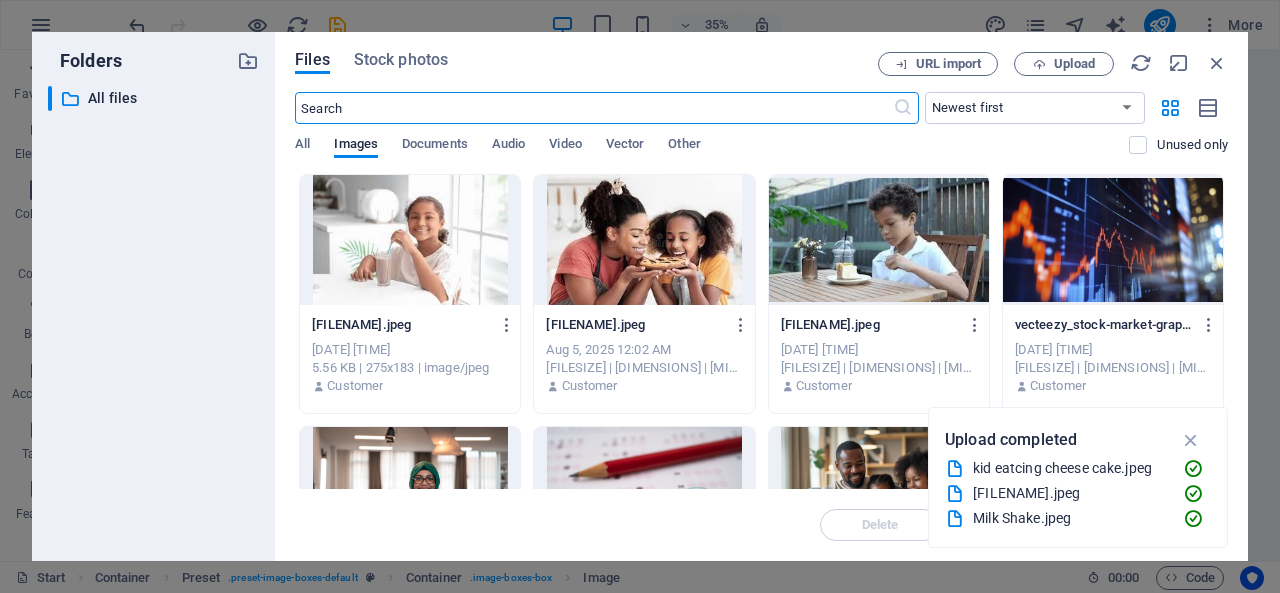 scroll, scrollTop: 3673, scrollLeft: 0, axis: vertical 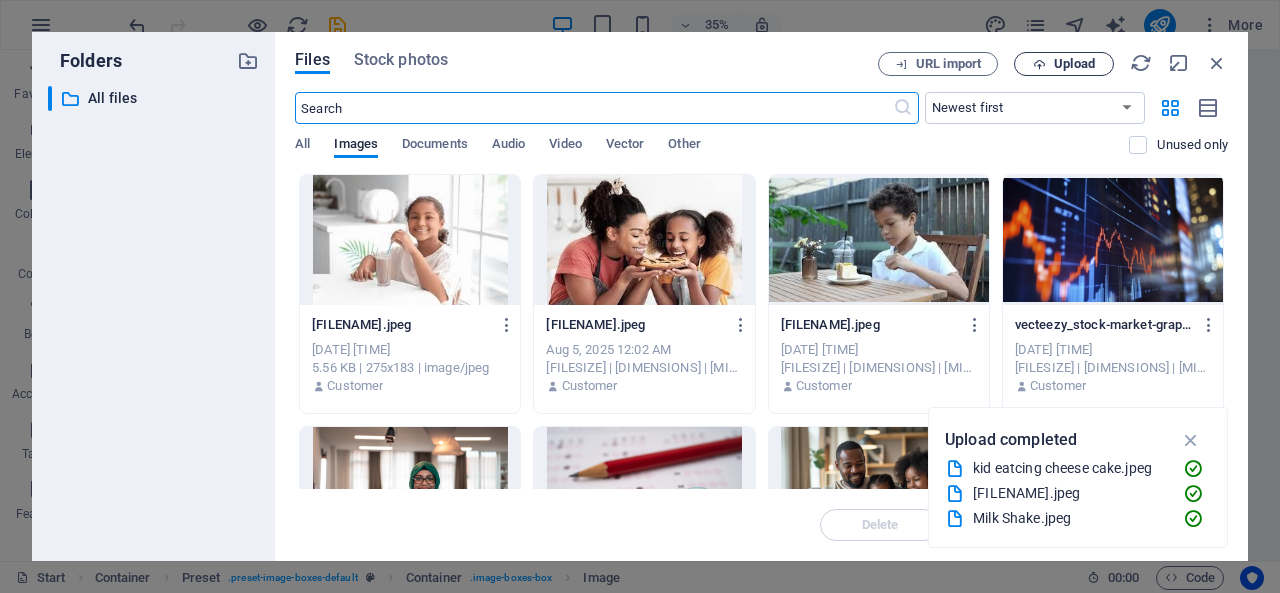 click on "Upload" at bounding box center [1074, 64] 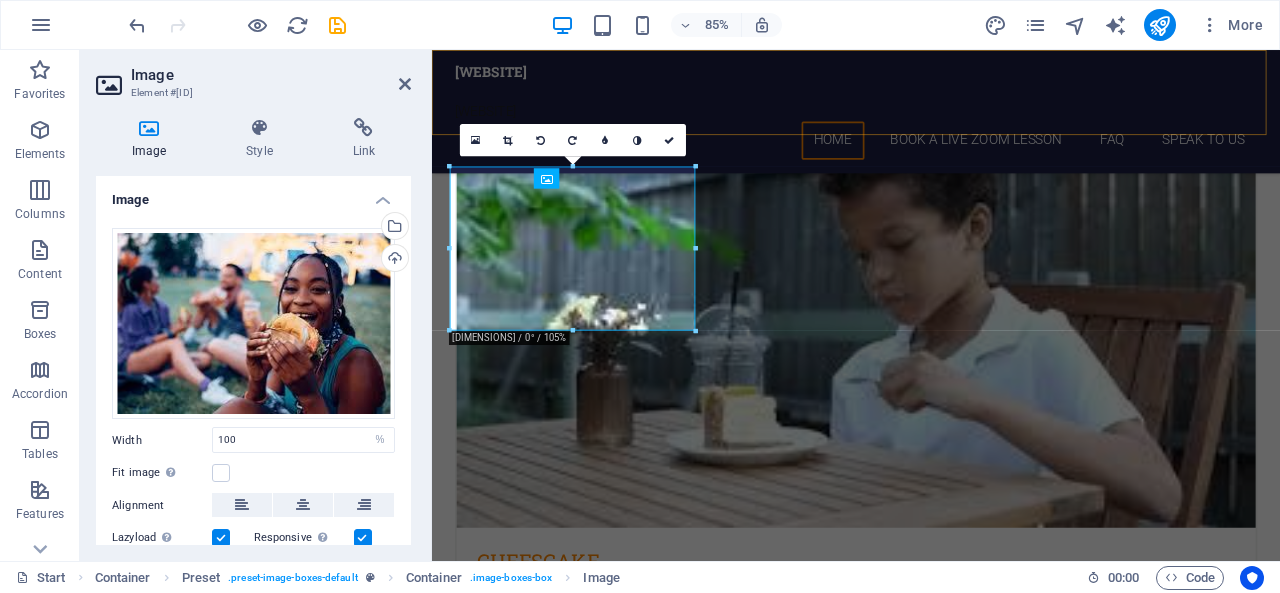 scroll, scrollTop: 3047, scrollLeft: 0, axis: vertical 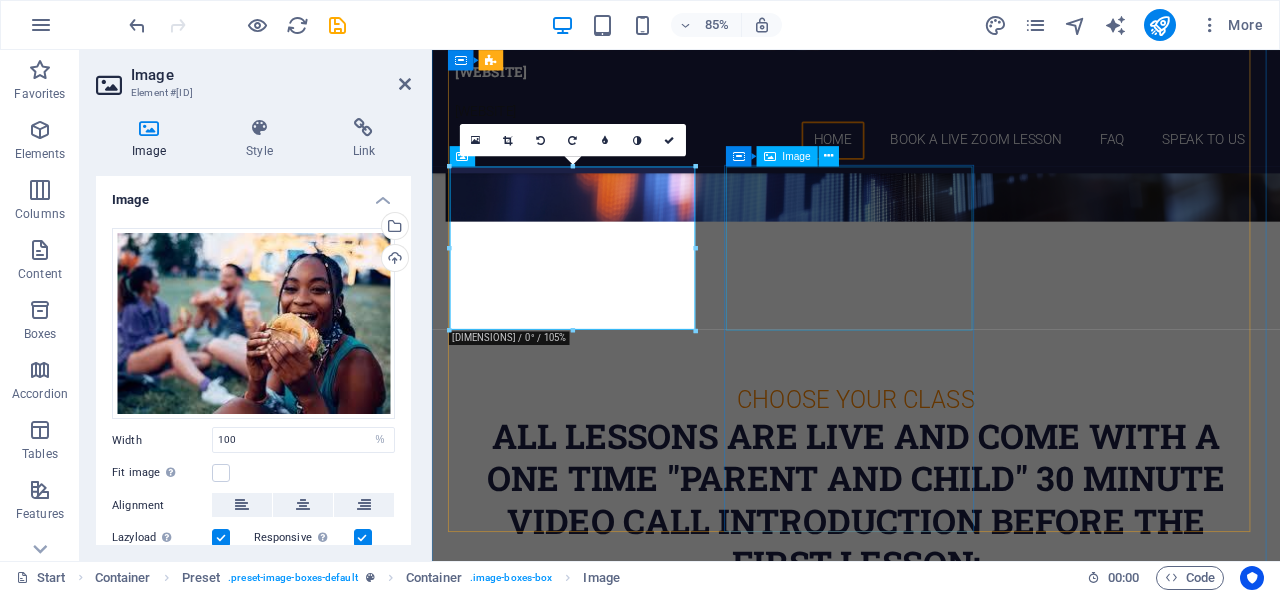click at bounding box center (931, 3217) 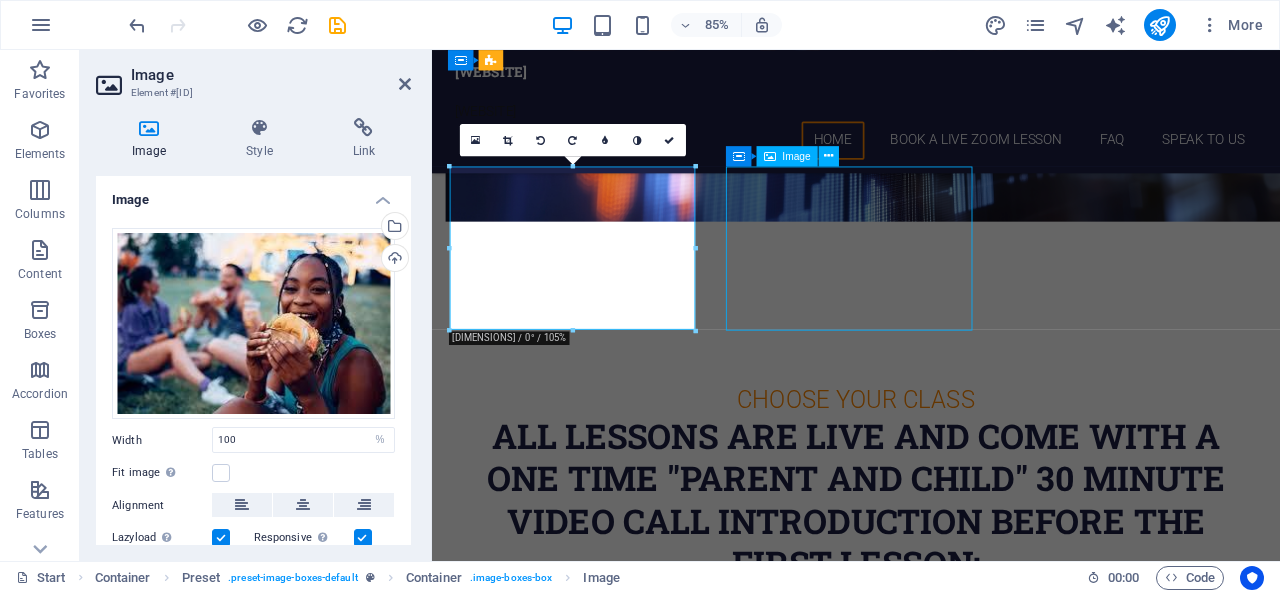 scroll, scrollTop: 3075, scrollLeft: 0, axis: vertical 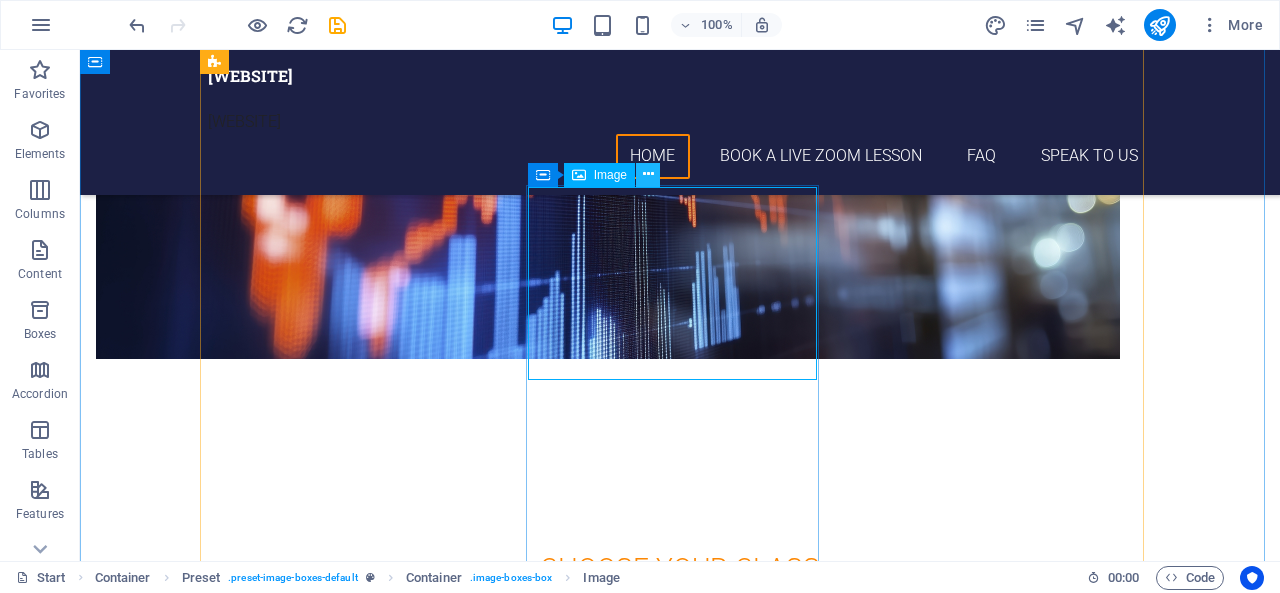 click at bounding box center (648, 174) 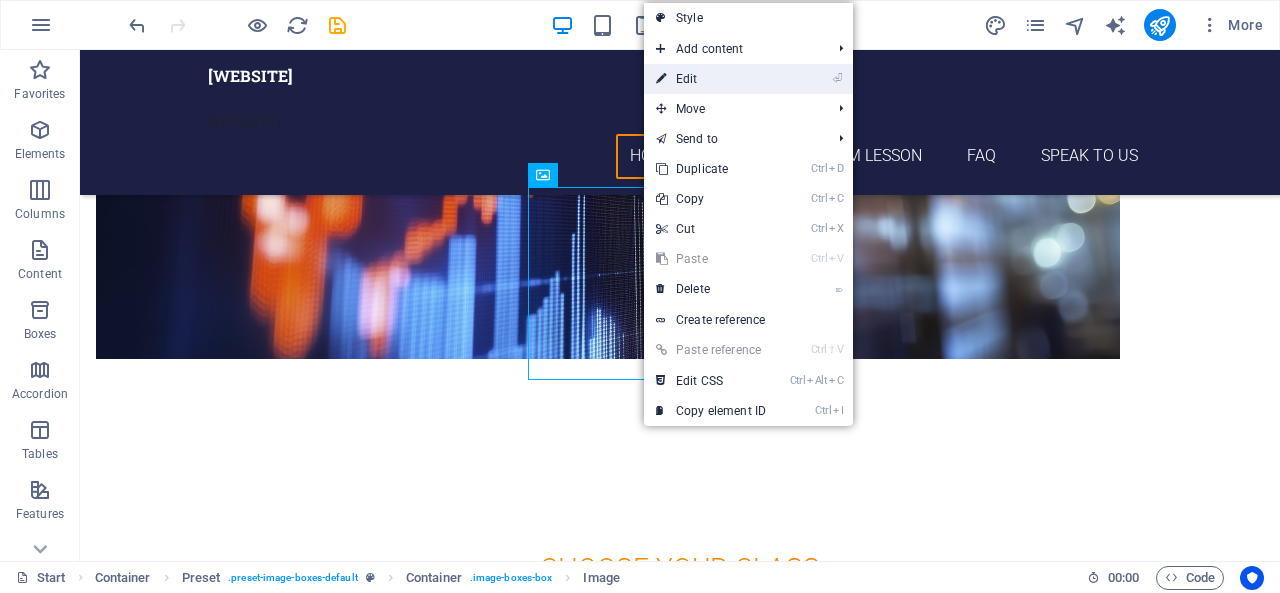 click on "⏎  Edit" at bounding box center (711, 79) 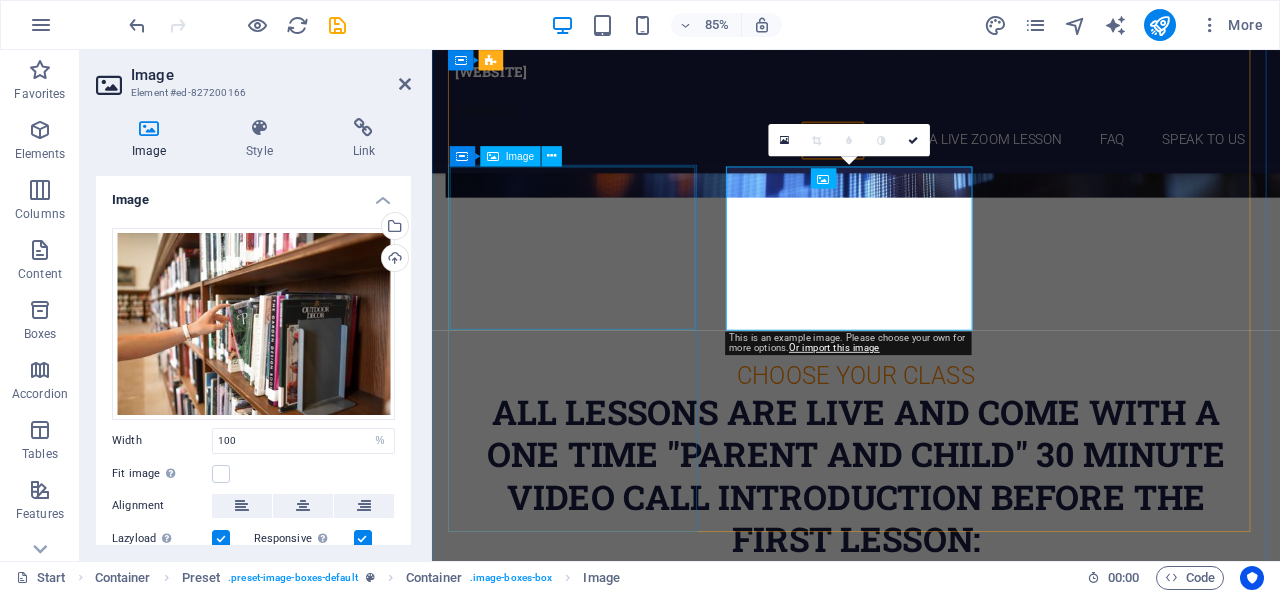 scroll, scrollTop: 3047, scrollLeft: 0, axis: vertical 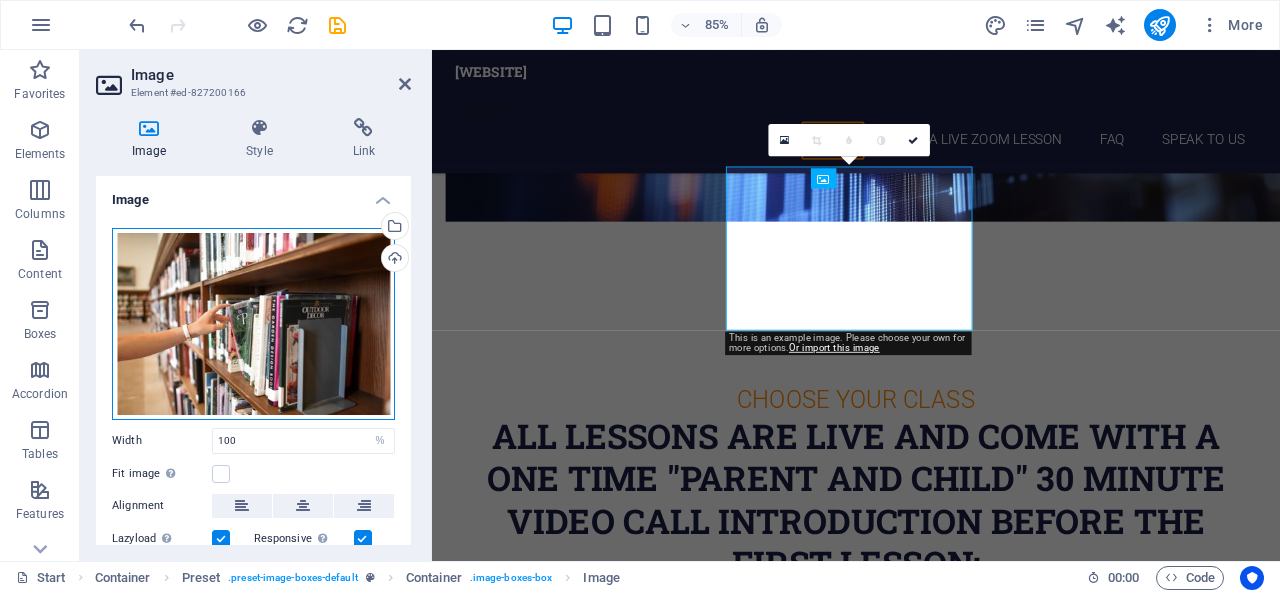 click on "Drag files here, click to choose files or select files from Files or our free stock photos & videos" at bounding box center (253, 324) 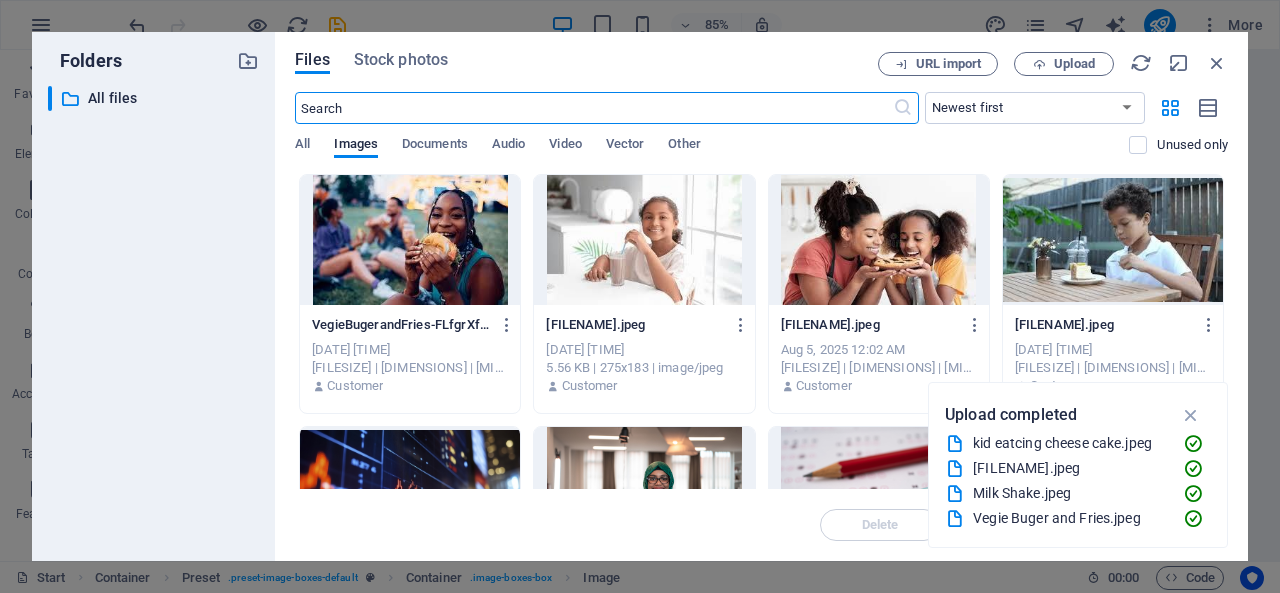 scroll, scrollTop: 3673, scrollLeft: 0, axis: vertical 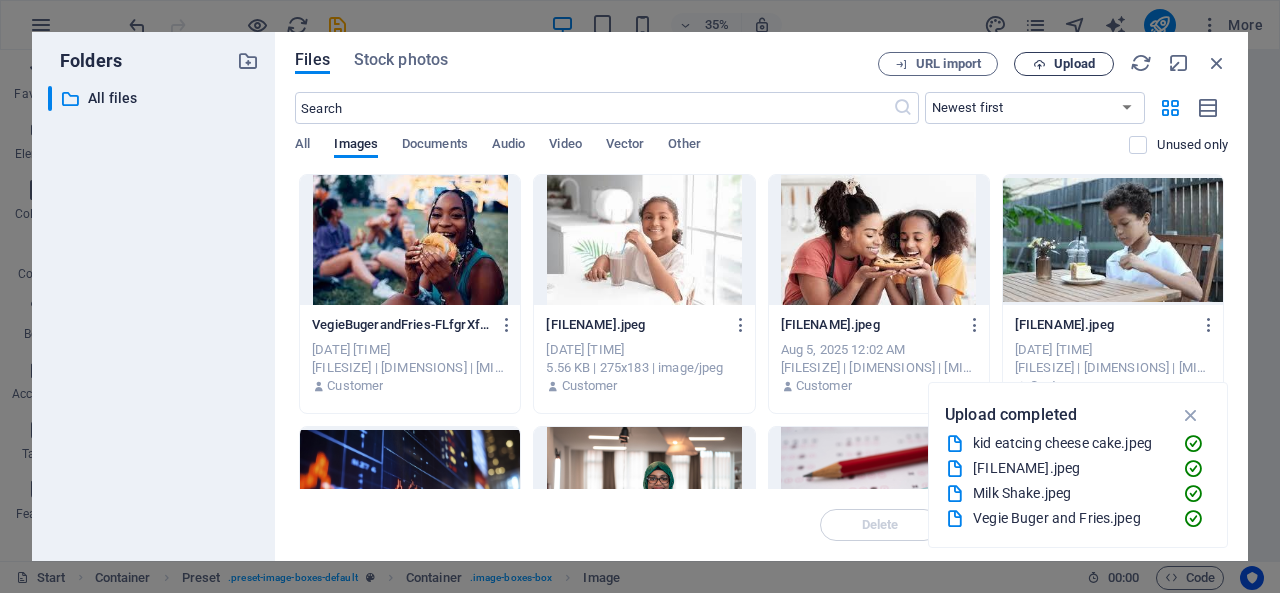 click on "Upload" at bounding box center (1074, 64) 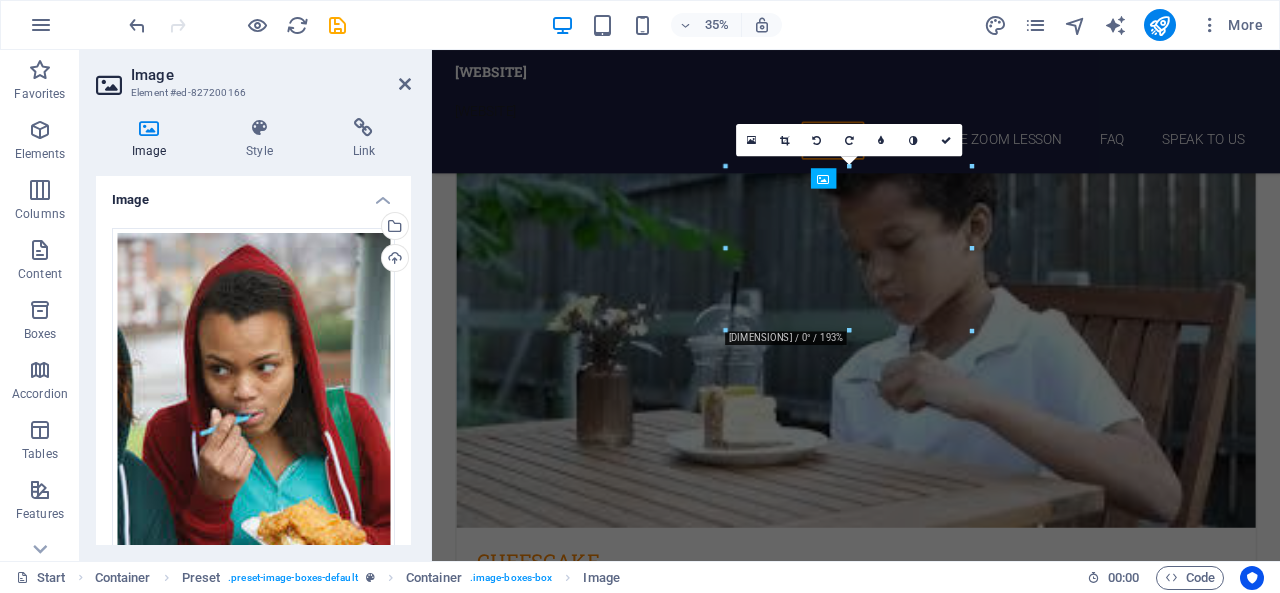 scroll, scrollTop: 3047, scrollLeft: 0, axis: vertical 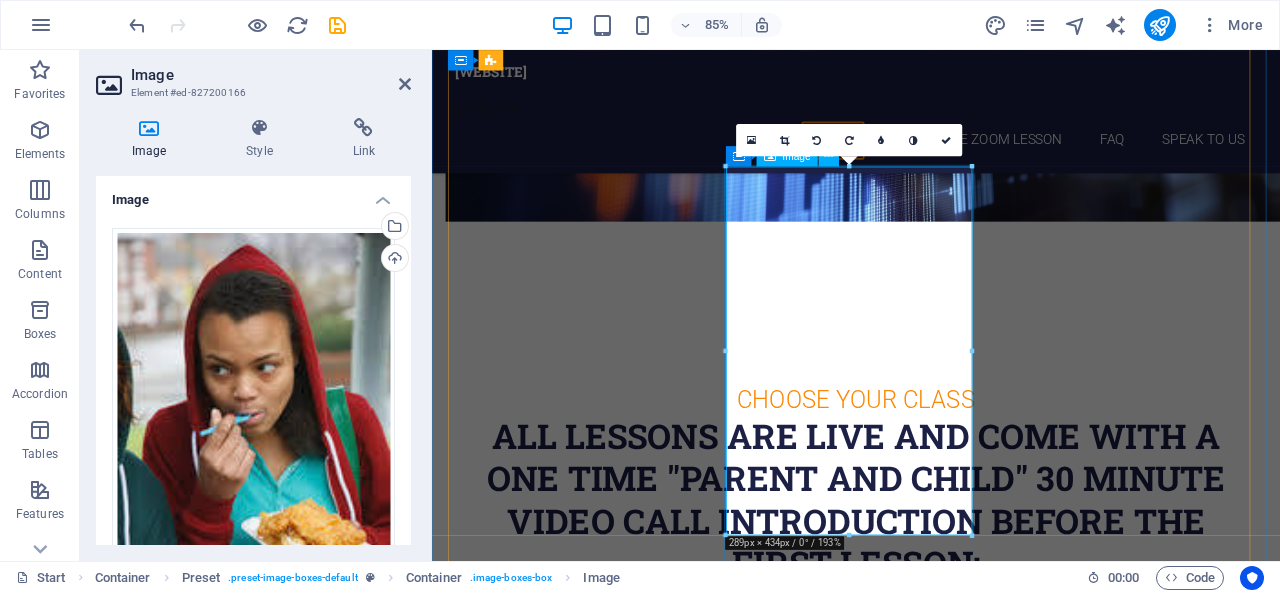 drag, startPoint x: 1283, startPoint y: 584, endPoint x: 901, endPoint y: 502, distance: 390.70193 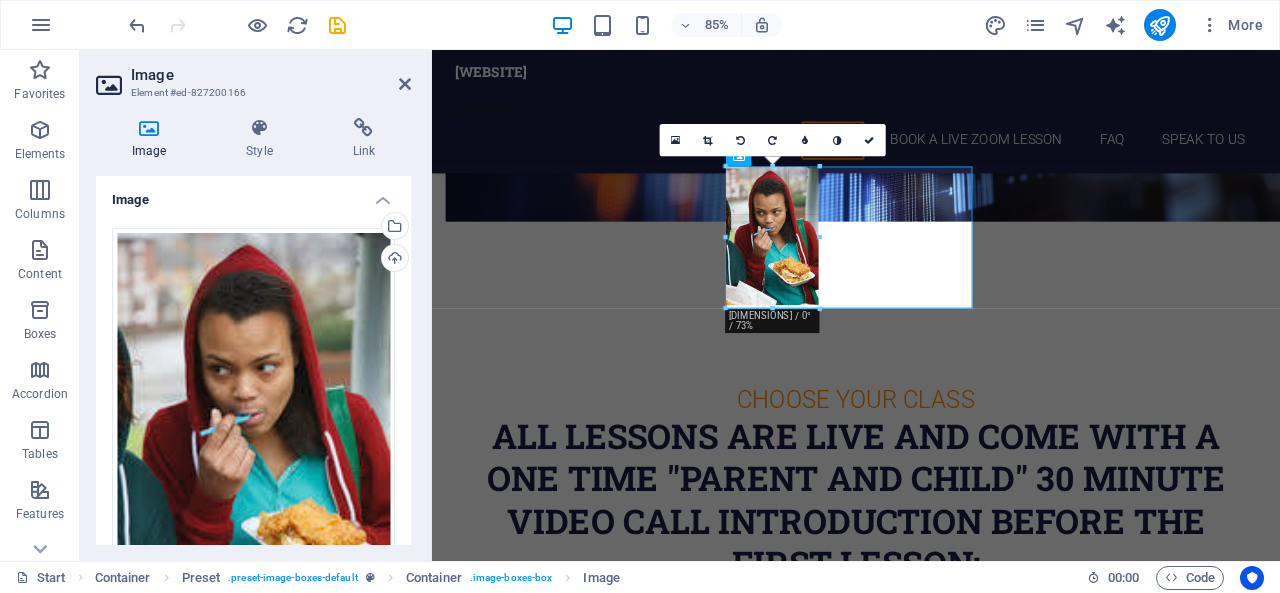 drag, startPoint x: 850, startPoint y: 535, endPoint x: 854, endPoint y: 267, distance: 268.02985 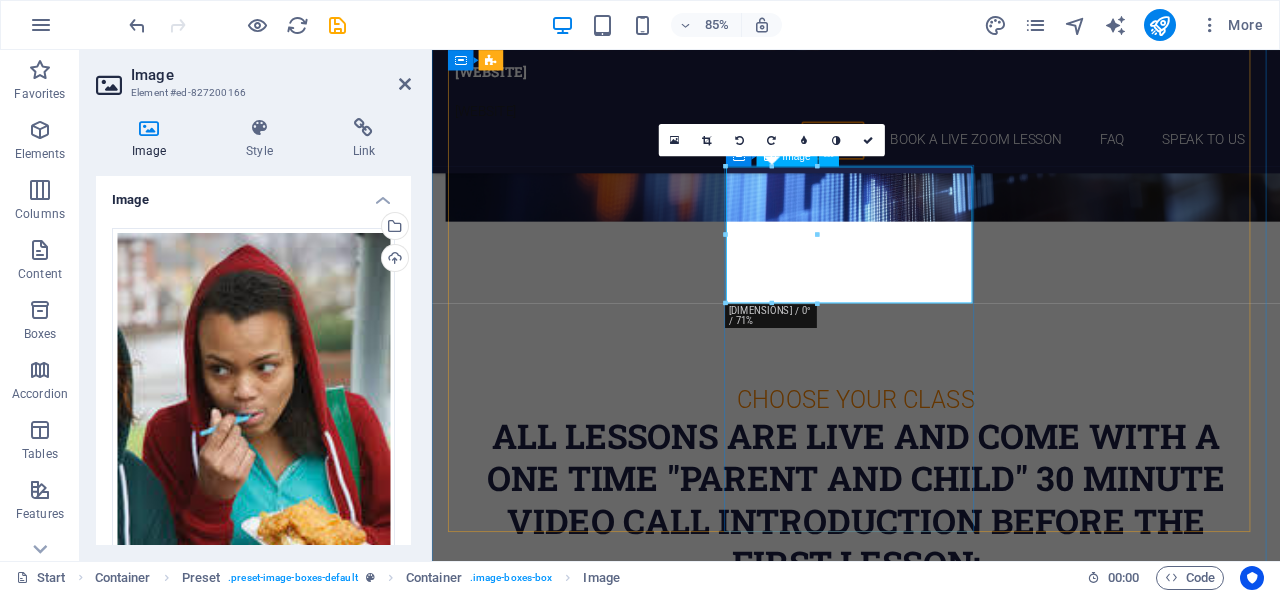 drag, startPoint x: 1252, startPoint y: 283, endPoint x: 973, endPoint y: 258, distance: 280.11783 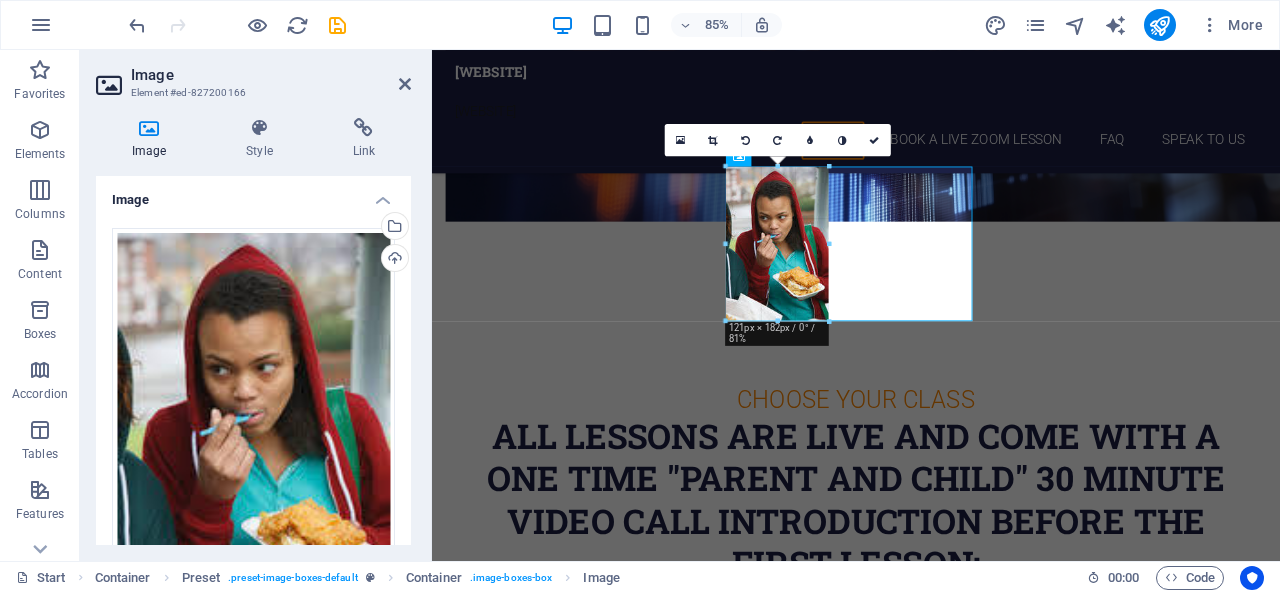 drag, startPoint x: 820, startPoint y: 238, endPoint x: 828, endPoint y: 249, distance: 13.601471 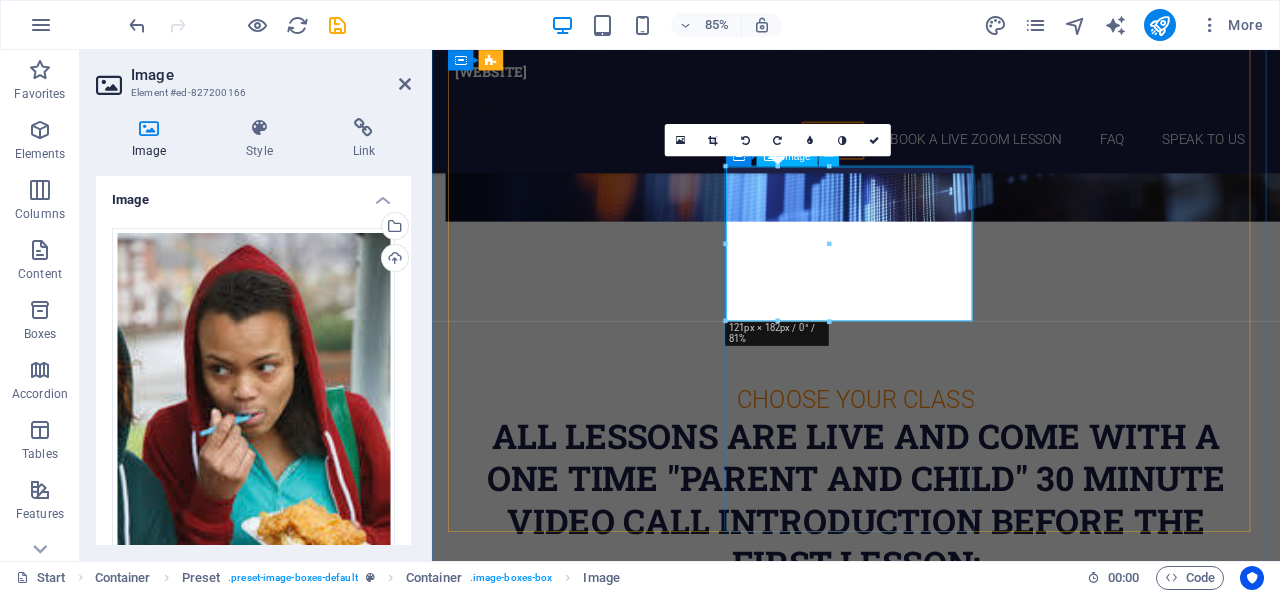 scroll, scrollTop: 3075, scrollLeft: 0, axis: vertical 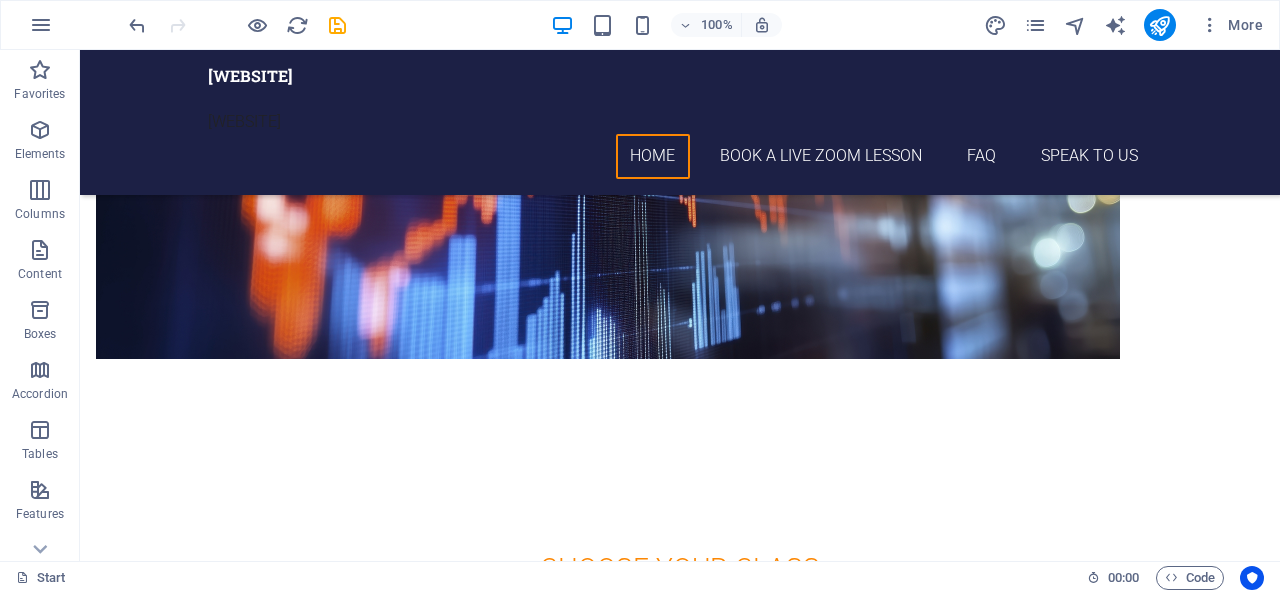 click at bounding box center (237, 25) 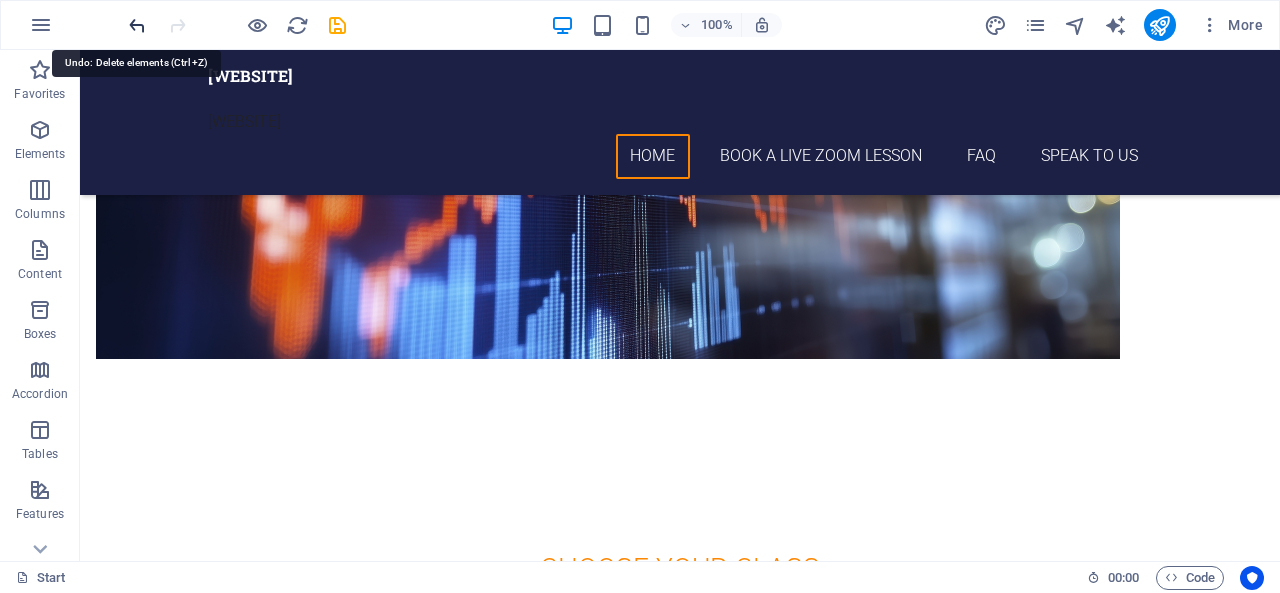 click at bounding box center (137, 25) 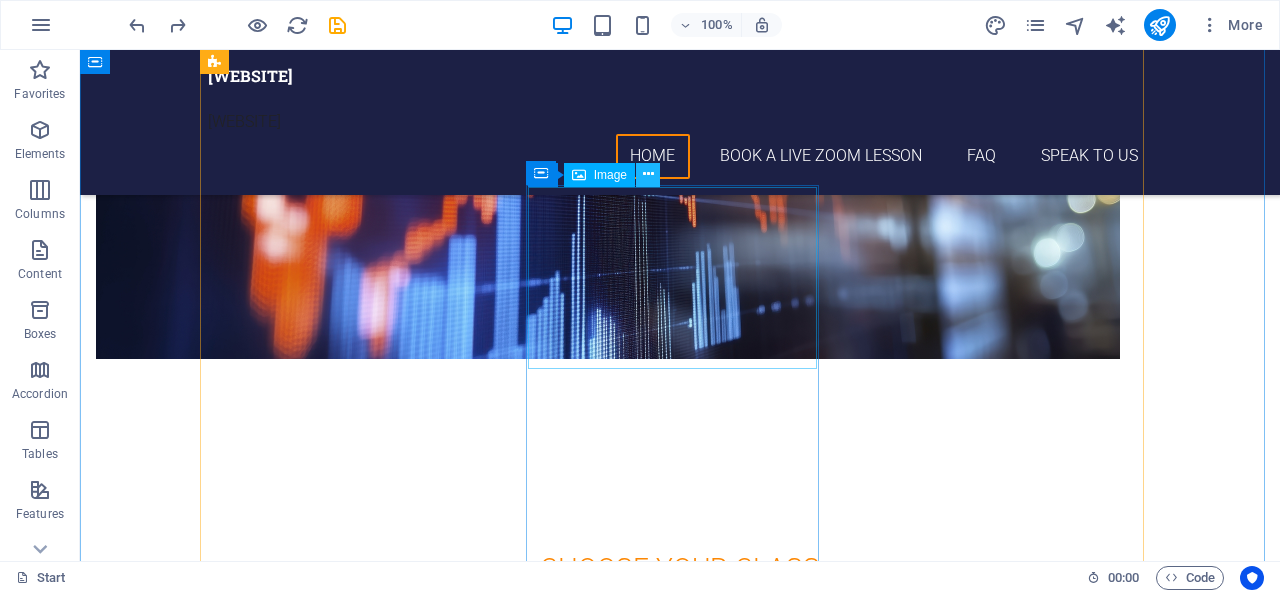 click at bounding box center [648, 174] 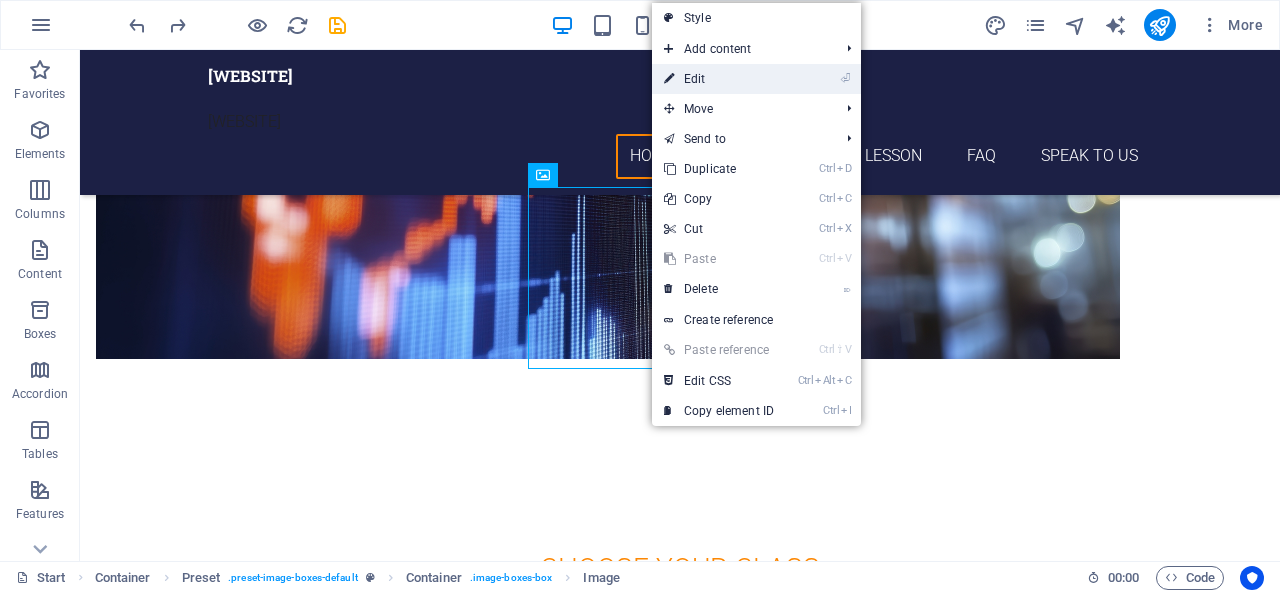 click on "⏎  Edit" at bounding box center [719, 79] 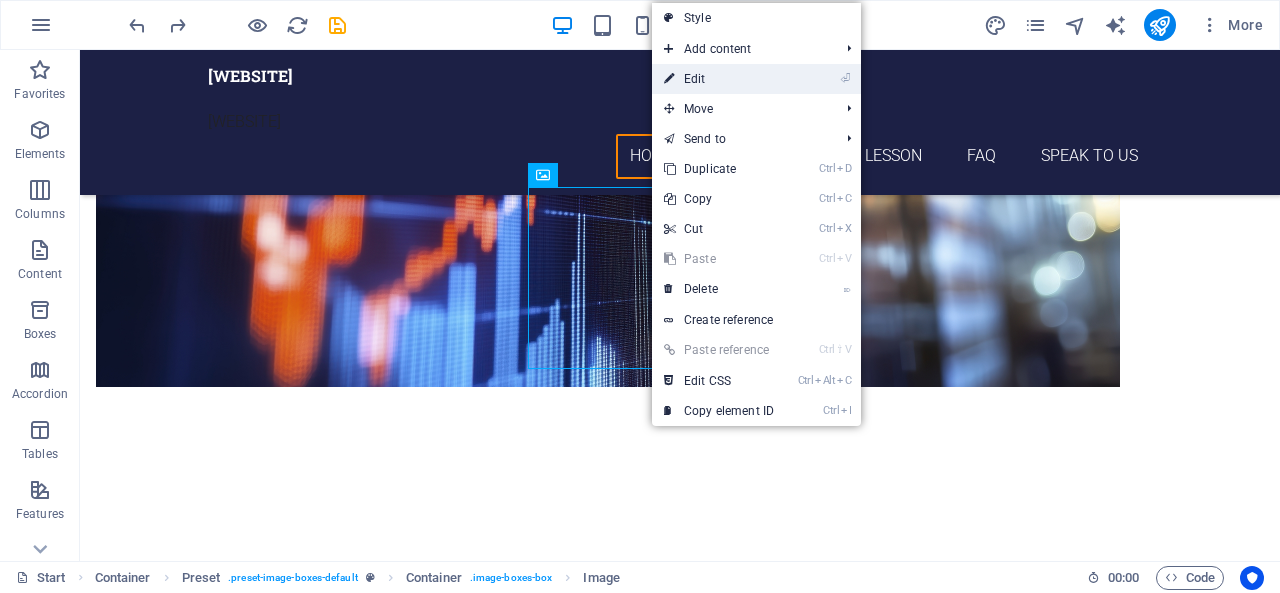 select on "px" 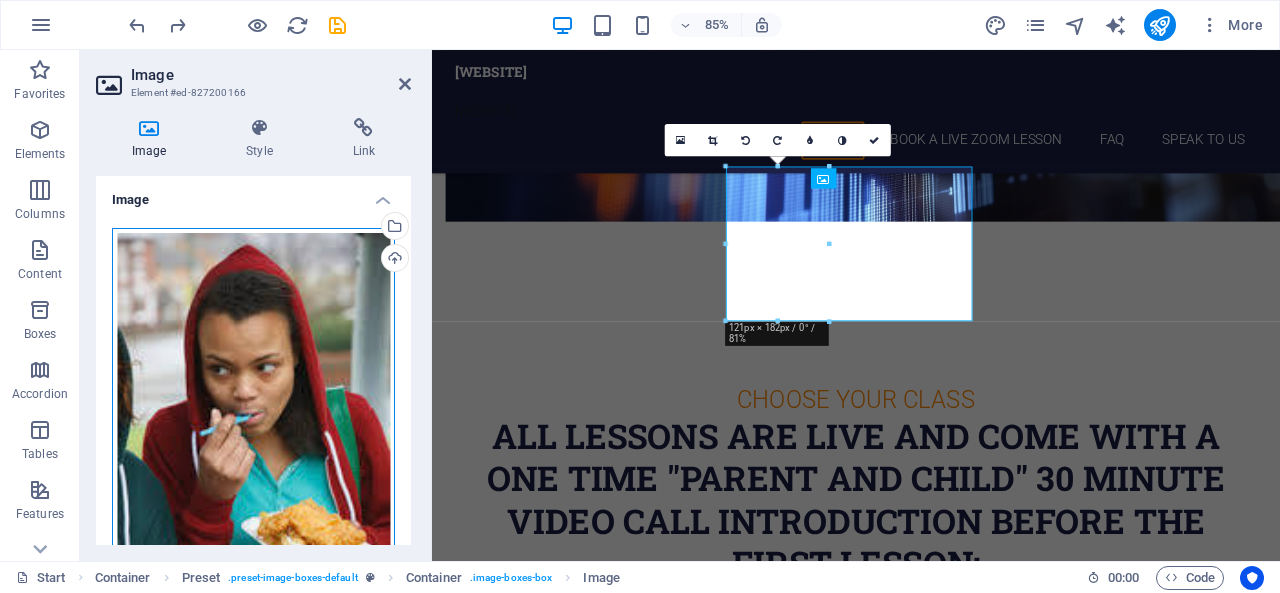 click on "Drag files here, click to choose files or select files from Files or our free stock photos & videos" at bounding box center (253, 438) 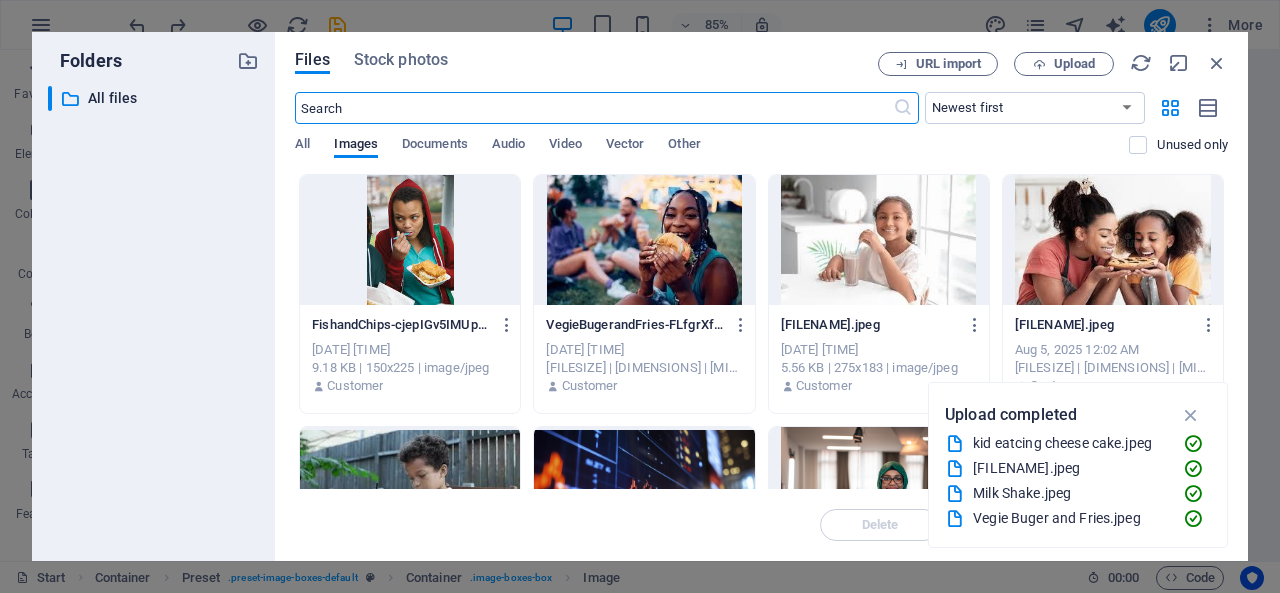 scroll, scrollTop: 3673, scrollLeft: 0, axis: vertical 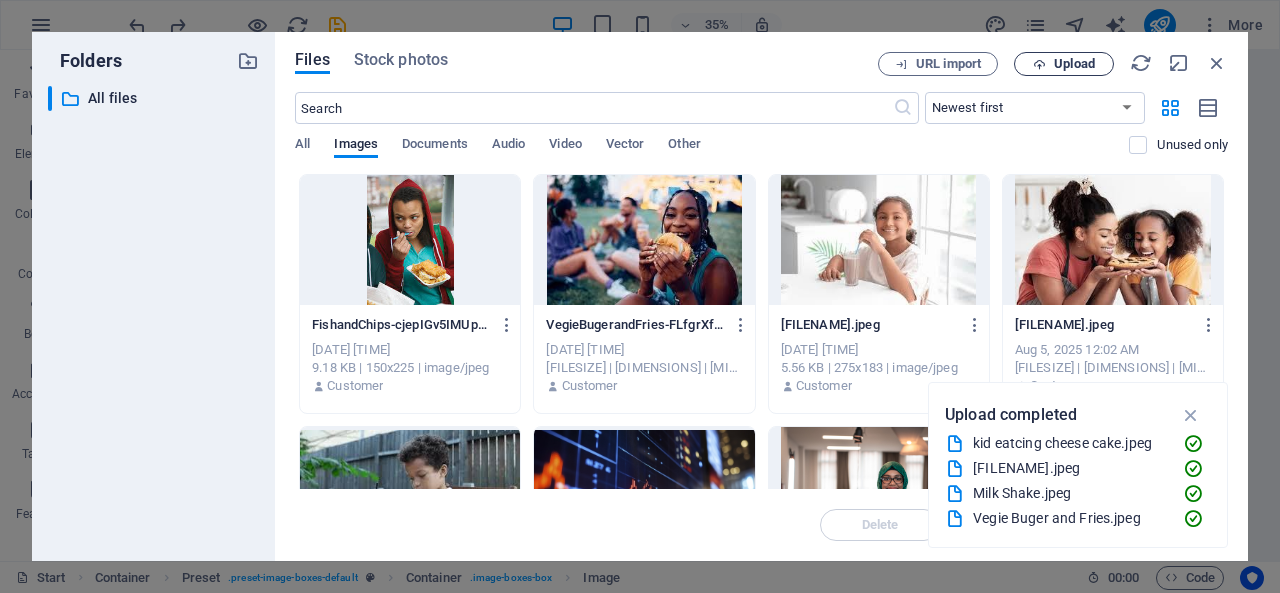 click on "Upload" at bounding box center [1074, 64] 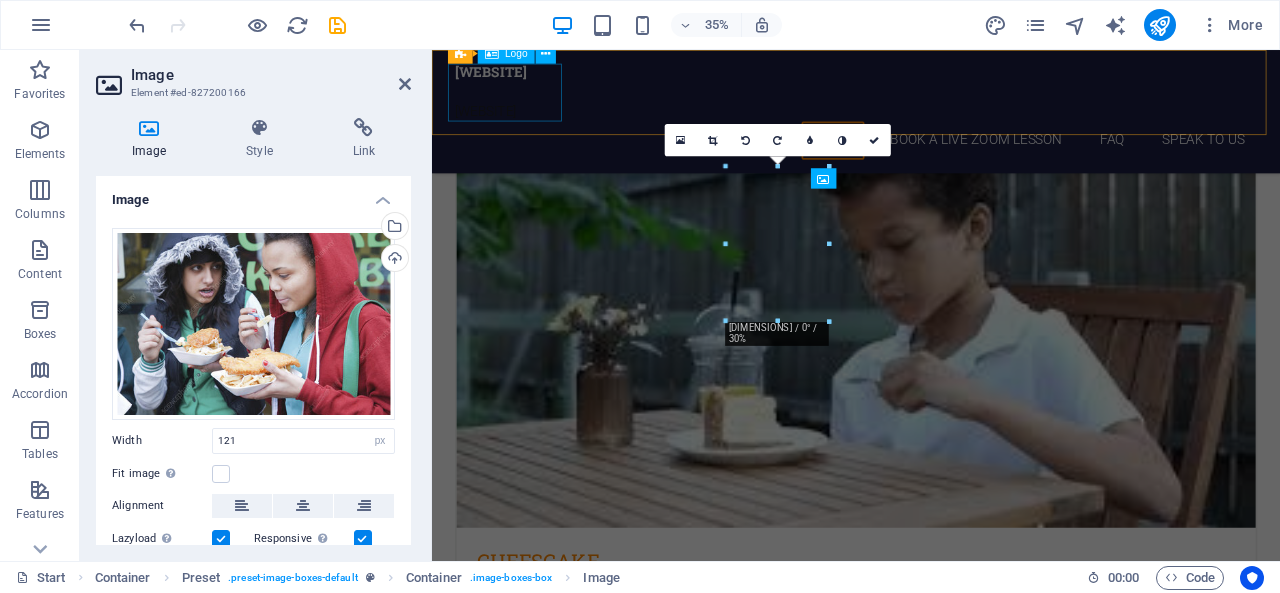 scroll, scrollTop: 3047, scrollLeft: 0, axis: vertical 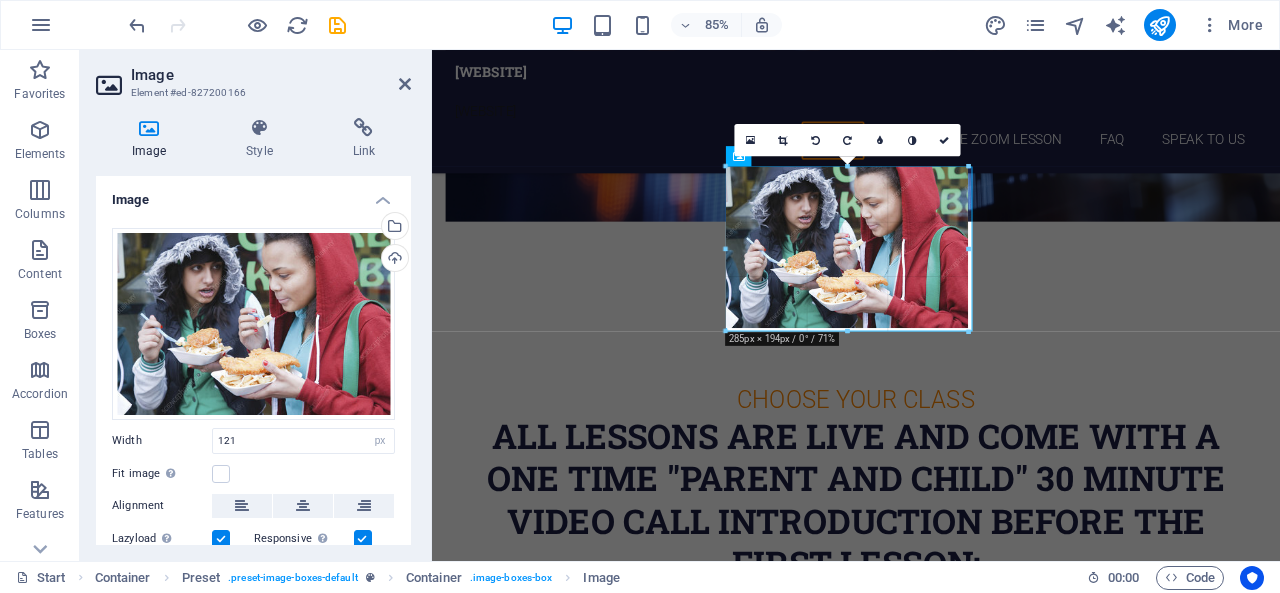 drag, startPoint x: 831, startPoint y: 235, endPoint x: 658, endPoint y: 321, distance: 193.1968 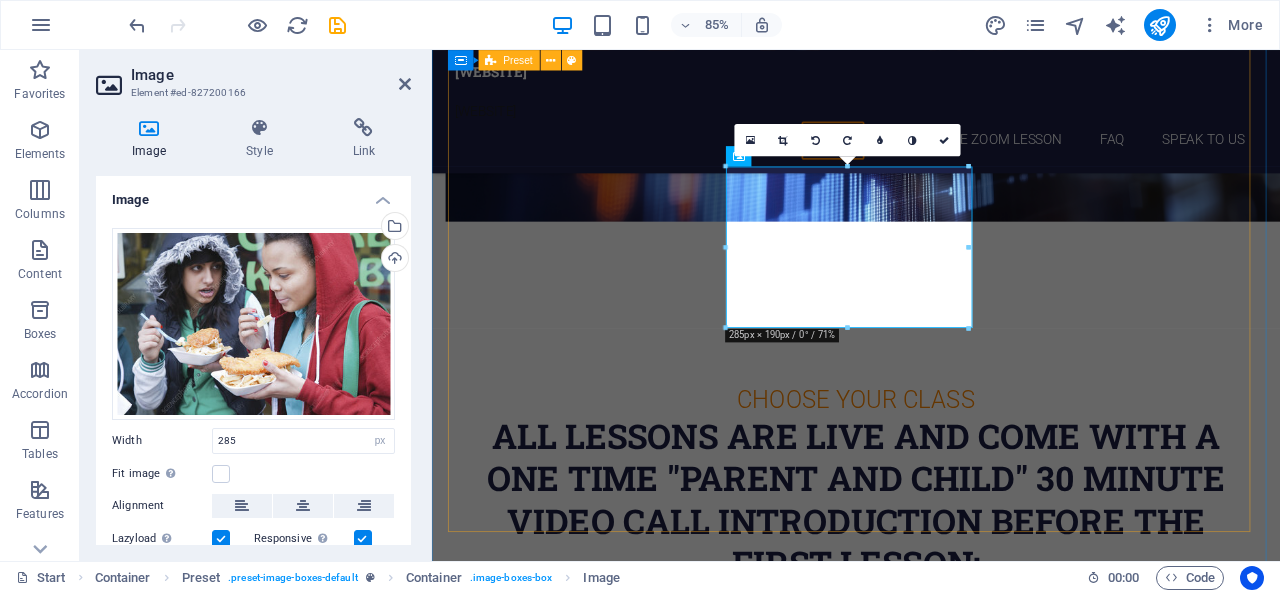 click on "cHEESCAKE  [DATE]  [TIME] - [TIME] Lorem ipsum dolor sit amet, consectetur adipisicing elit. Veritatis, dolorem! aPPLE pIE  [DATE]  [TIME] - [TIME] Lorem ipsum dolor sit amet, consectetur adipisicing elit. Veritatis, dolorem! mILKSHAKE  [DATE]  [TIME] - [TIME] Lorem ipsum dolor sit amet, consectetur adipisicing elit. Veritatis, dolorem! vEGIE bURGER & fRIES  [DATE]  [TIME] - [TIME] Lorem ipsum dolor sit amet, consectetur adipisicing elit. Veritatis, dolorem! fISH & cHIPS  [DATE]  [TIME] - [TIME] Lorem ipsum dolor sit amet, consectetur adipisicing elit. Veritatis, dolorem! gINGER bEER  [DATE]  [TIME] - [TIME] Lorem ipsum dolor sit amet, consectetur adipisicing elit. Veritatis, dolorem!" at bounding box center (931, 2416) 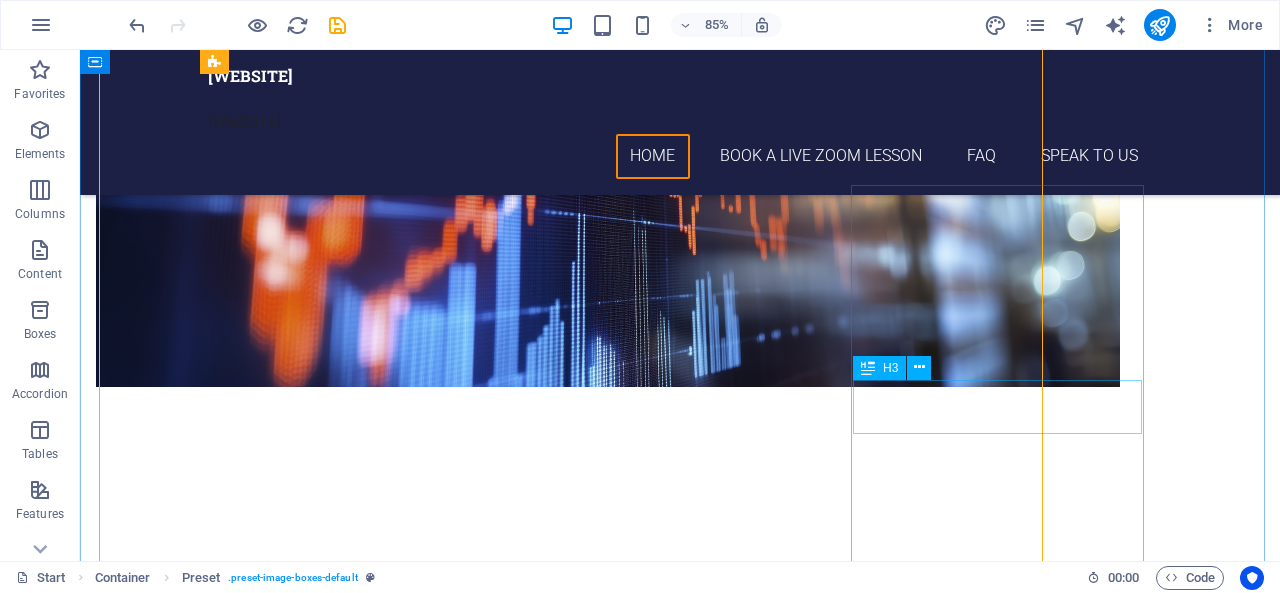 scroll, scrollTop: 3075, scrollLeft: 0, axis: vertical 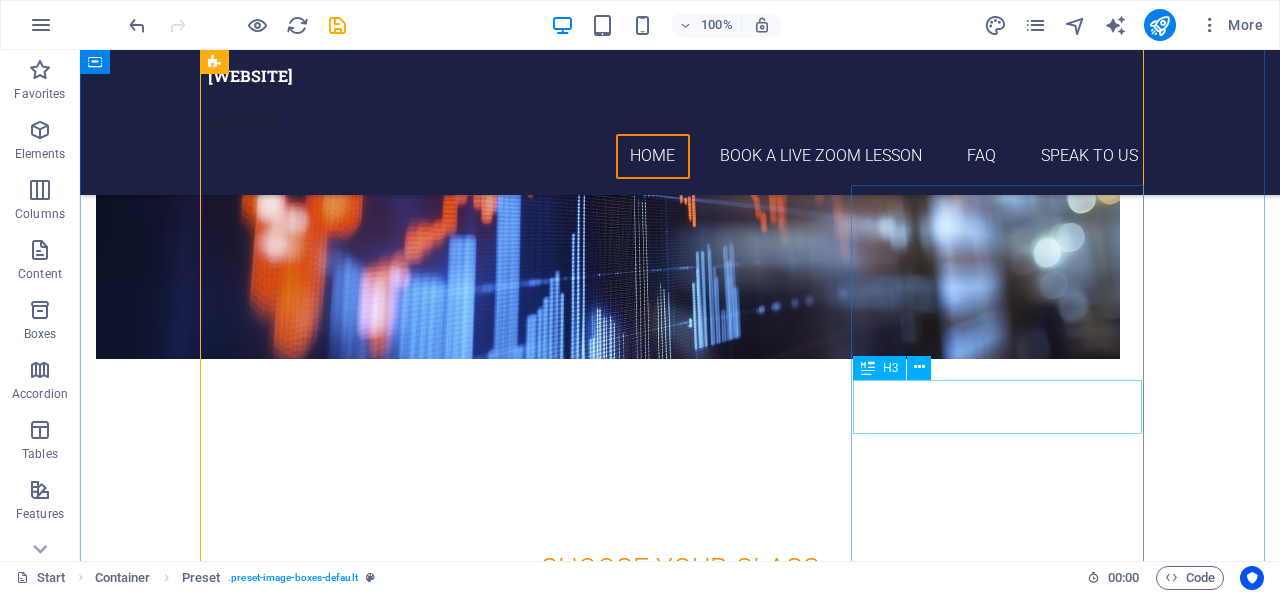 click on "gINGER bEER" at bounding box center [680, 4093] 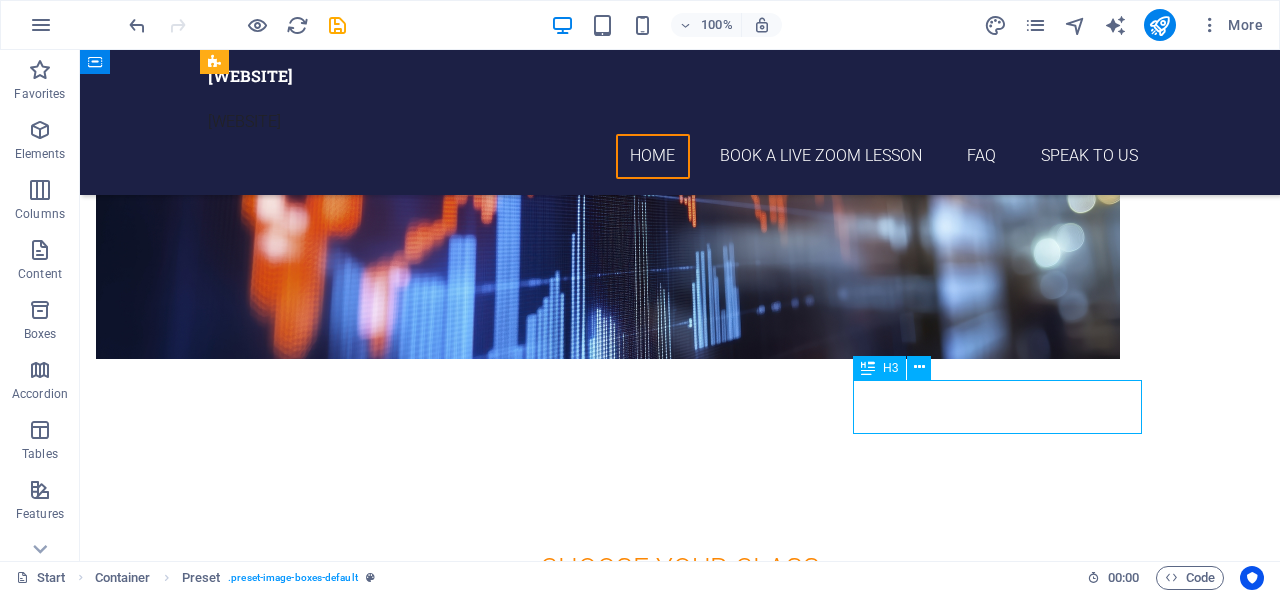 click on "gINGER bEER" at bounding box center [680, 4093] 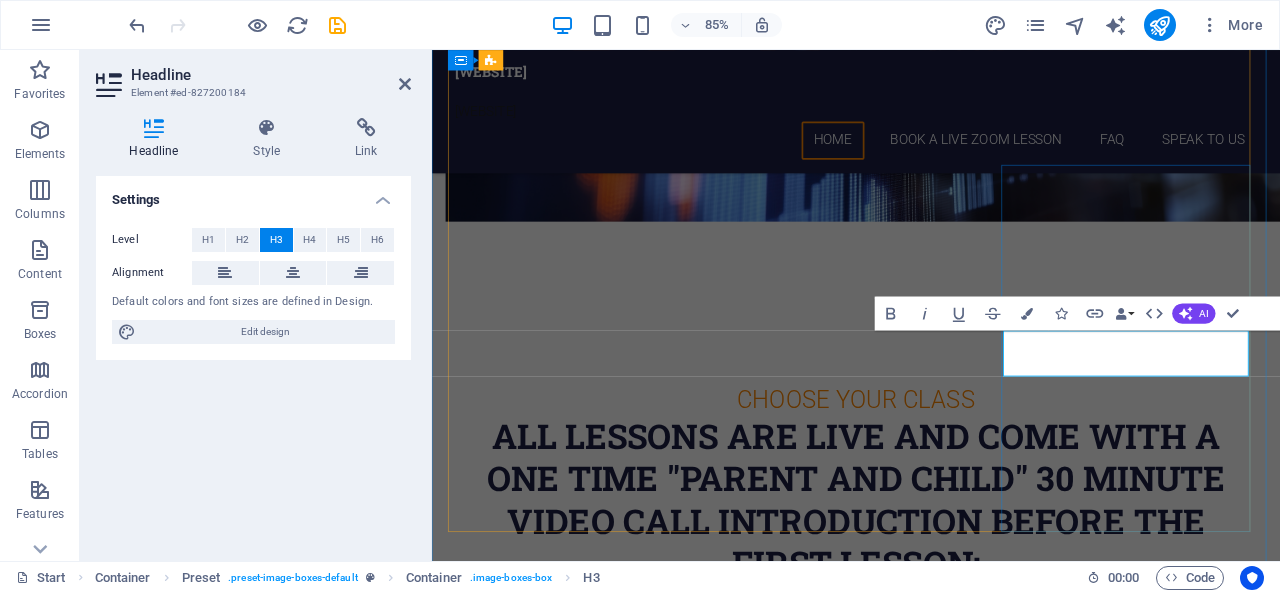 type 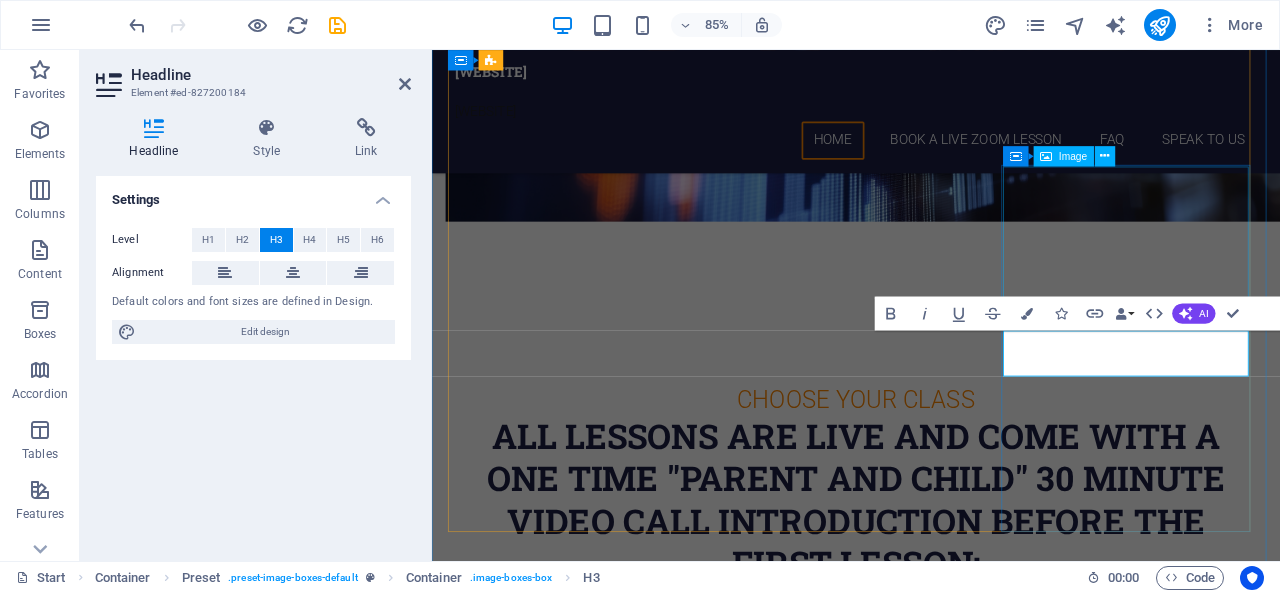 click at bounding box center (931, 3617) 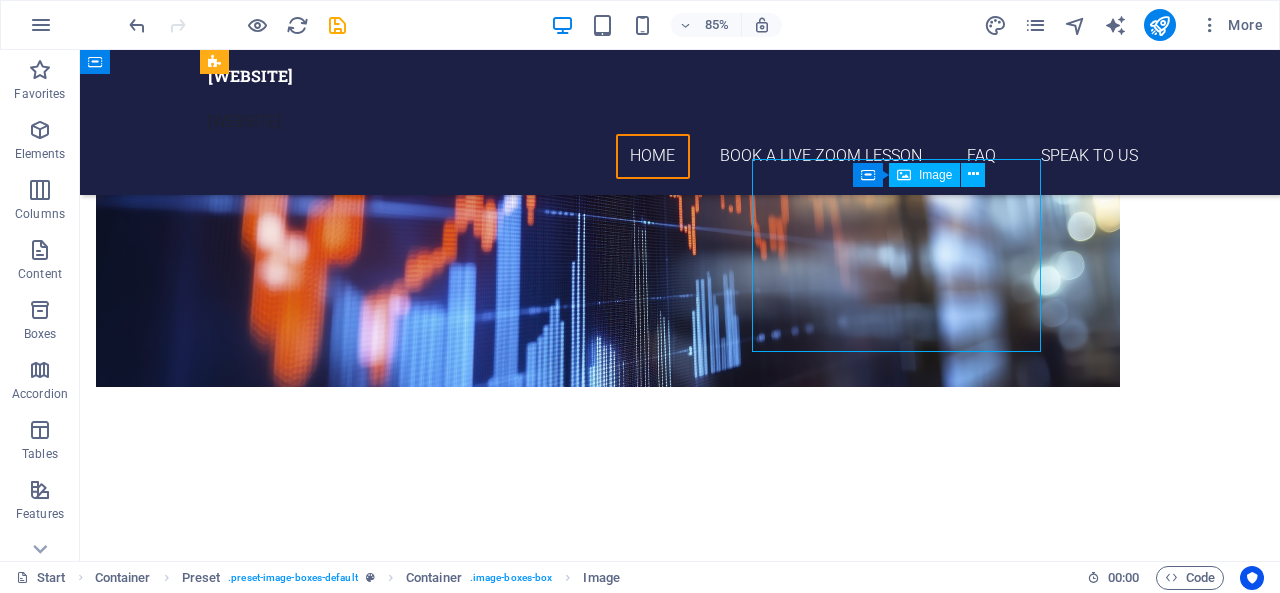 scroll, scrollTop: 3075, scrollLeft: 0, axis: vertical 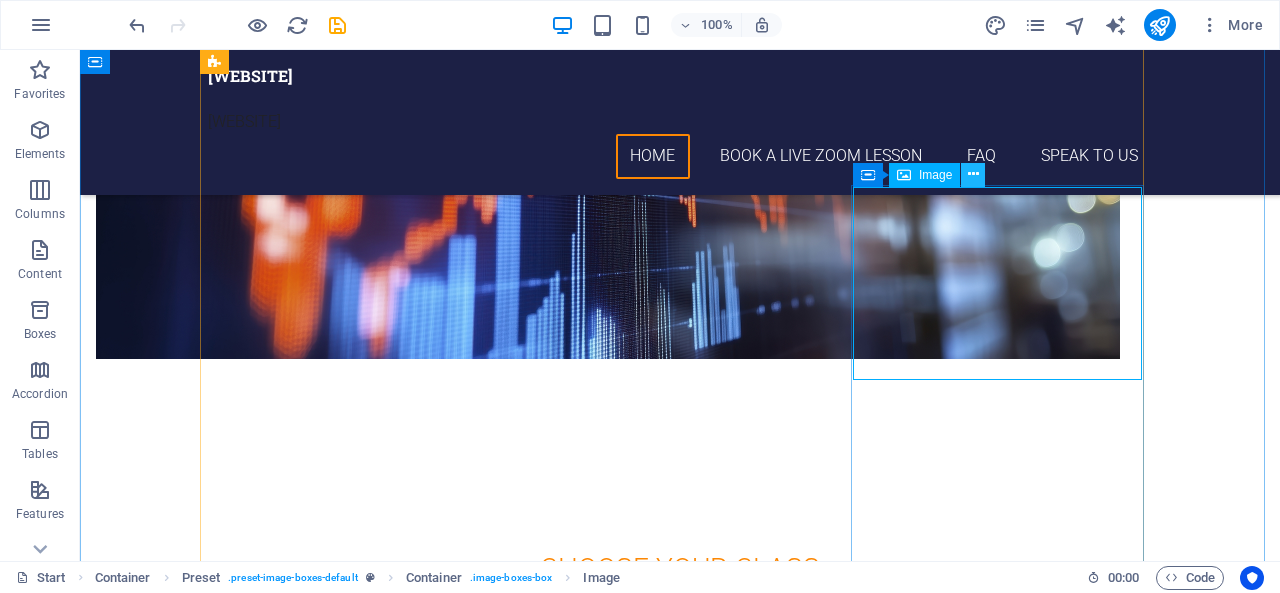 click at bounding box center [973, 174] 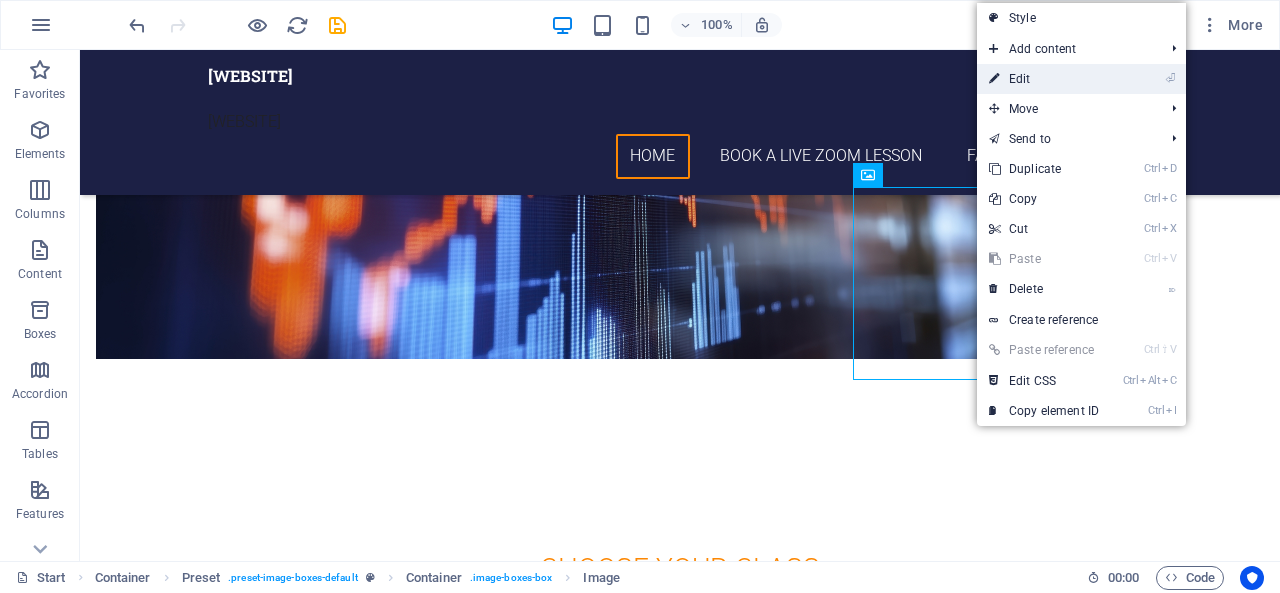 click on "⏎  Edit" at bounding box center [1044, 79] 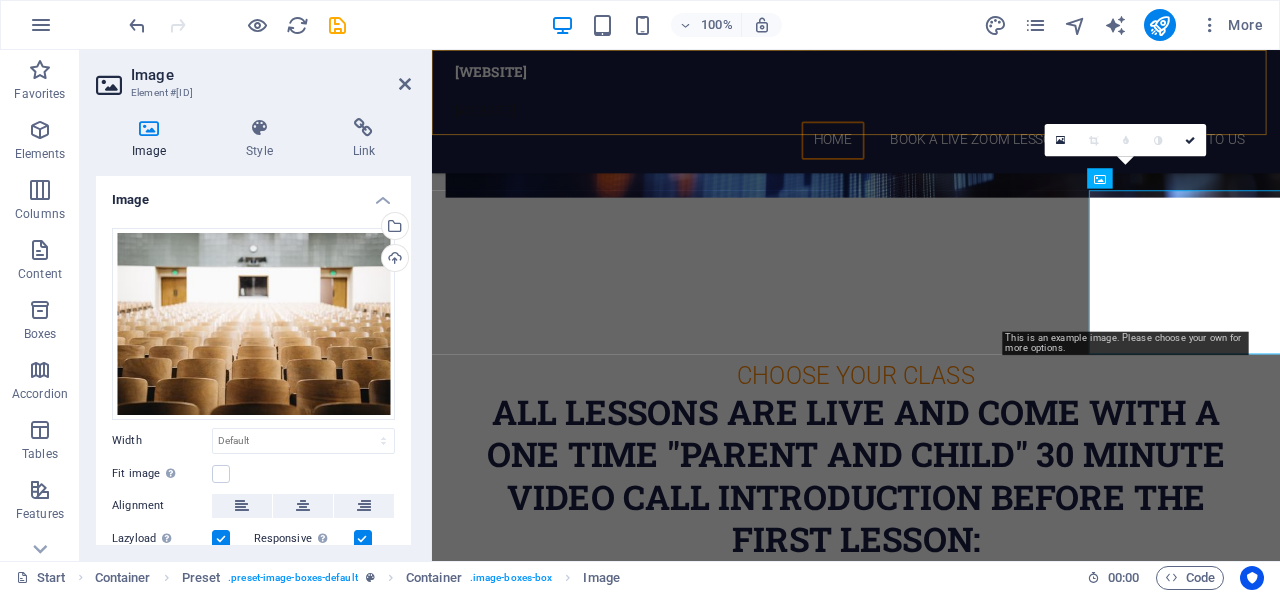 scroll, scrollTop: 3047, scrollLeft: 0, axis: vertical 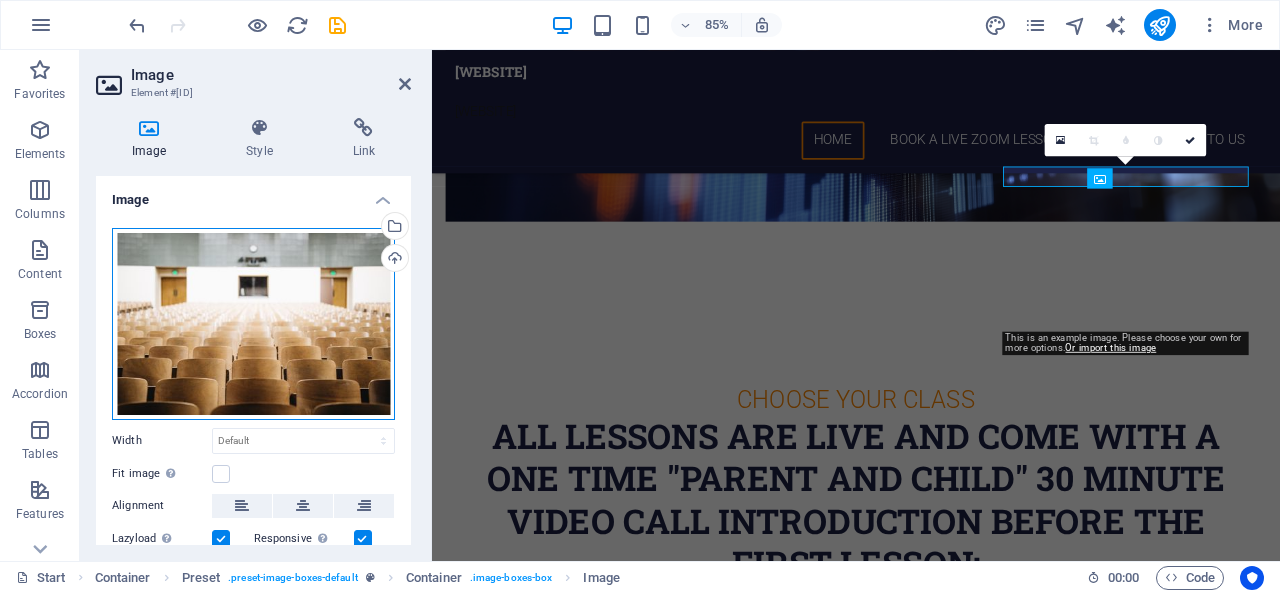 click on "Drag files here, click to choose files or select files from Files or our free stock photos & videos" at bounding box center [253, 324] 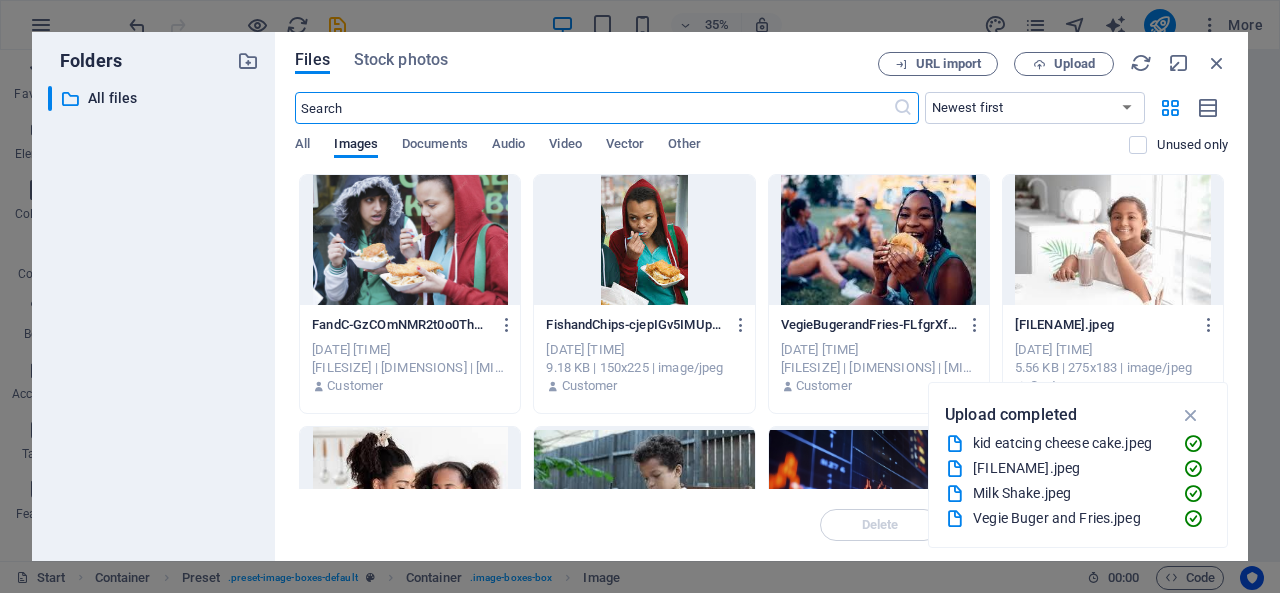 scroll, scrollTop: 3673, scrollLeft: 0, axis: vertical 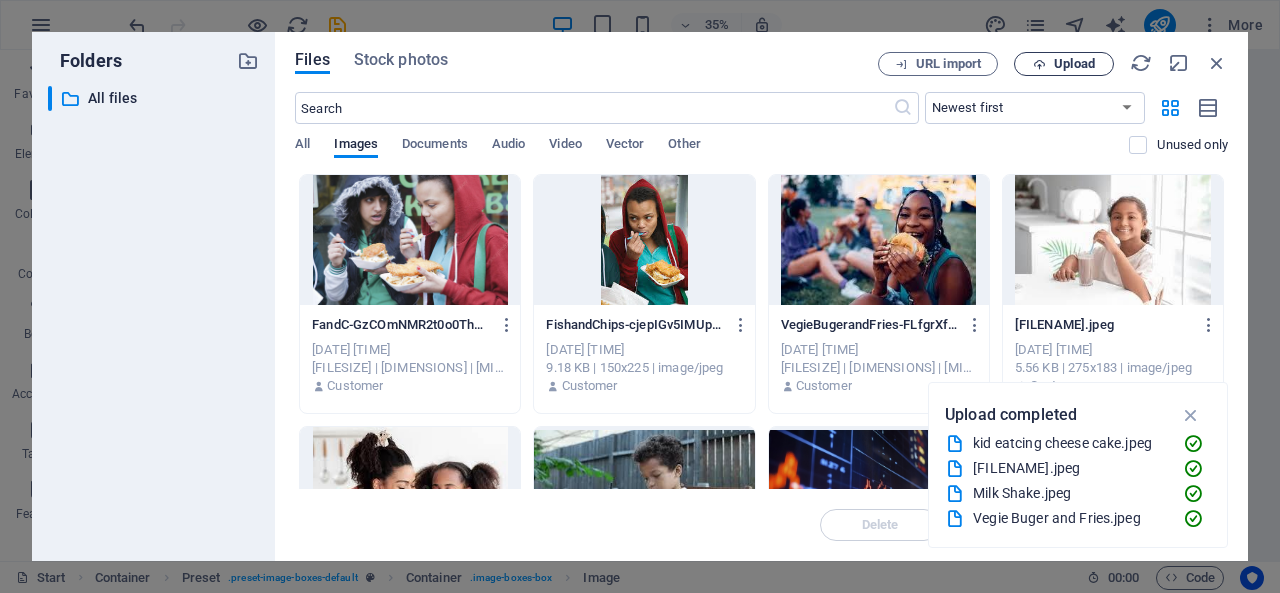 click on "Upload" at bounding box center [1074, 64] 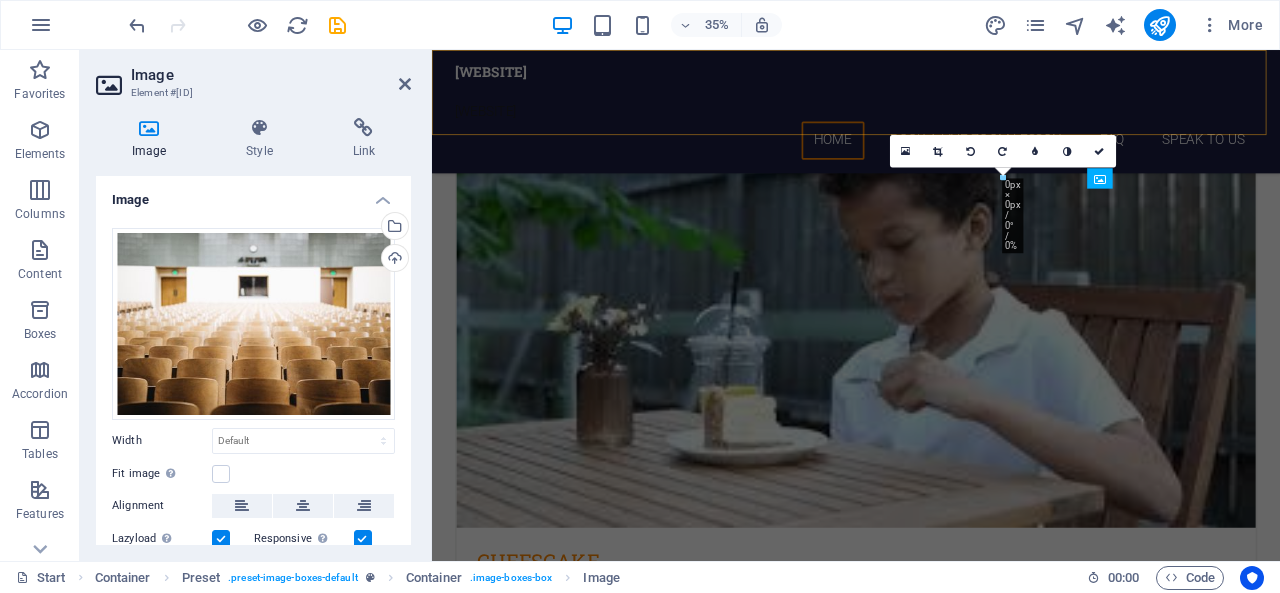 scroll, scrollTop: 3047, scrollLeft: 0, axis: vertical 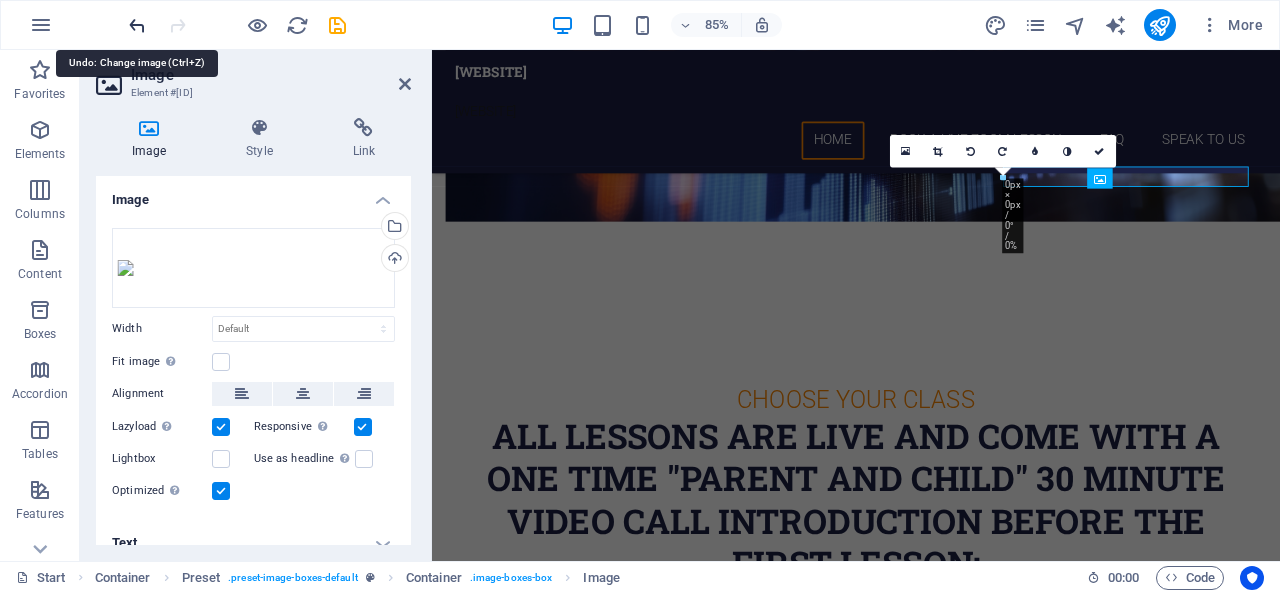 click at bounding box center (137, 25) 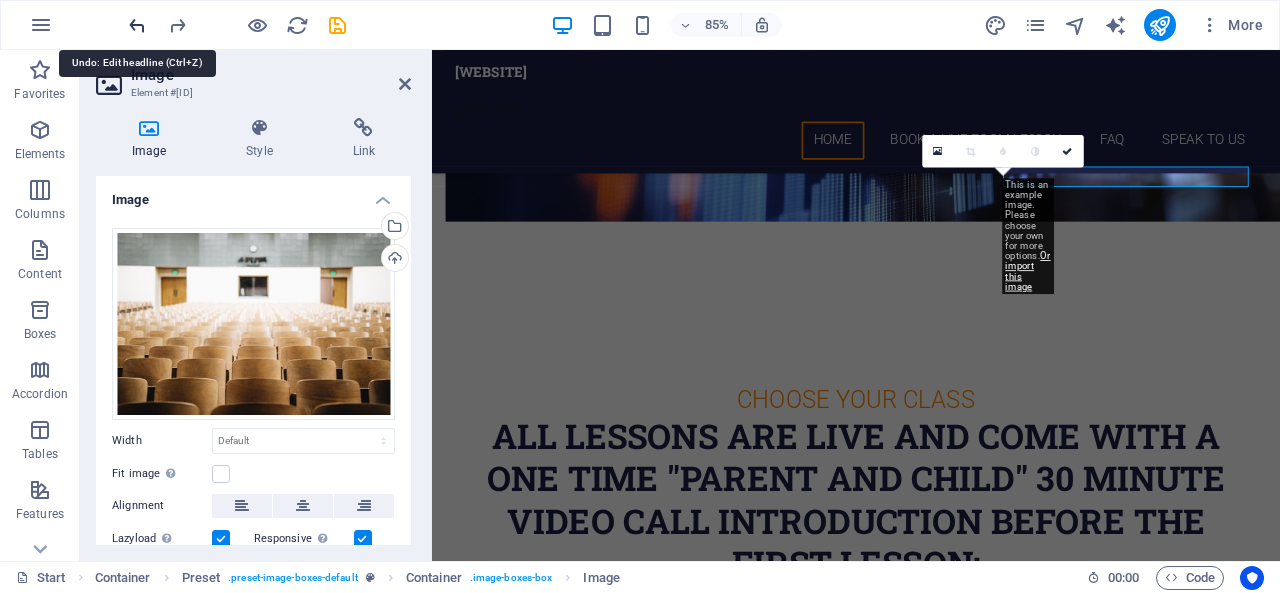 click at bounding box center (137, 25) 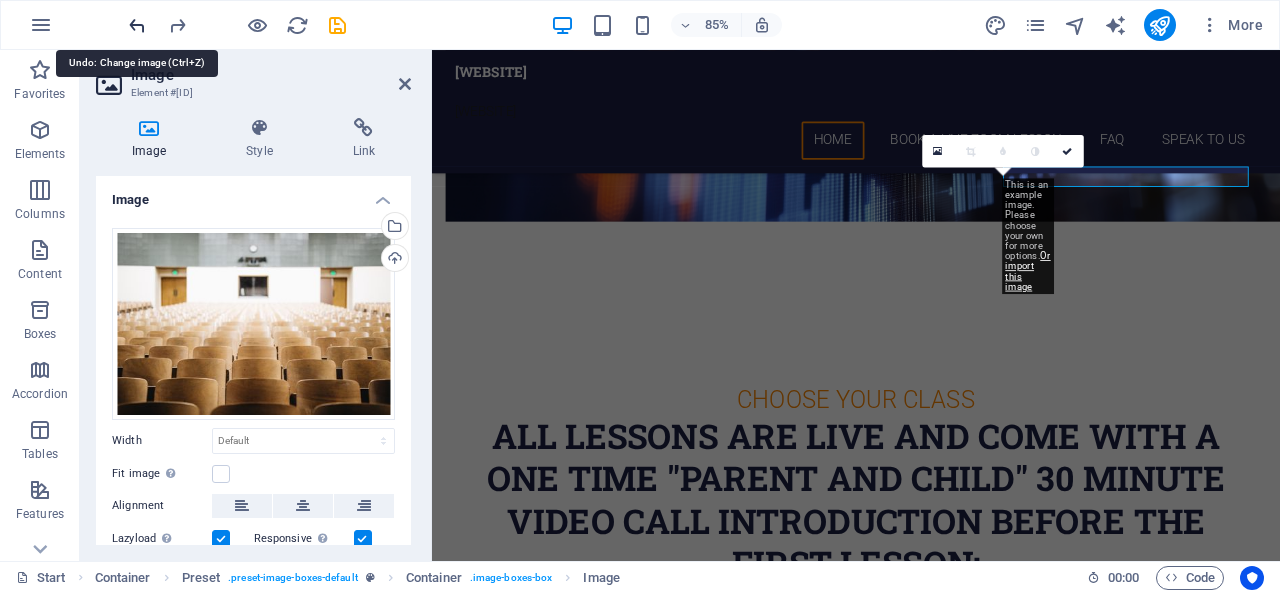 click at bounding box center (137, 25) 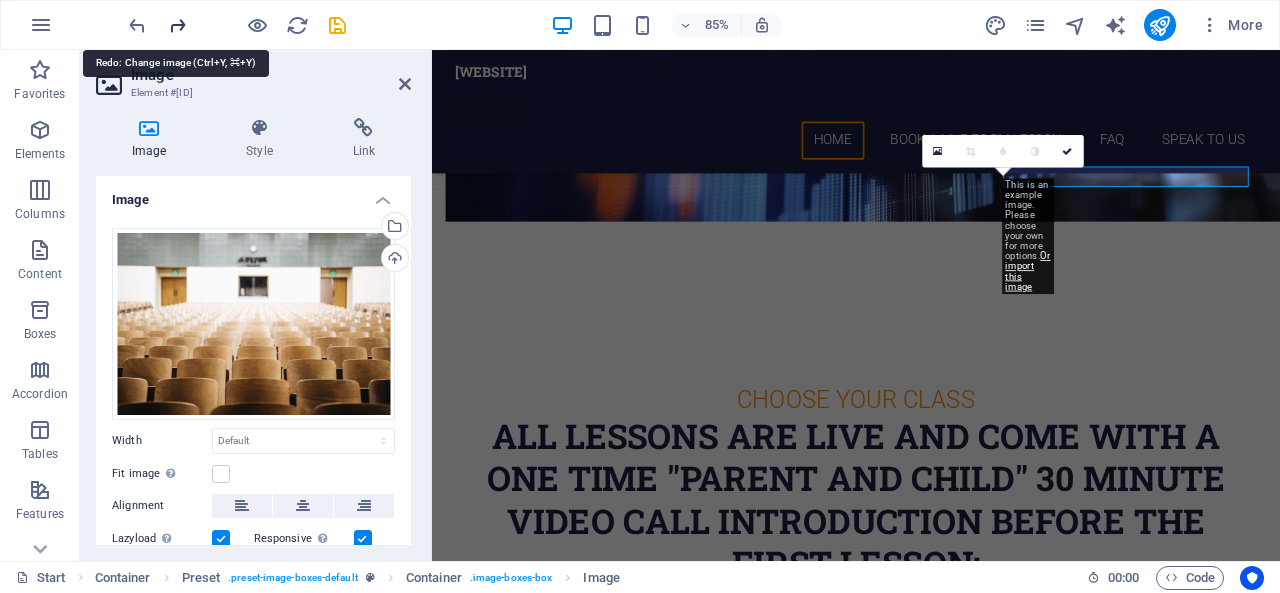 click at bounding box center (177, 25) 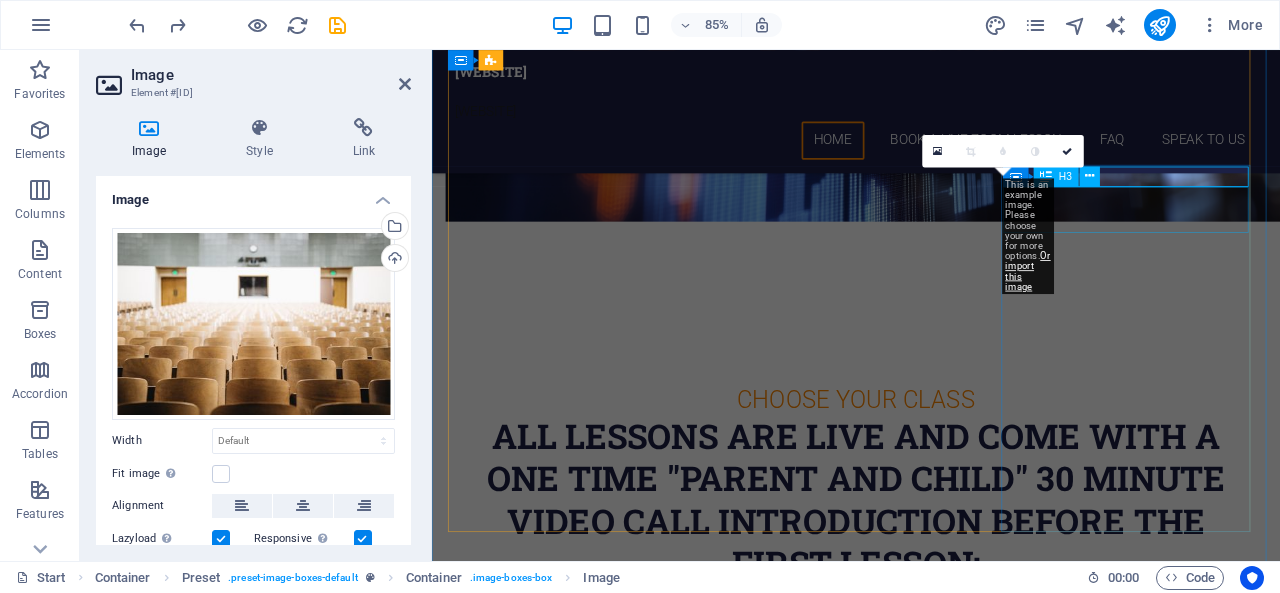click on "gINGER bEER" at bounding box center (931, 7783) 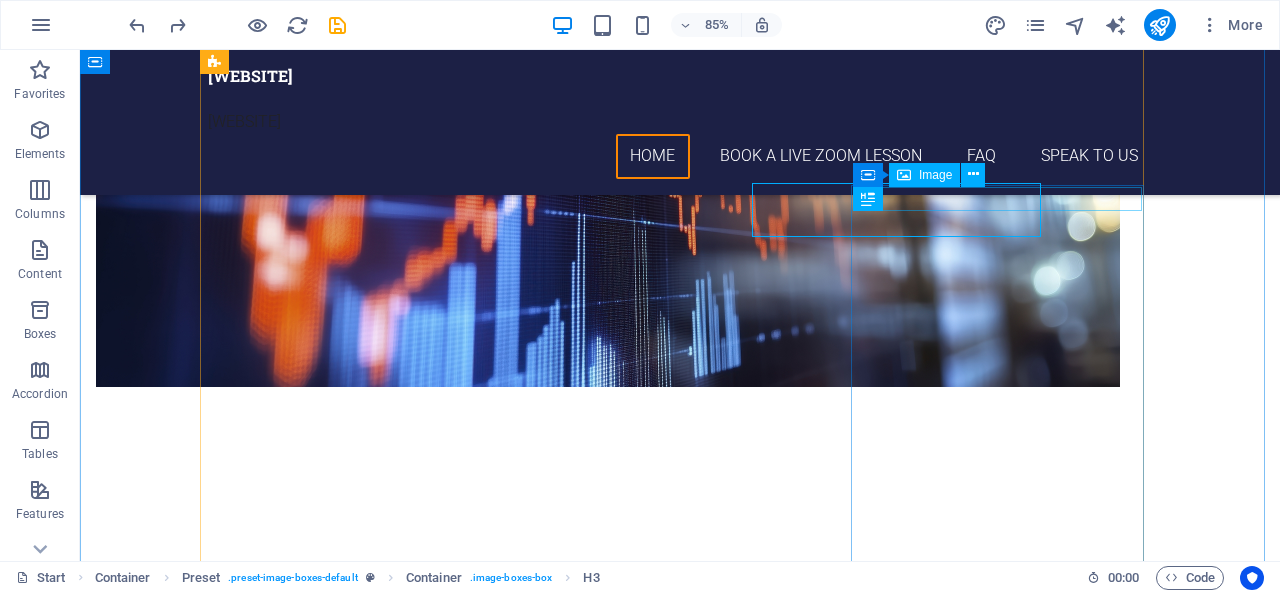 scroll, scrollTop: 3075, scrollLeft: 0, axis: vertical 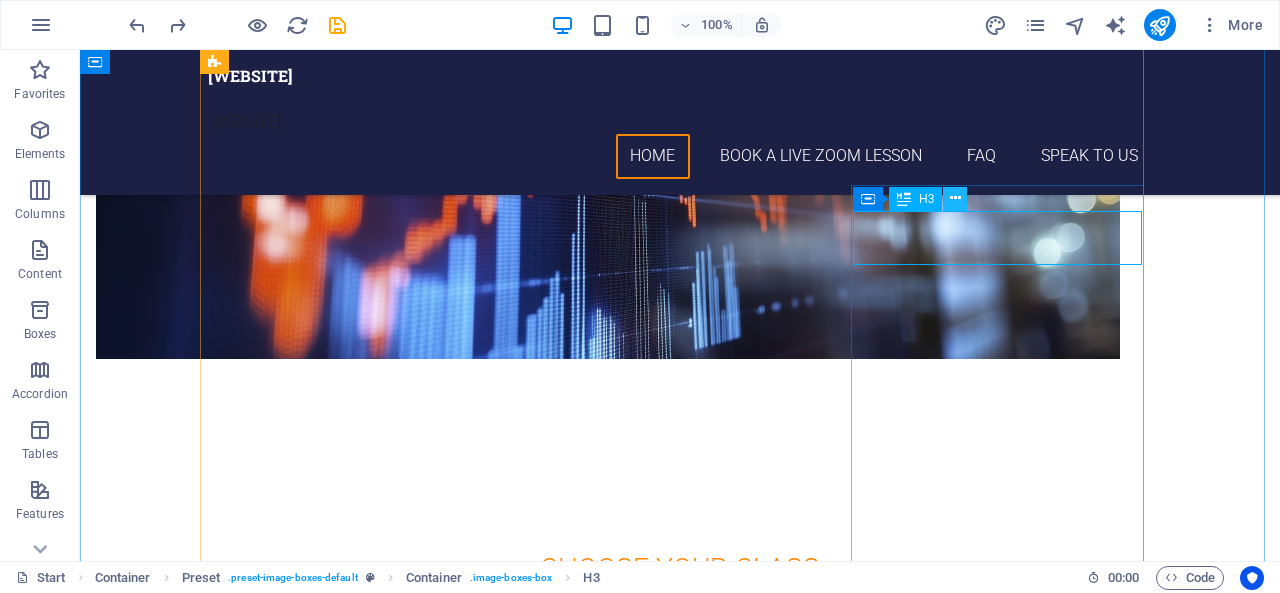 click at bounding box center [955, 198] 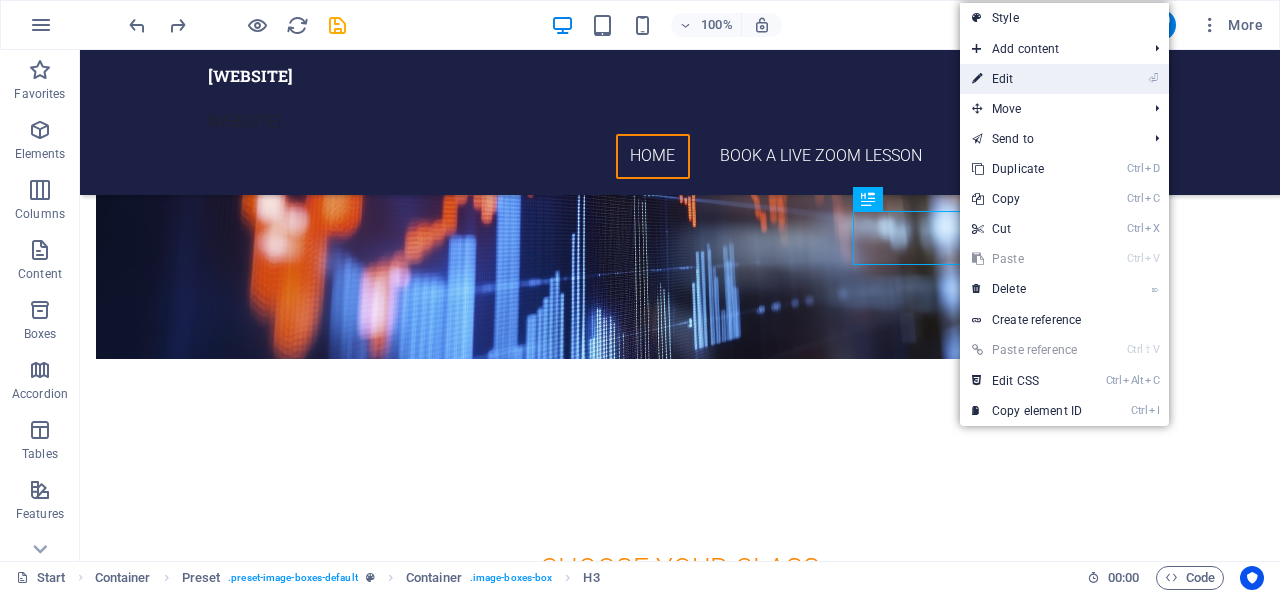 click on "⏎  Edit" at bounding box center (1027, 79) 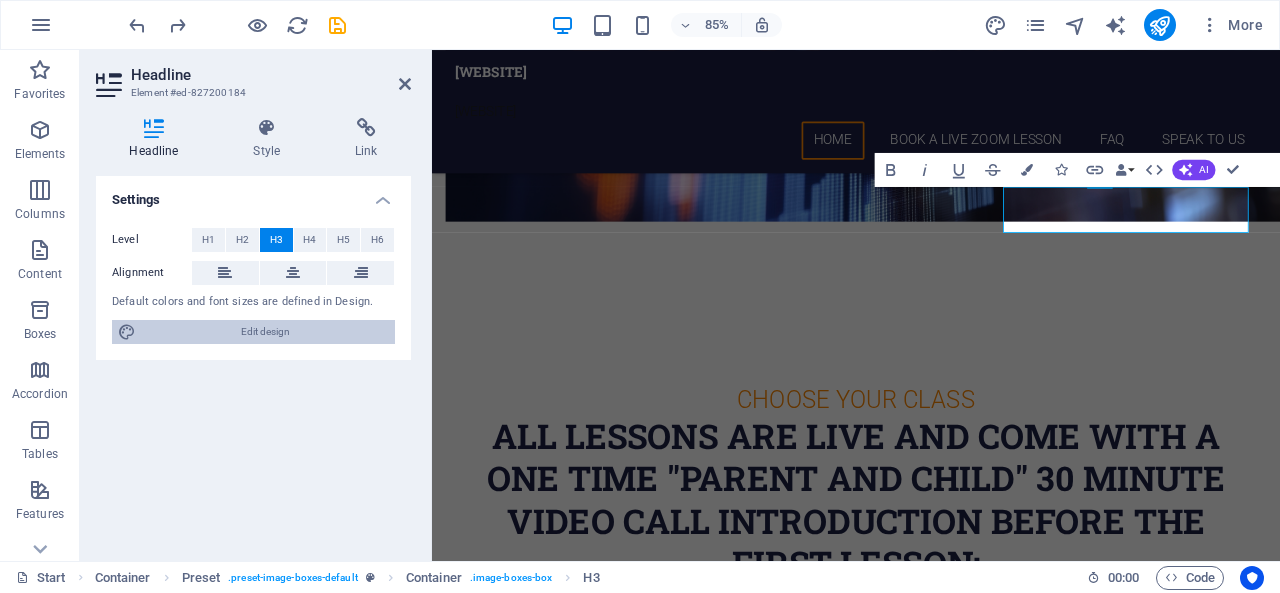 click on "Edit design" at bounding box center [265, 332] 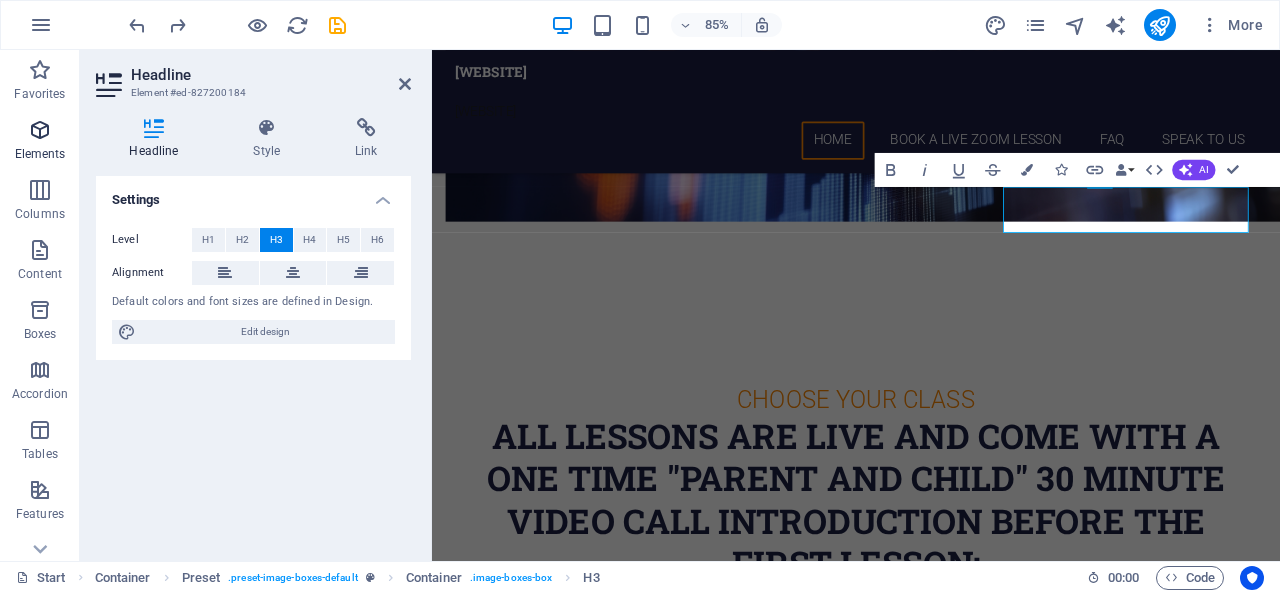 select on "px" 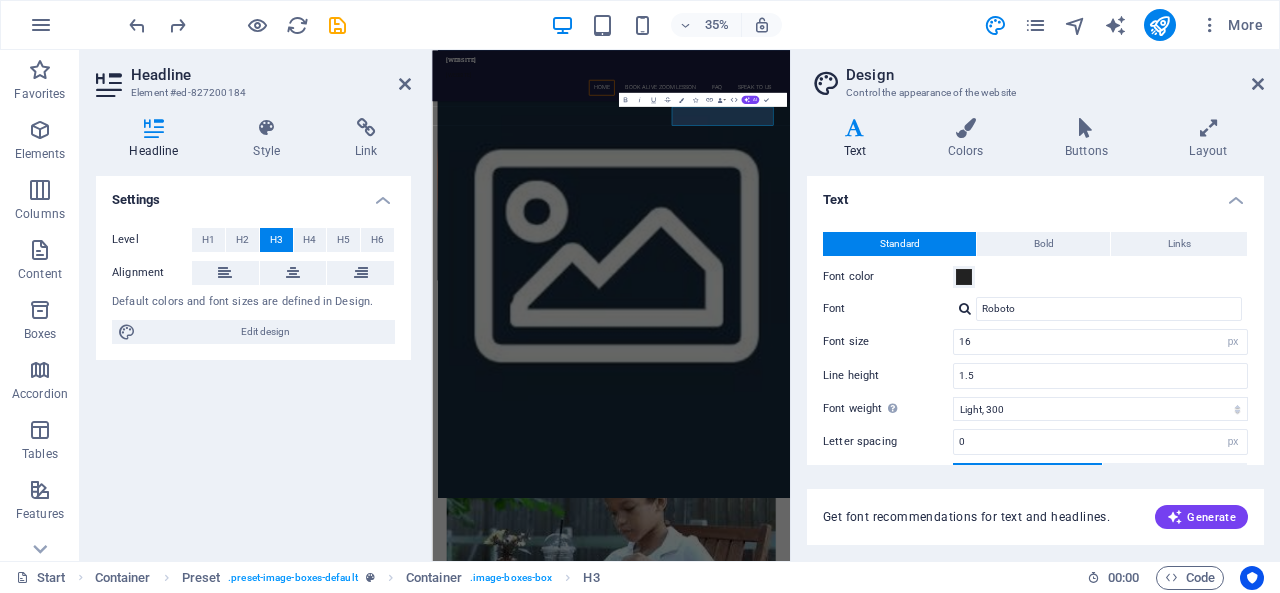 scroll, scrollTop: 3673, scrollLeft: 0, axis: vertical 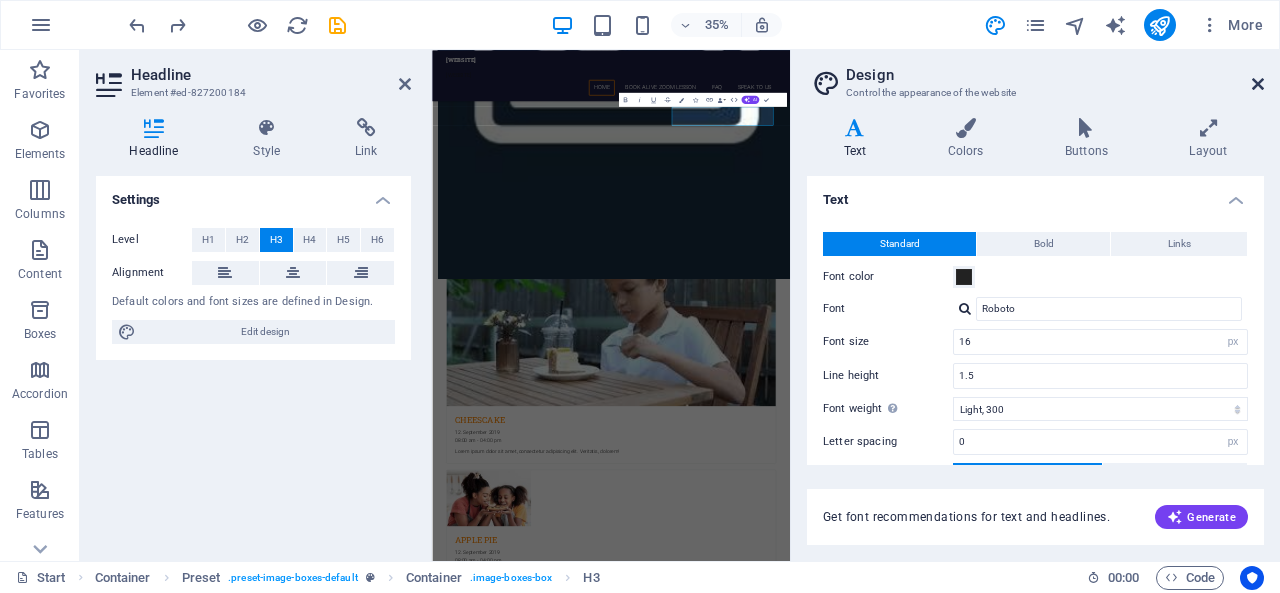 click at bounding box center (1258, 84) 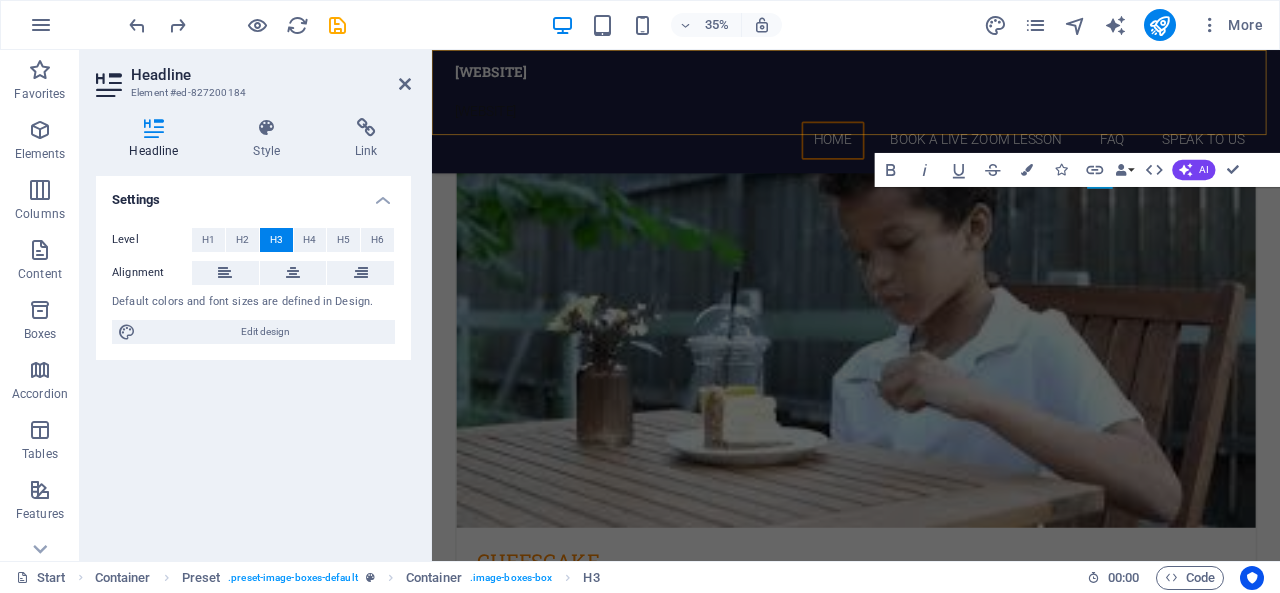 scroll, scrollTop: 3047, scrollLeft: 0, axis: vertical 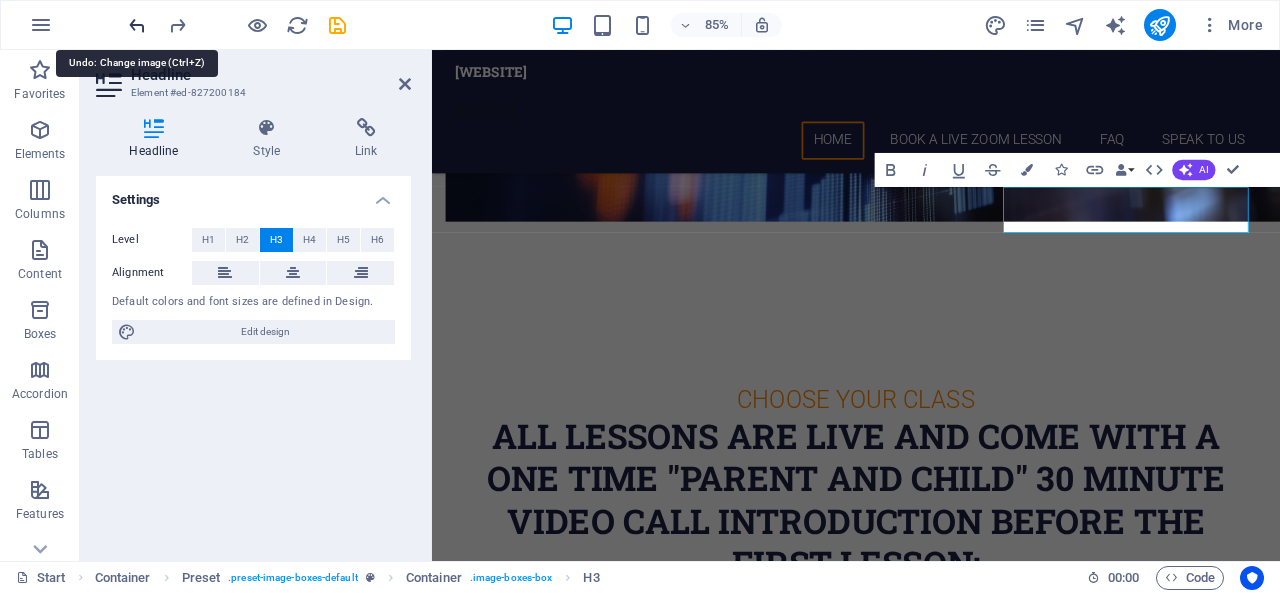 click at bounding box center [137, 25] 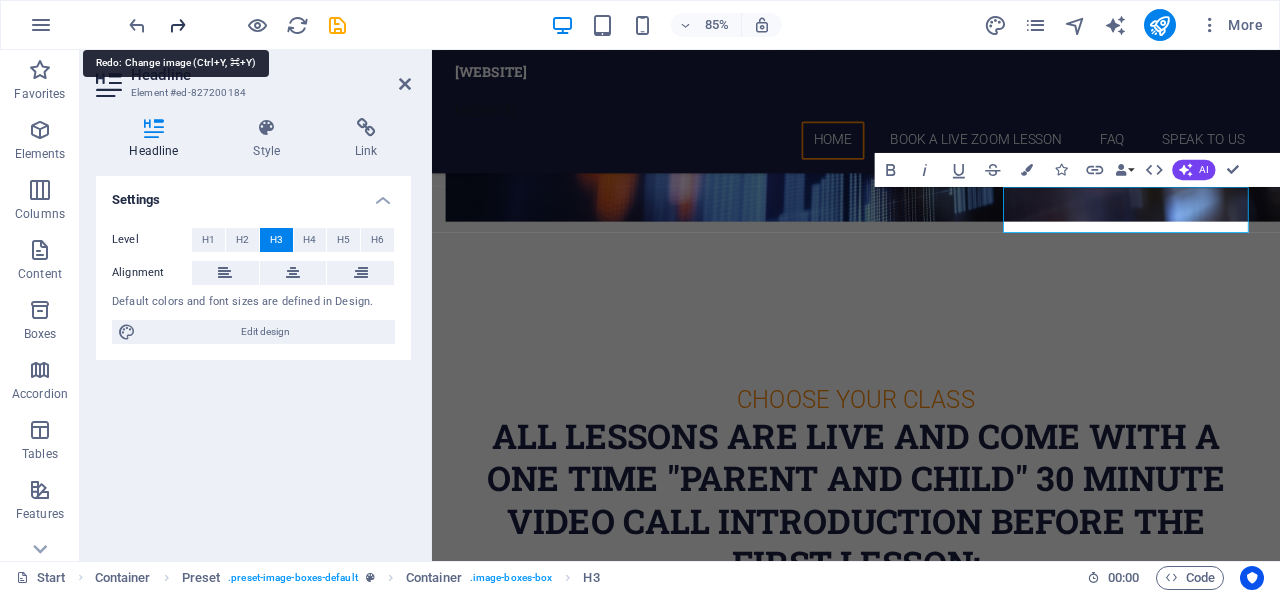 click at bounding box center (177, 25) 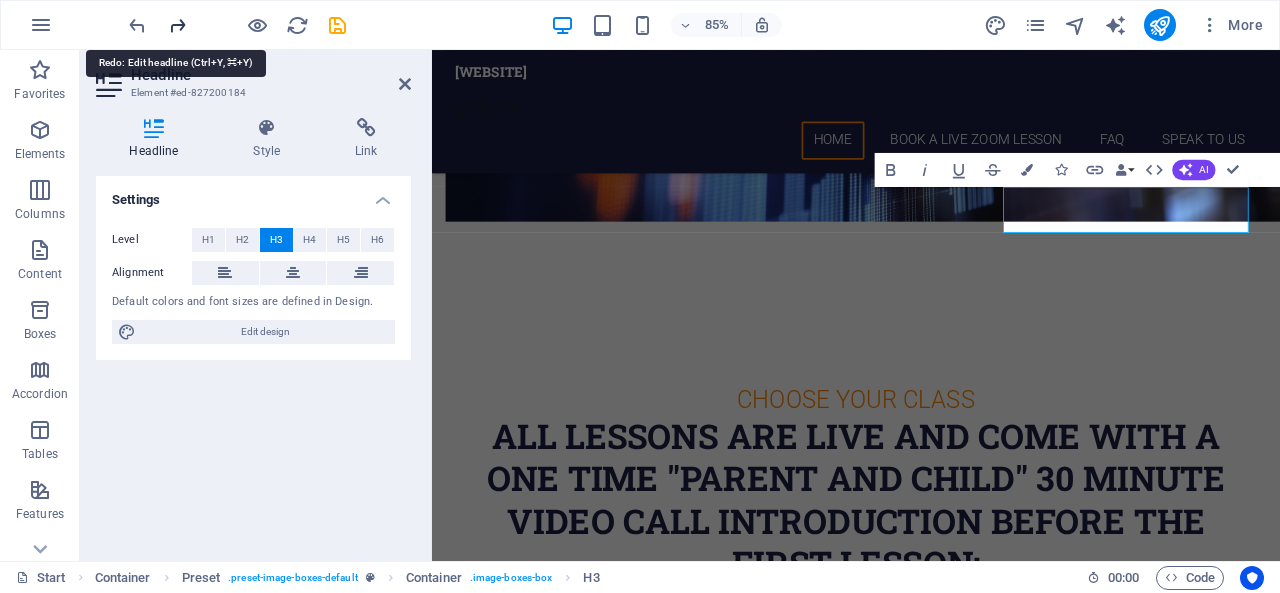 click at bounding box center (177, 25) 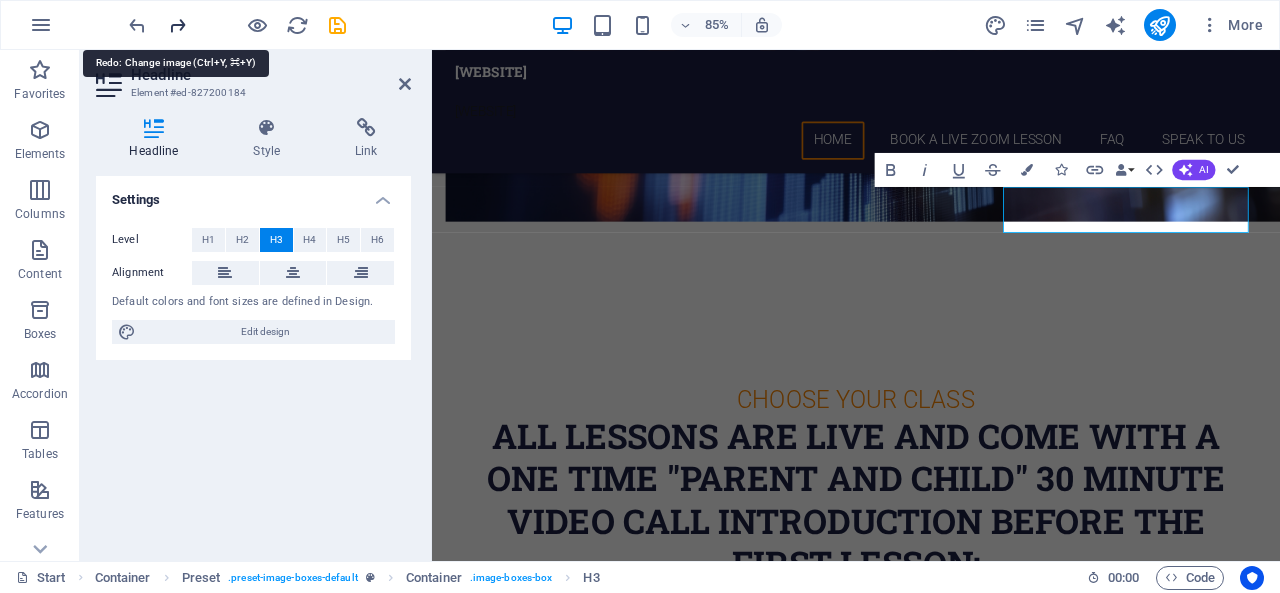 click at bounding box center [177, 25] 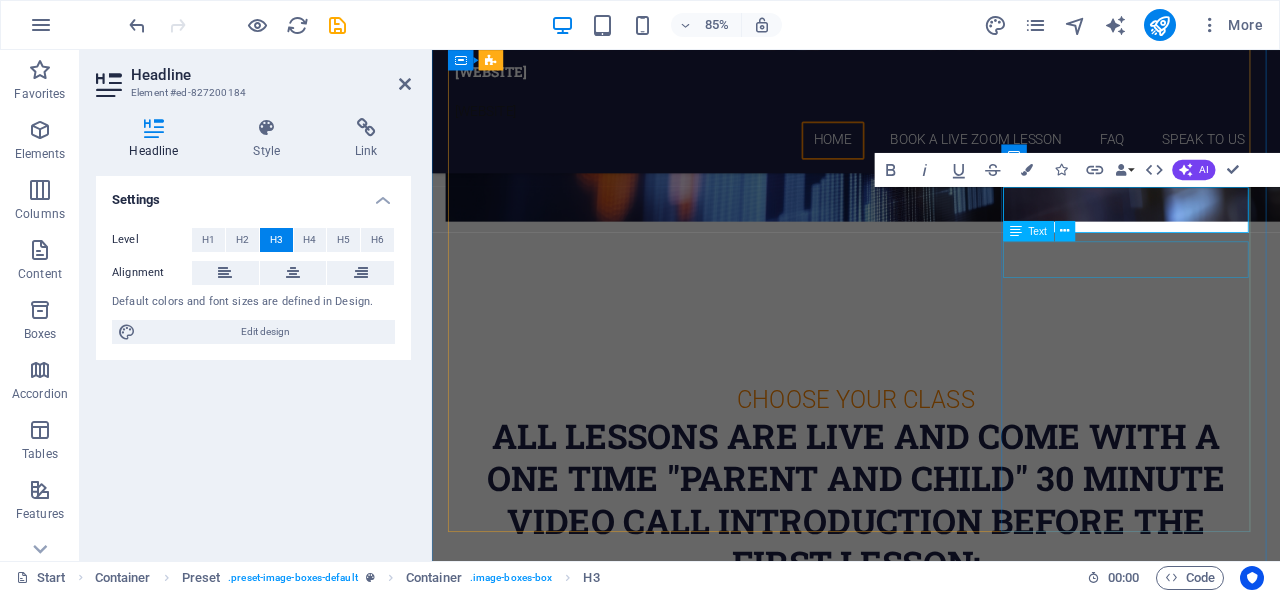 click on "12. September 2019  08:00 am - 04:00 pm" at bounding box center [931, 3385] 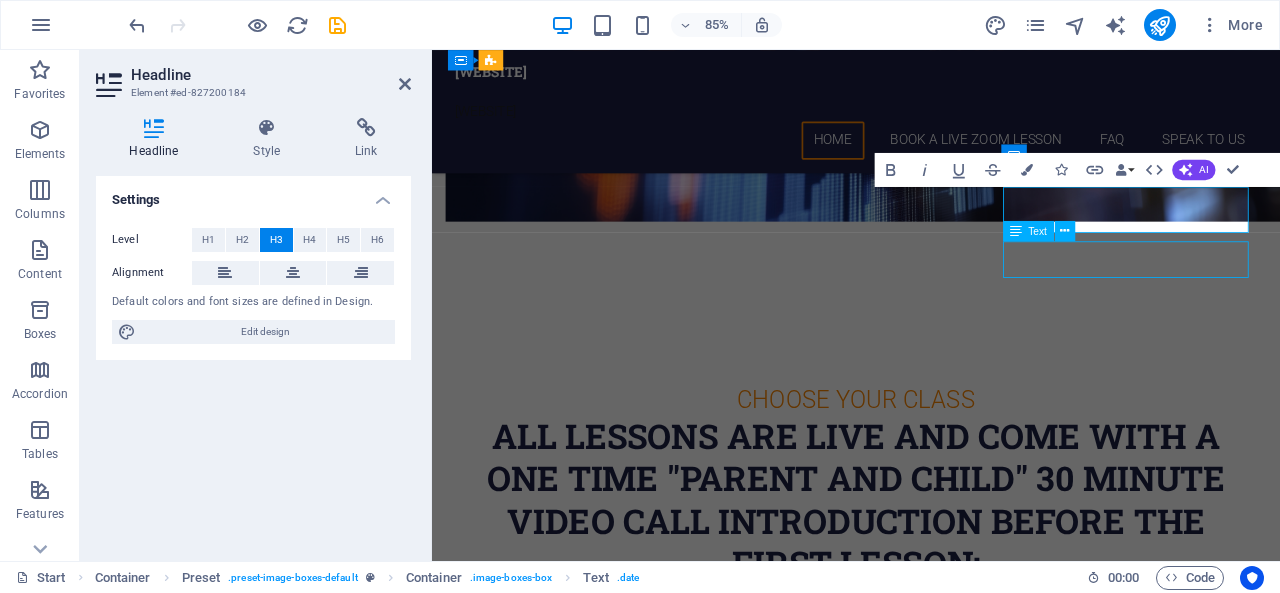 scroll, scrollTop: 3075, scrollLeft: 0, axis: vertical 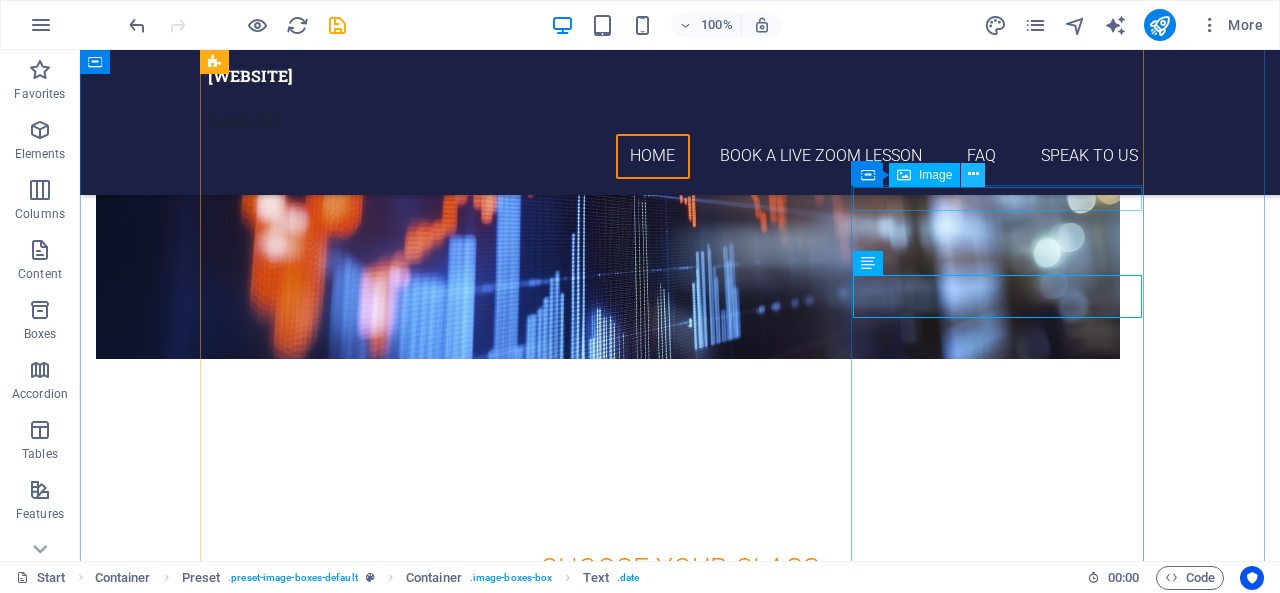 click at bounding box center (973, 174) 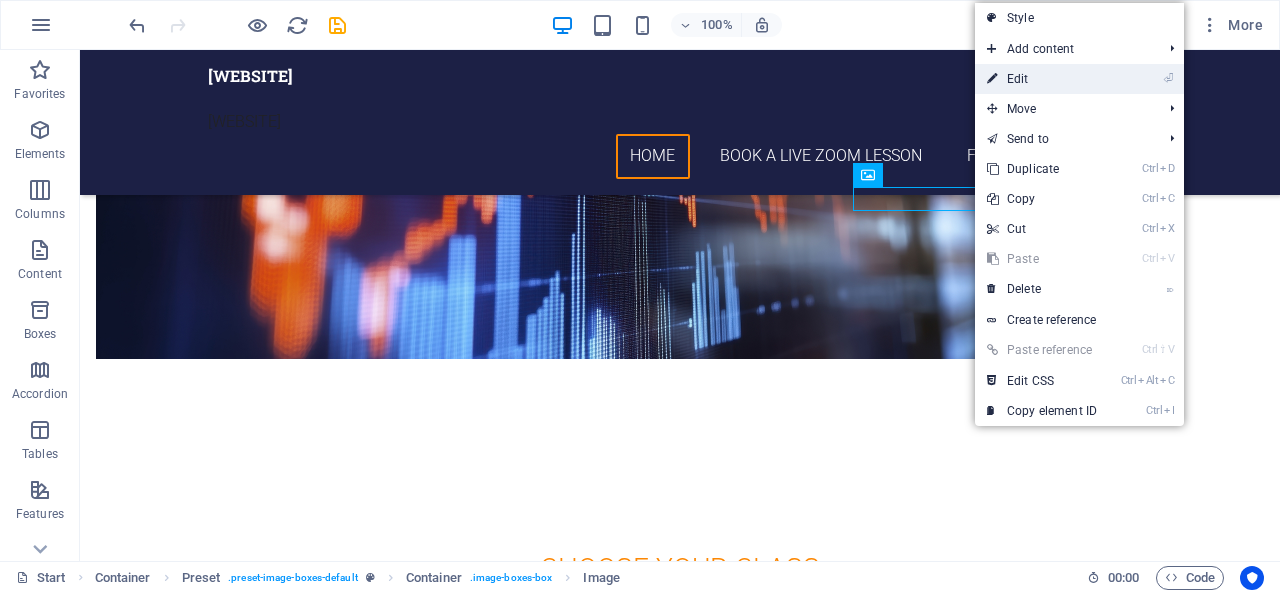 click on "⏎  Edit" at bounding box center [1042, 79] 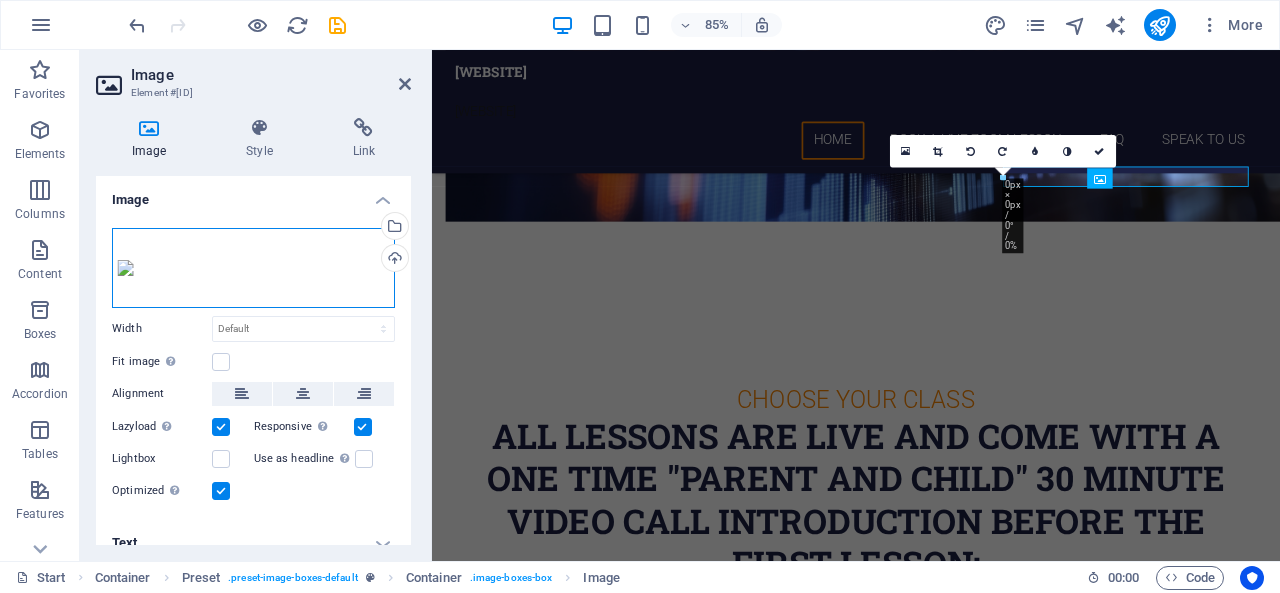 click on "Drag files here, click to choose files or select files from Files or our free stock photos & videos" at bounding box center (253, 268) 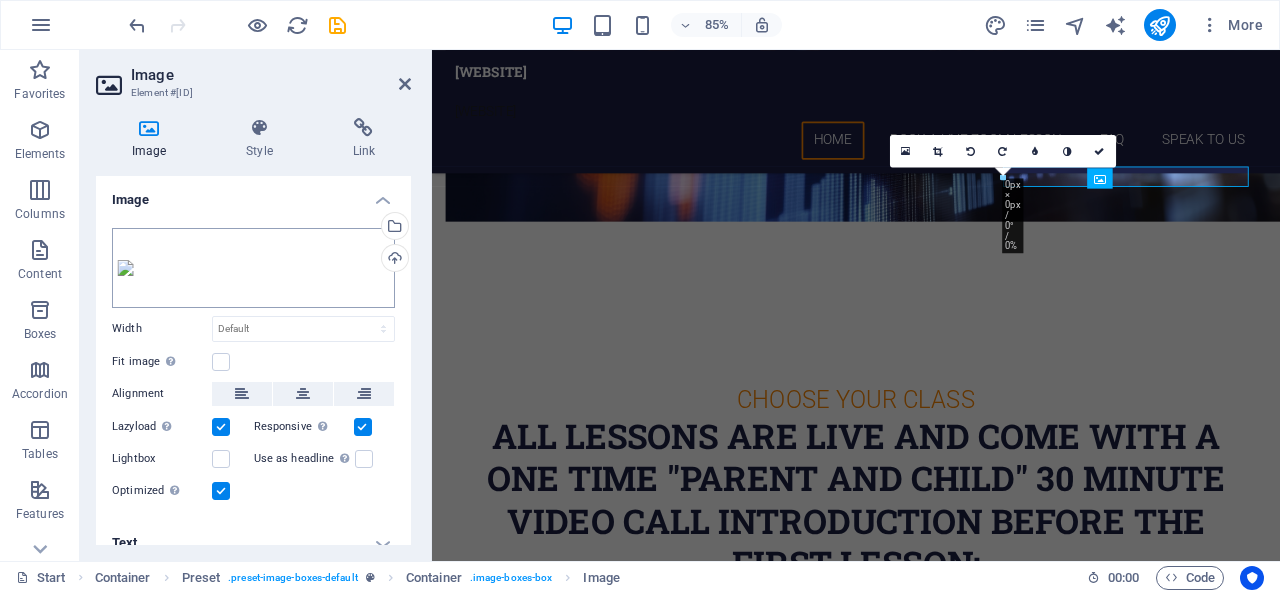 scroll, scrollTop: 3673, scrollLeft: 0, axis: vertical 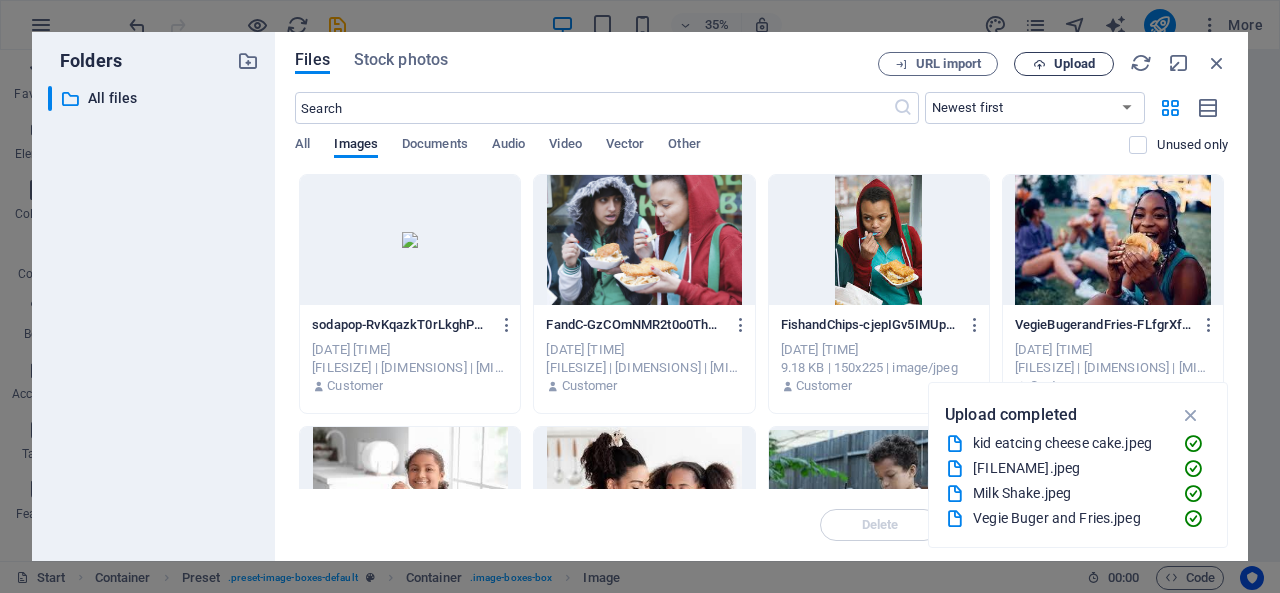 click on "Upload" at bounding box center (1074, 64) 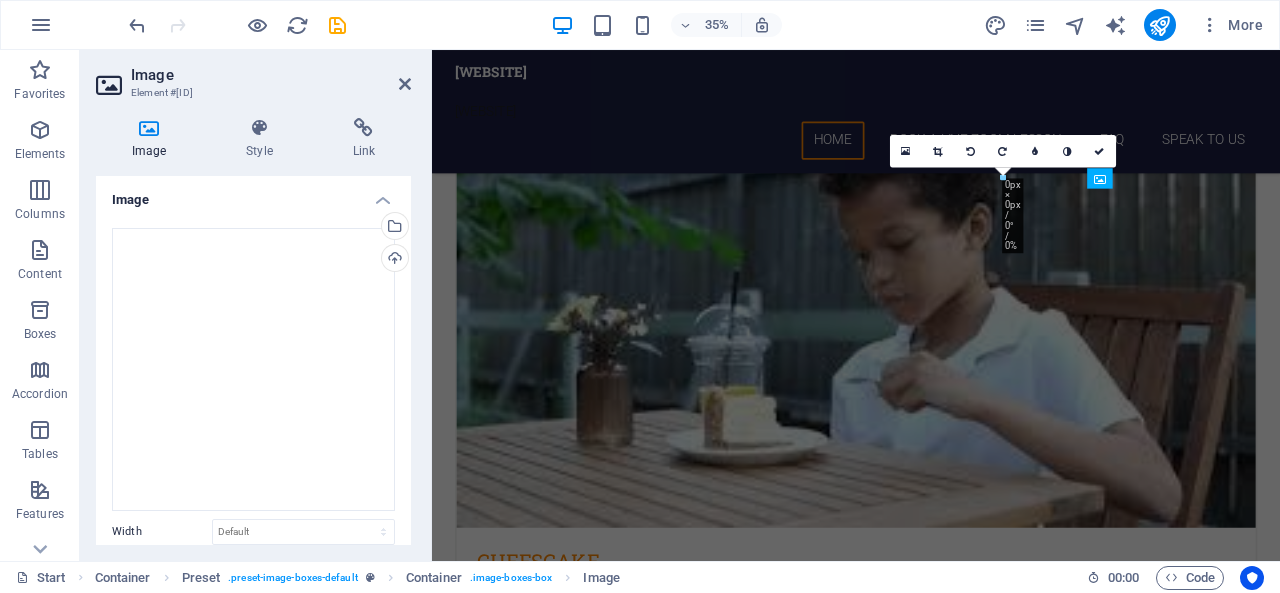 scroll, scrollTop: 3047, scrollLeft: 0, axis: vertical 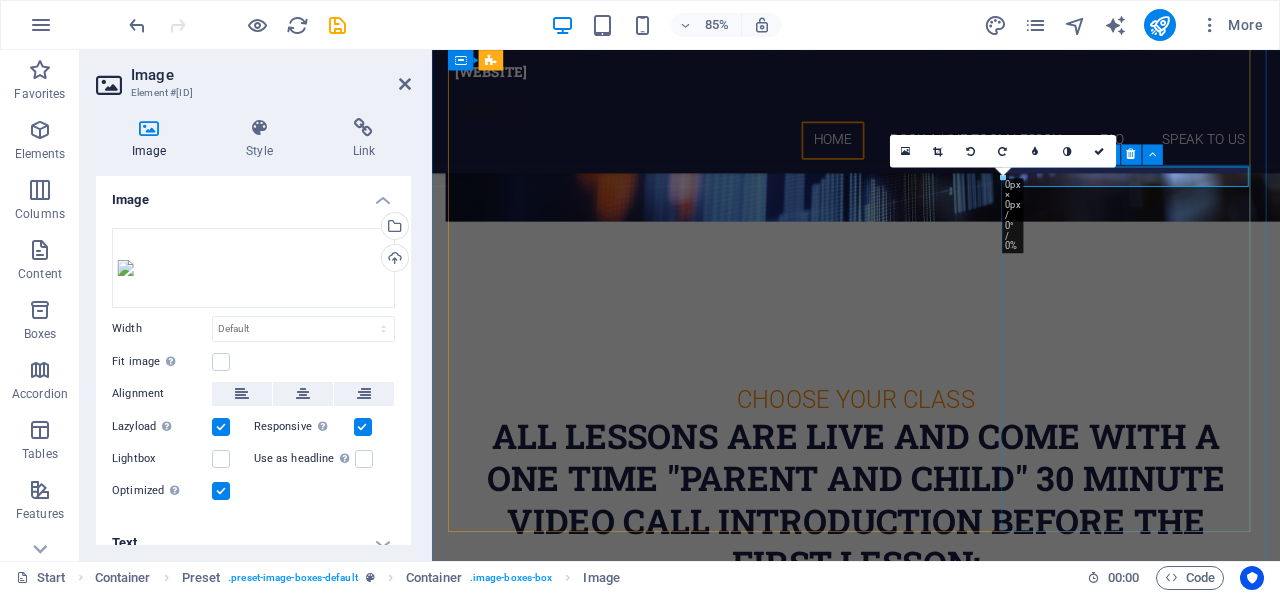 click on "Soda Pop  [DATE]  [TIME] - [TIME] Lorem ipsum dolor sit amet, consectetur adipisicing elit. Veritatis, dolorem!" at bounding box center (931, 3369) 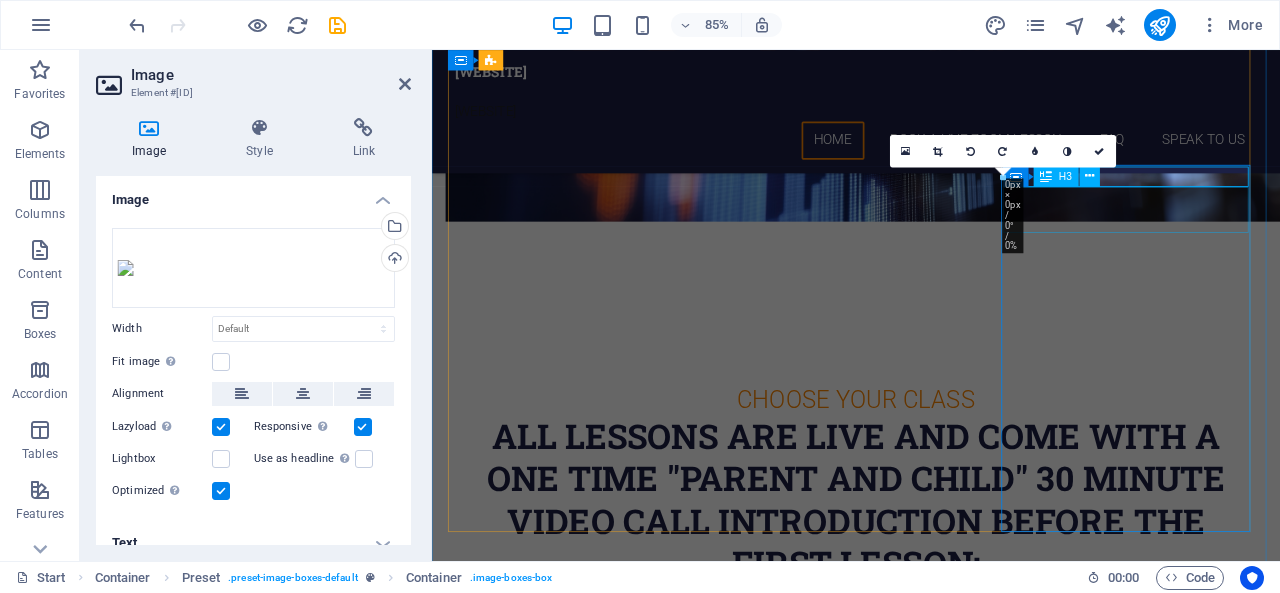 scroll, scrollTop: 3075, scrollLeft: 0, axis: vertical 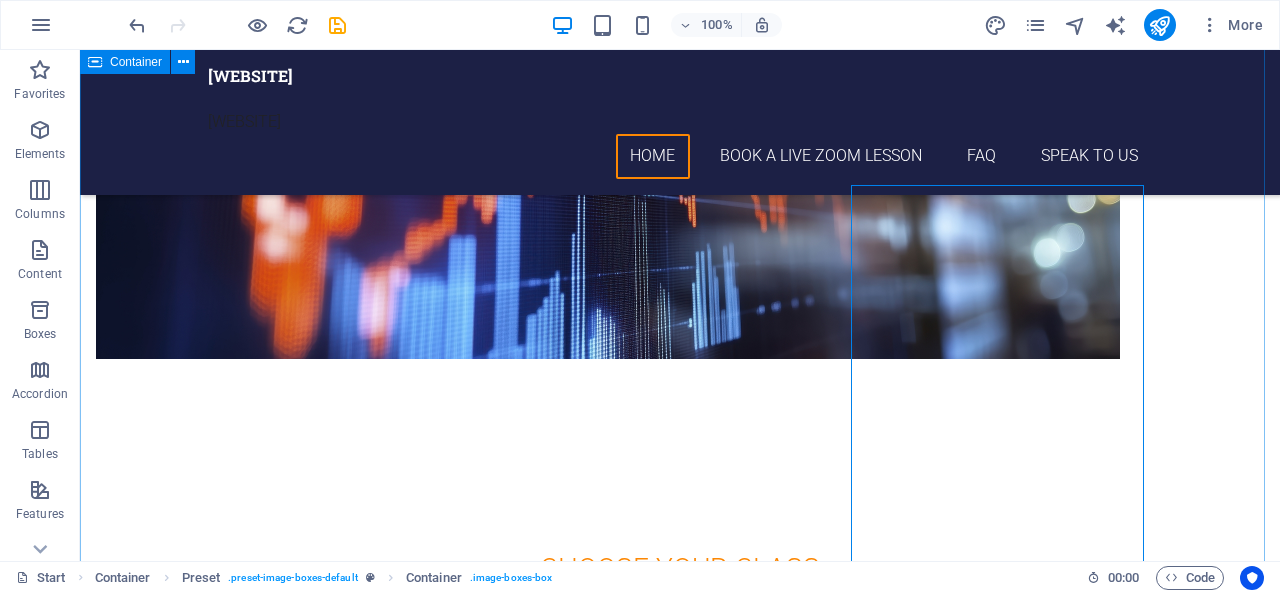 click on "Choose Your CLASS aLL LessonS ARE live AND COME WITH A ONE TIME "pARENT AND cHILD" 30 MINUTE VIDEO CALL INTRODUCTION before the first lesson:  cHEESCAKE  [DATE]  [TIME] - [TIME] Lorem ipsum dolor sit amet, consectetur adipisicing elit. Veritatis, dolorem! aPPLE pIE  [DATE]  [TIME] - [TIME] Lorem ipsum dolor sit amet, consectetur adipisicing elit. Veritatis, dolorem! mILKSHAKE  [DATE]  [TIME] - [TIME] Lorem ipsum dolor sit amet, consectetur adipisicing elit. Veritatis, dolorem! vEGIE bURGER & fRIES  [DATE]  [TIME] - [TIME] Lorem ipsum dolor sit amet, consectetur adipisicing elit. Veritatis, dolorem! fISH & cHIPS  [DATE]  [TIME] - [TIME] Lorem ipsum dolor sit amet, consectetur adipisicing elit. Veritatis, dolorem! Soda Pop  [DATE]  [TIME] - [TIME] Lorem ipsum dolor sit amet, consectetur adipisicing elit. Veritatis, dolorem!" at bounding box center (680, 2061) 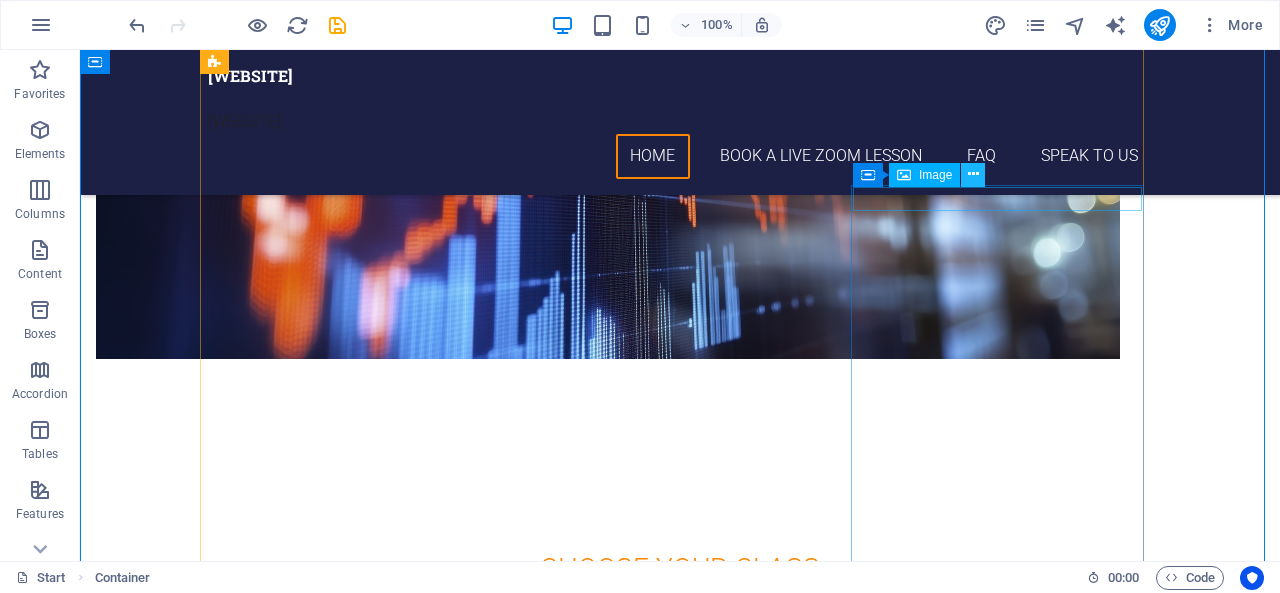 click at bounding box center (973, 174) 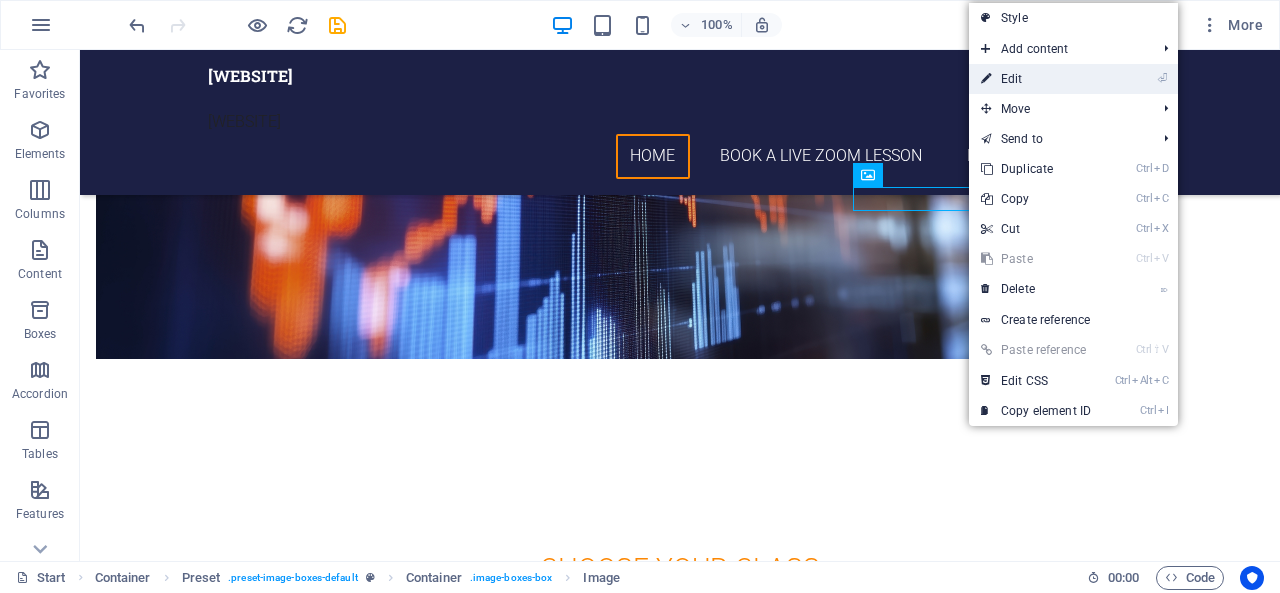 click on "⏎  Edit" at bounding box center [1036, 79] 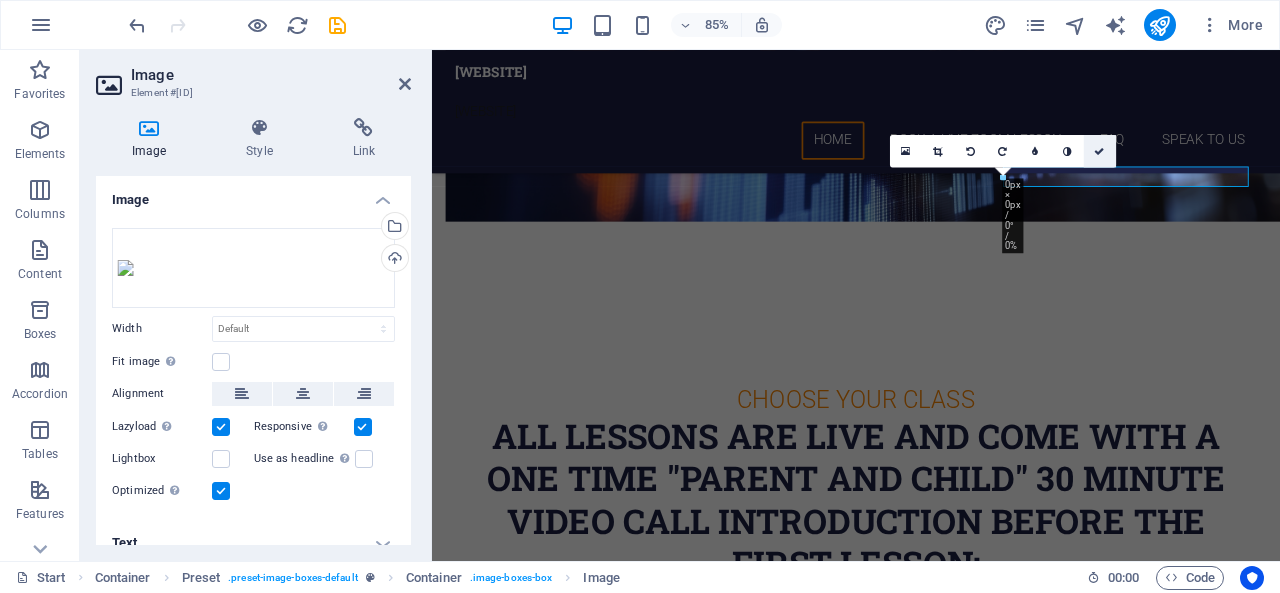 click at bounding box center [1100, 151] 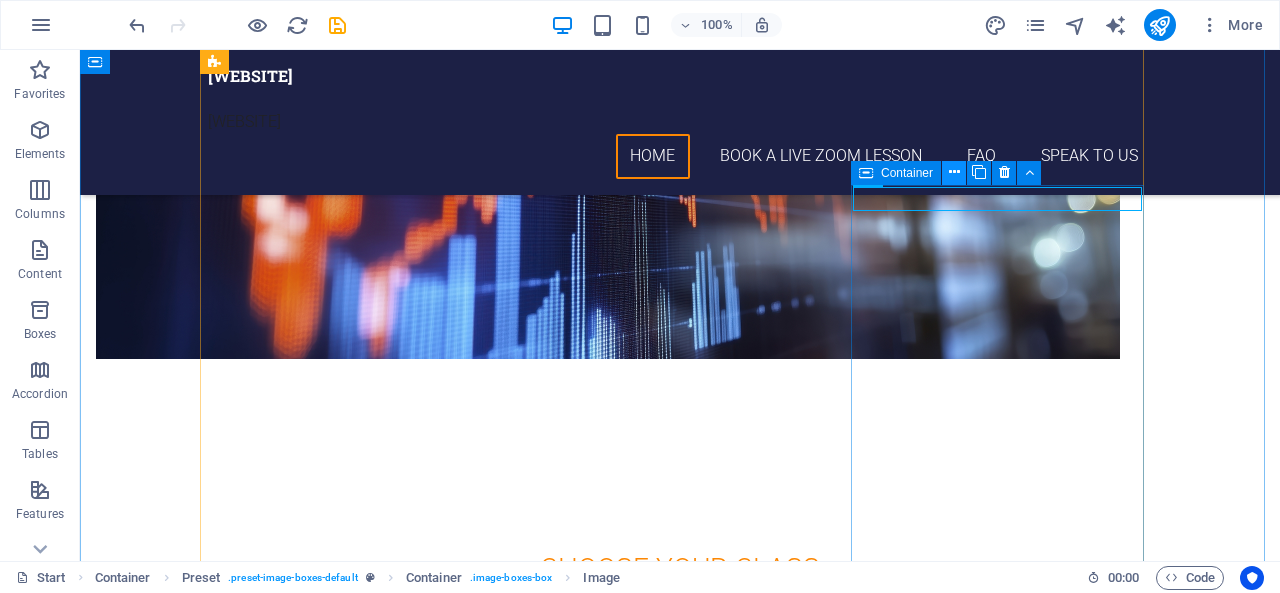 click at bounding box center (954, 172) 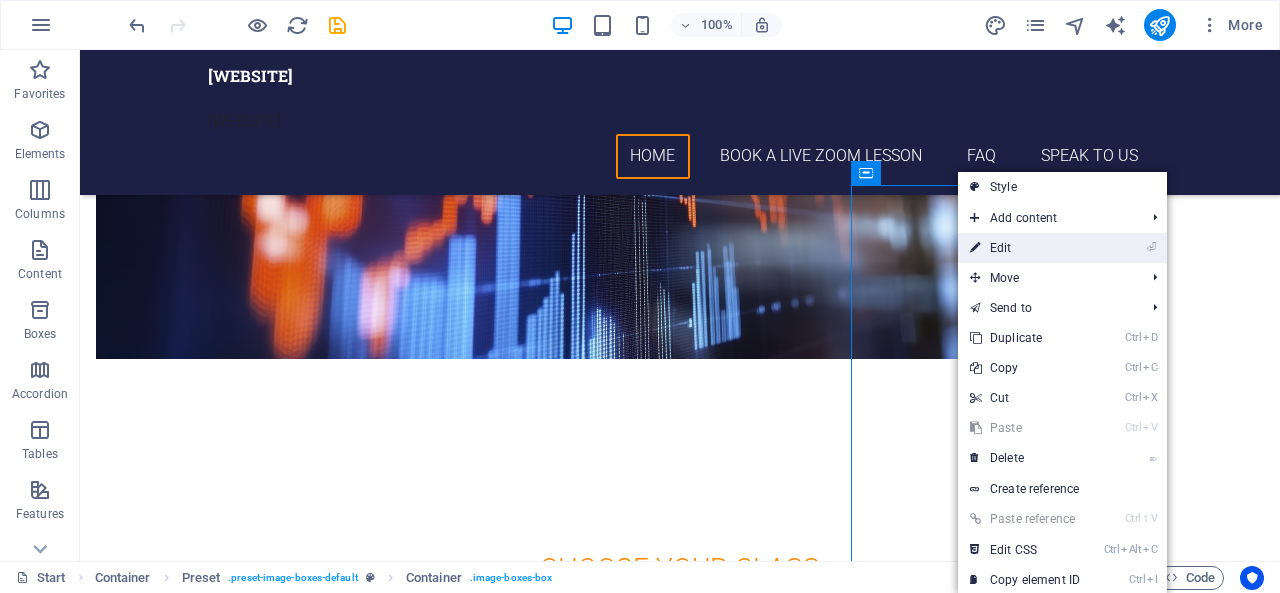 click on "⏎  Edit" at bounding box center (1025, 248) 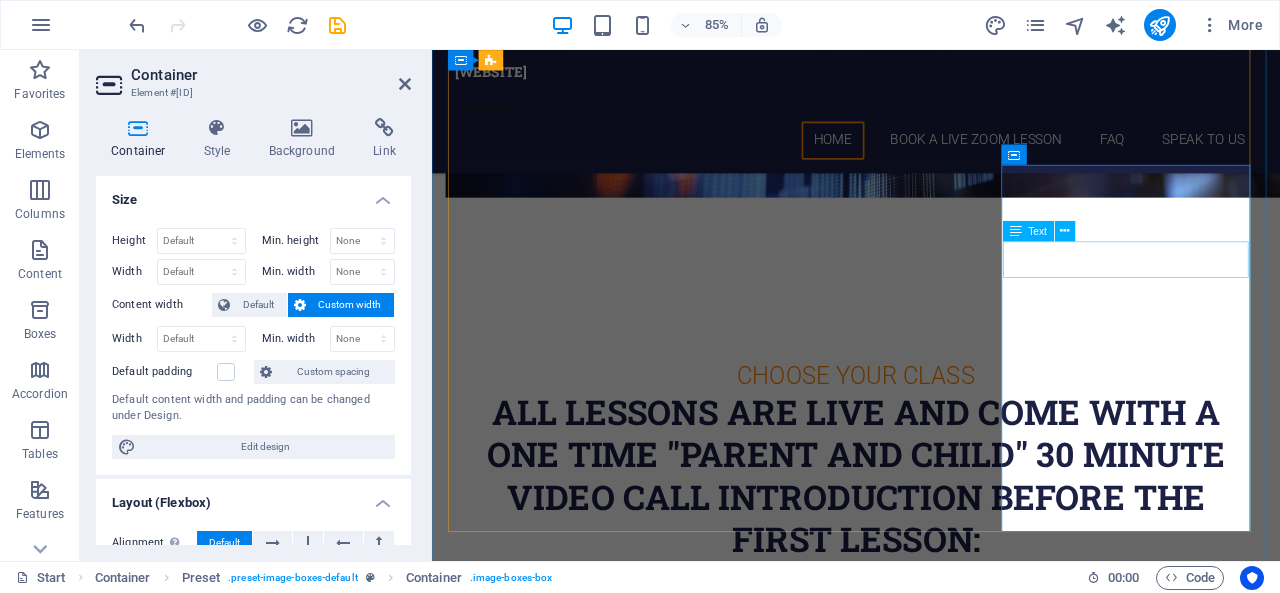scroll, scrollTop: 3047, scrollLeft: 0, axis: vertical 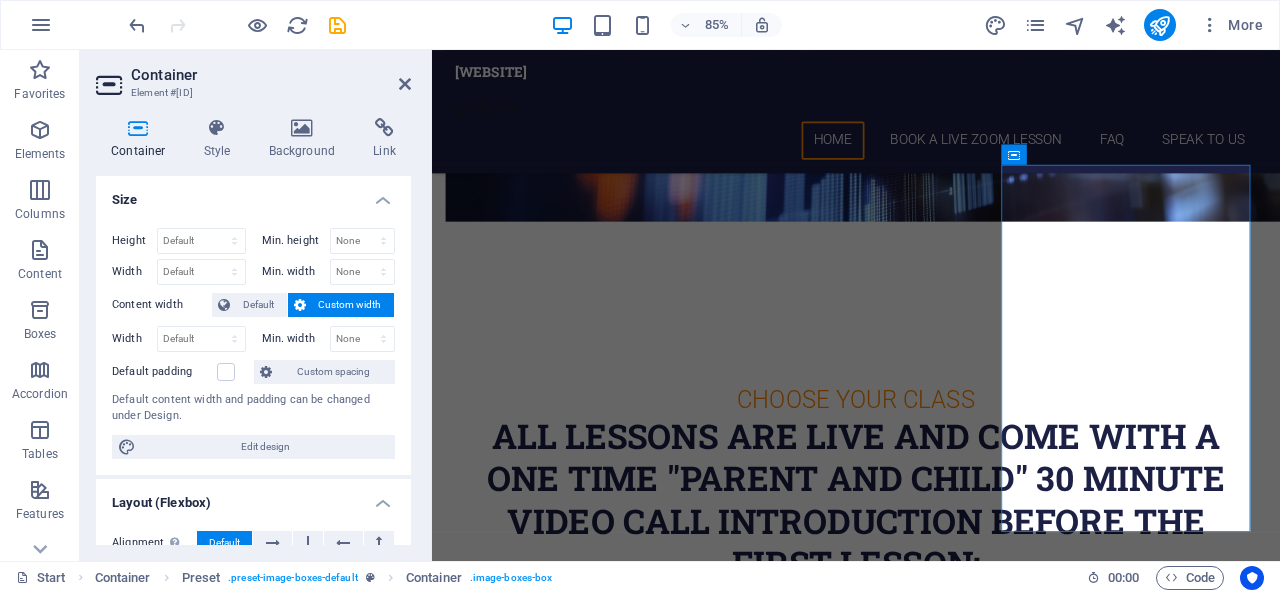 click on "85% More" at bounding box center (698, 25) 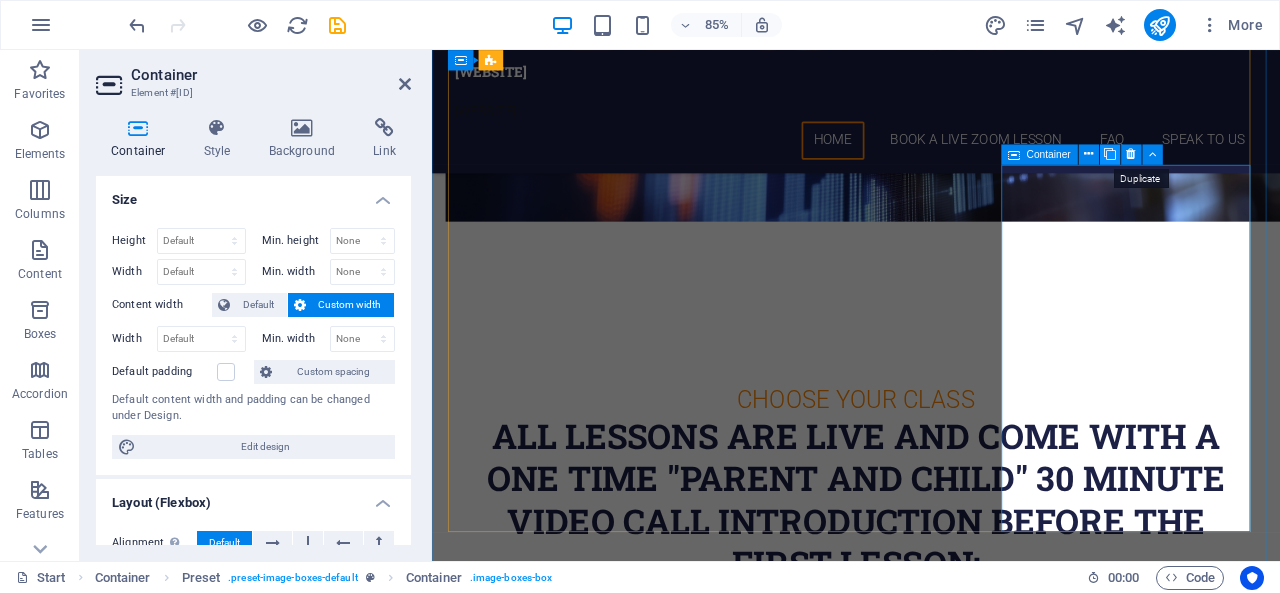 click at bounding box center (1110, 155) 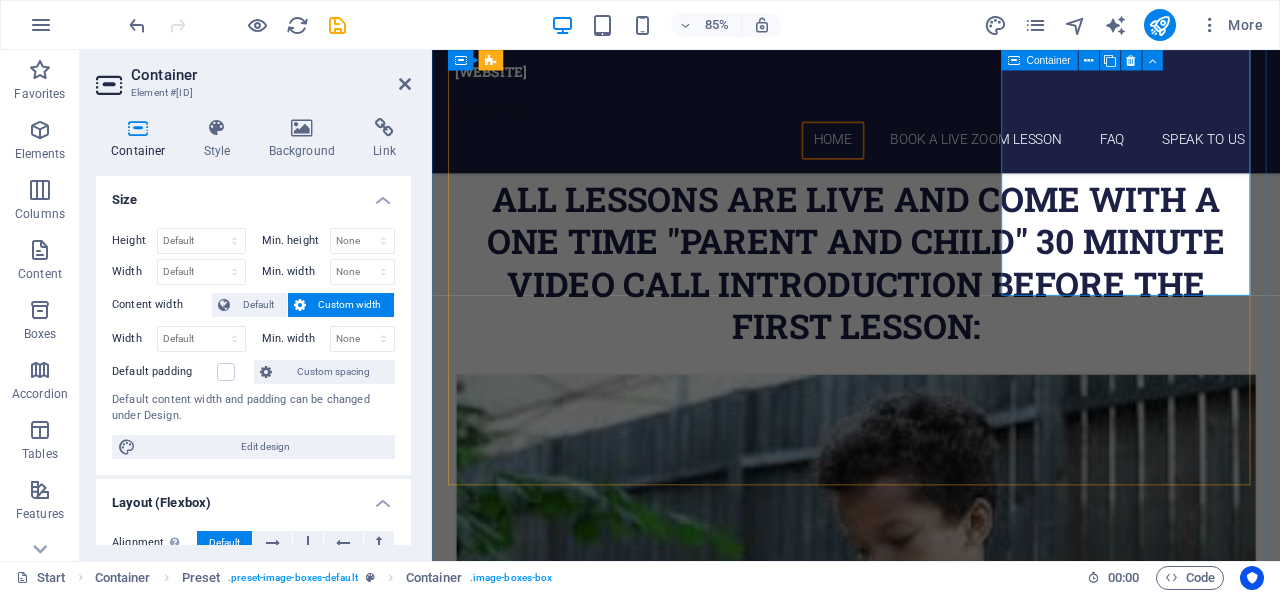 scroll, scrollTop: 3325, scrollLeft: 0, axis: vertical 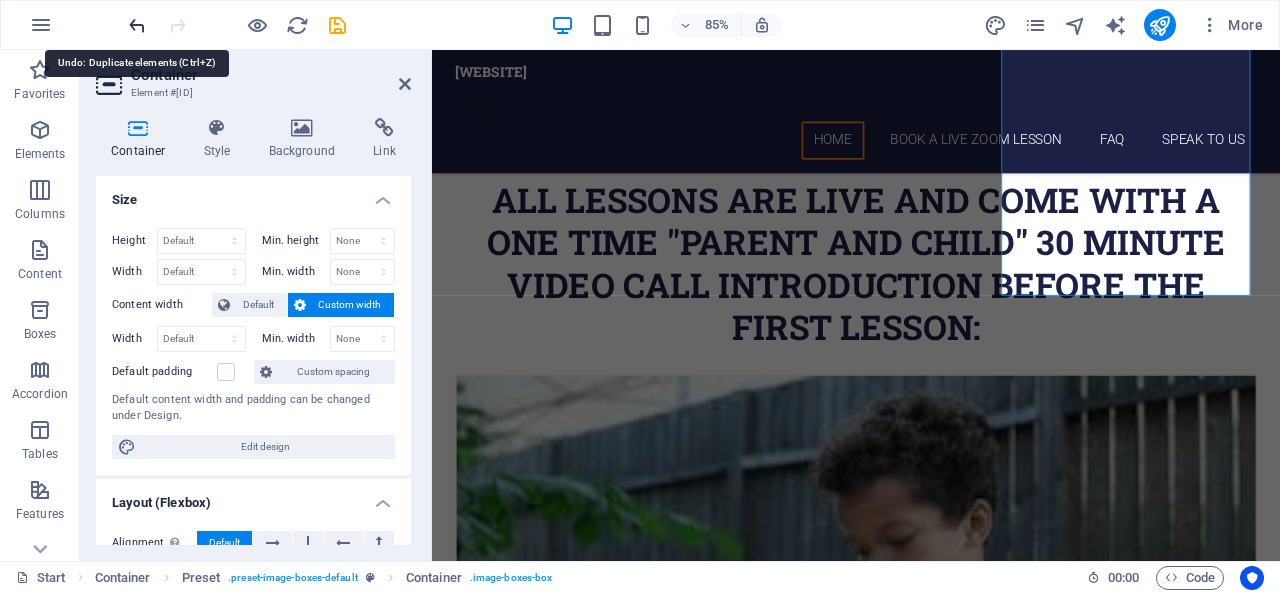 click at bounding box center [137, 25] 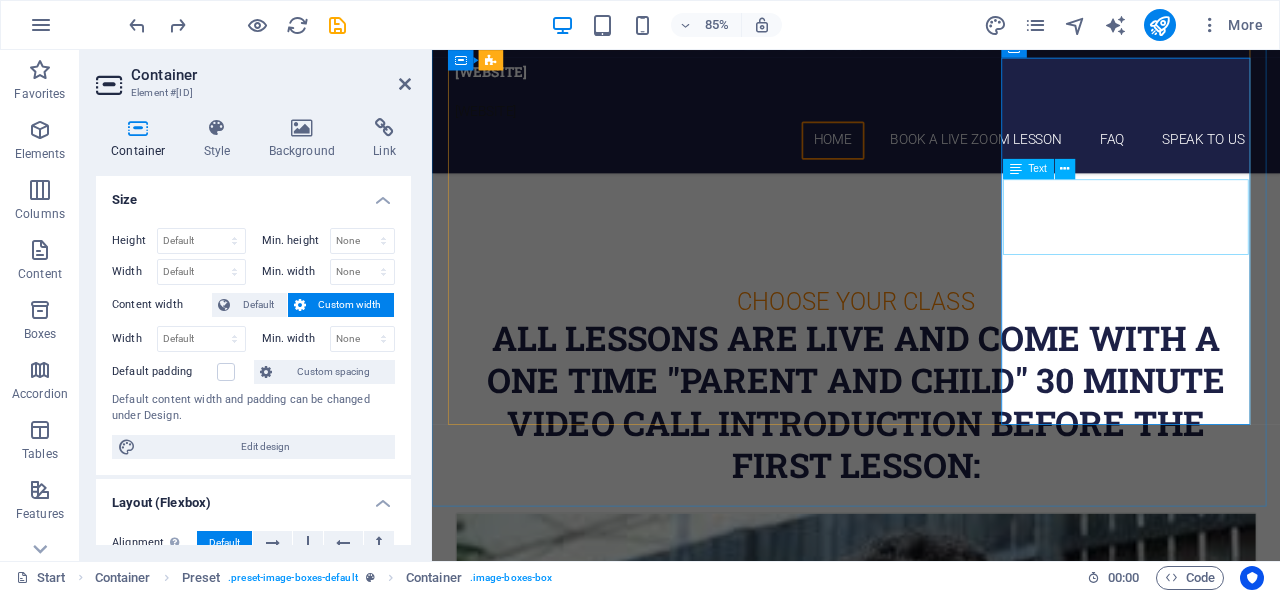 scroll, scrollTop: 3159, scrollLeft: 0, axis: vertical 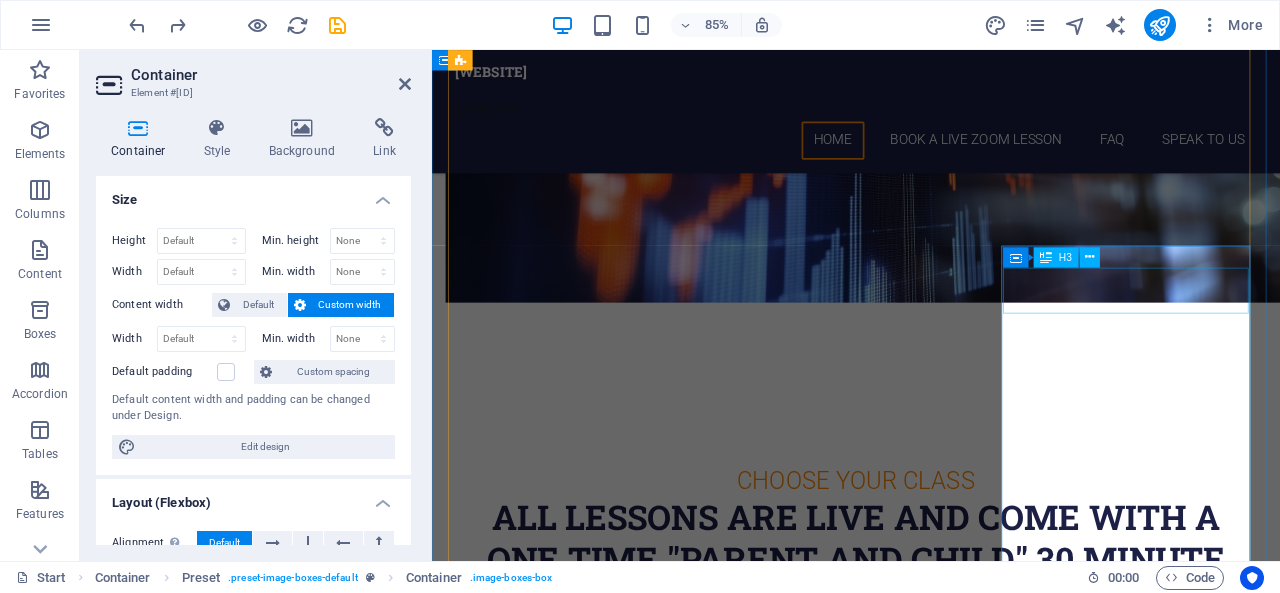 click on "Soda Pop" at bounding box center [931, 3422] 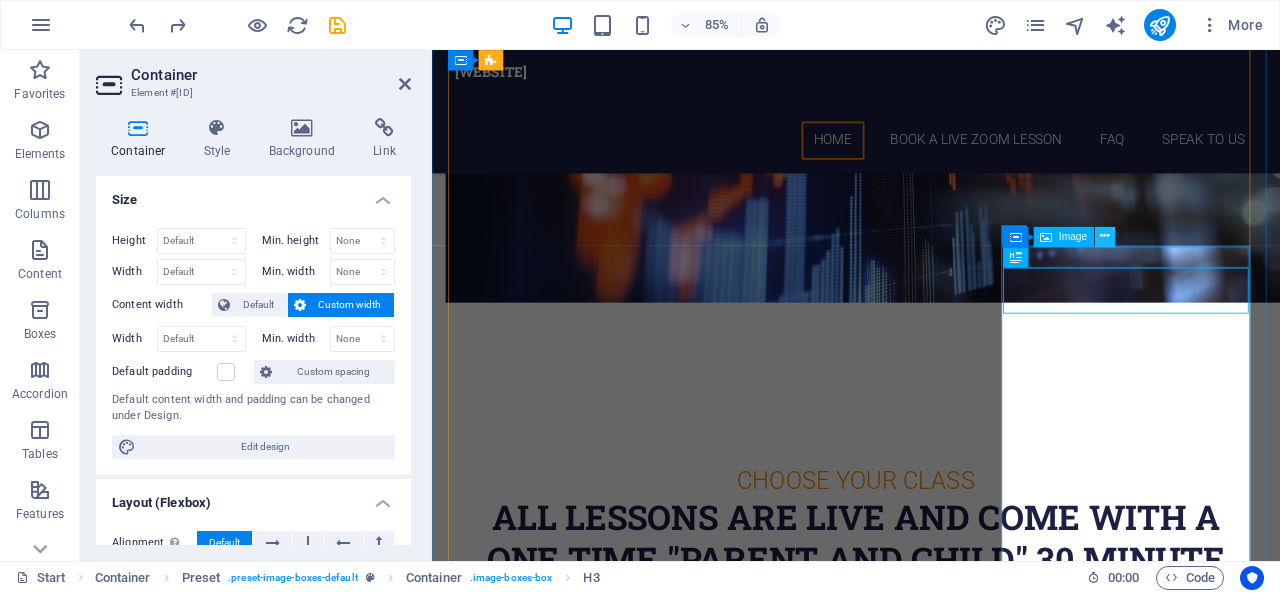 click at bounding box center (1105, 237) 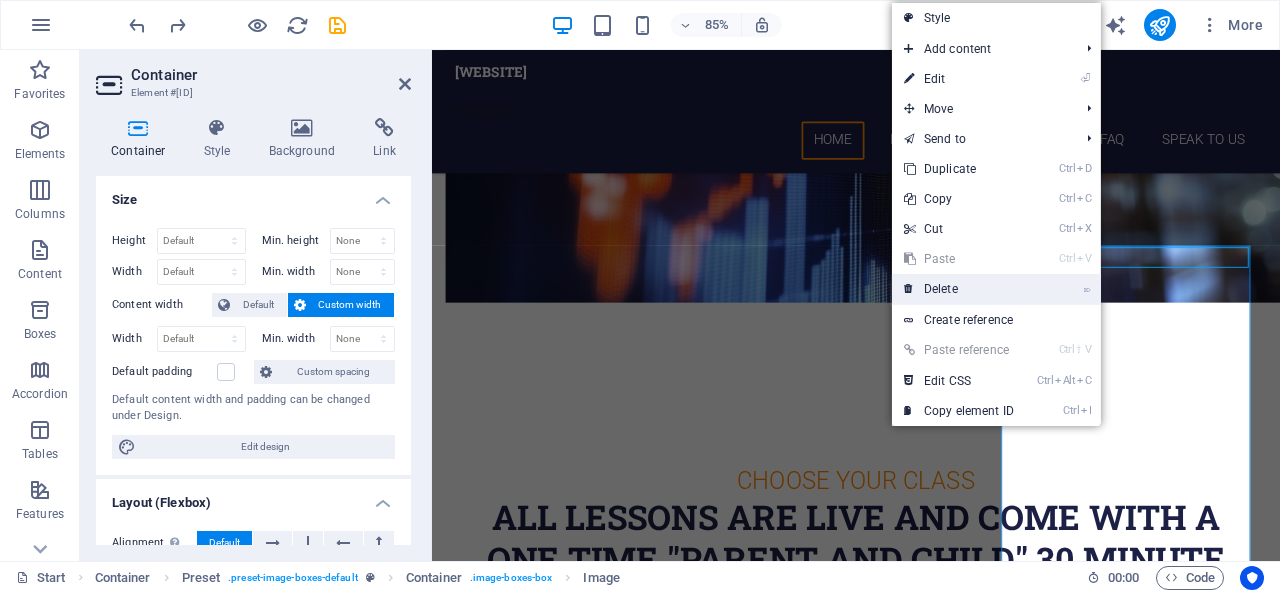 click on "⌦  Delete" at bounding box center [959, 289] 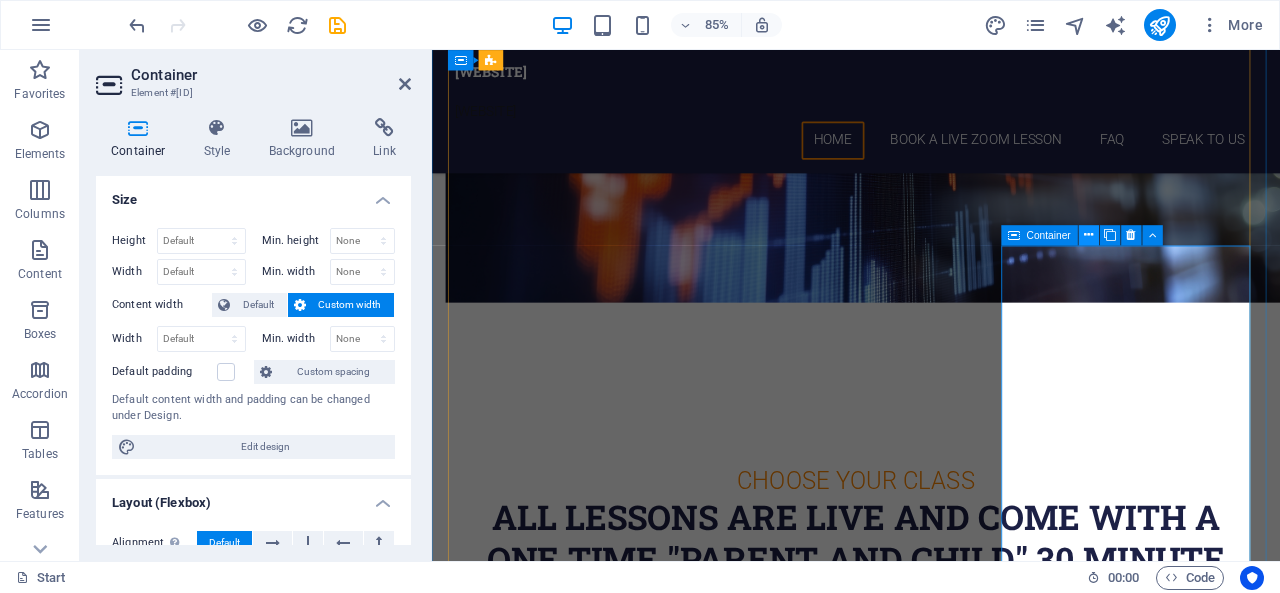 click at bounding box center [1088, 235] 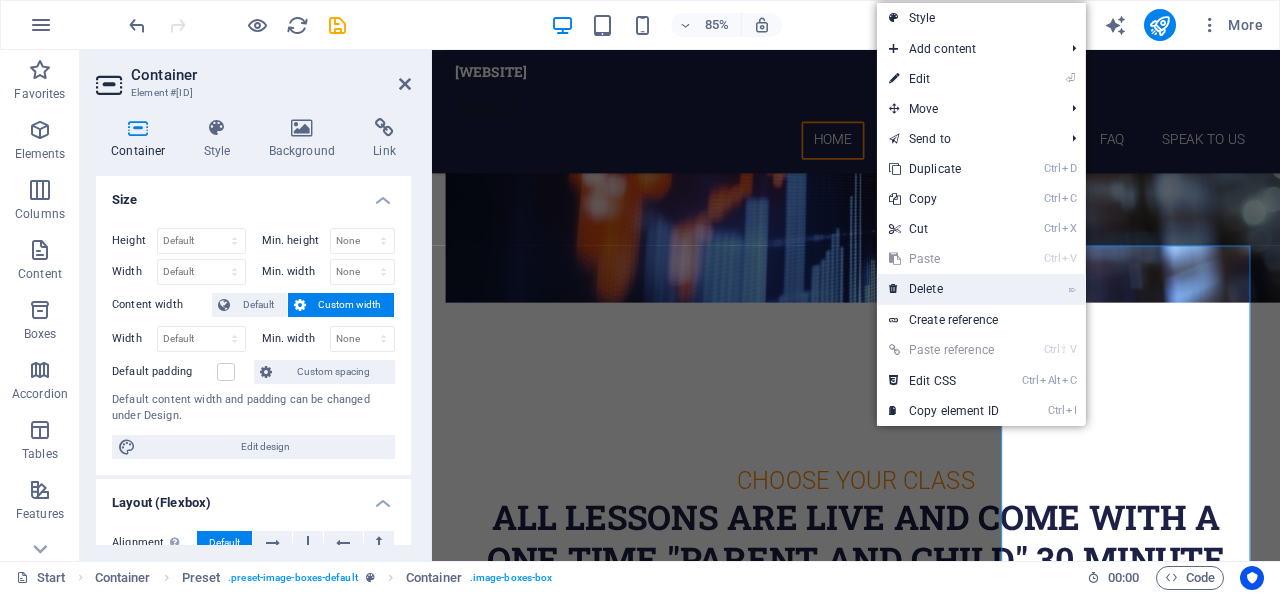 click on "⌦  Delete" at bounding box center (944, 289) 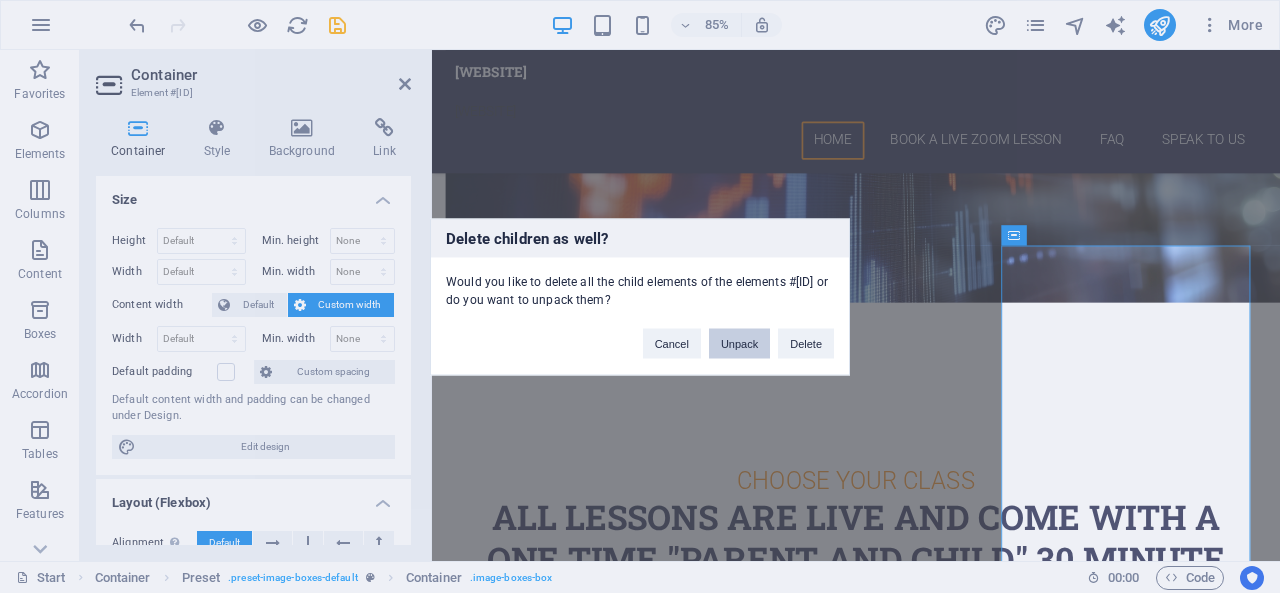 click on "Unpack" at bounding box center [739, 343] 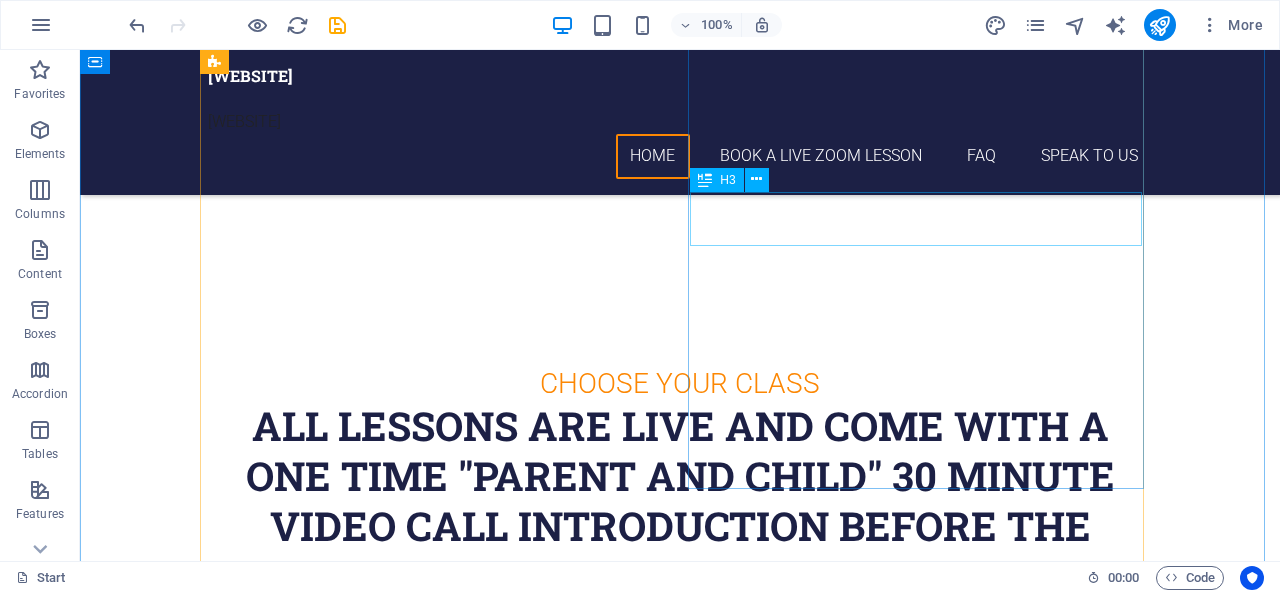 scroll, scrollTop: 3259, scrollLeft: 0, axis: vertical 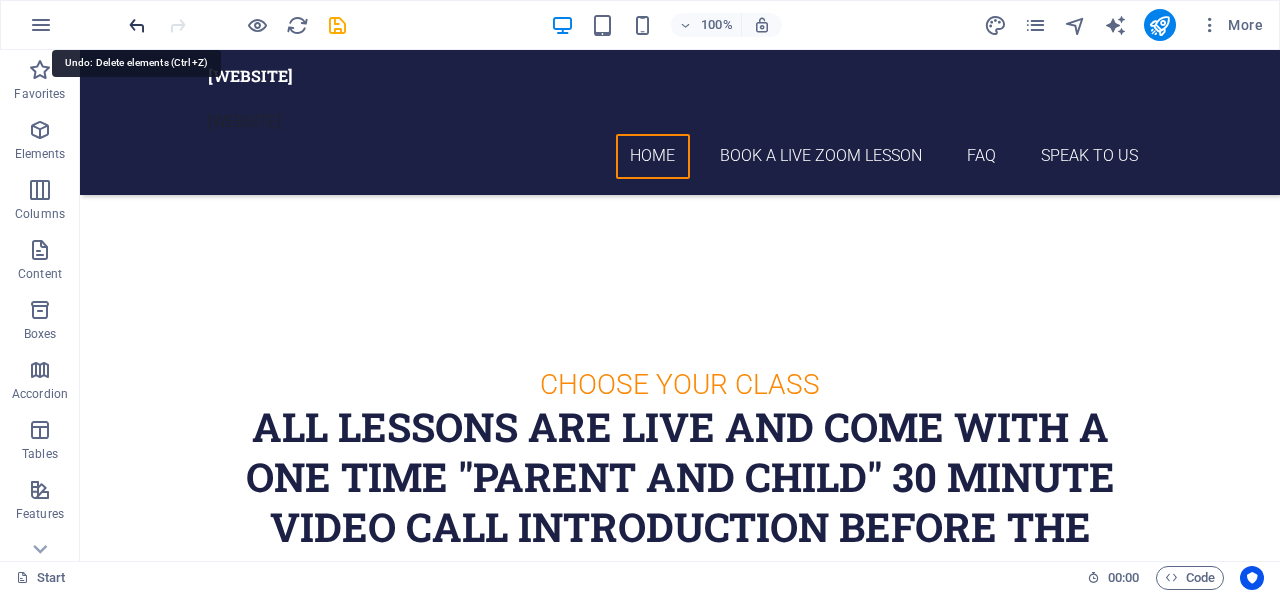 click at bounding box center [137, 25] 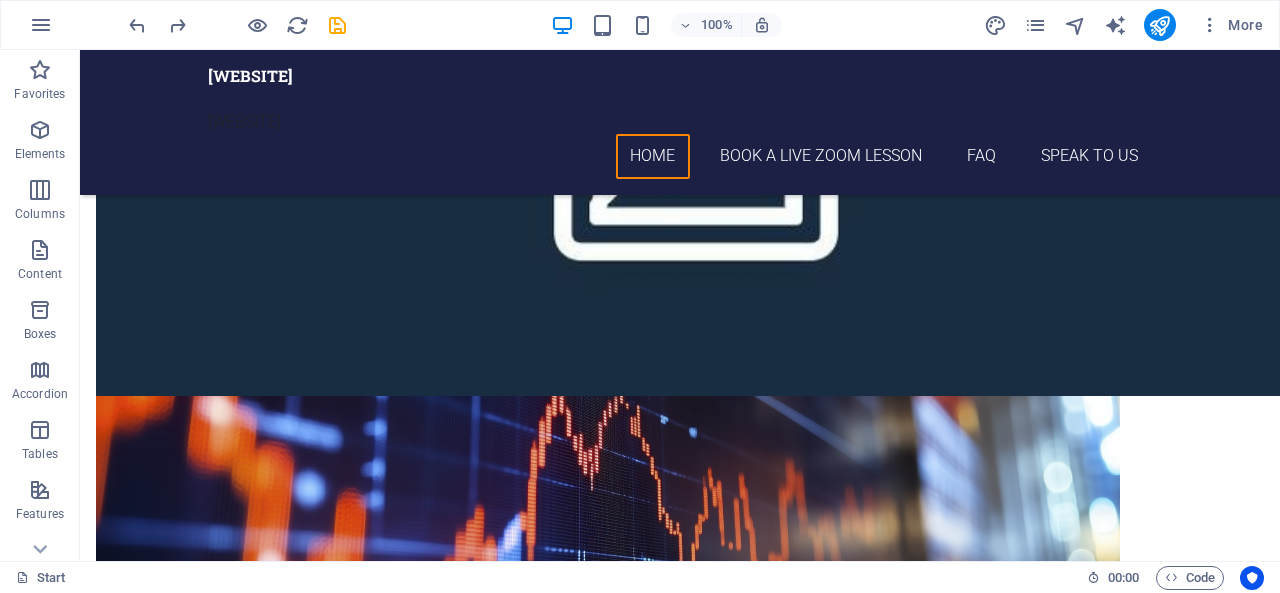 scroll, scrollTop: 3072, scrollLeft: 0, axis: vertical 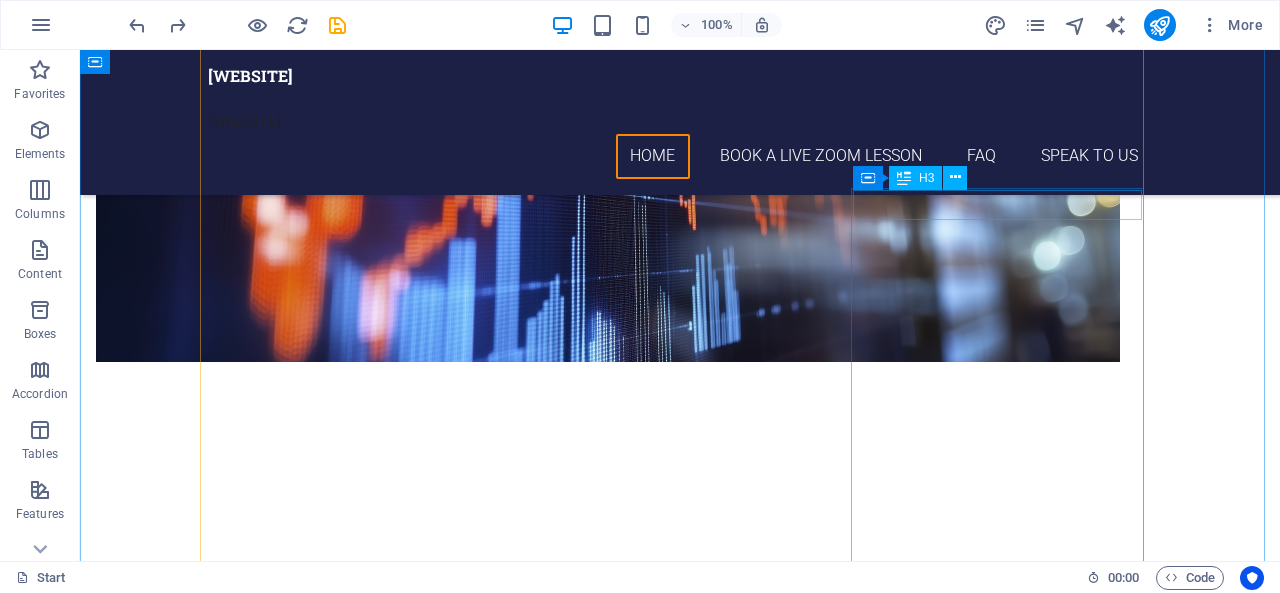click on "Soda Pop" at bounding box center (680, 3401) 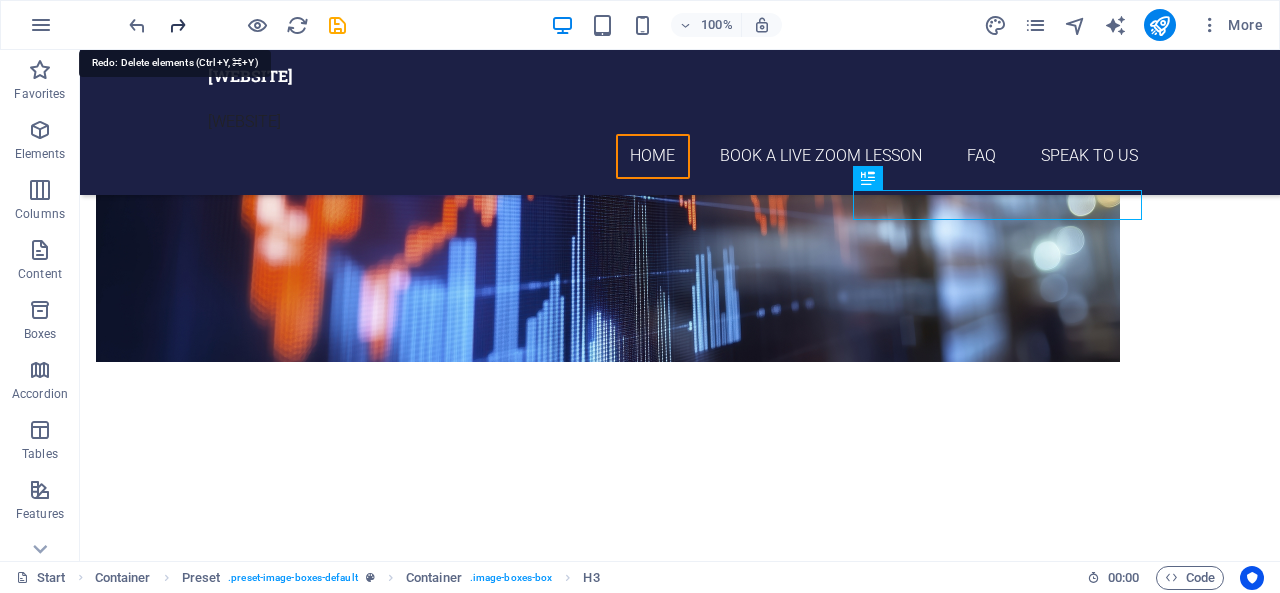 click at bounding box center [177, 25] 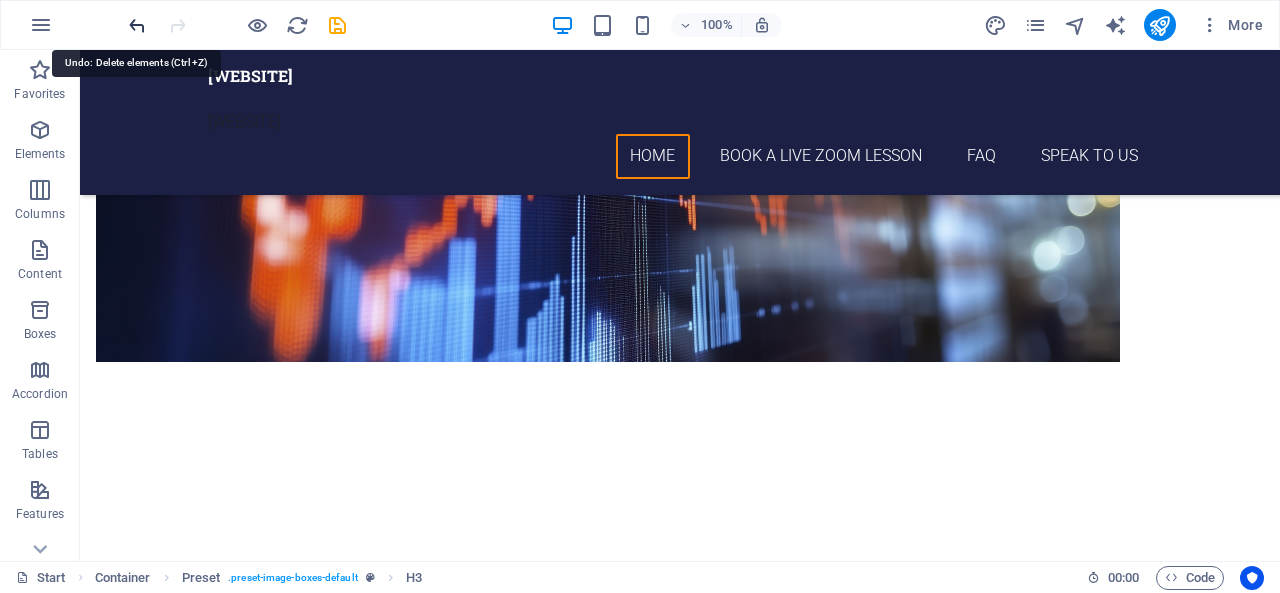 click at bounding box center (137, 25) 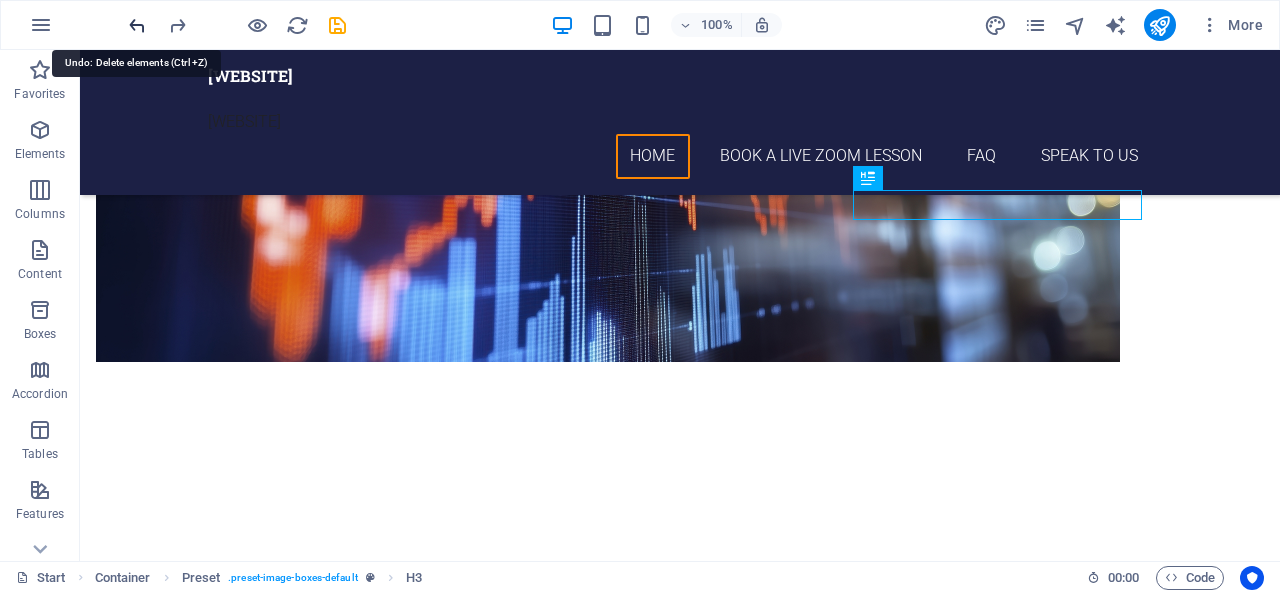 click at bounding box center (137, 25) 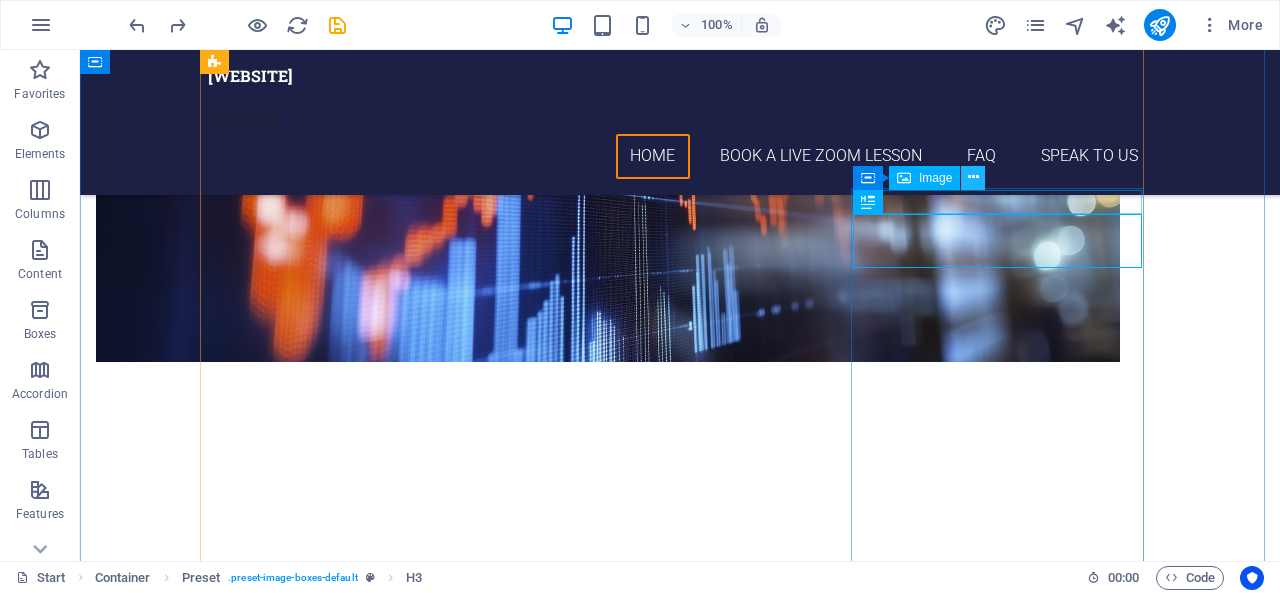 click at bounding box center (973, 178) 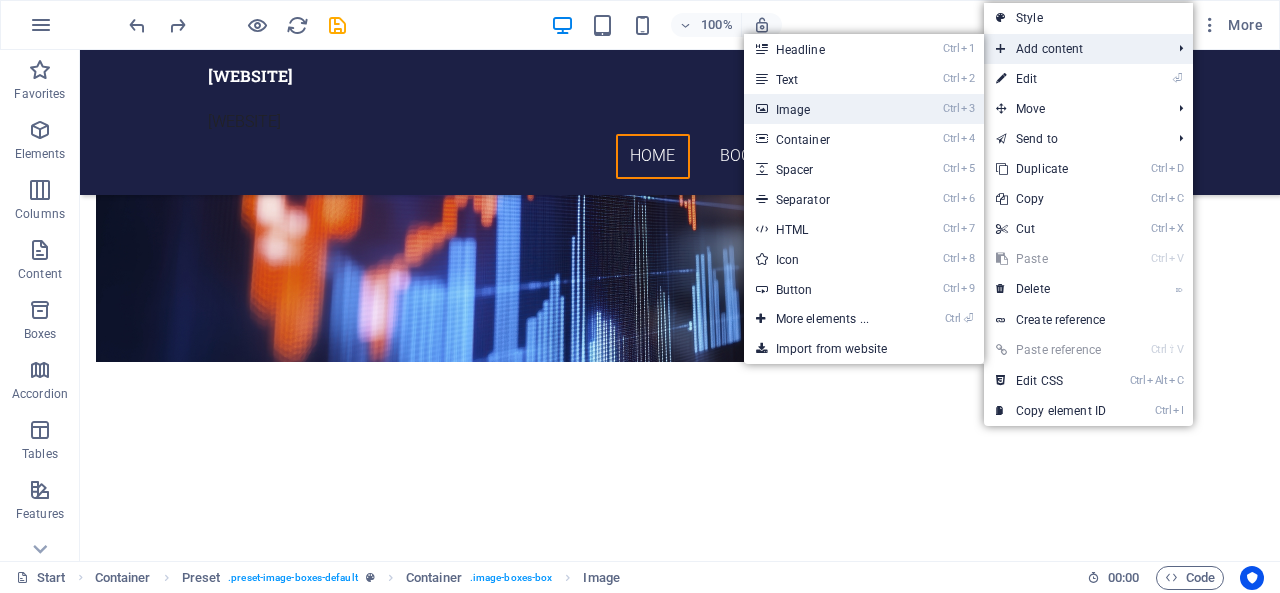 click on "Ctrl 3  Image" at bounding box center [826, 109] 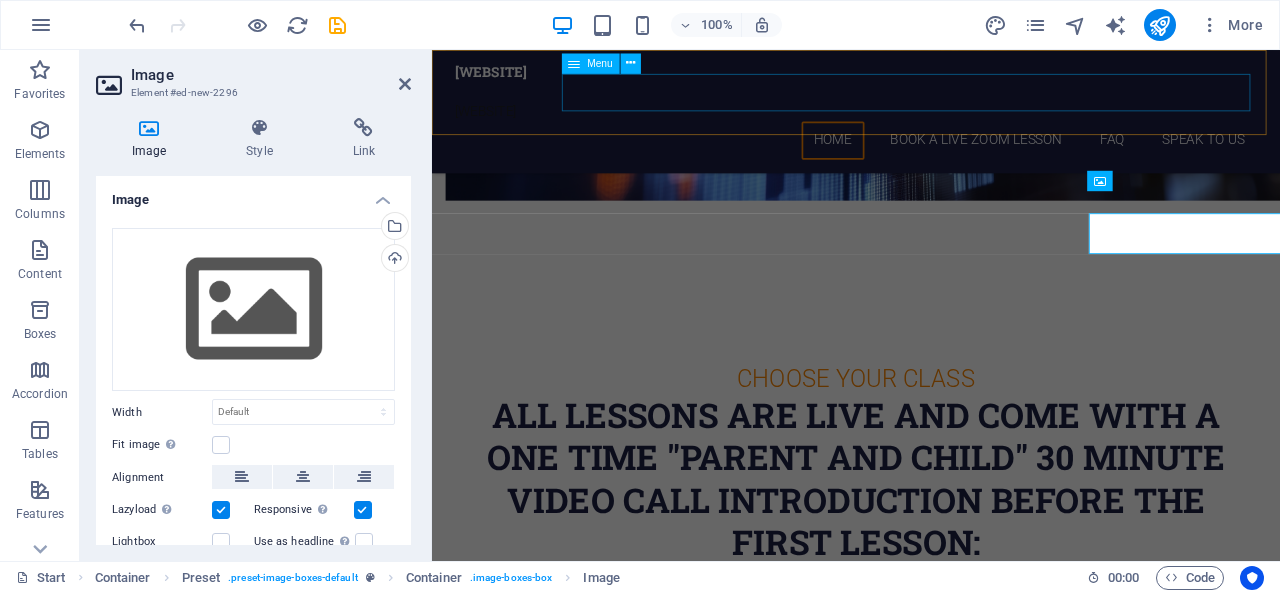 scroll, scrollTop: 3044, scrollLeft: 0, axis: vertical 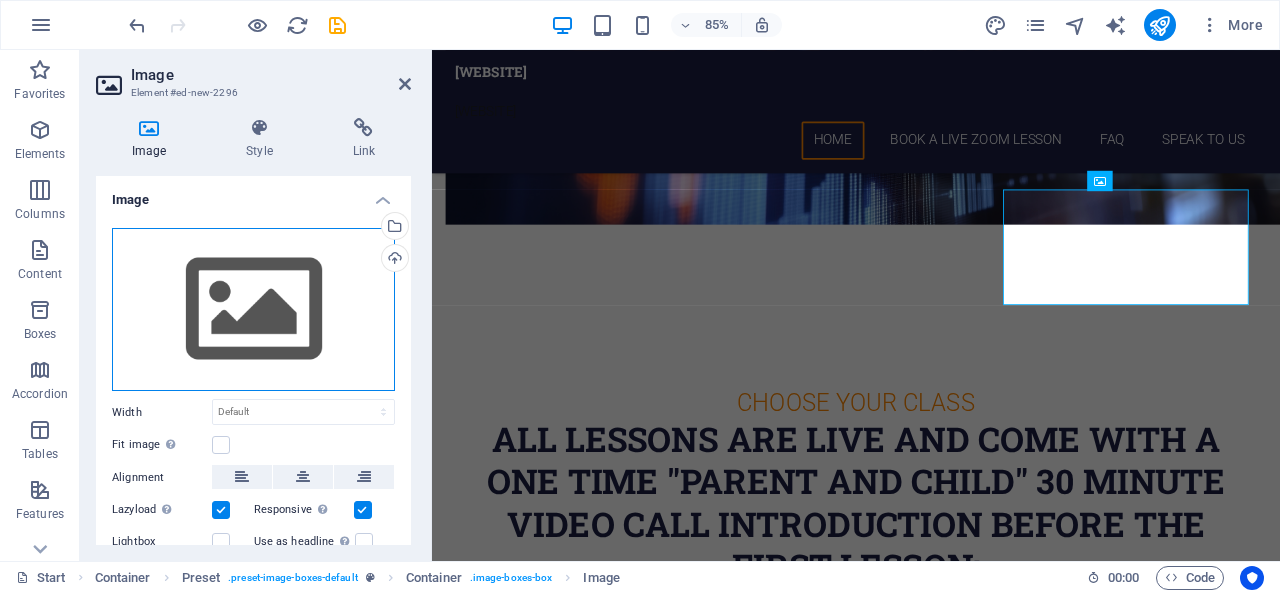 click on "Drag files here, click to choose files or select files from Files or our free stock photos & videos" at bounding box center [253, 310] 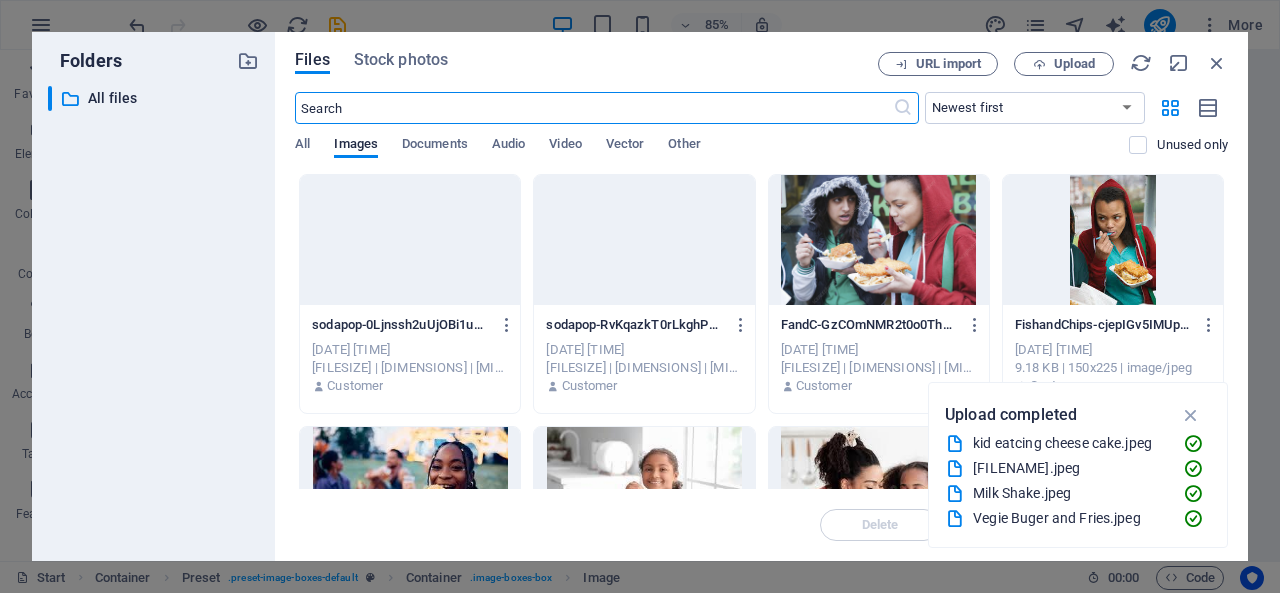 scroll, scrollTop: 3670, scrollLeft: 0, axis: vertical 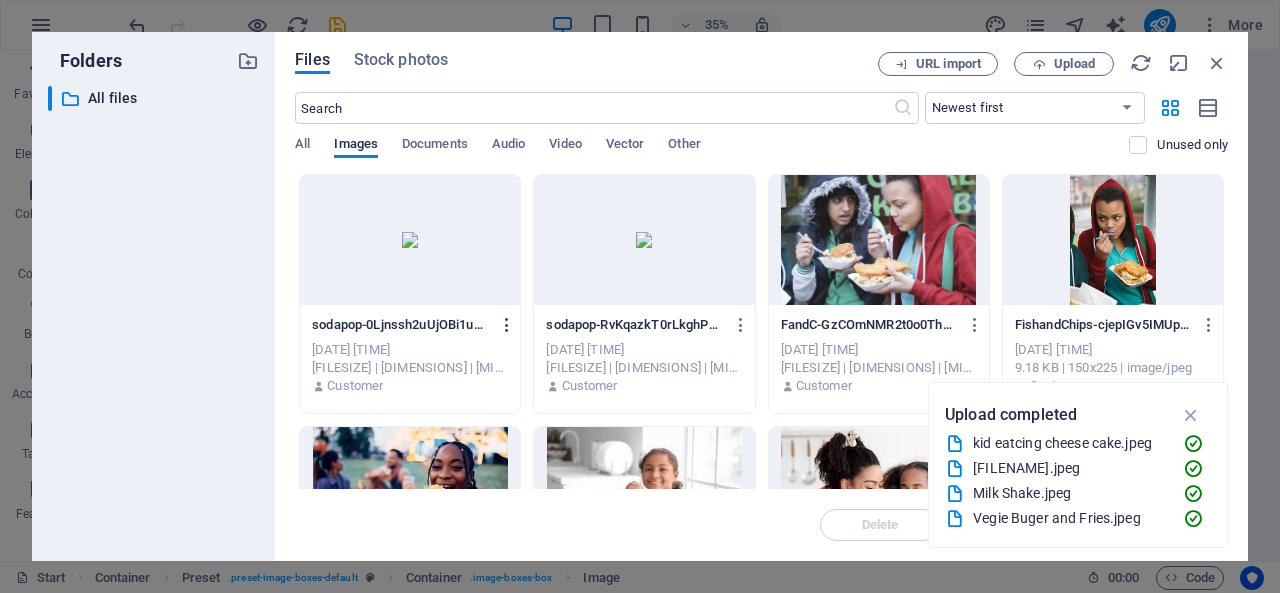 click at bounding box center (507, 325) 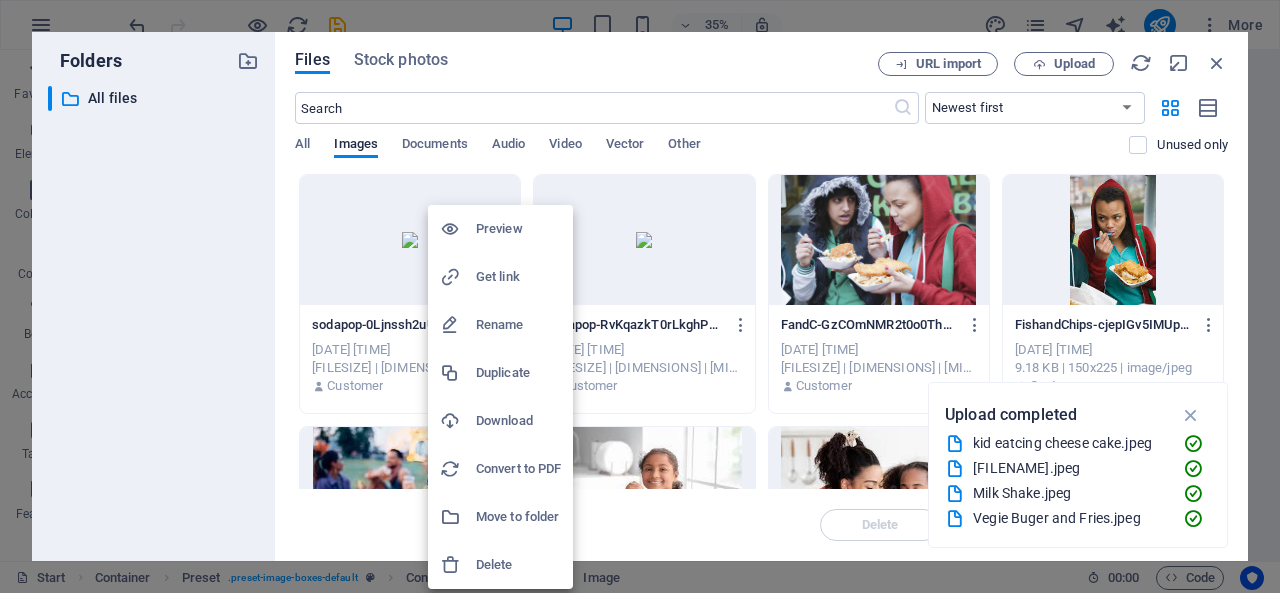 click on "Delete" at bounding box center [518, 565] 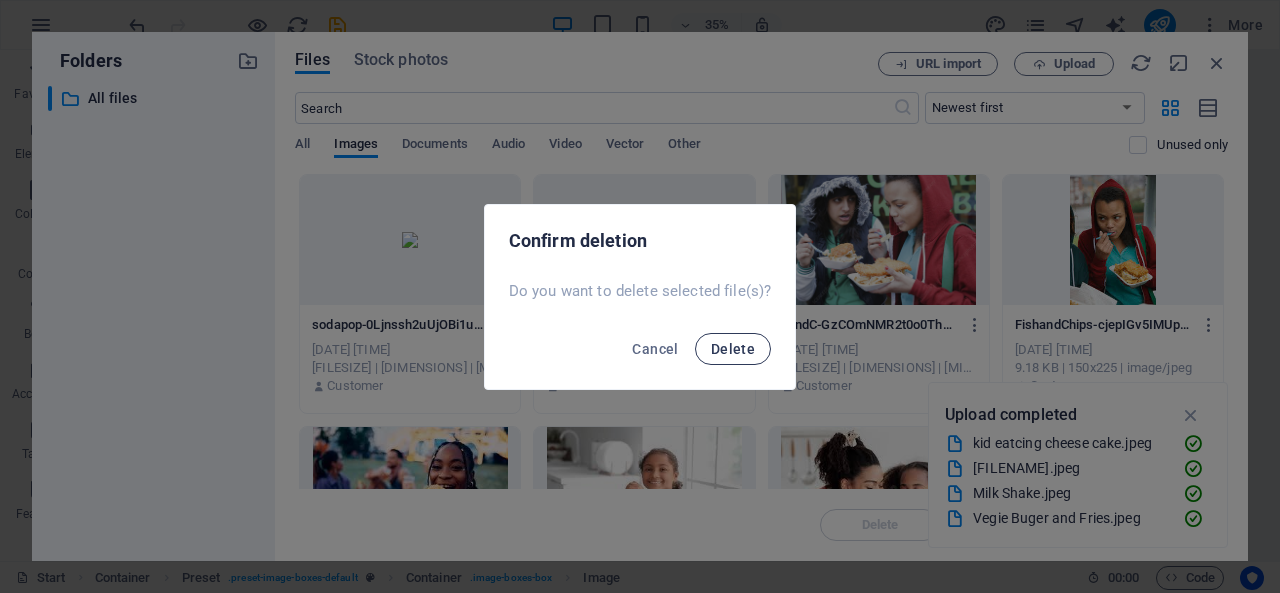 click on "Delete" at bounding box center (733, 349) 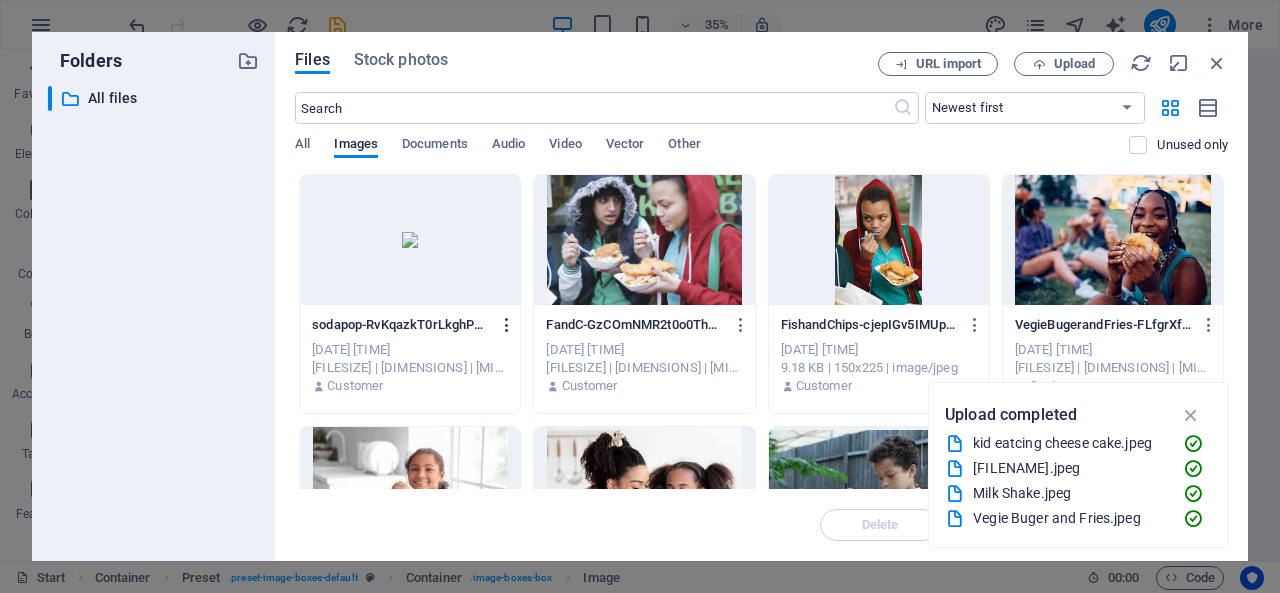 click at bounding box center (507, 325) 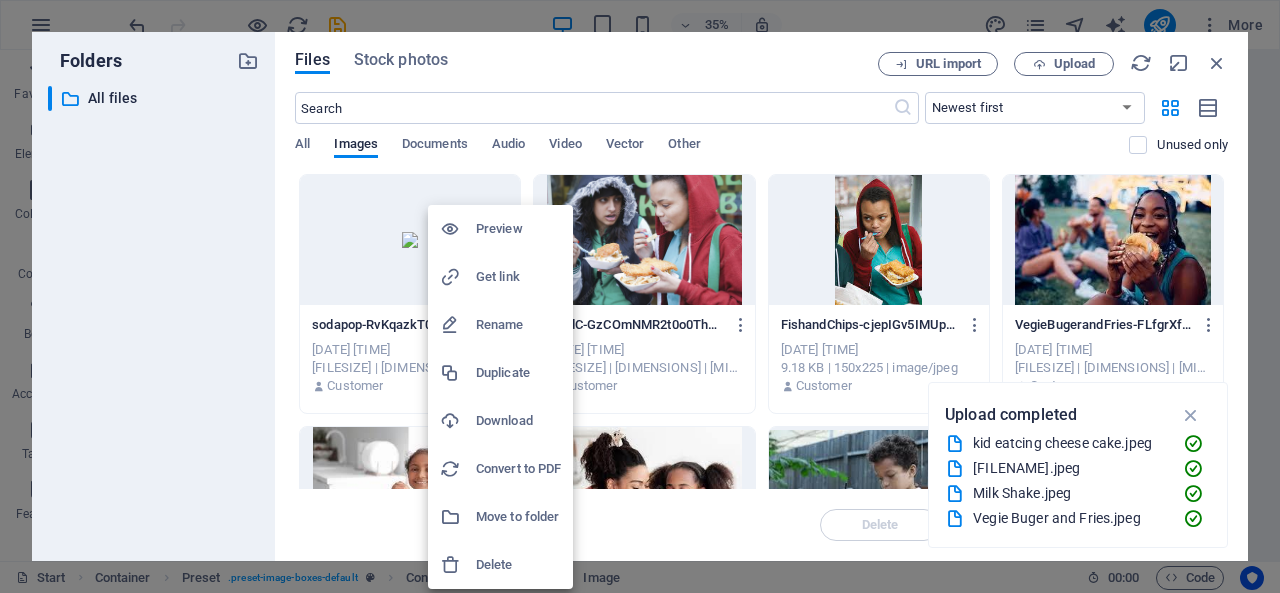 click on "Delete" at bounding box center [518, 565] 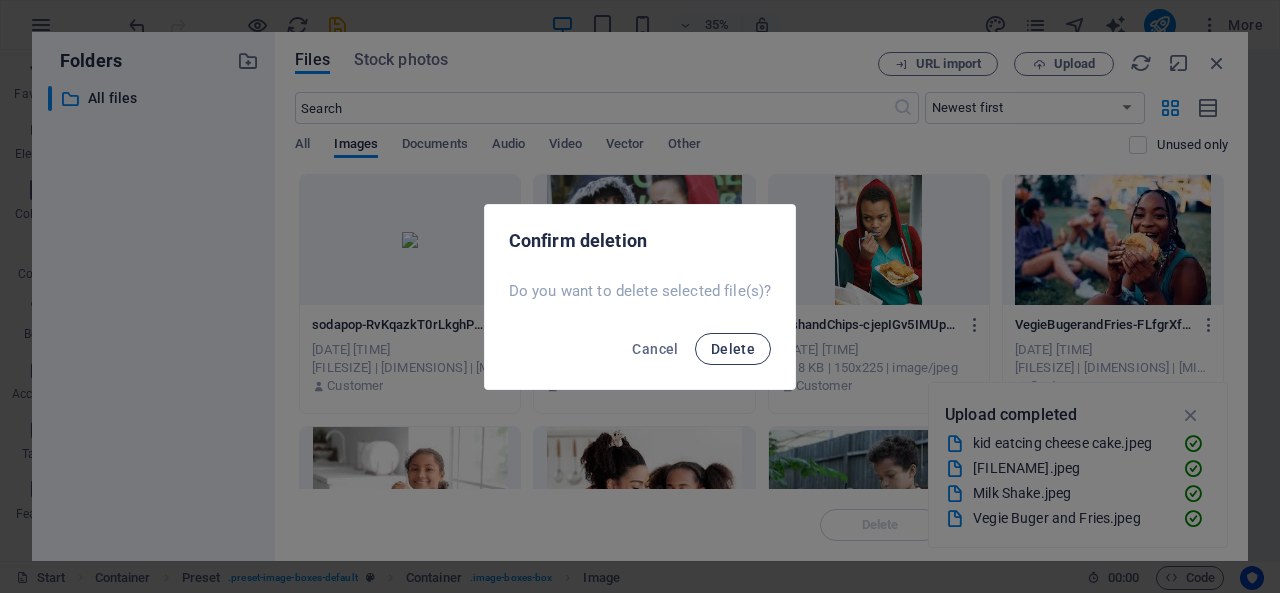 click on "Delete" at bounding box center (733, 349) 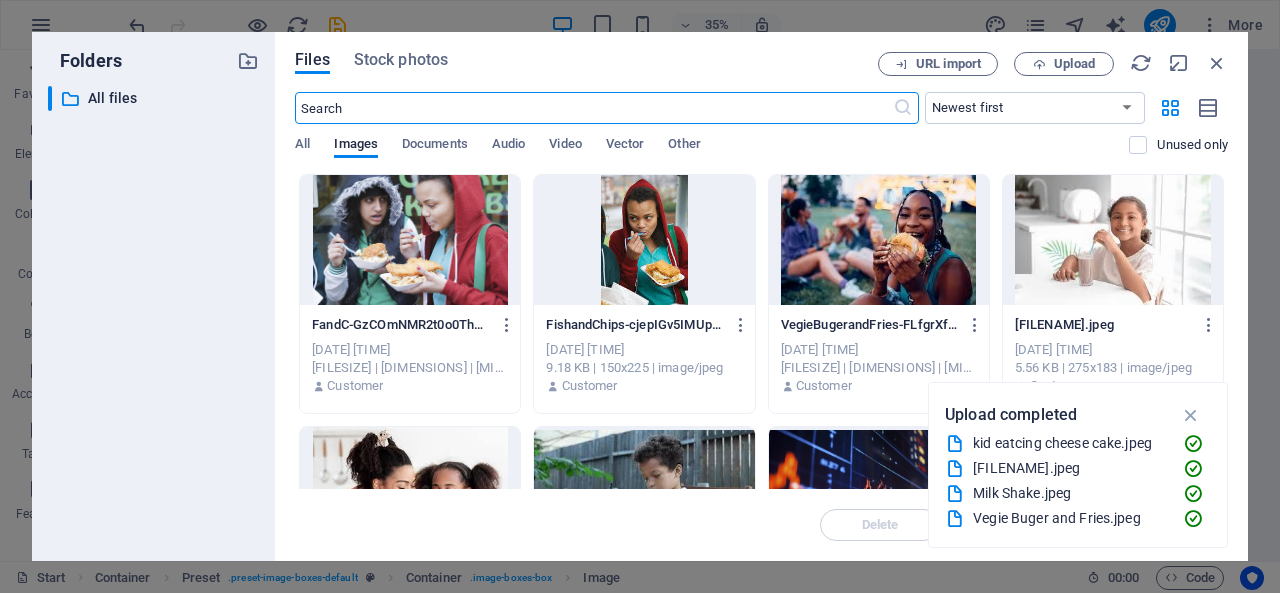 click at bounding box center (593, 108) 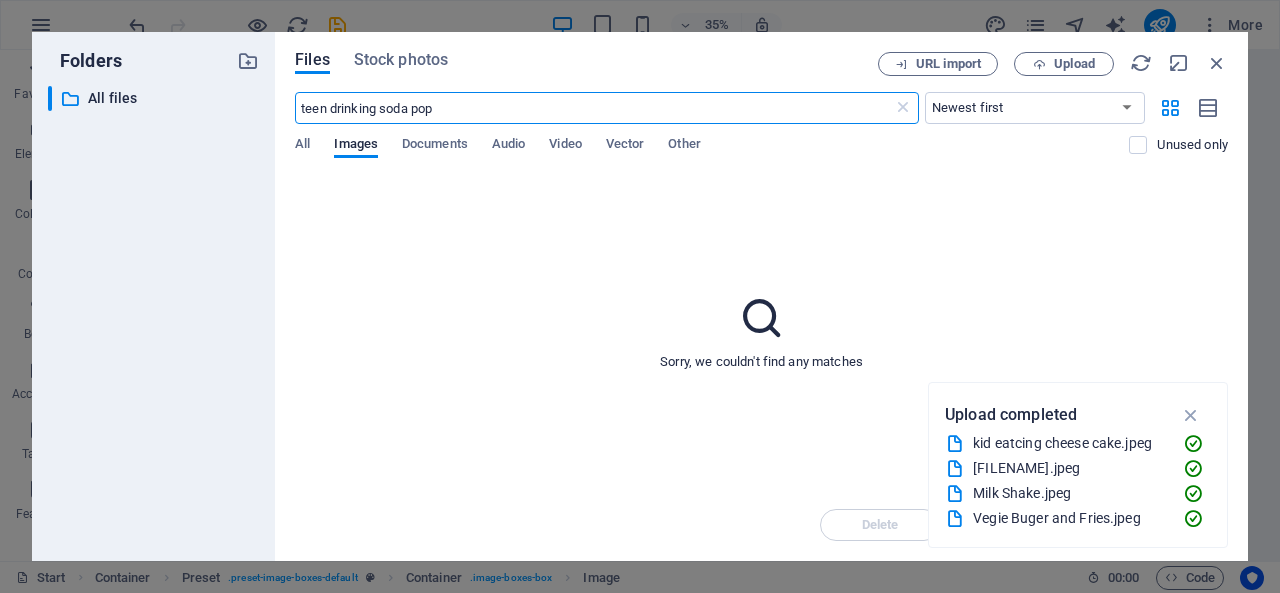 click on "teen drinking soda pop" at bounding box center [593, 108] 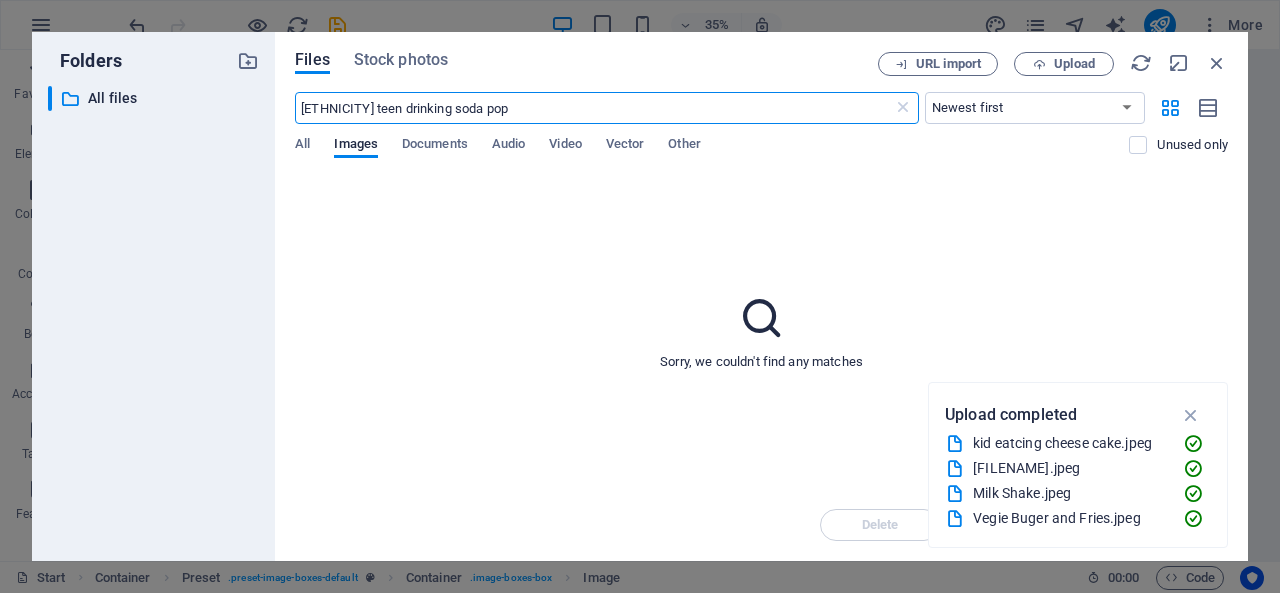 click on "[ETHNICITY] teen drinking soda pop" at bounding box center [593, 108] 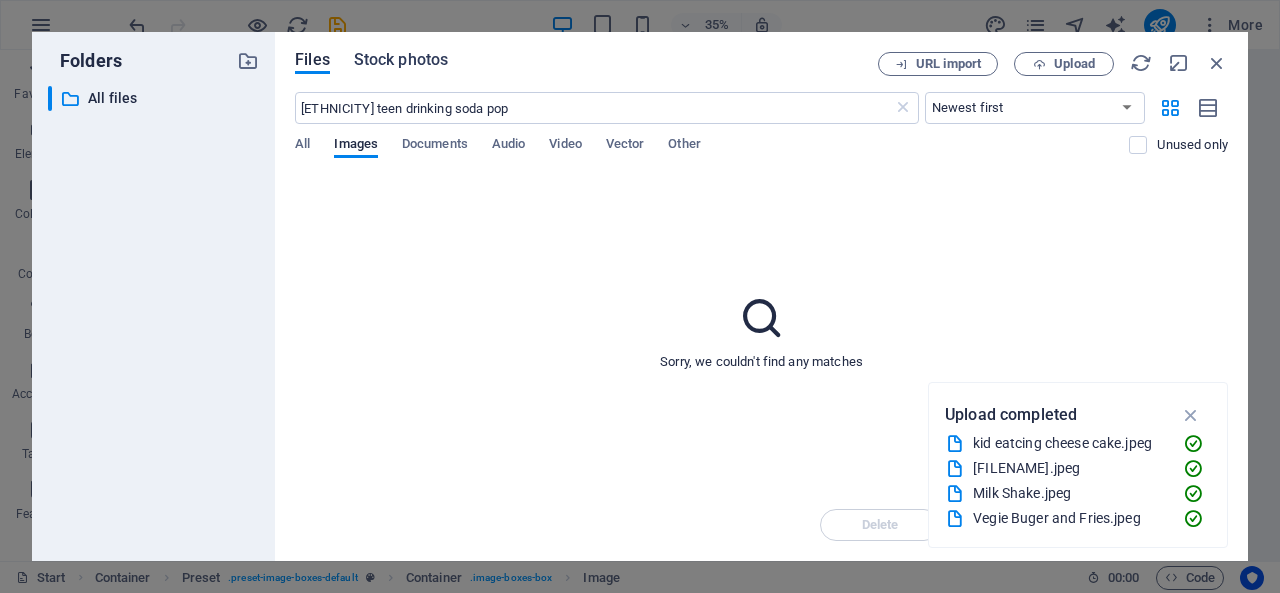 click on "Stock photos" at bounding box center (401, 60) 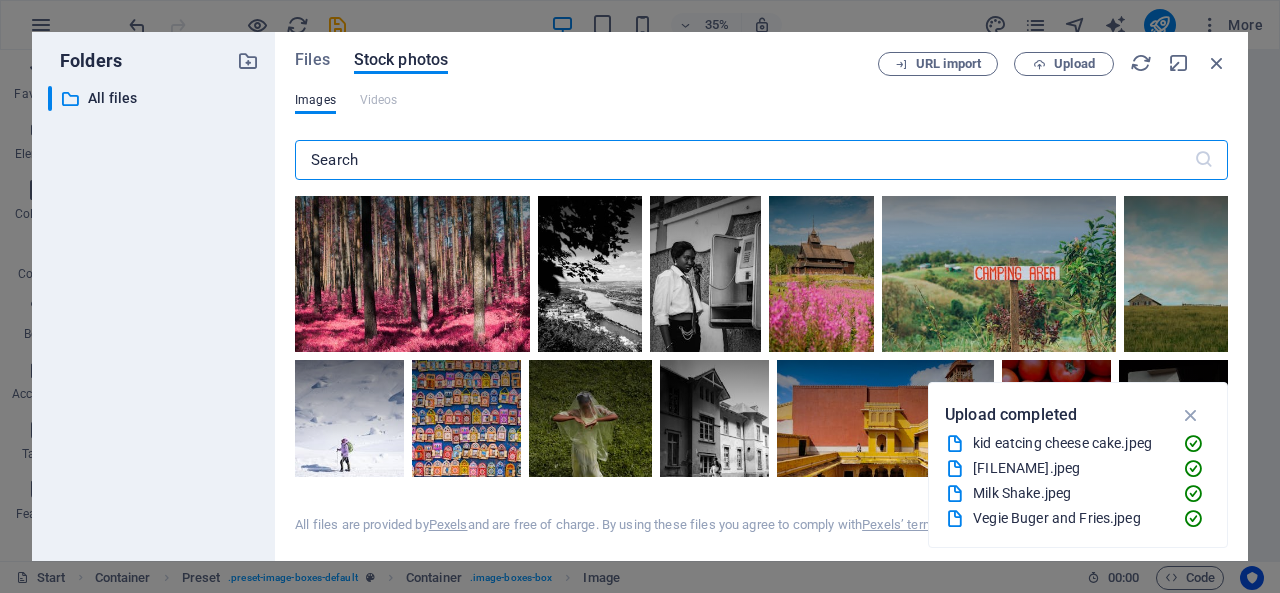 click at bounding box center [744, 160] 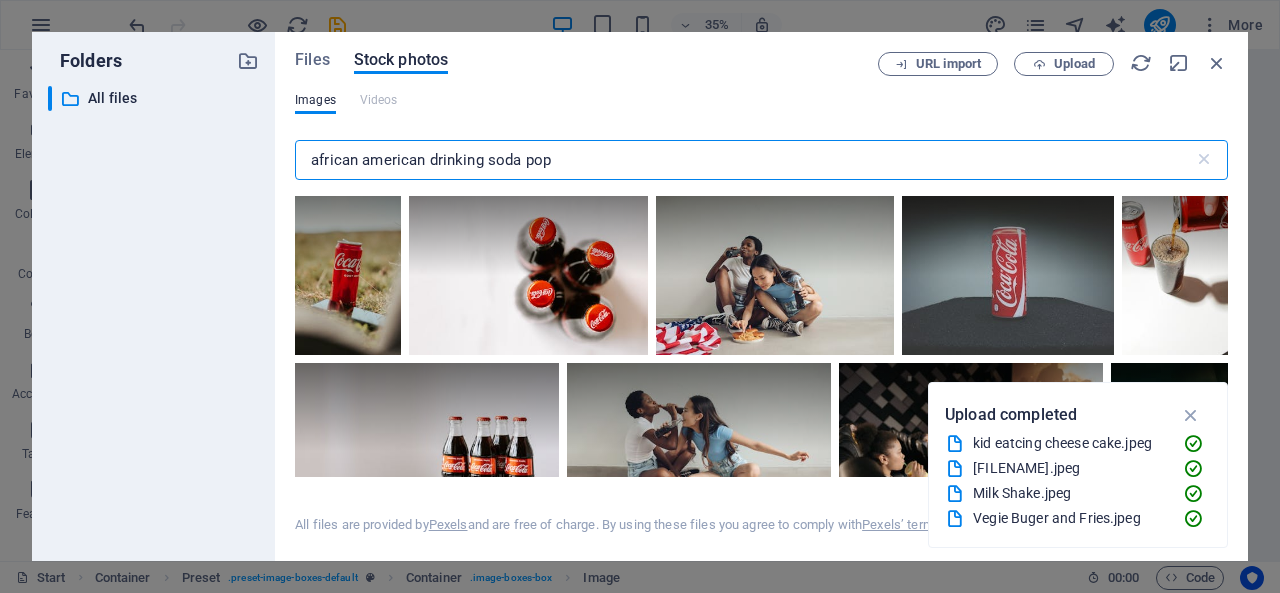 click on "african american drinking soda pop" at bounding box center (744, 160) 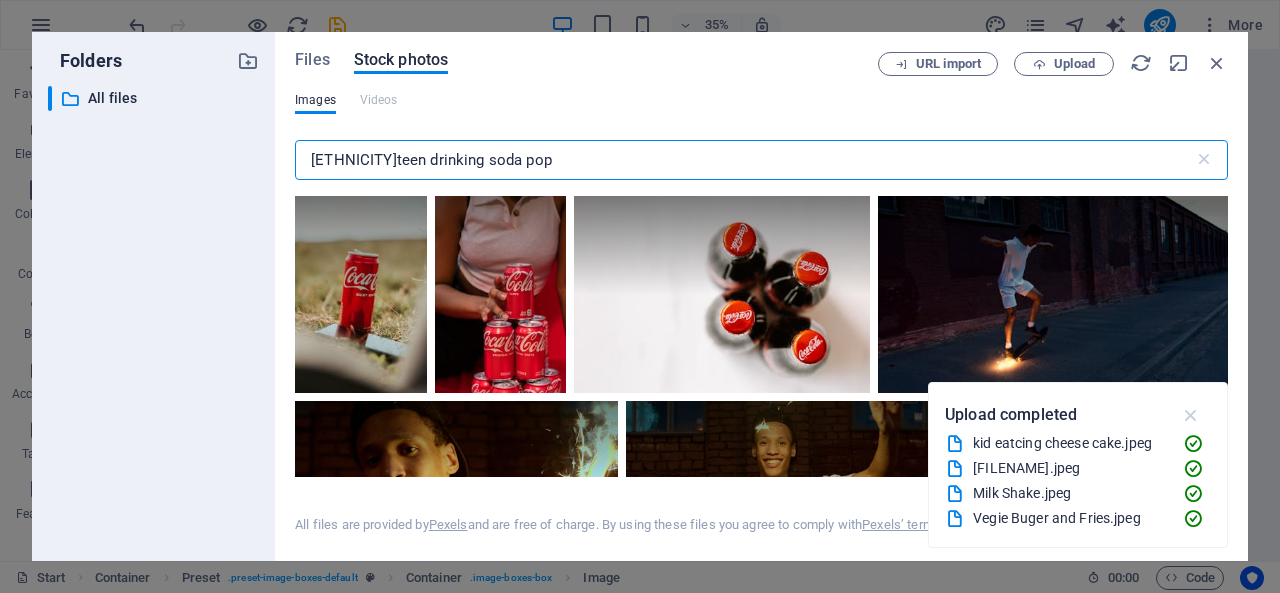 type on "[ETHNICITY]teen drinking soda pop" 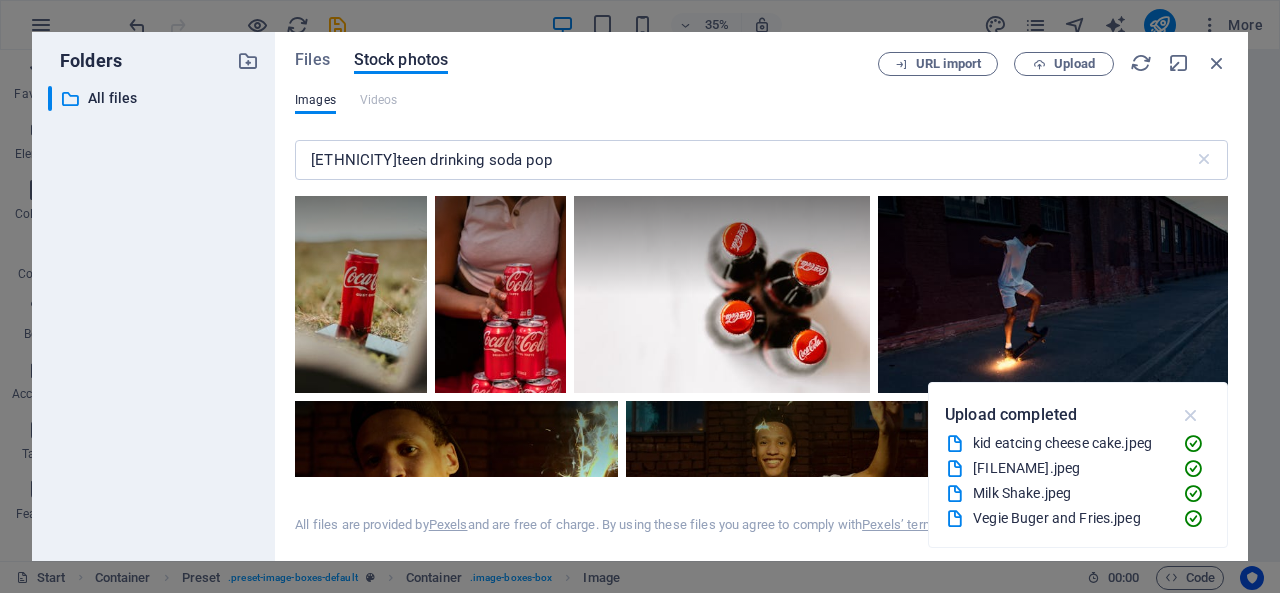 click at bounding box center (1191, 415) 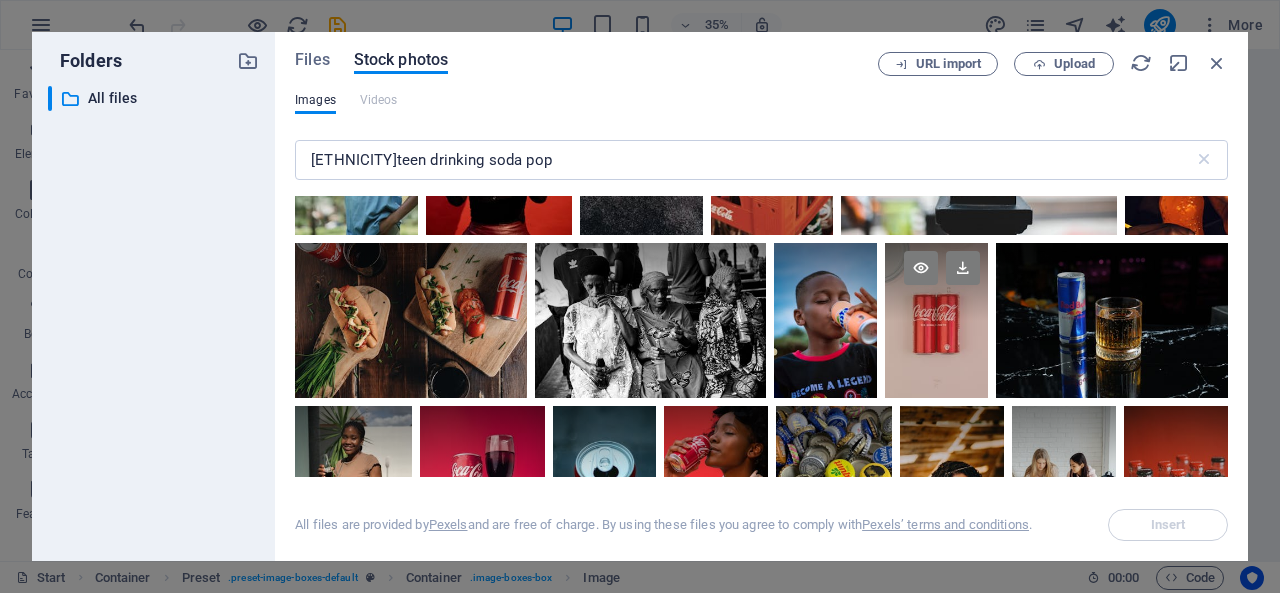 scroll, scrollTop: 1069, scrollLeft: 0, axis: vertical 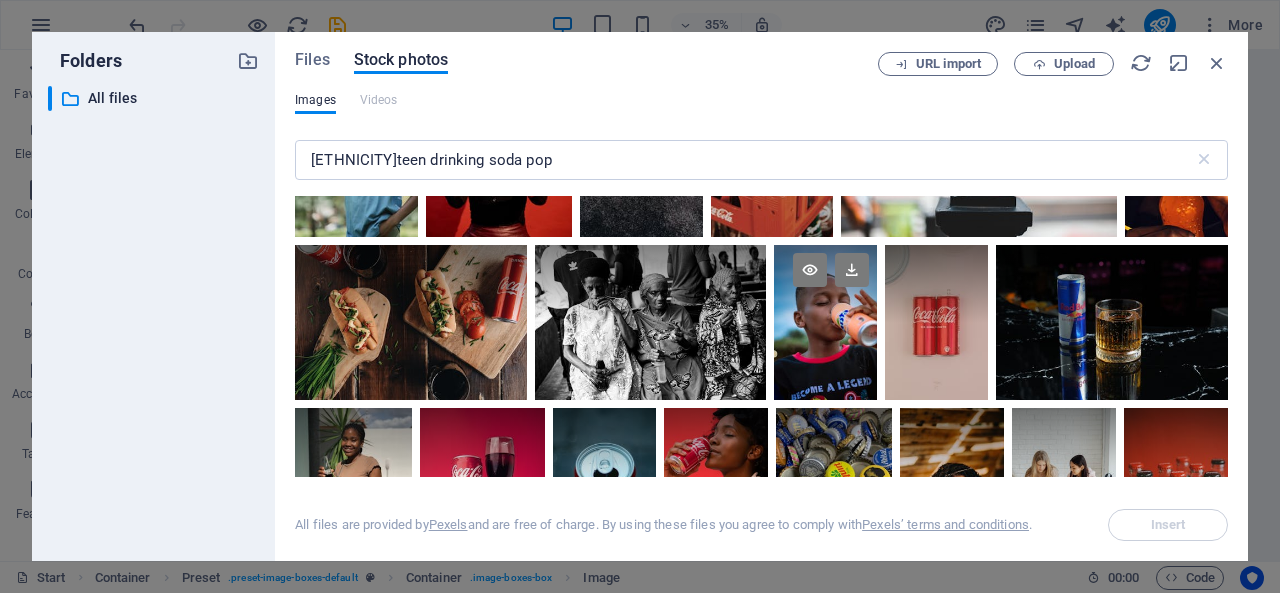 click at bounding box center [825, 322] 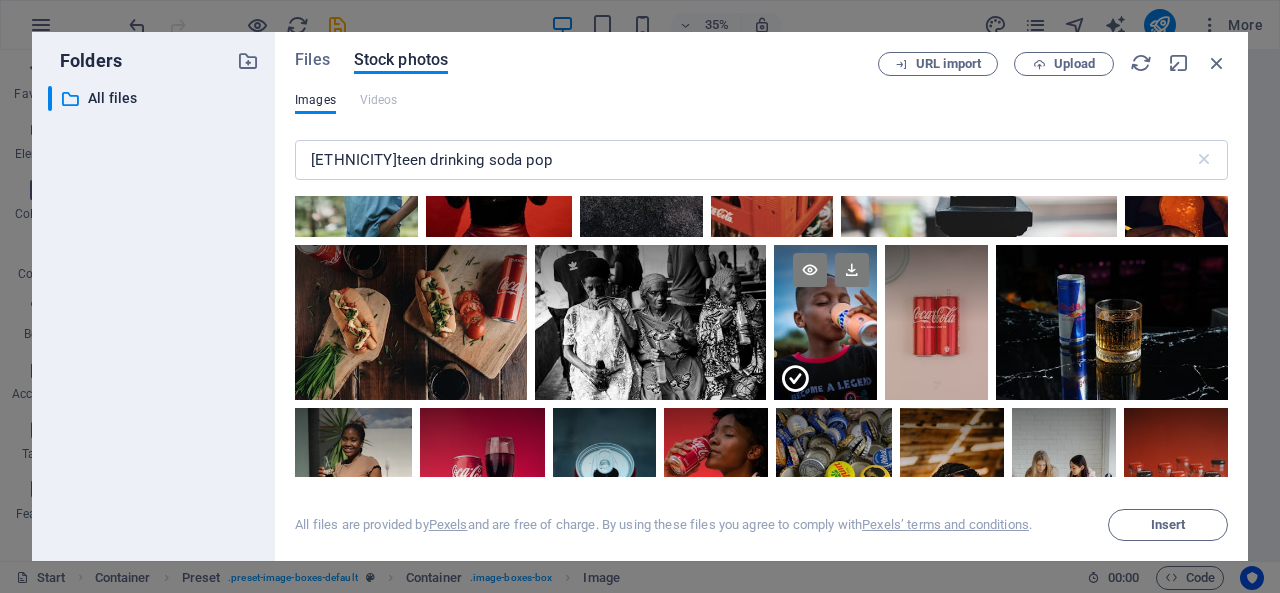 click at bounding box center (825, 361) 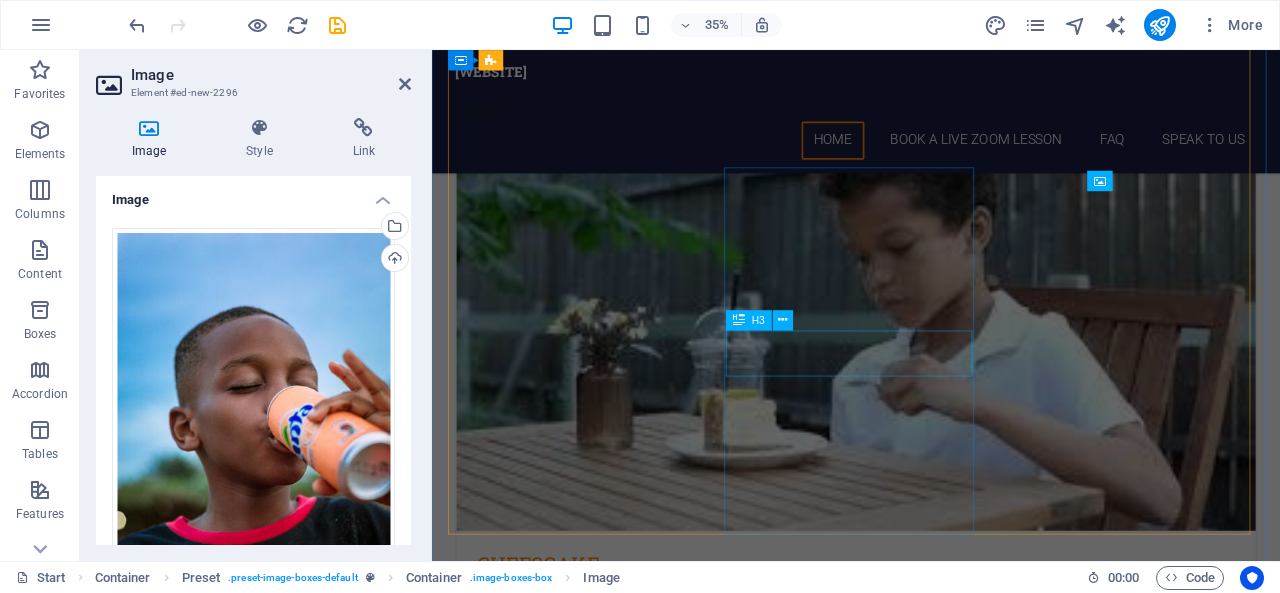 scroll, scrollTop: 3044, scrollLeft: 0, axis: vertical 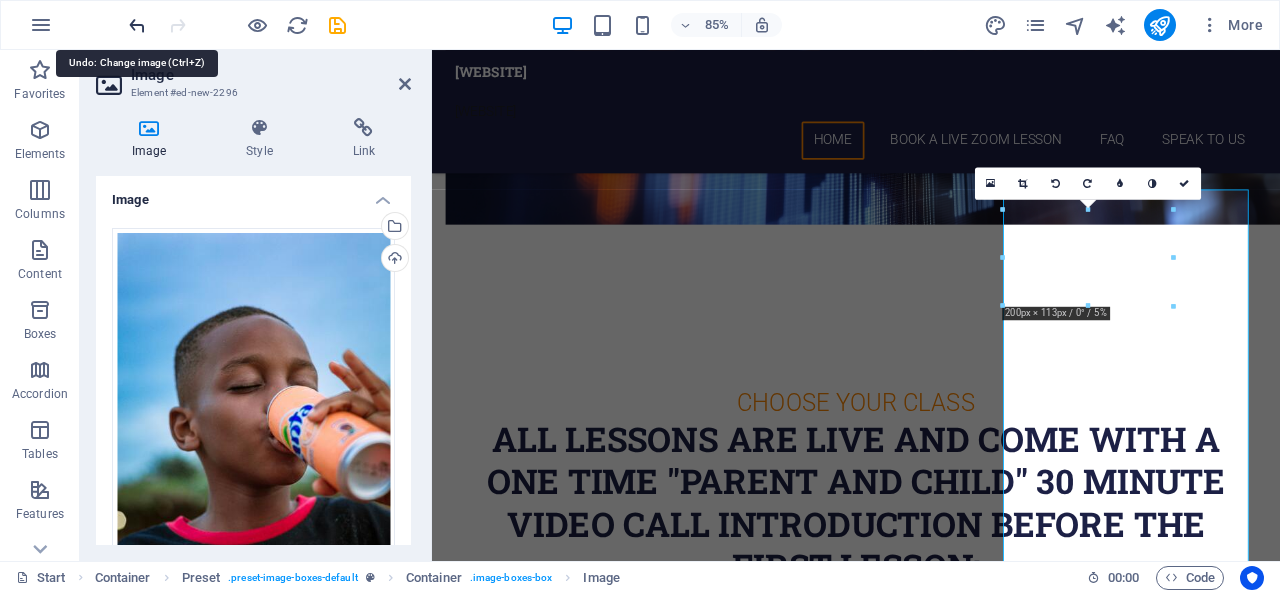 click at bounding box center [137, 25] 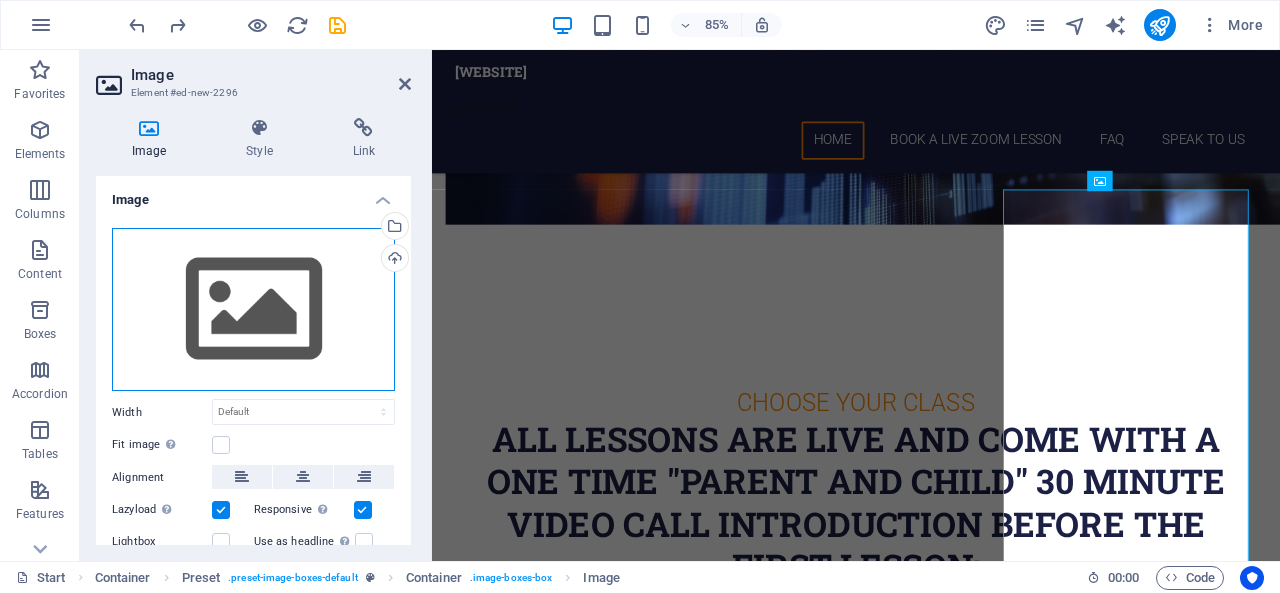 click on "Drag files here, click to choose files or select files from Files or our free stock photos & videos" at bounding box center (253, 310) 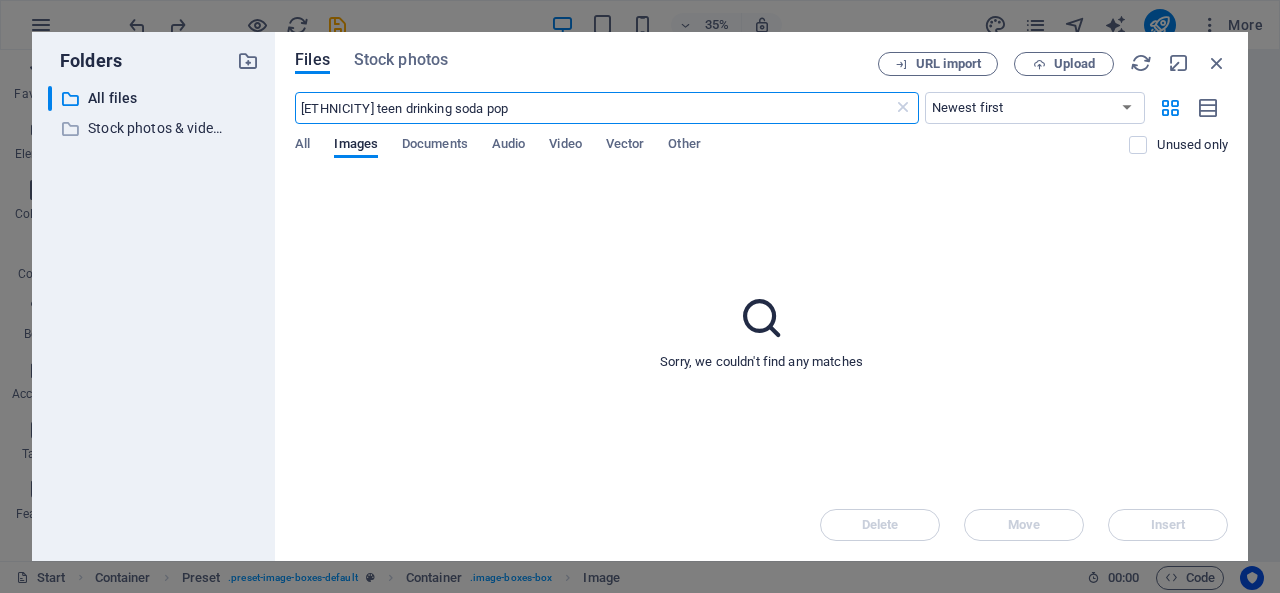 scroll, scrollTop: 3670, scrollLeft: 0, axis: vertical 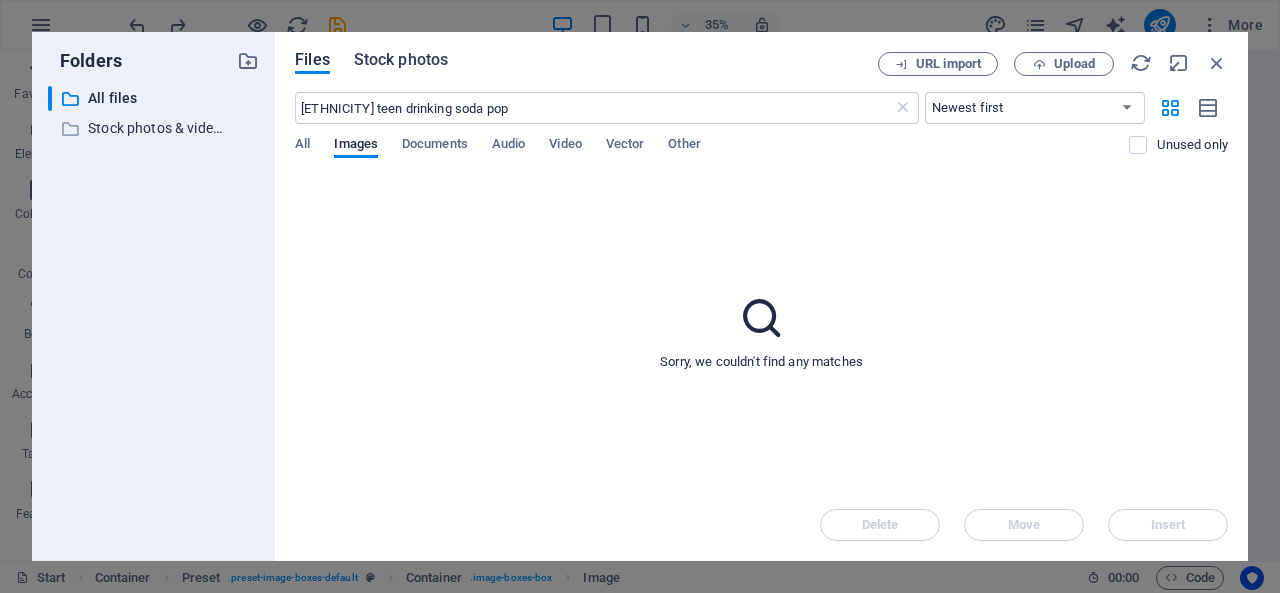 click on "Stock photos" at bounding box center (401, 60) 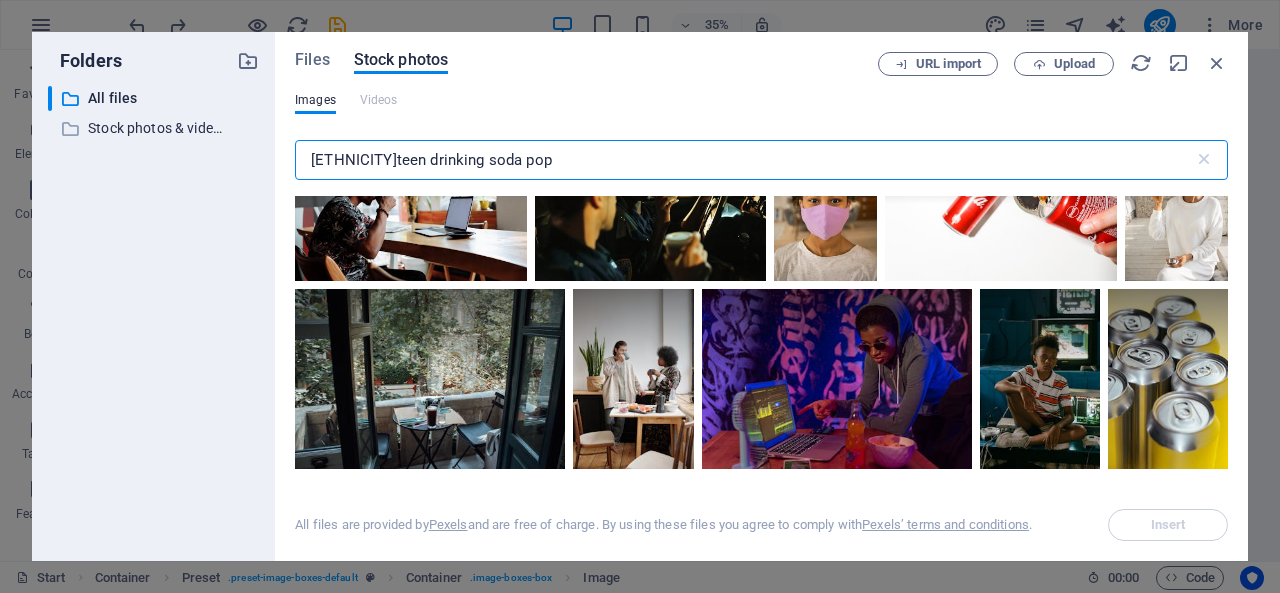 scroll, scrollTop: 11311, scrollLeft: 0, axis: vertical 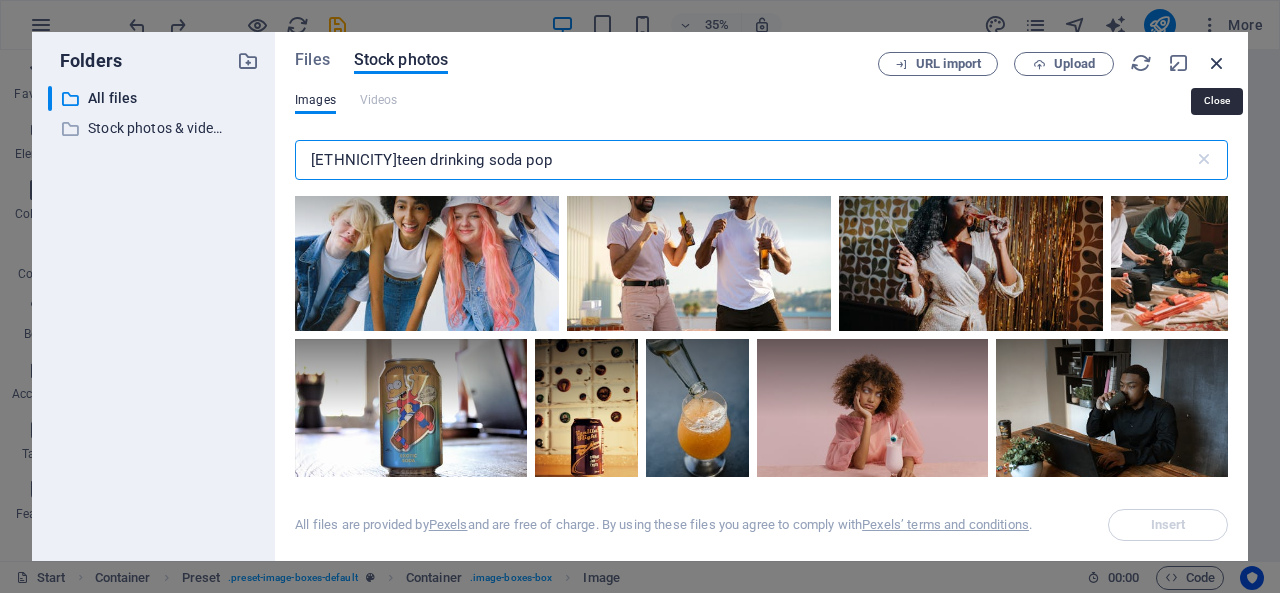 click at bounding box center (1217, 63) 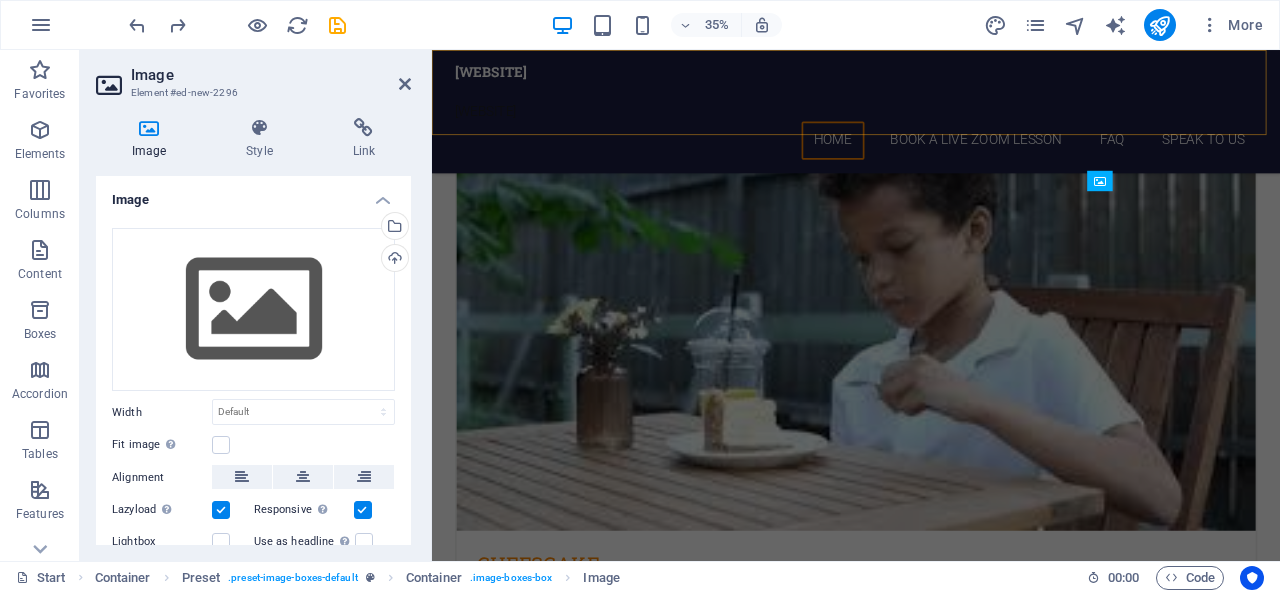 scroll, scrollTop: 3044, scrollLeft: 0, axis: vertical 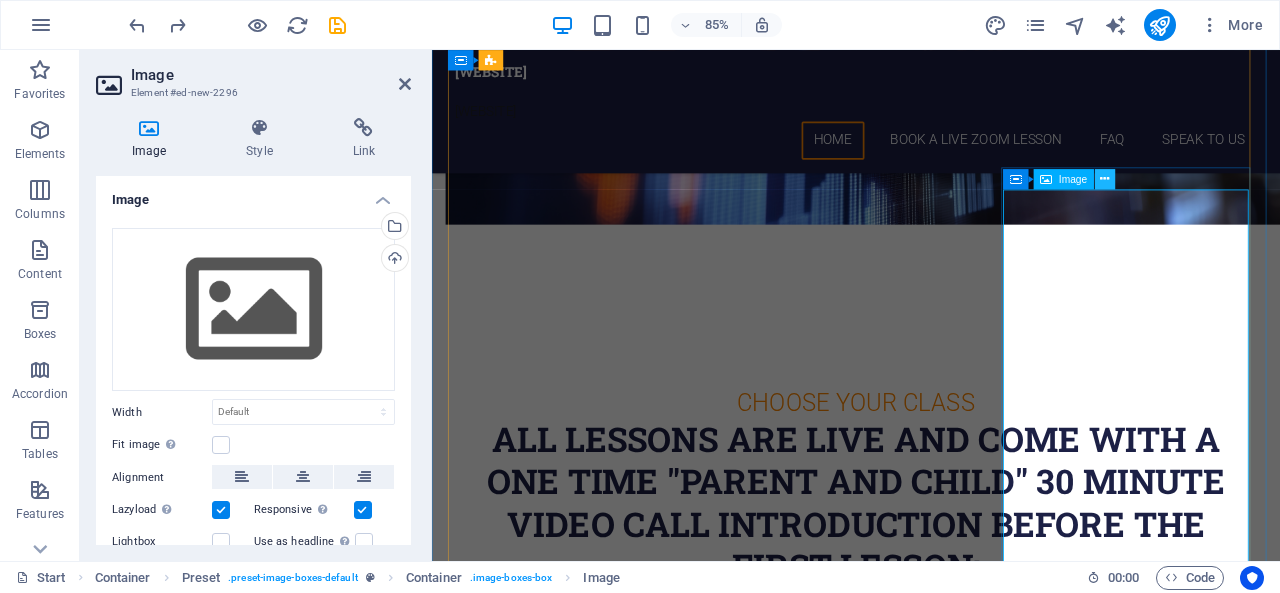 click at bounding box center [1105, 179] 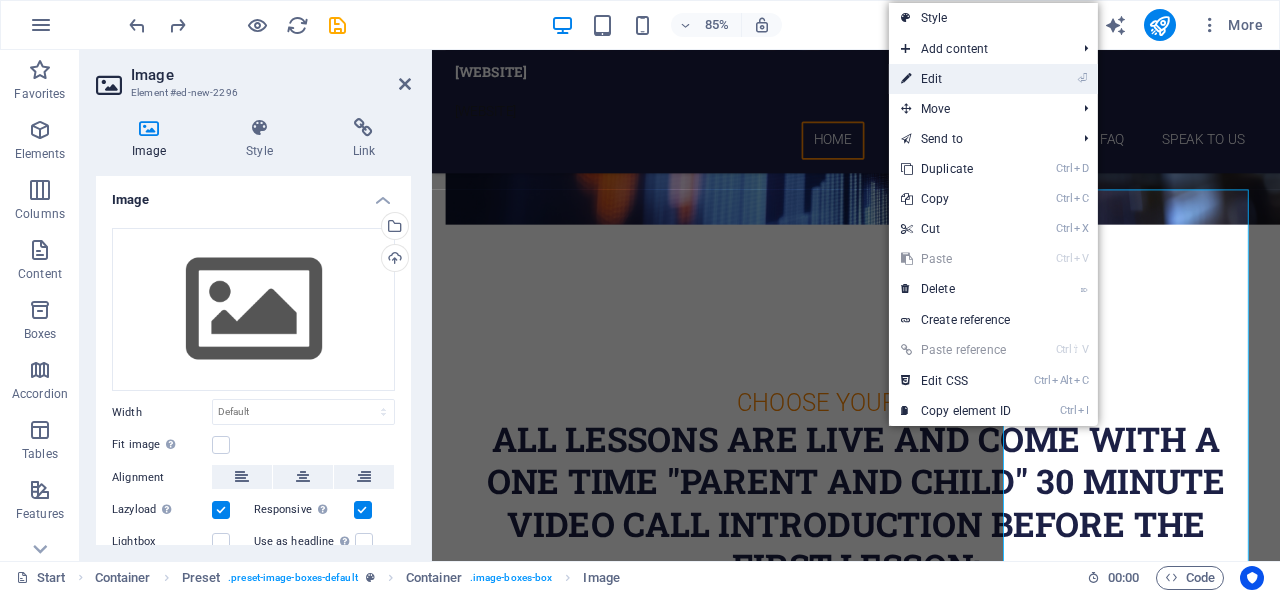 click on "⏎  Edit" at bounding box center [956, 79] 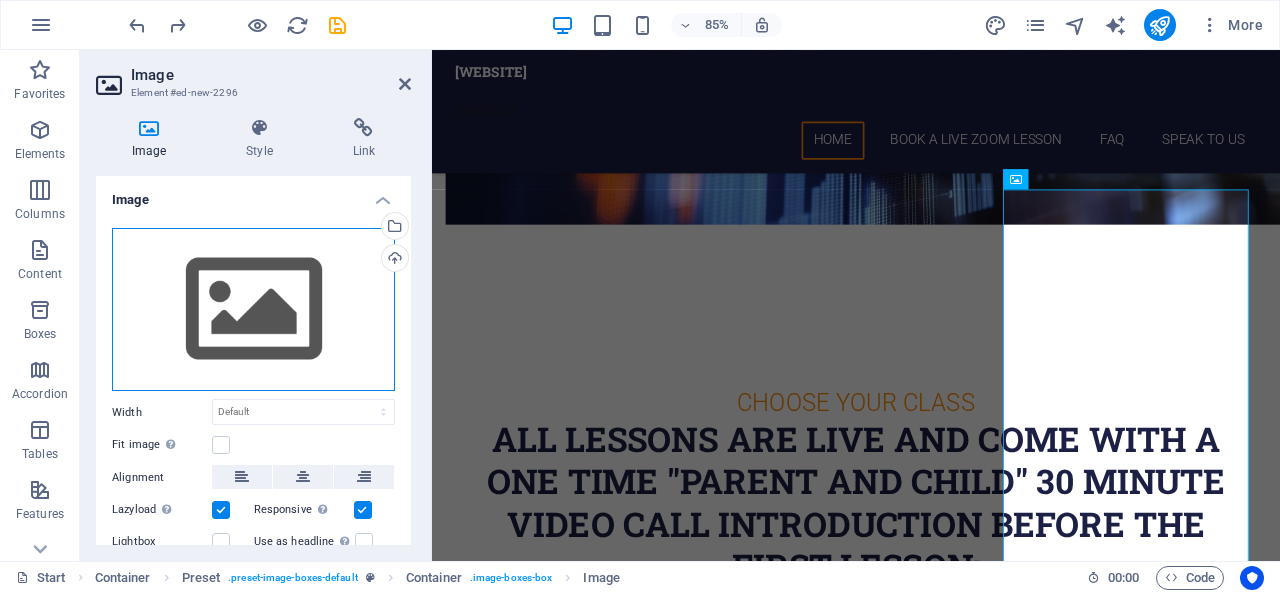 click on "Drag files here, click to choose files or select files from Files or our free stock photos & videos" at bounding box center [253, 310] 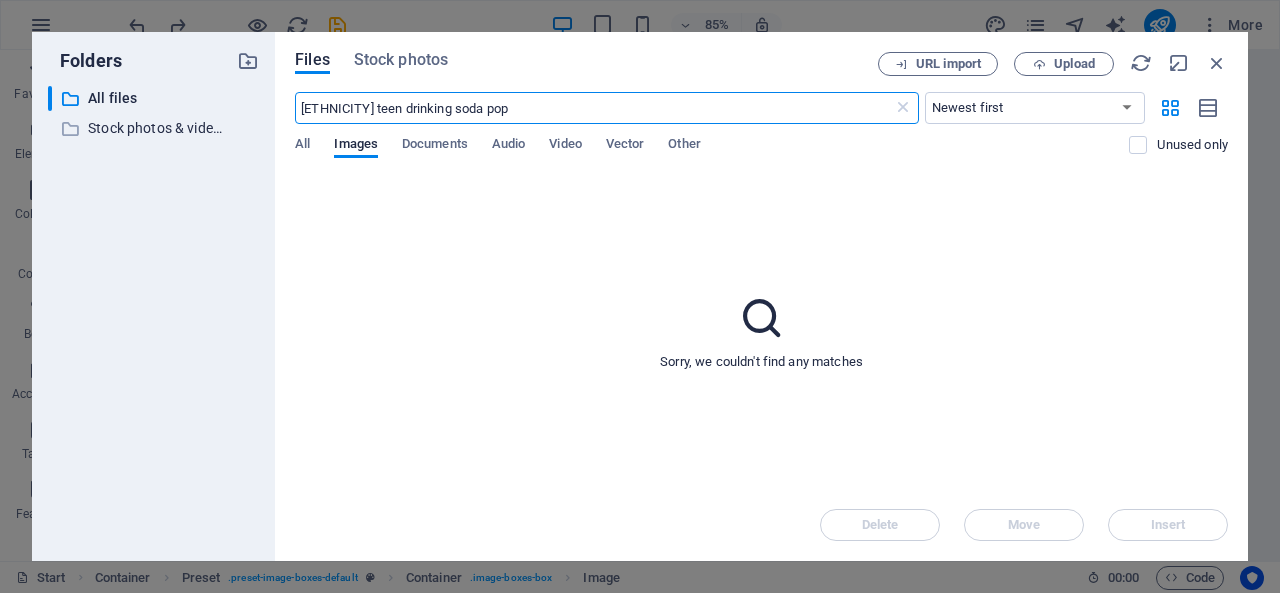 scroll, scrollTop: 3670, scrollLeft: 0, axis: vertical 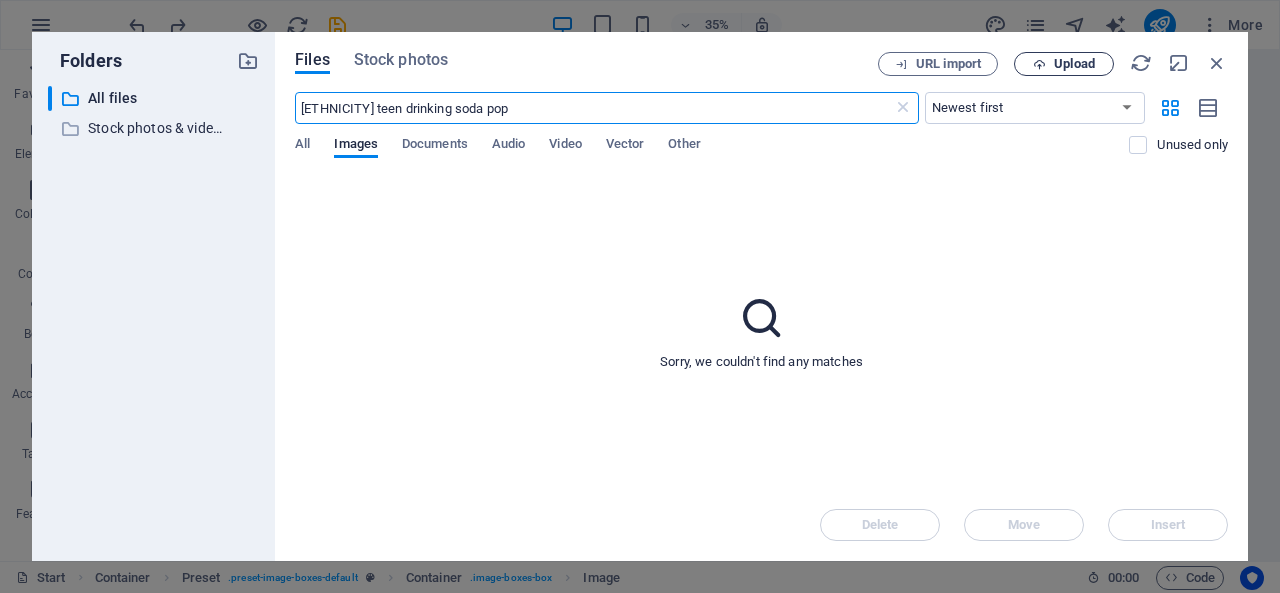 click on "Upload" at bounding box center [1064, 64] 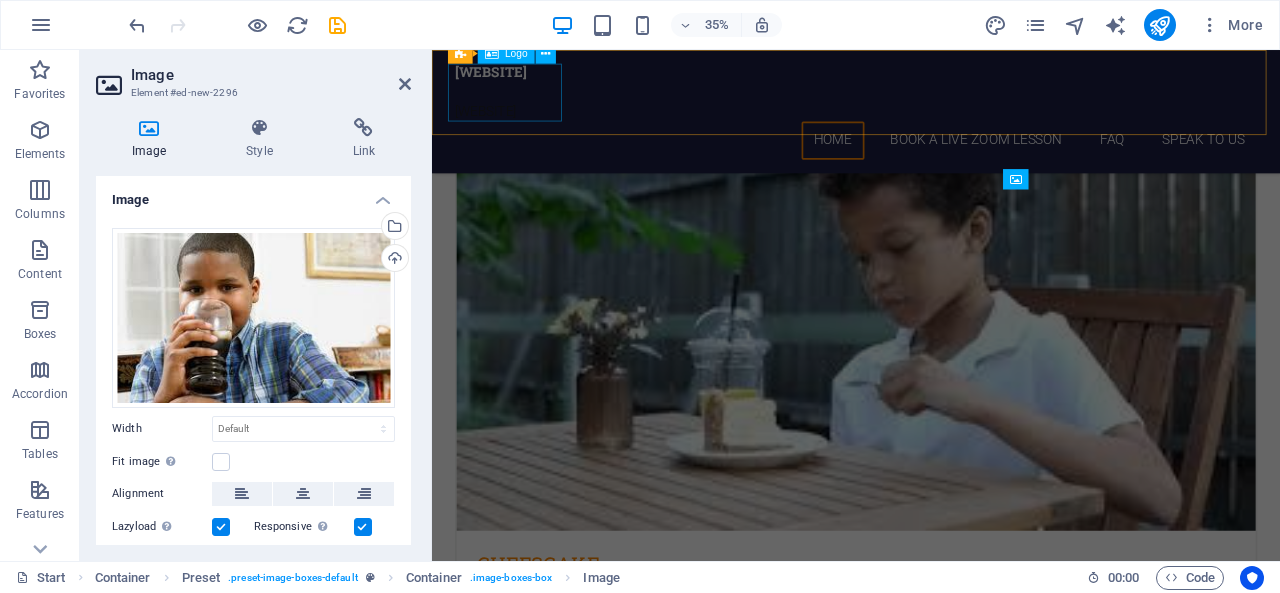 scroll, scrollTop: 3044, scrollLeft: 0, axis: vertical 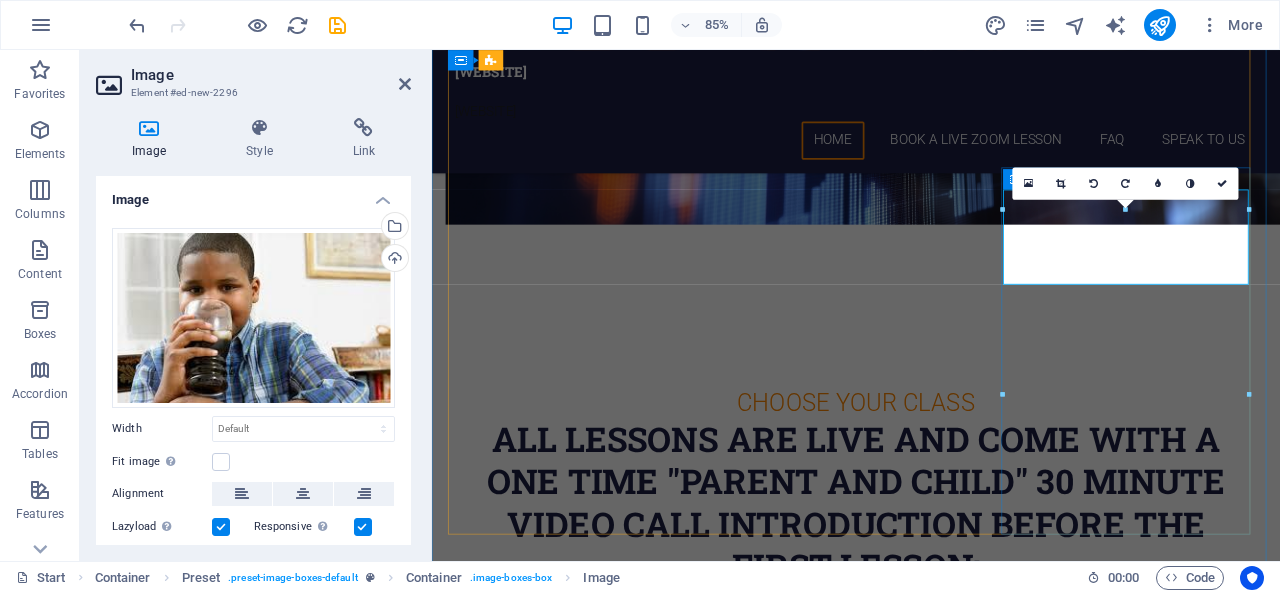 click at bounding box center (931, 3401) 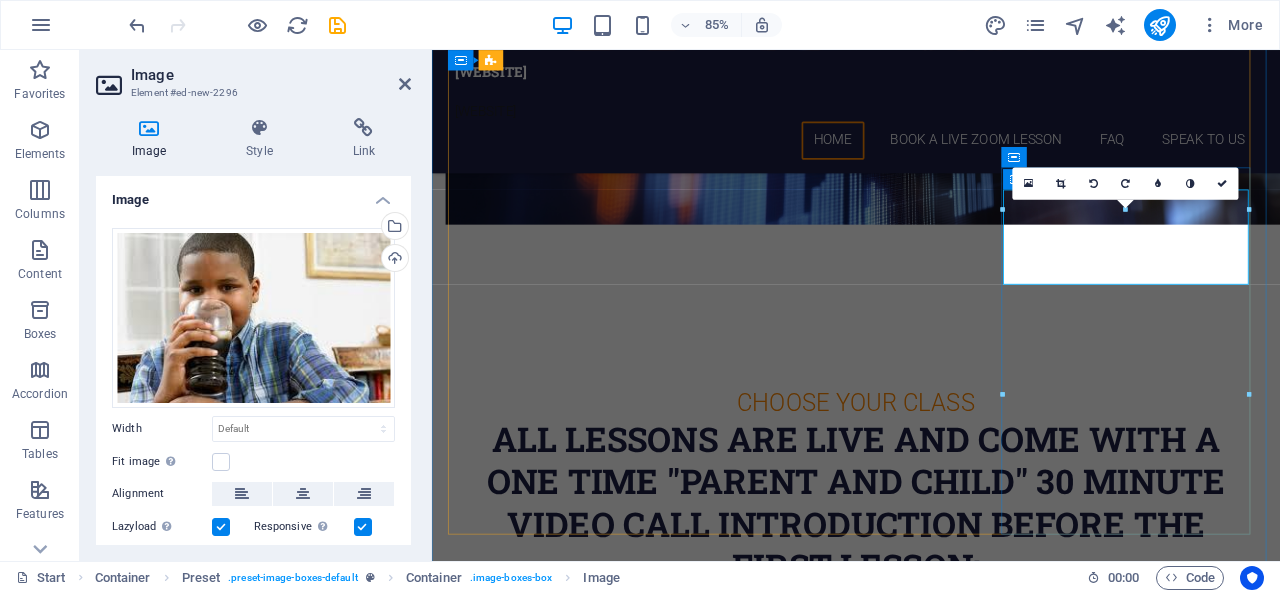 click at bounding box center (931, 3401) 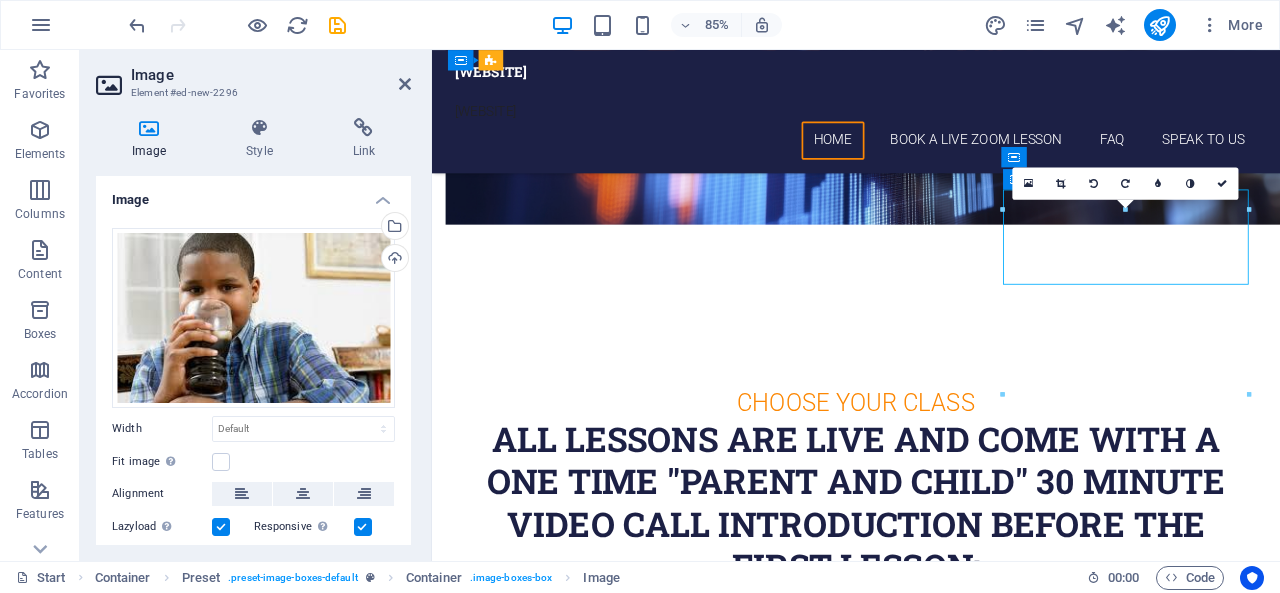 drag, startPoint x: 1235, startPoint y: 309, endPoint x: 1320, endPoint y: 322, distance: 85.98837 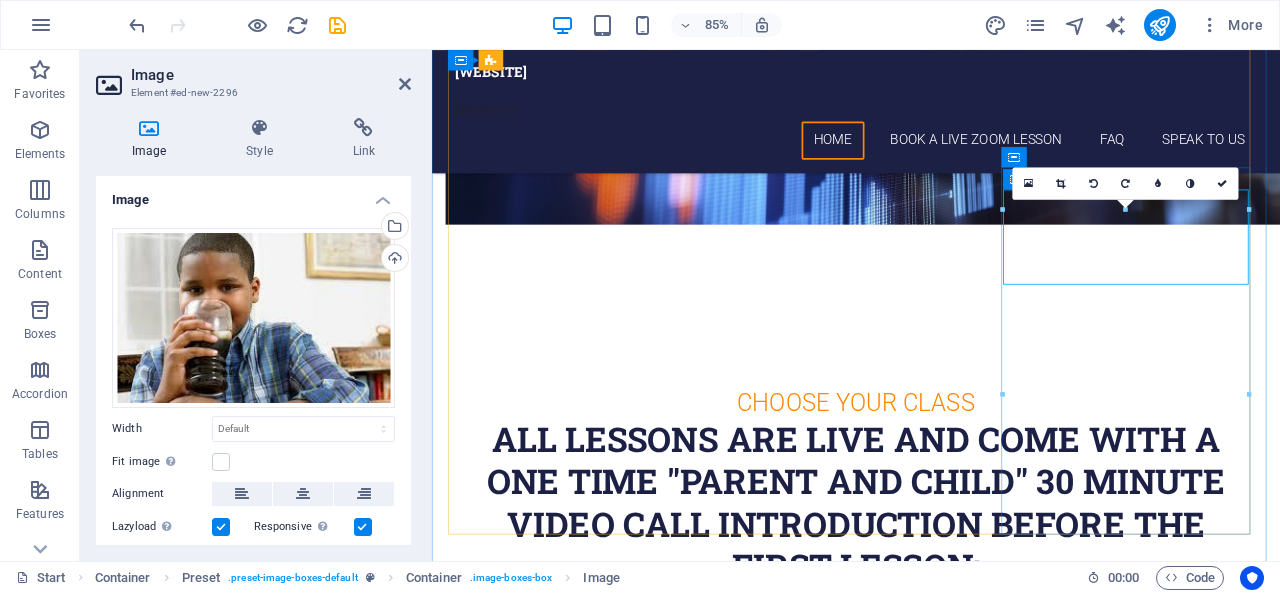 click at bounding box center [931, 3401] 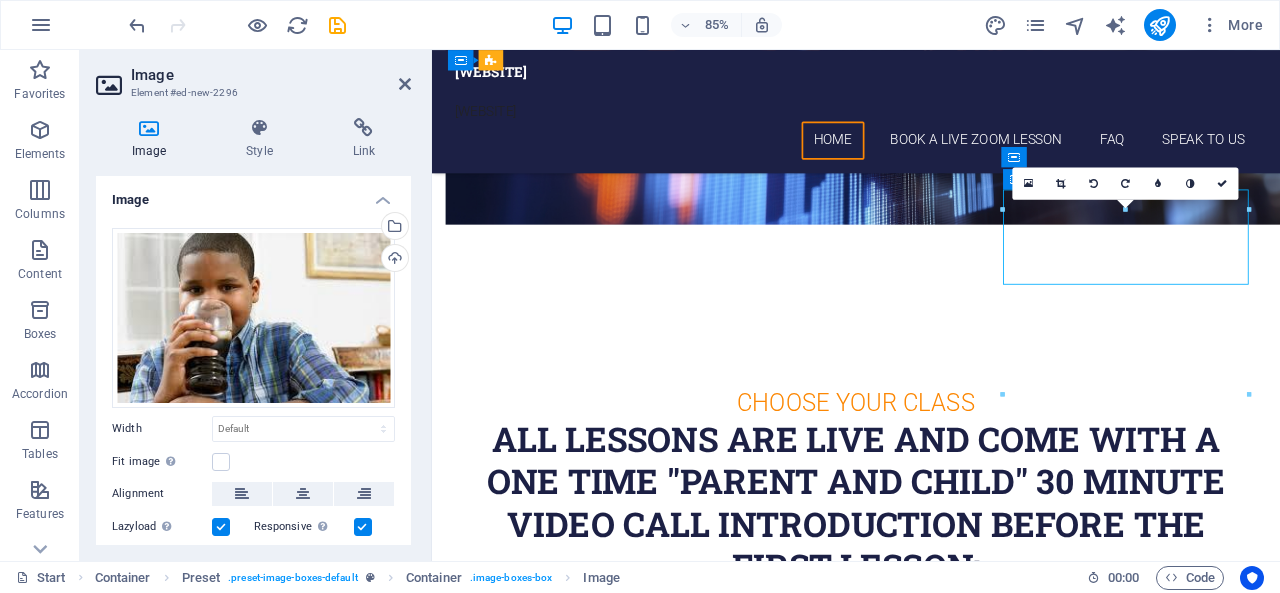 drag, startPoint x: 1230, startPoint y: 257, endPoint x: 1265, endPoint y: 259, distance: 35.057095 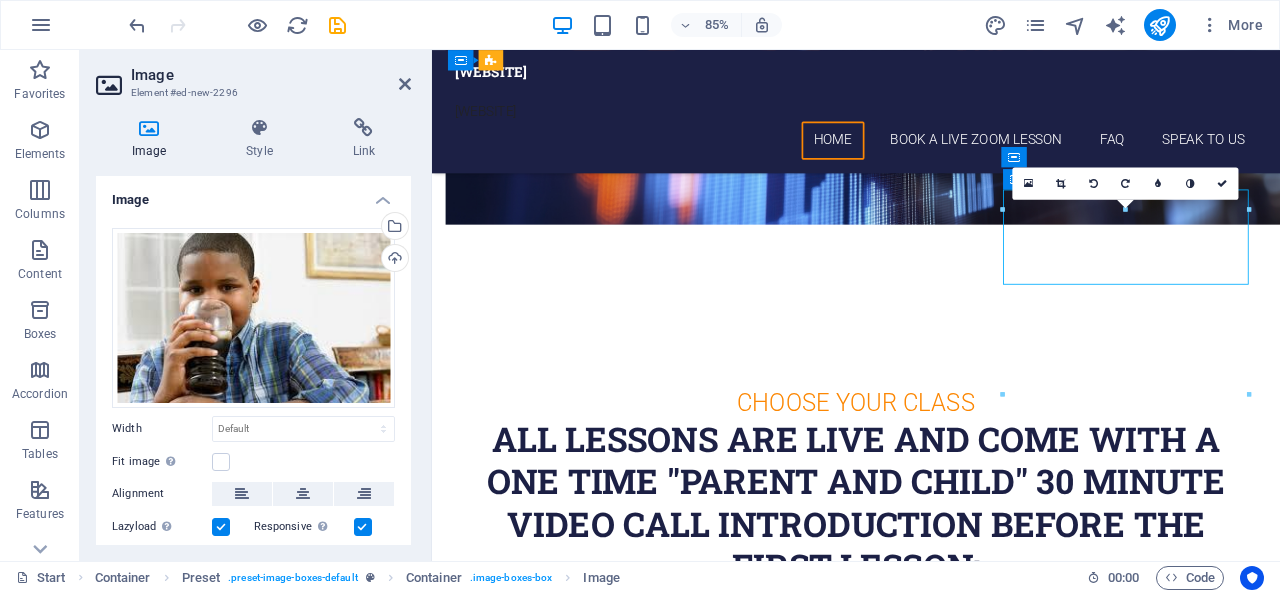 click at bounding box center (931, 3401) 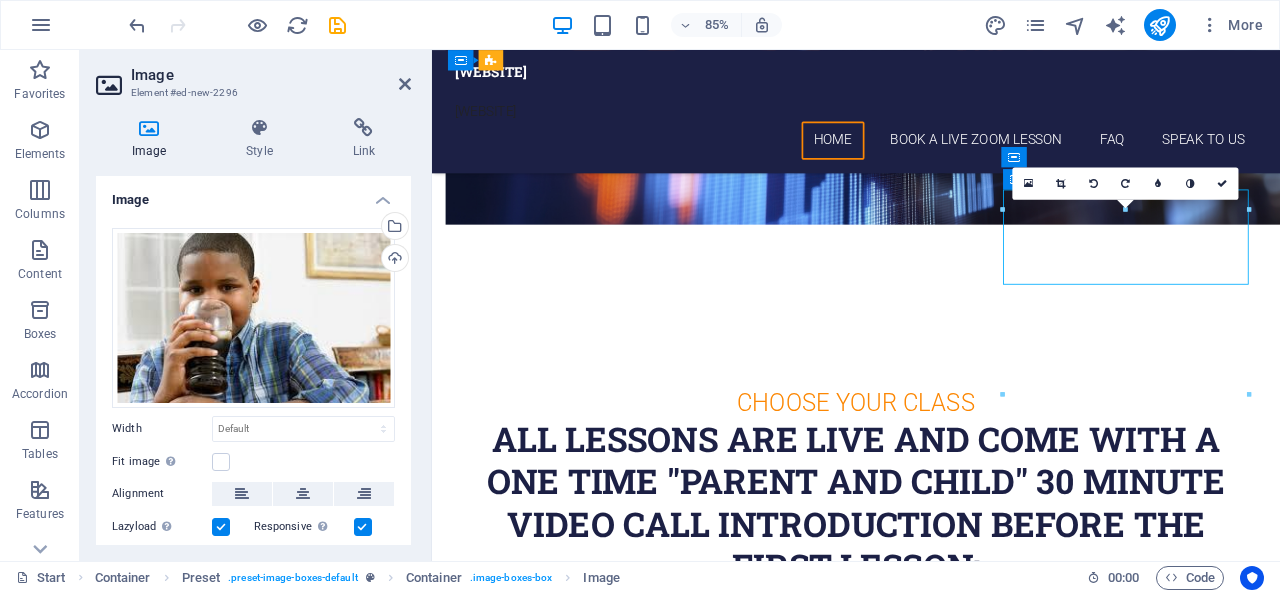 click at bounding box center (931, 3401) 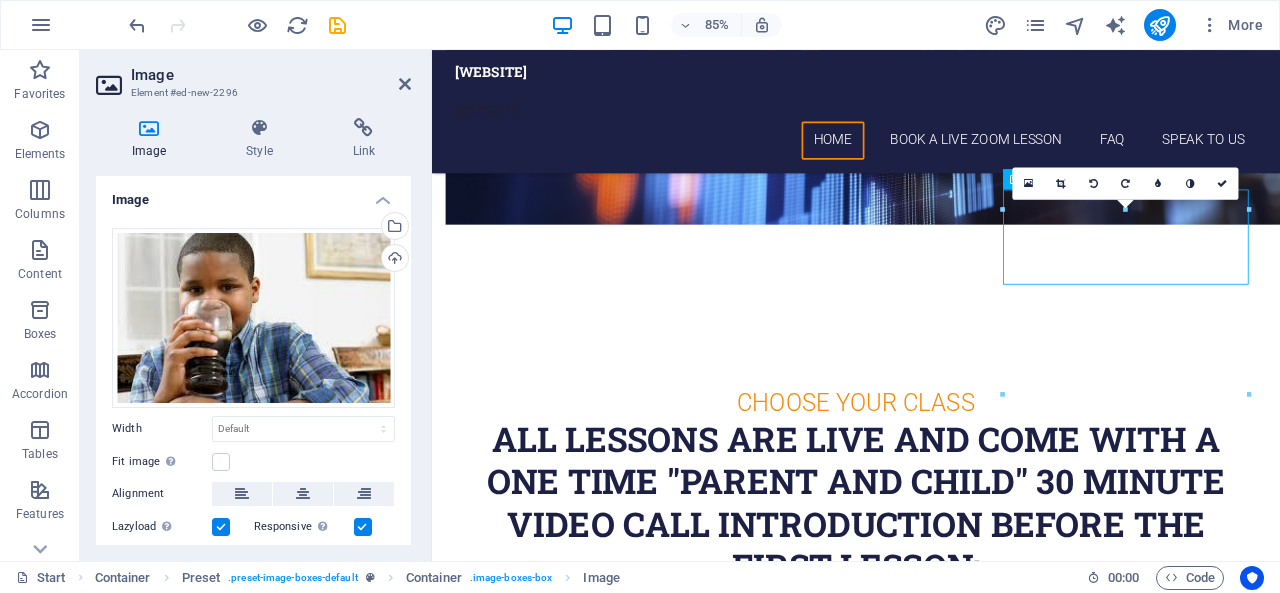 click on "16:10 16:9 4:3 1:1 1:2 0" at bounding box center [1126, 183] 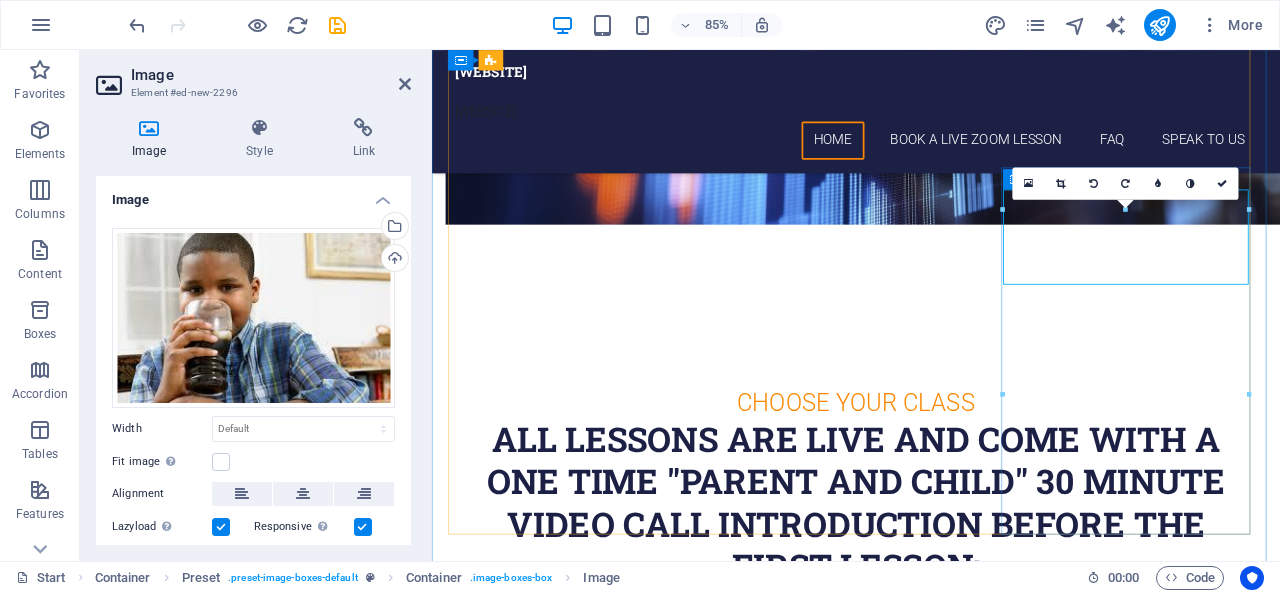 click at bounding box center [931, 3401] 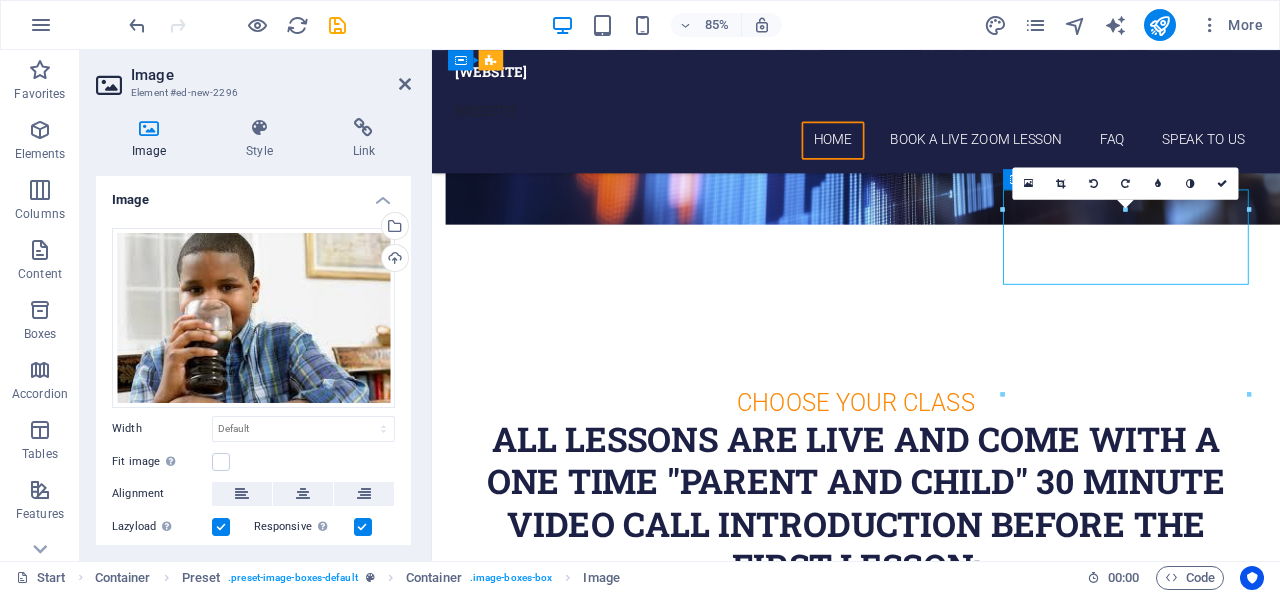 drag, startPoint x: 1228, startPoint y: 295, endPoint x: 1212, endPoint y: 280, distance: 21.931713 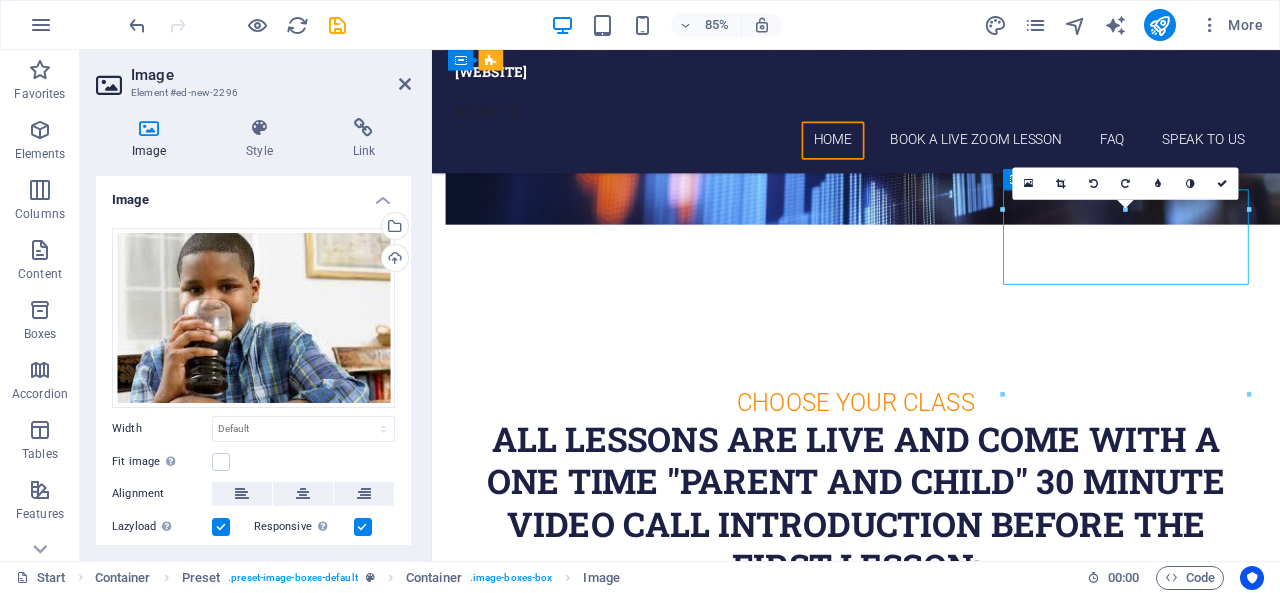 click at bounding box center [931, 3401] 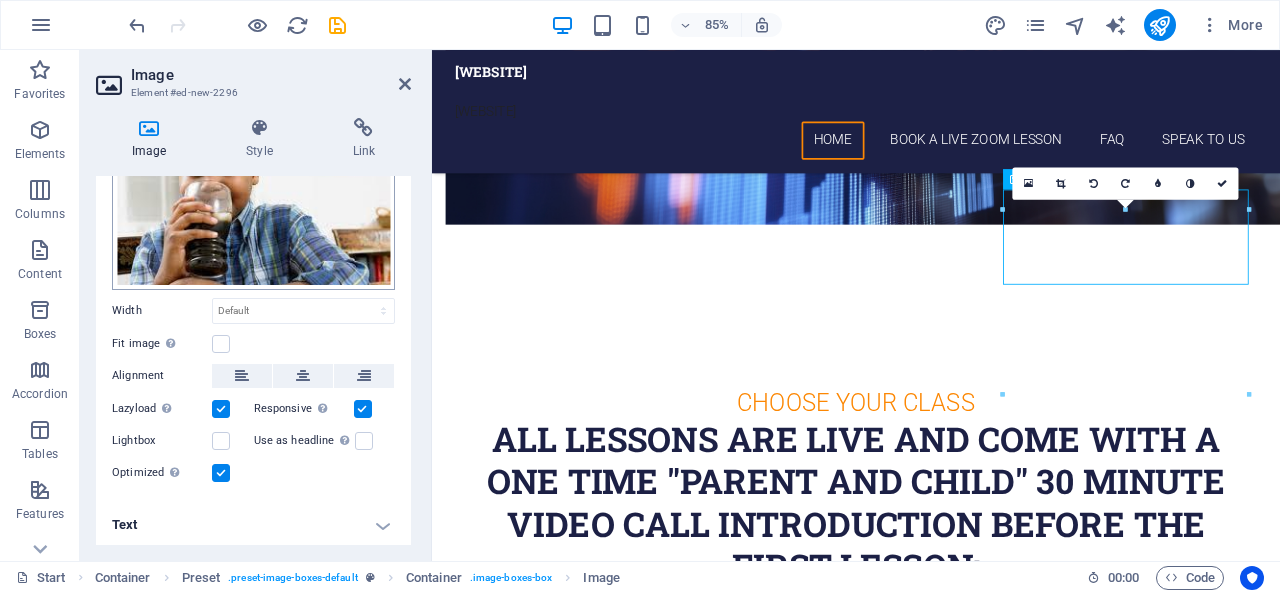 scroll, scrollTop: 0, scrollLeft: 0, axis: both 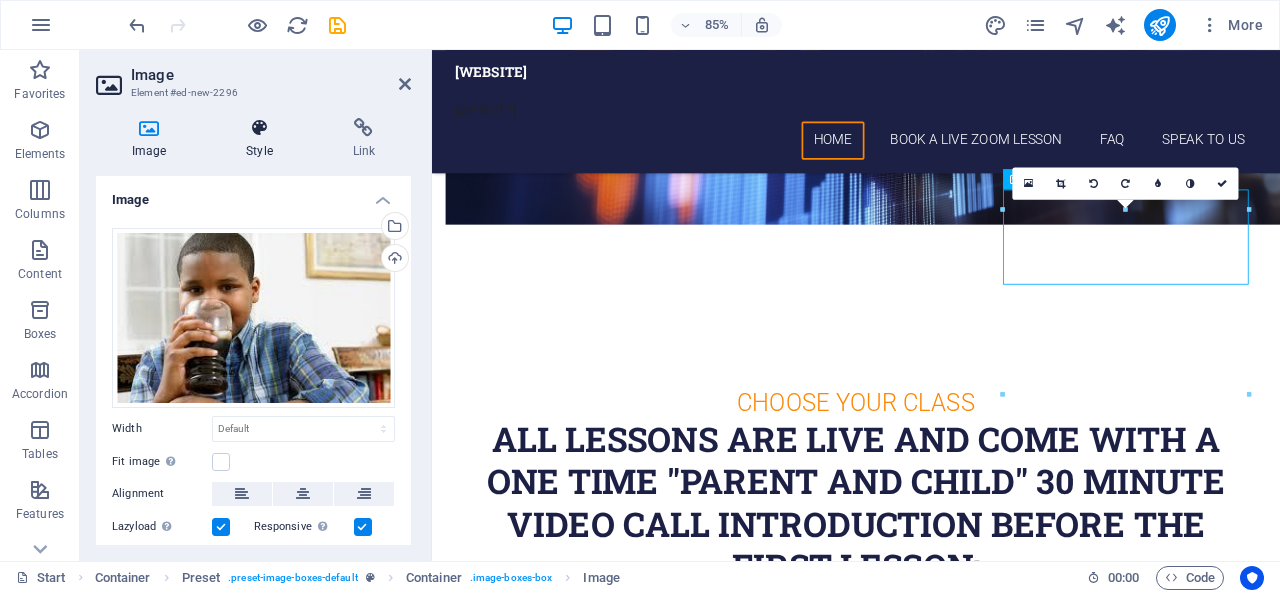 click on "Style" at bounding box center [263, 139] 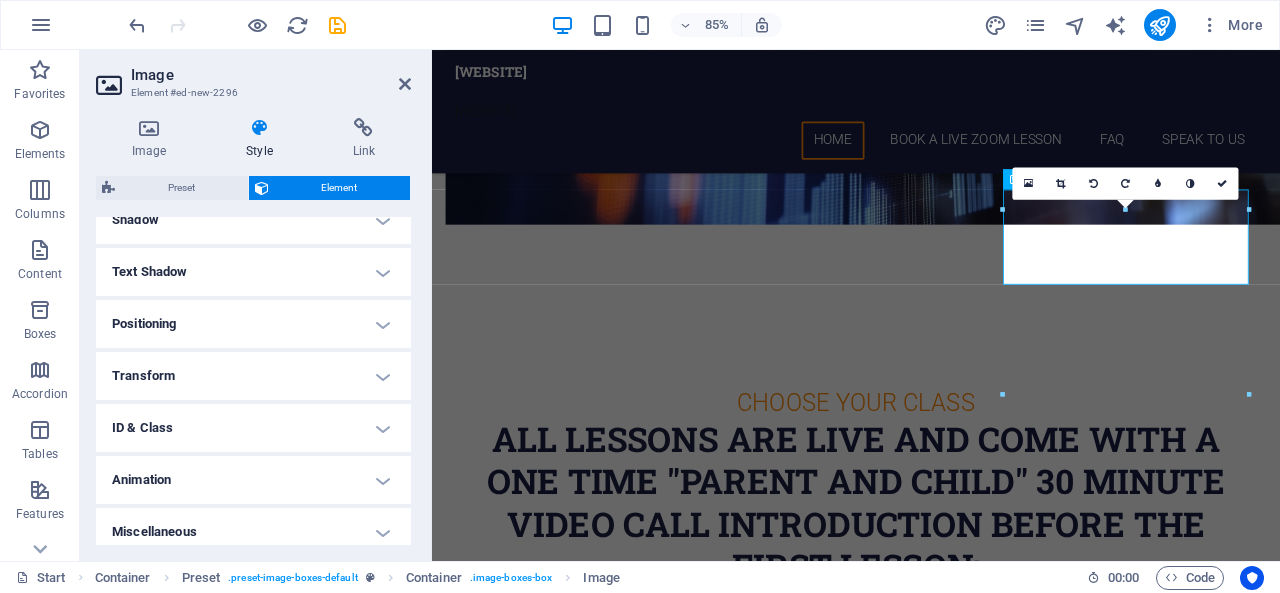 scroll, scrollTop: 507, scrollLeft: 0, axis: vertical 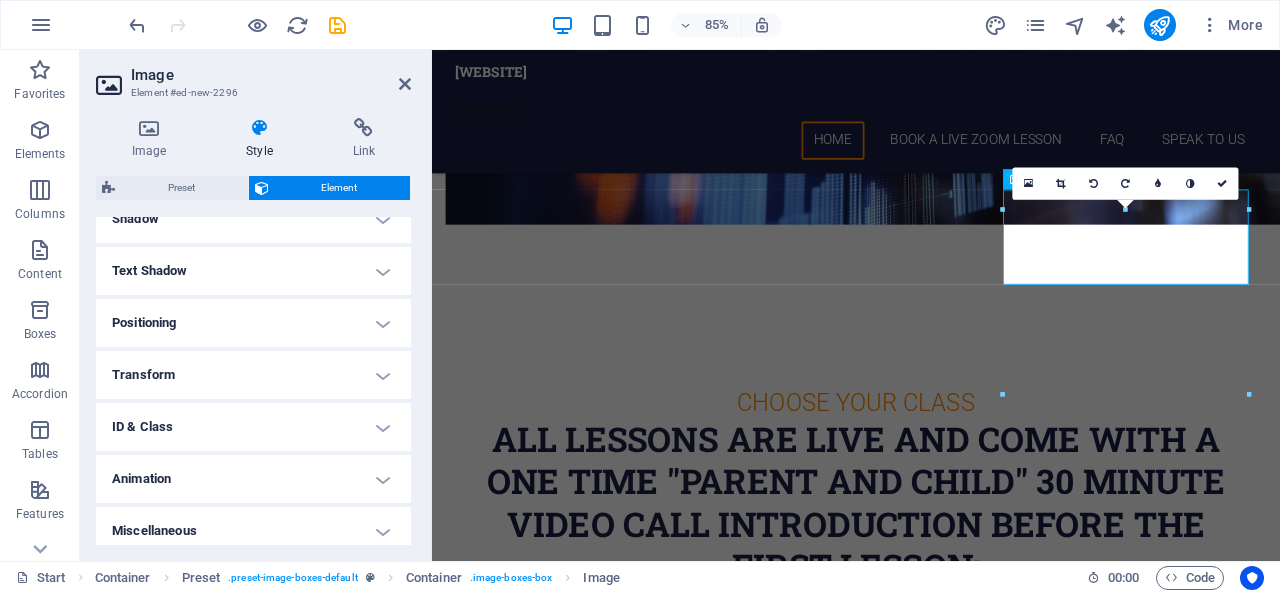 click on "Positioning" at bounding box center [253, 323] 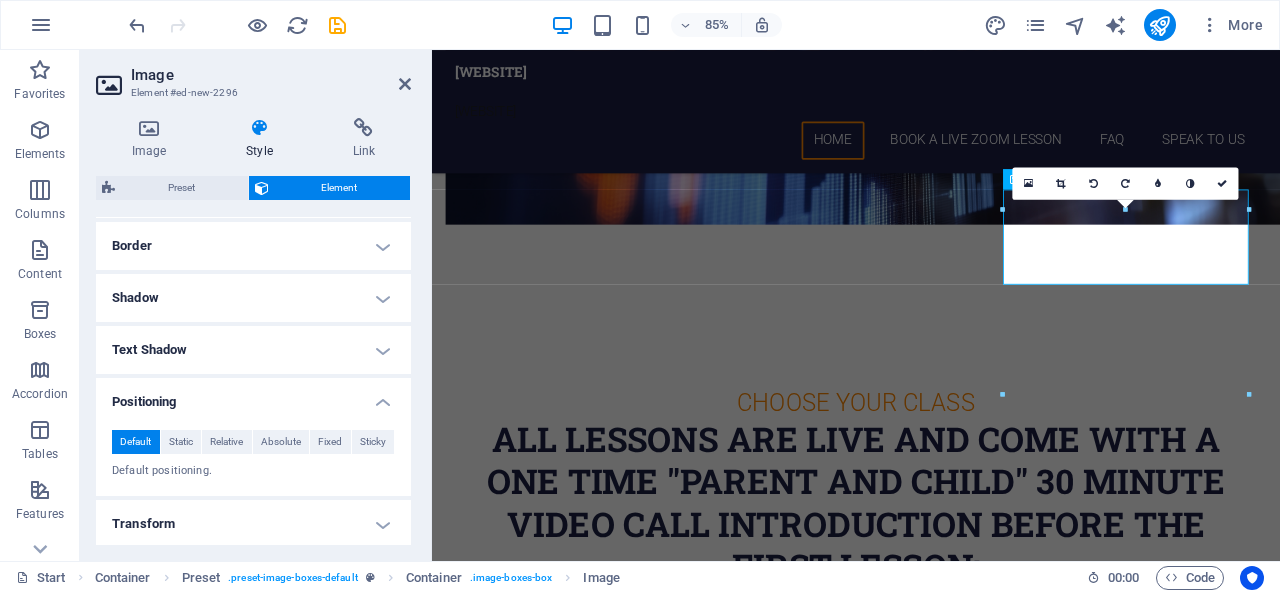 scroll, scrollTop: 503, scrollLeft: 0, axis: vertical 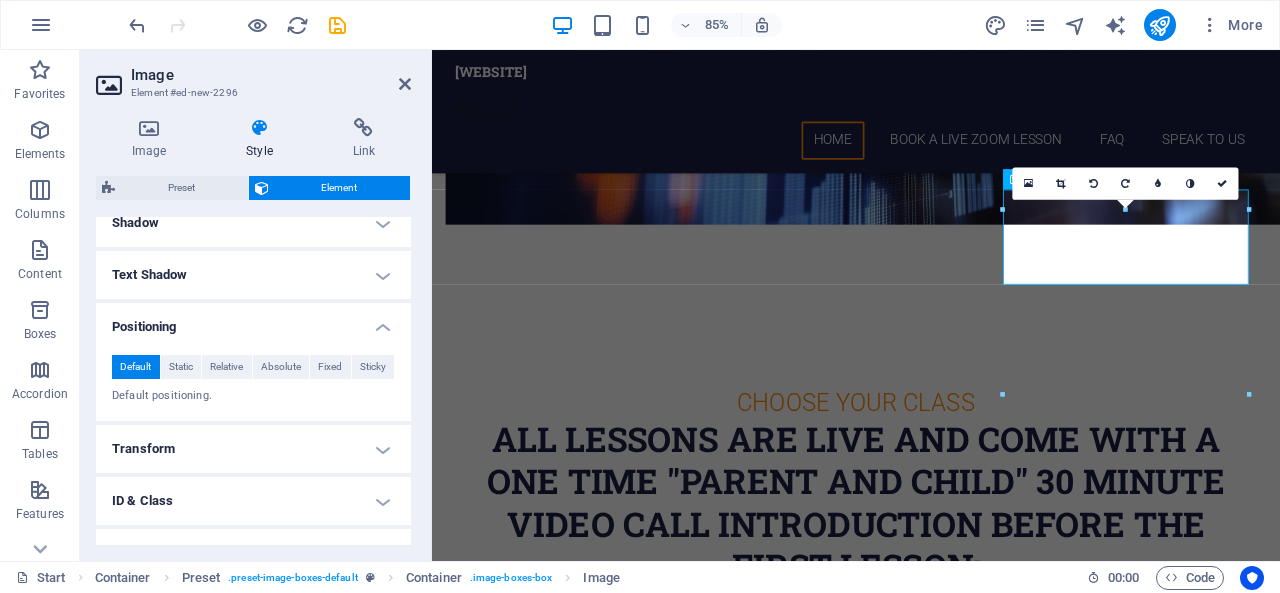 click on "Transform" at bounding box center [253, 449] 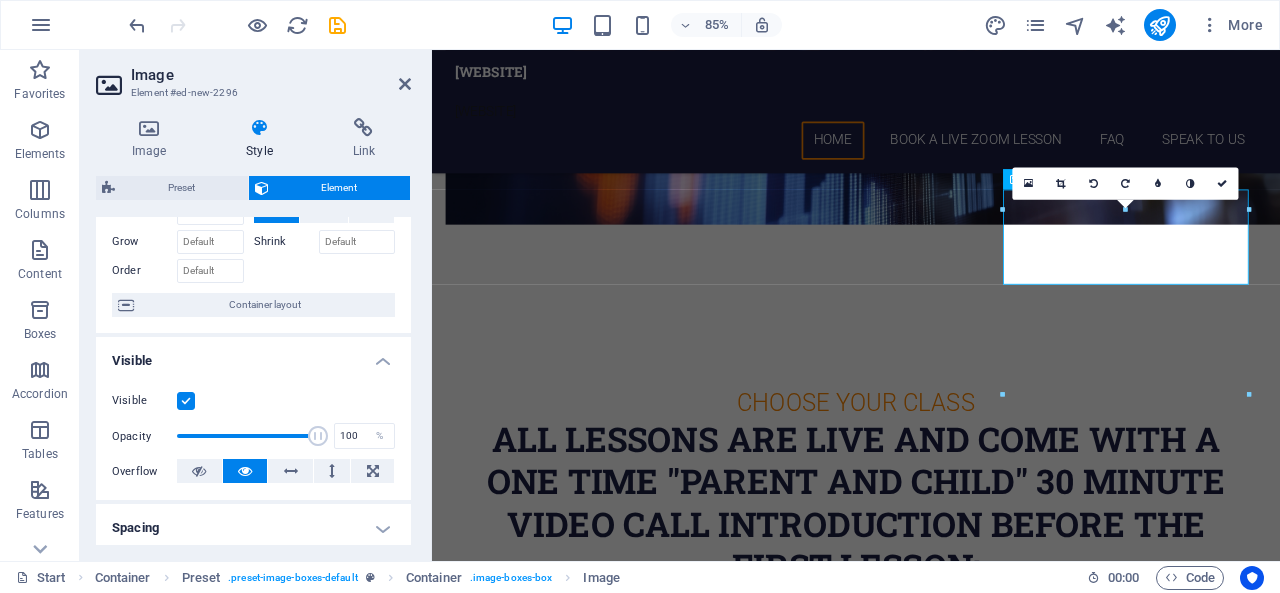 scroll, scrollTop: 0, scrollLeft: 0, axis: both 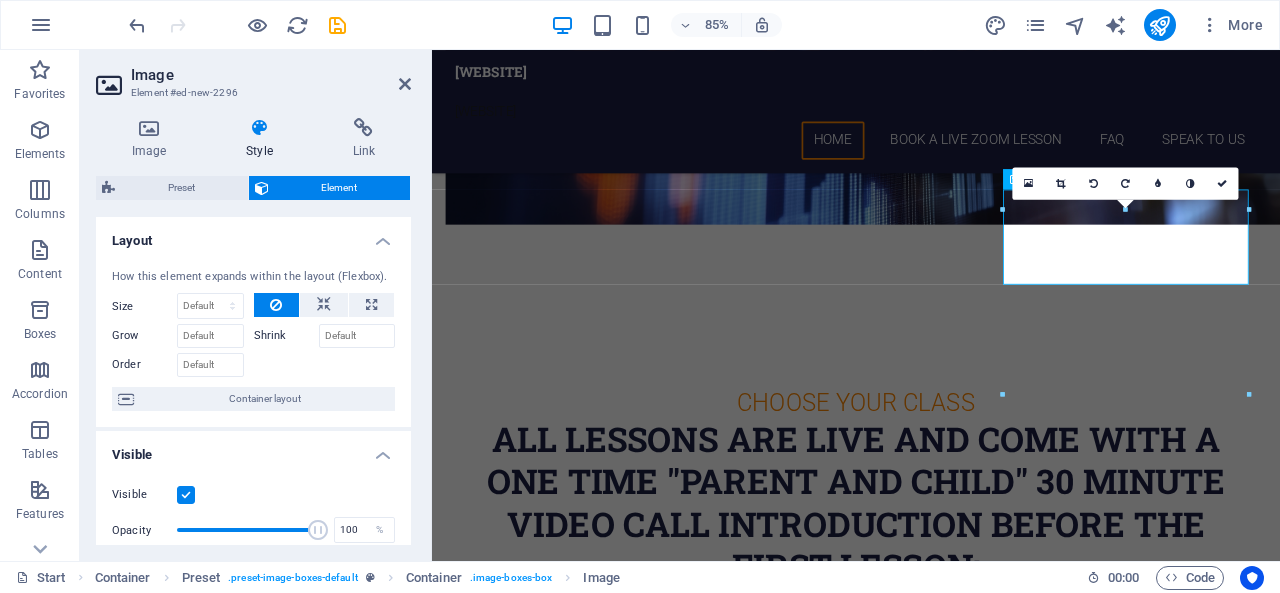 click on "Grow" at bounding box center [144, 336] 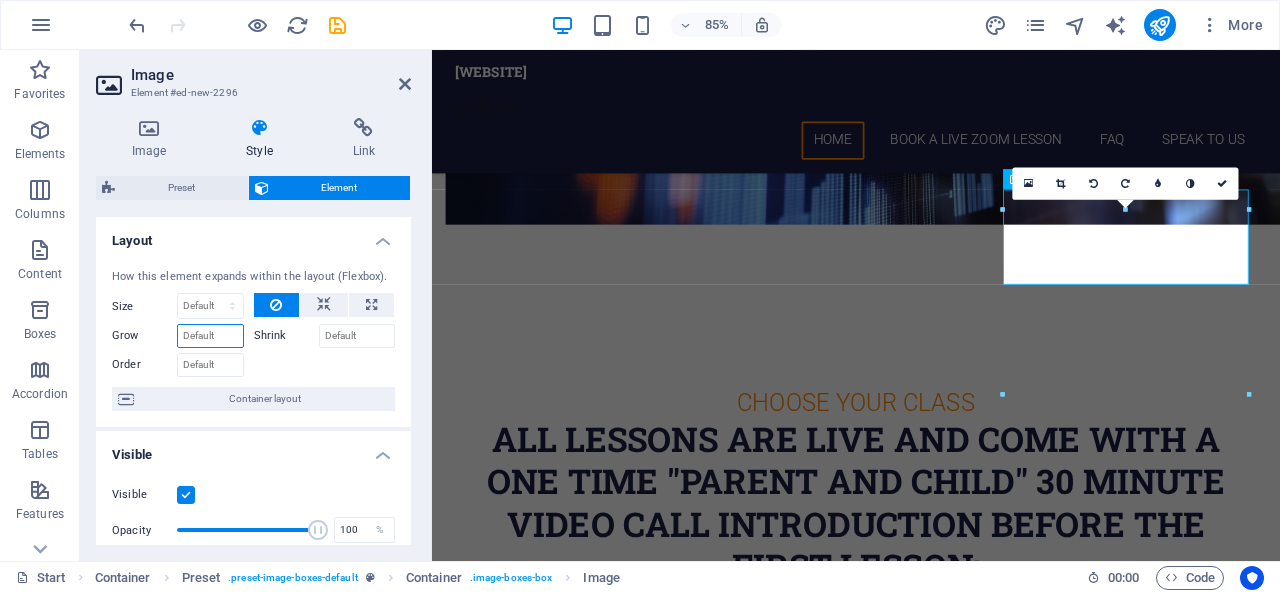 click on "Grow" at bounding box center [210, 336] 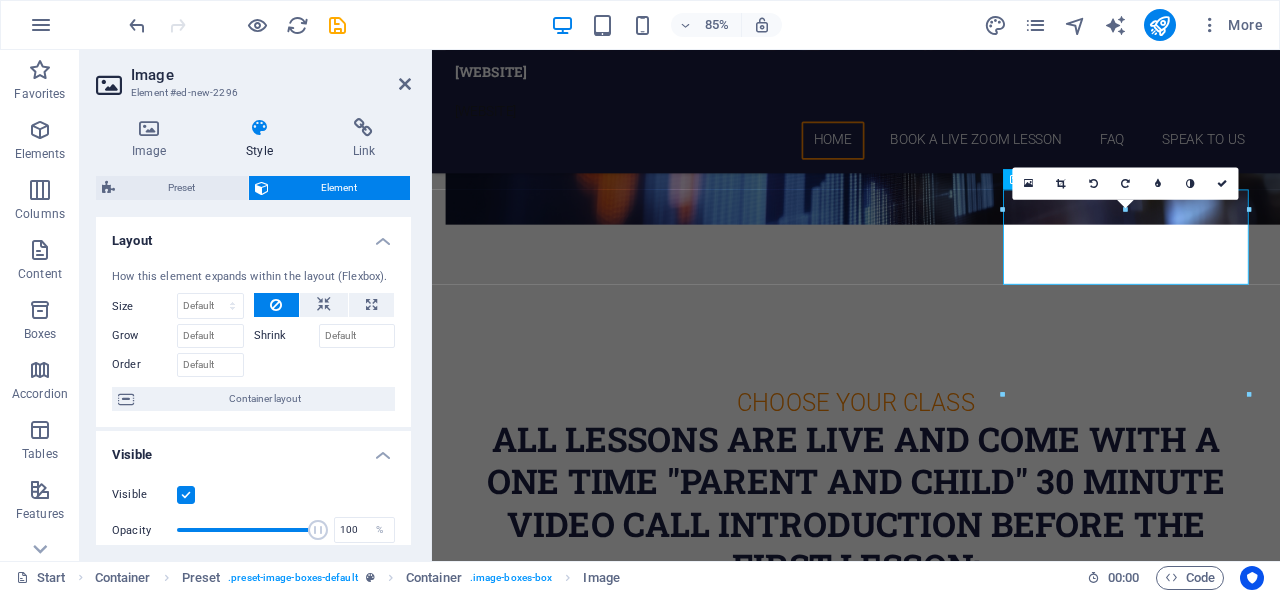 click on "Grow" at bounding box center (144, 336) 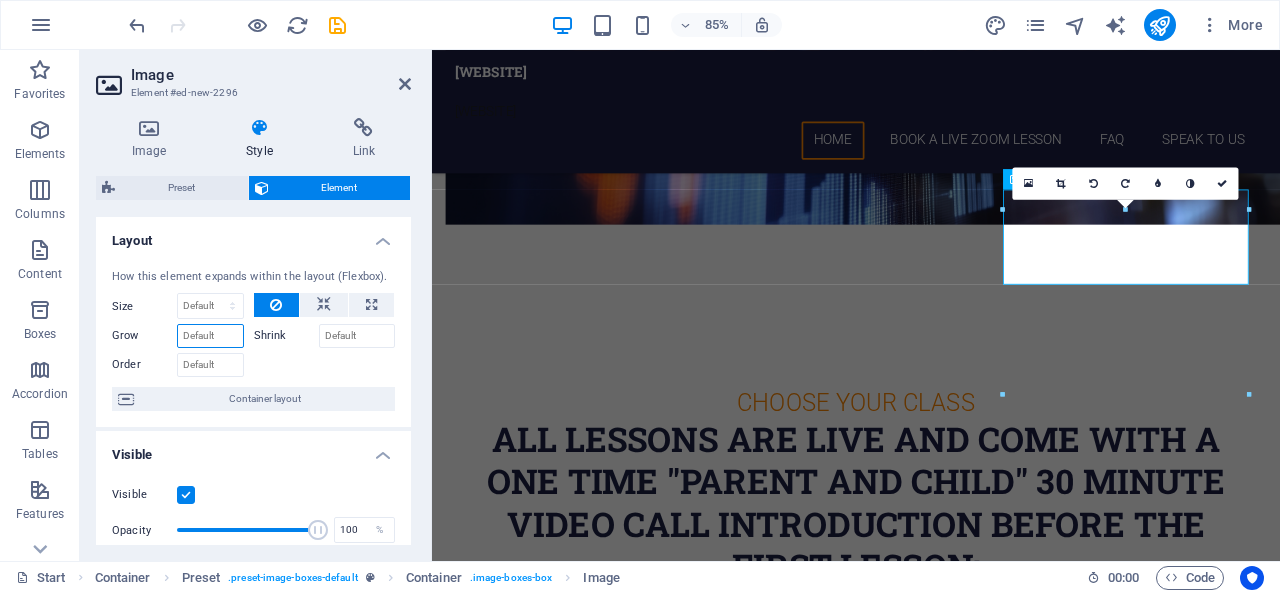 click on "Grow" at bounding box center [210, 336] 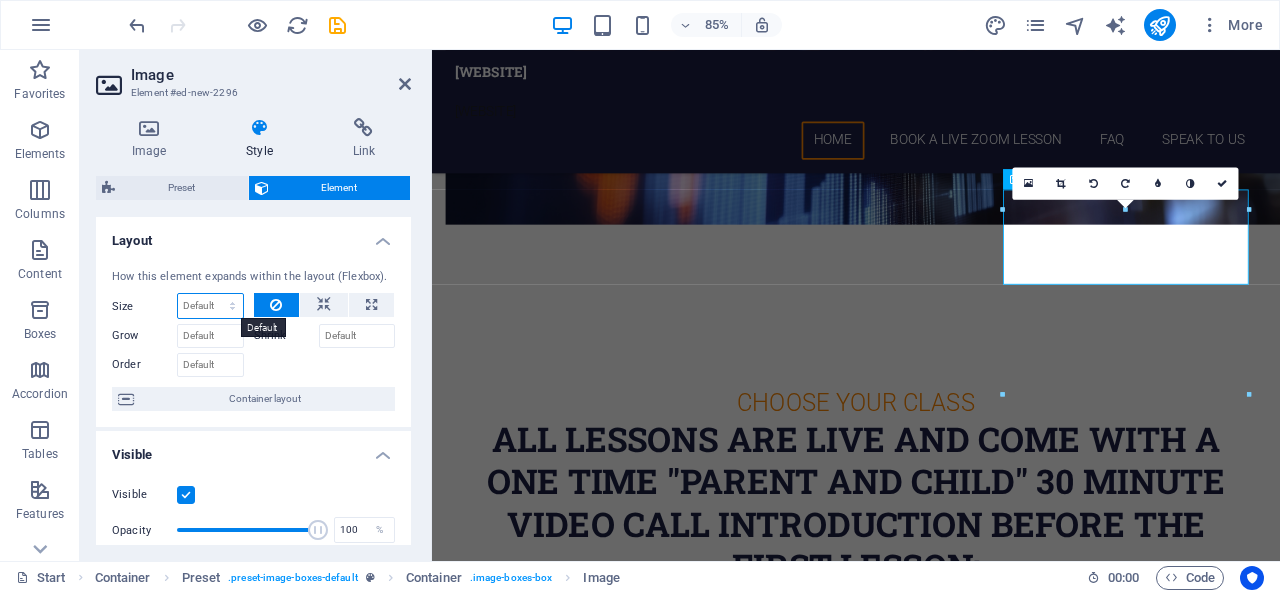 click on "Default auto px % 1/1 1/2 1/3 1/4 1/5 1/6 1/7 1/8 1/9 1/10" at bounding box center [210, 306] 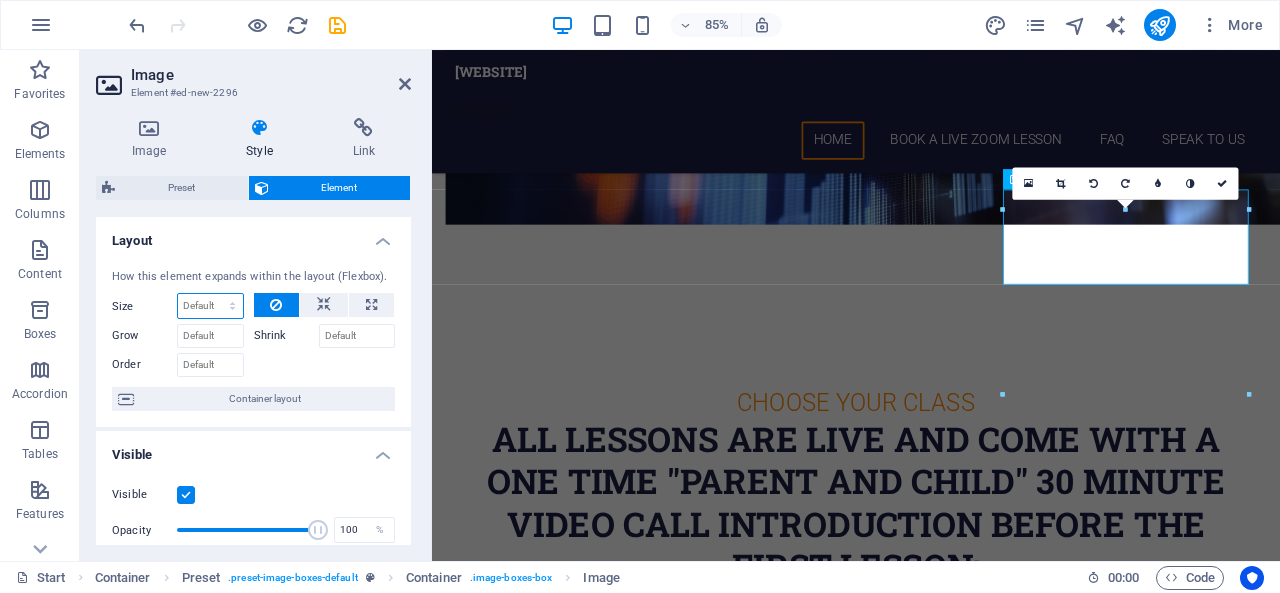 select on "1/5" 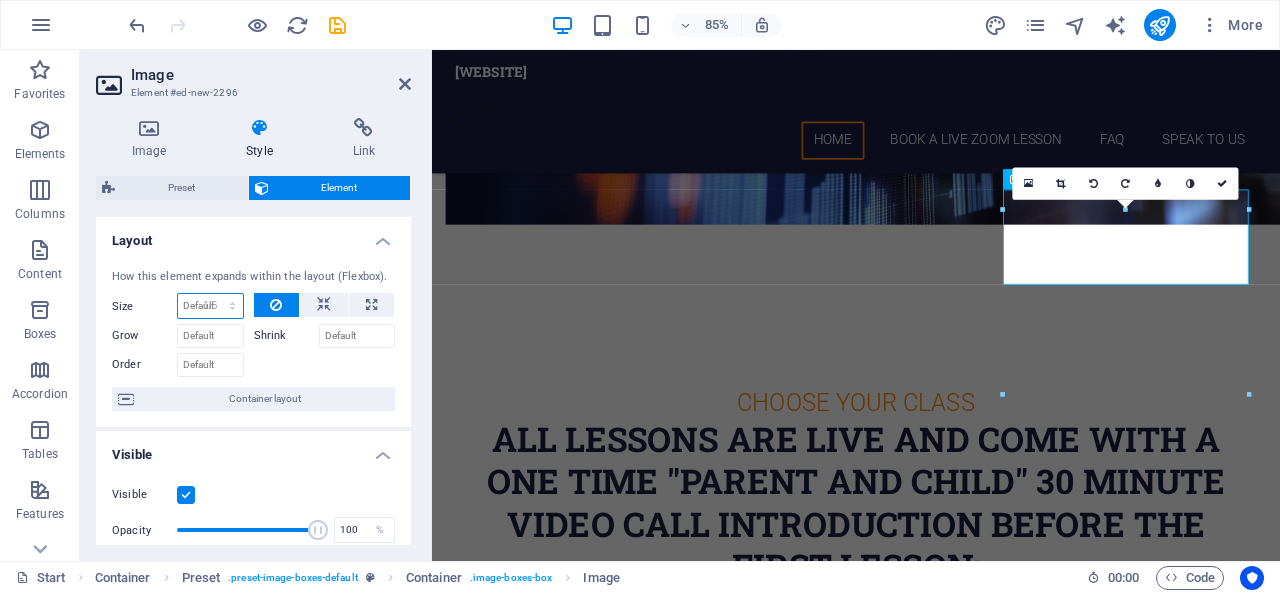 click on "Default auto px % 1/1 1/2 1/3 1/4 1/5 1/6 1/7 1/8 1/9 1/10" at bounding box center [210, 306] 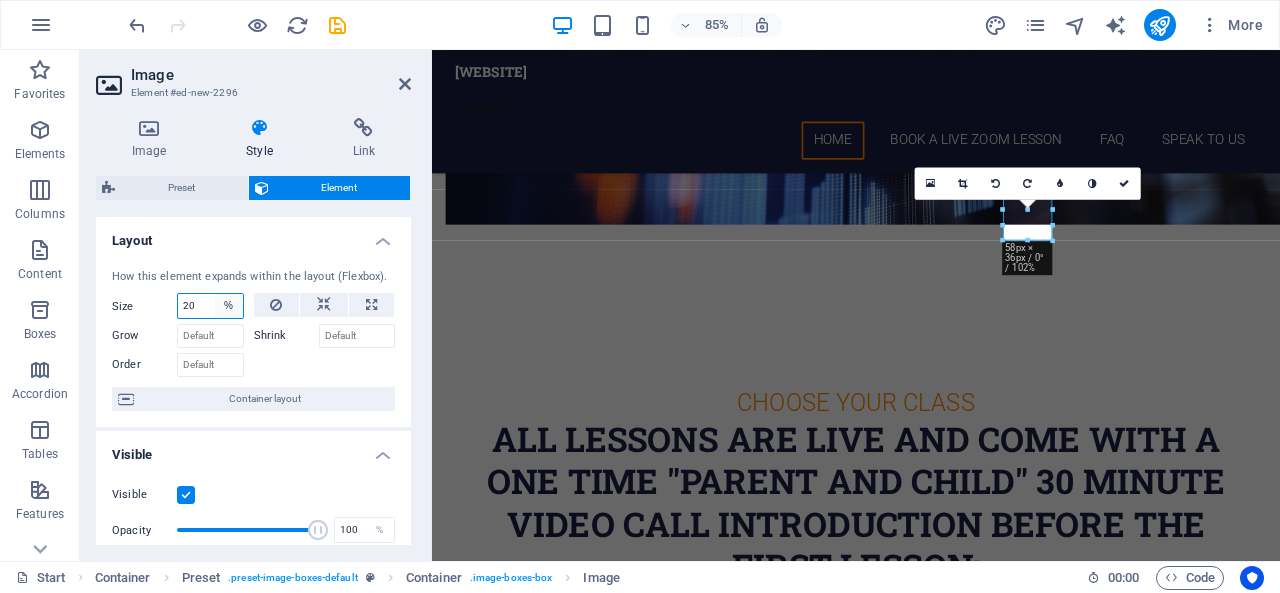 click on "Default auto px % 1/1 1/2 1/3 1/4 1/5 1/6 1/7 1/8 1/9 1/10" at bounding box center (229, 306) 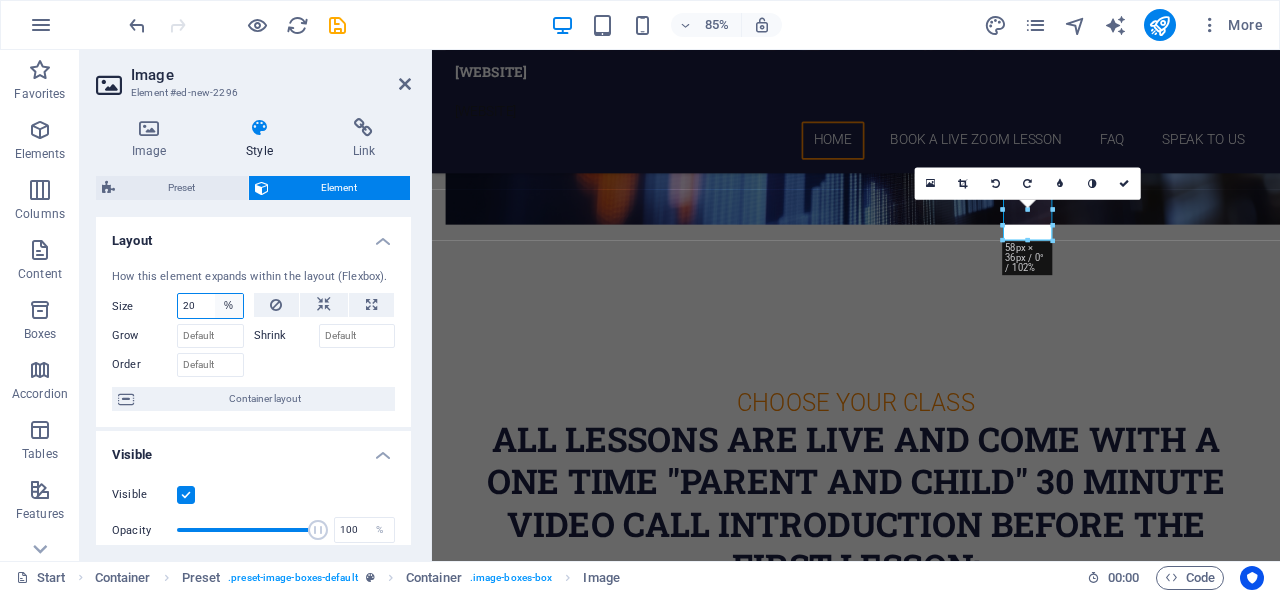select on "1/9" 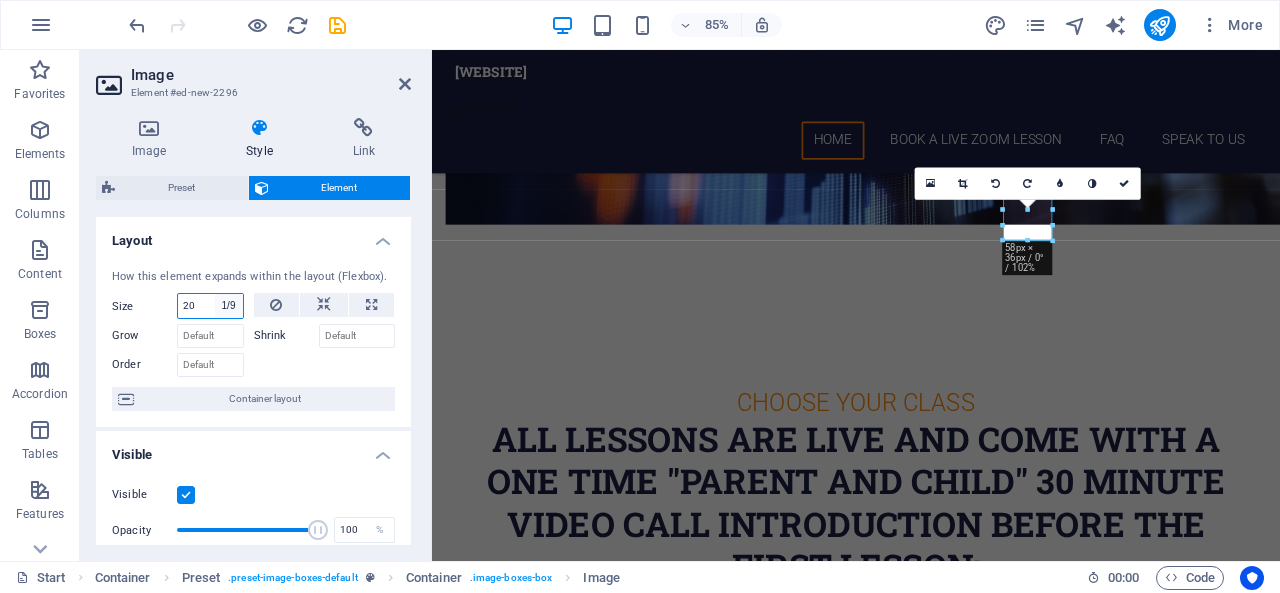 click on "Default auto px % 1/1 1/2 1/3 1/4 1/5 1/6 1/7 1/8 1/9 1/10" at bounding box center (229, 306) 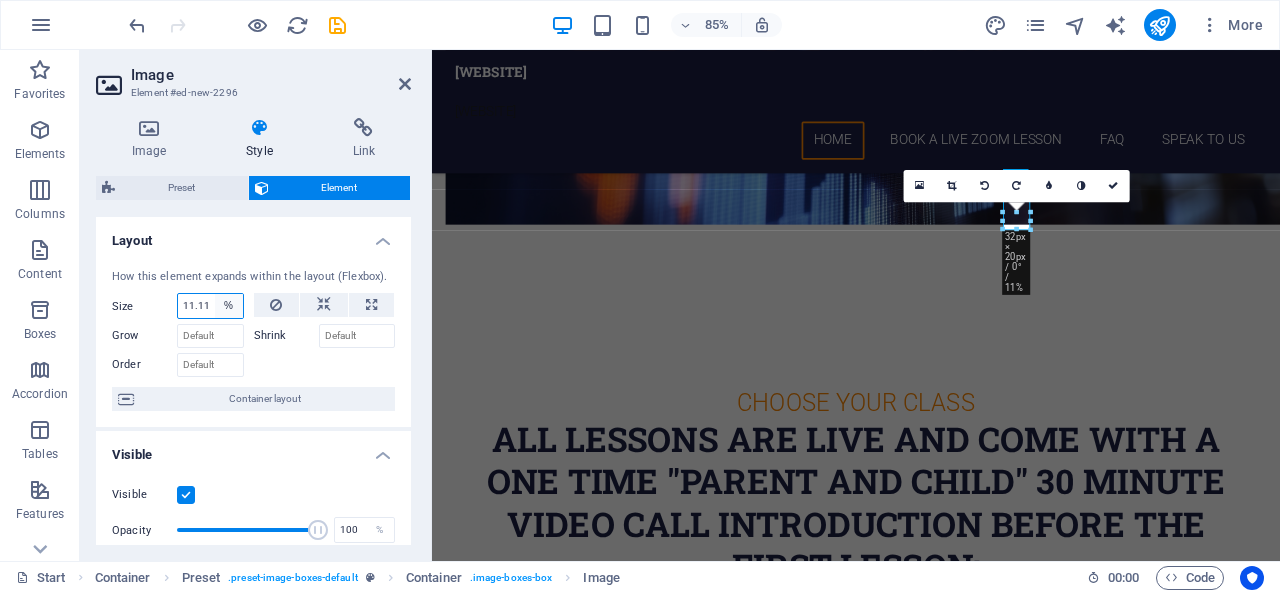 click on "Default auto px % 1/1 1/2 1/3 1/4 1/5 1/6 1/7 1/8 1/9 1/10" at bounding box center (229, 306) 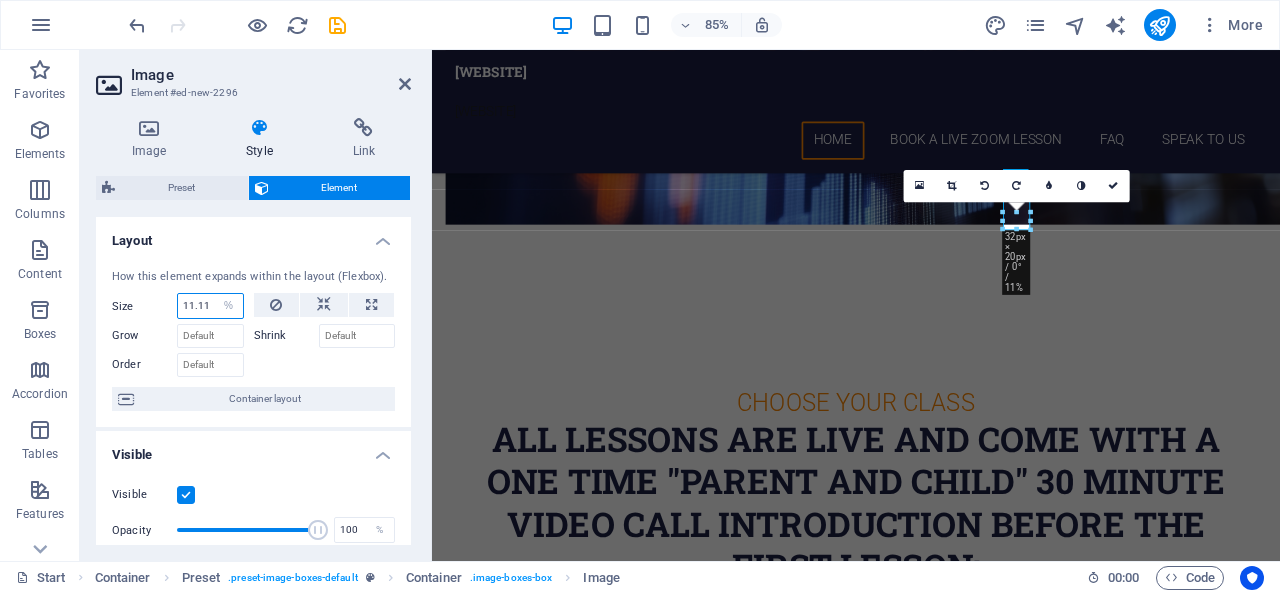 select on "px" 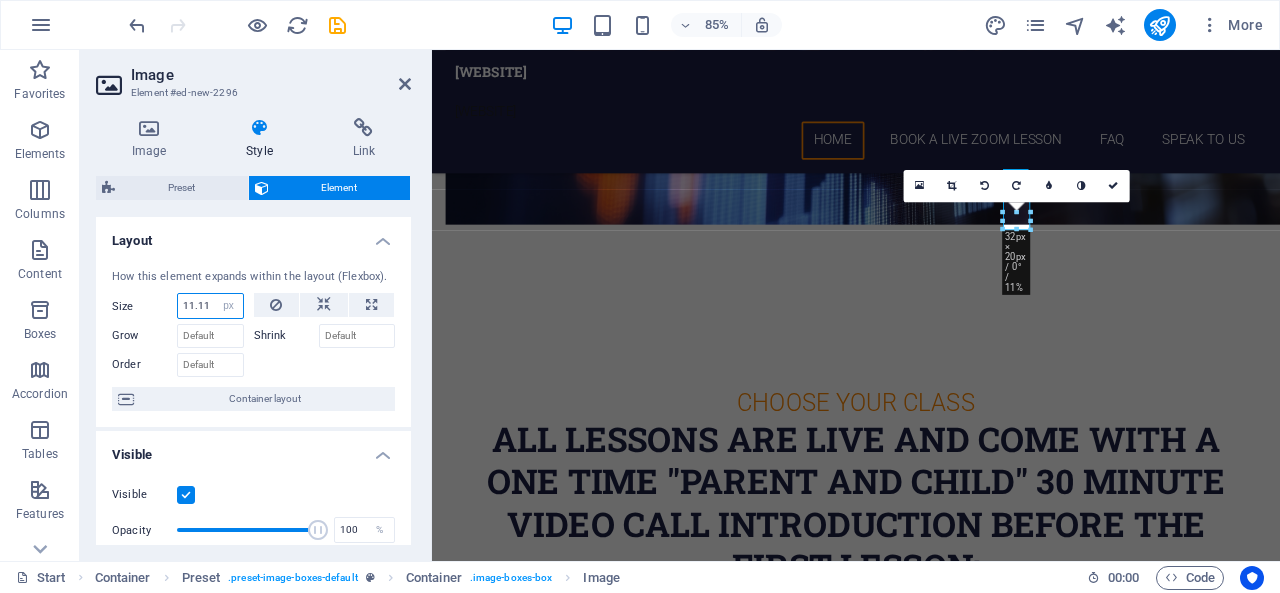 click on "Default auto px % 1/1 1/2 1/3 1/4 1/5 1/6 1/7 1/8 1/9 1/10" at bounding box center [229, 306] 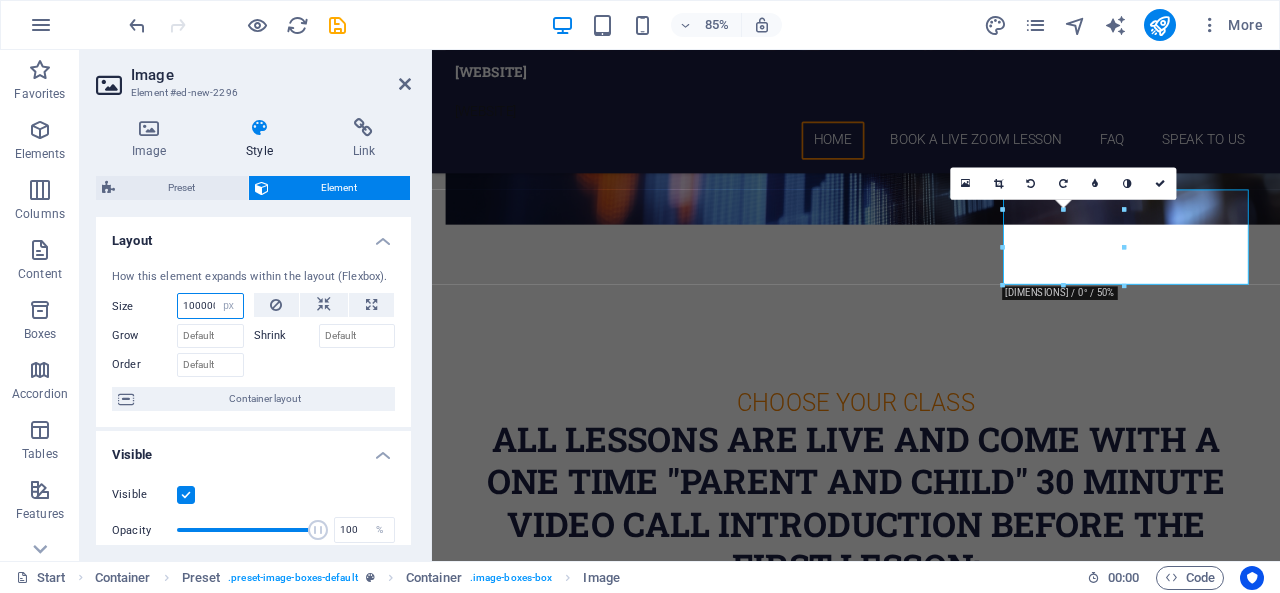 scroll, scrollTop: 0, scrollLeft: 3, axis: horizontal 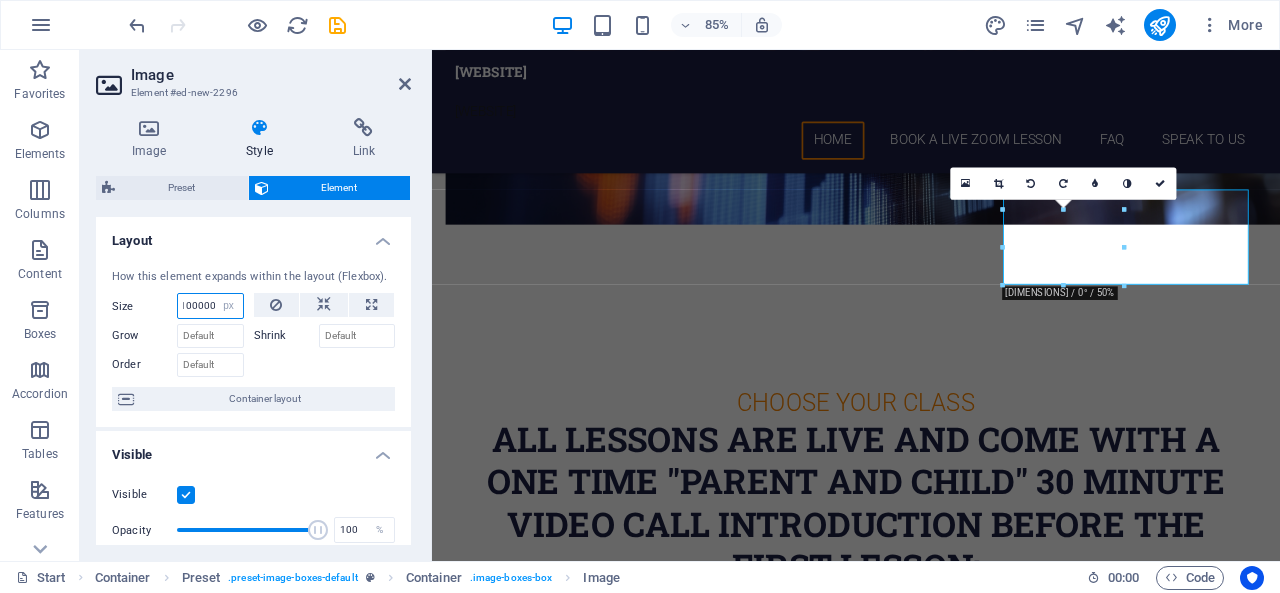 type on "100000" 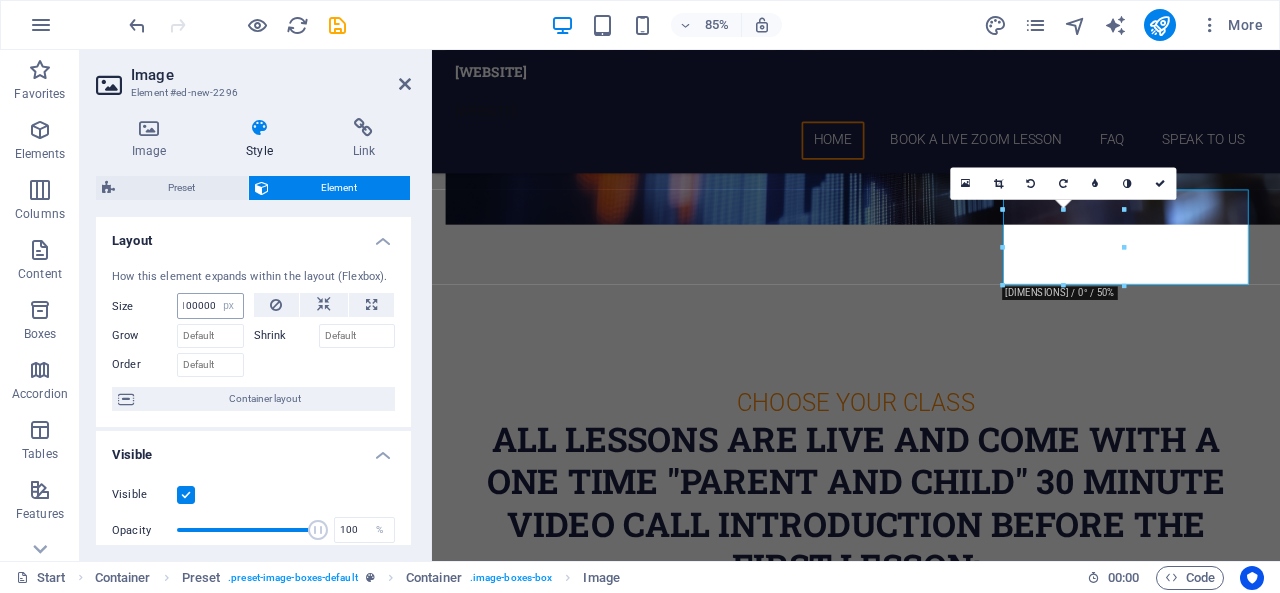scroll, scrollTop: 0, scrollLeft: 0, axis: both 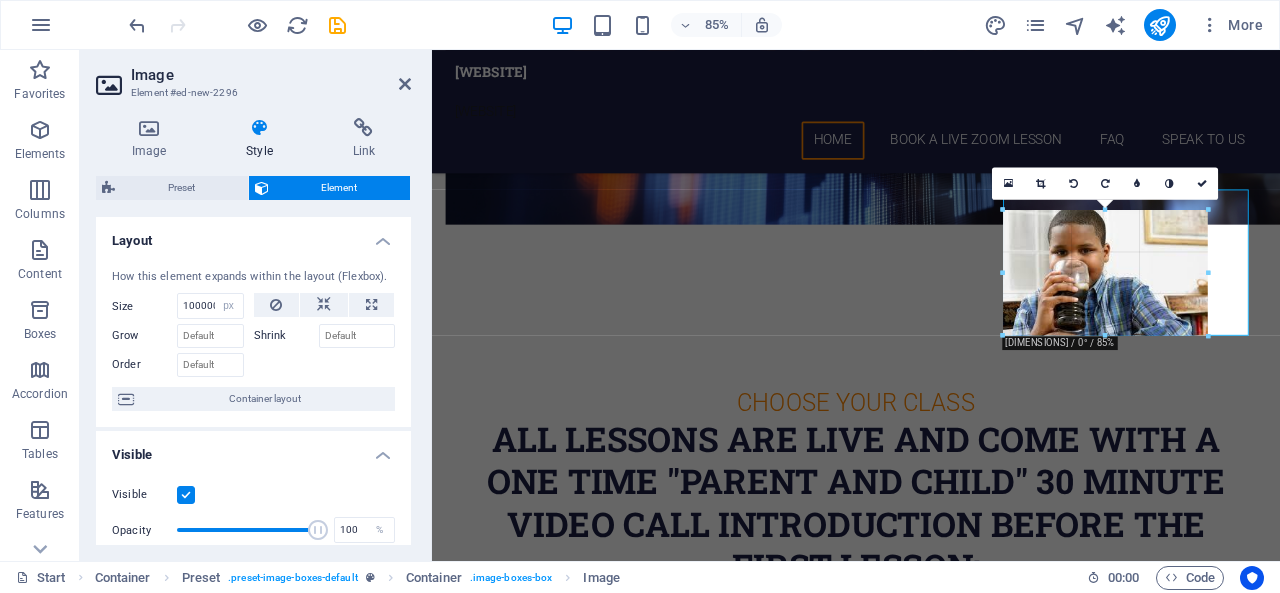 drag, startPoint x: 1122, startPoint y: 245, endPoint x: 1226, endPoint y: 233, distance: 104.69002 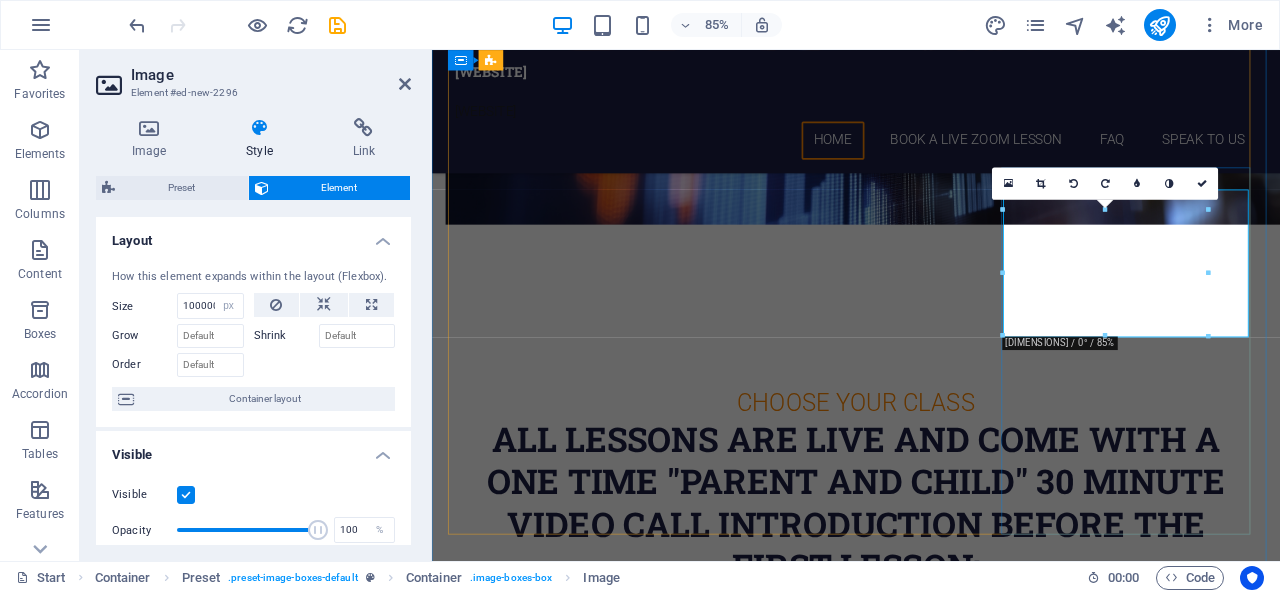 click at bounding box center (931, 3390) 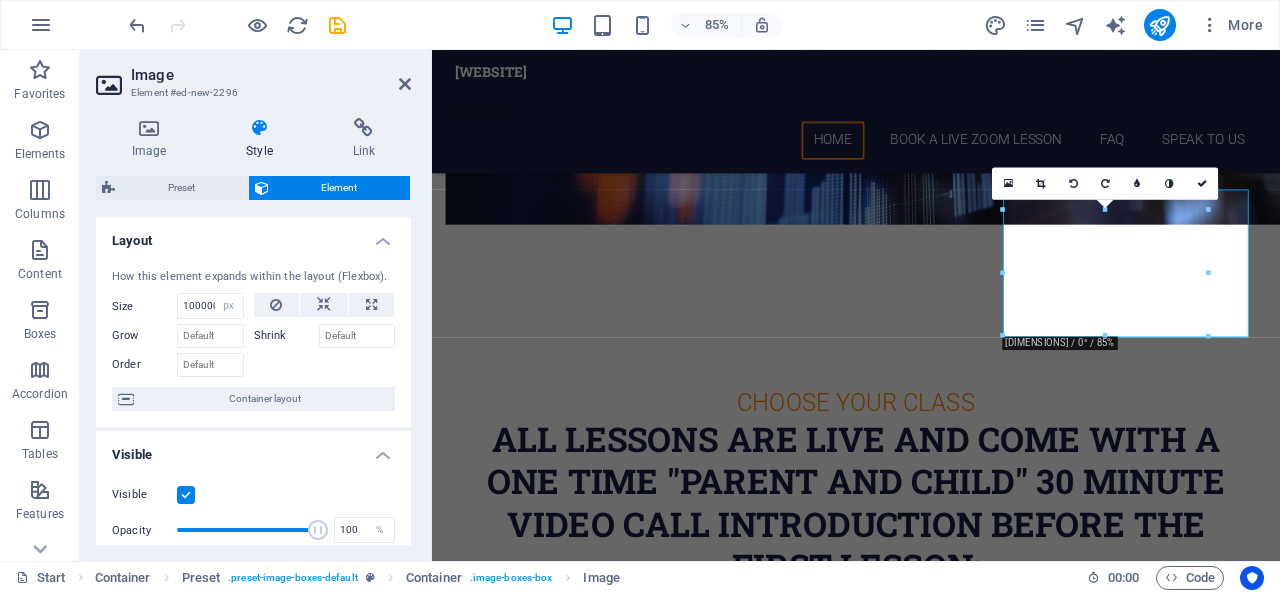 click on "16:10 16:9 4:3 1:1 1:2 0" at bounding box center (1105, 183) 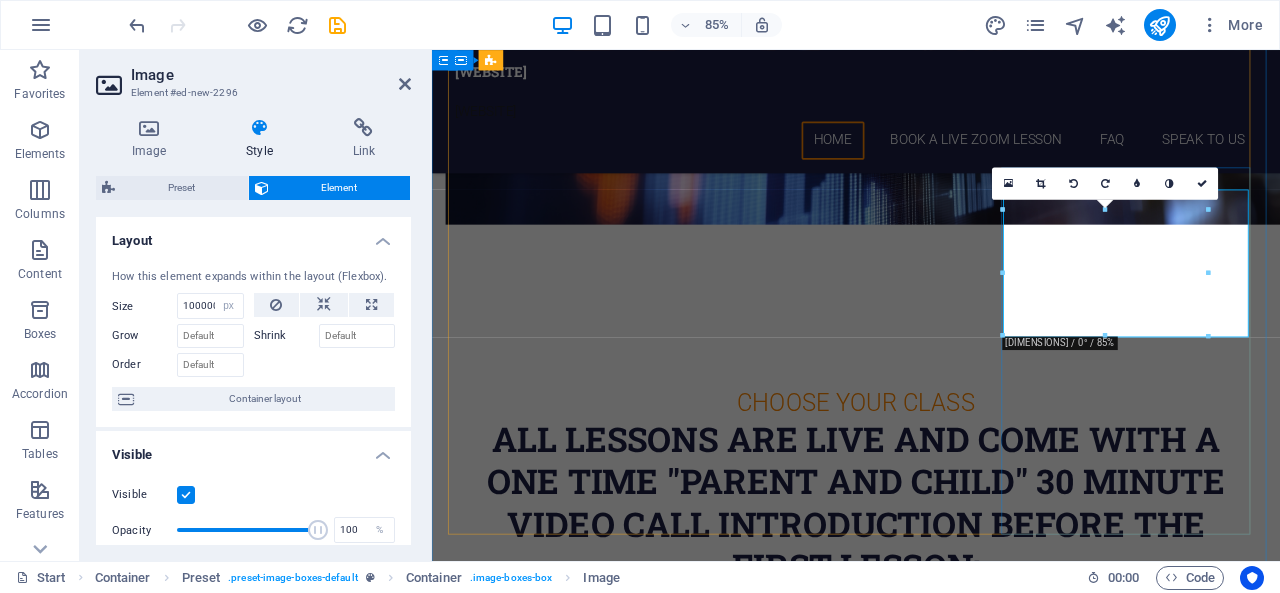 click at bounding box center [931, 3390] 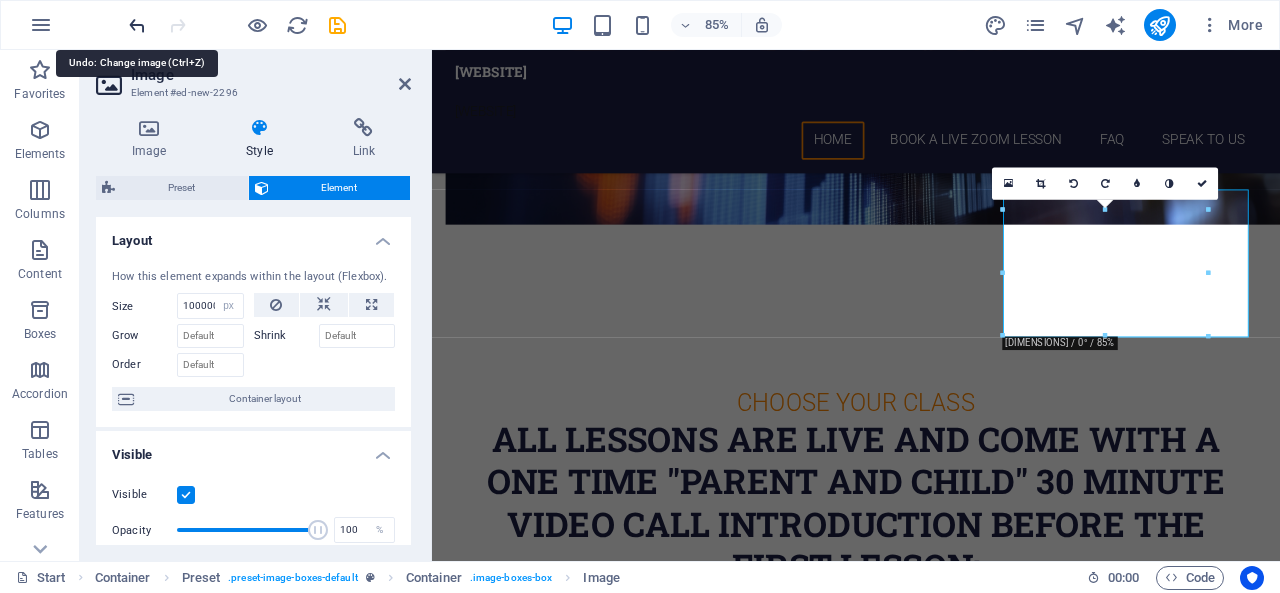 click at bounding box center (137, 25) 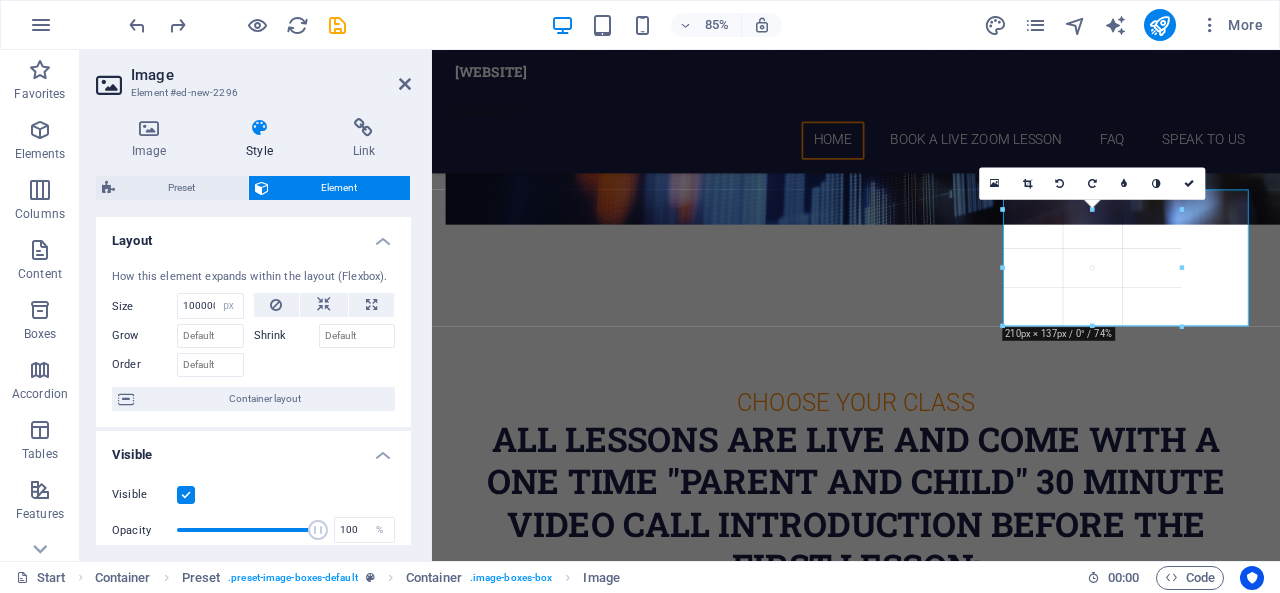 drag, startPoint x: 1122, startPoint y: 246, endPoint x: 891, endPoint y: 216, distance: 232.93991 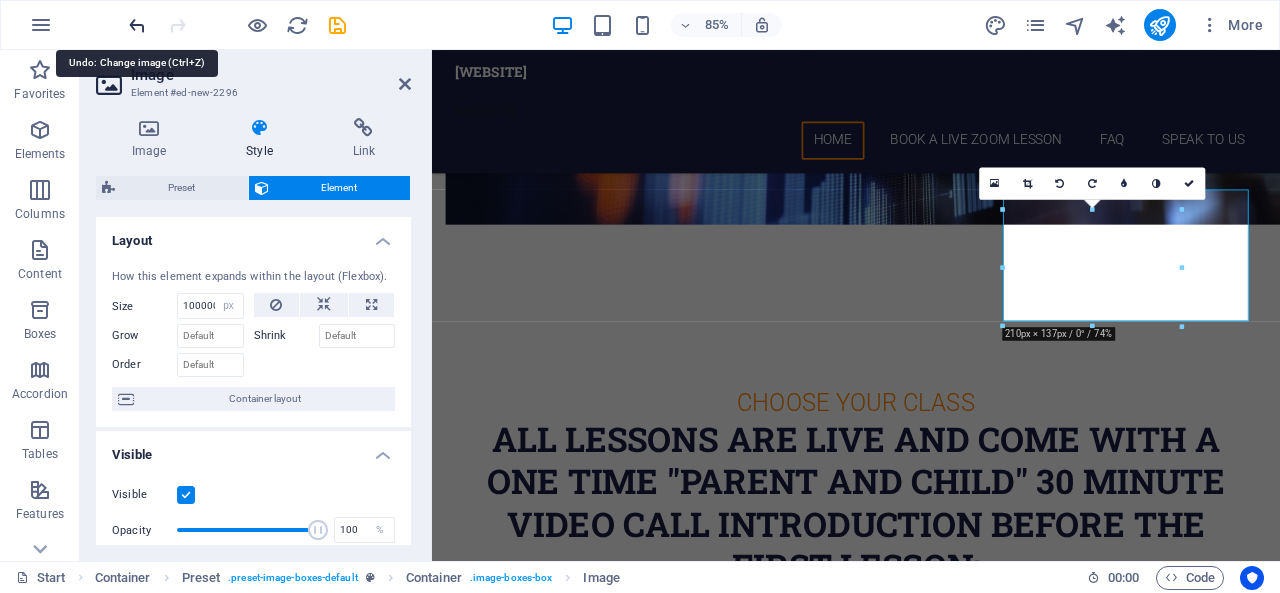 click at bounding box center [137, 25] 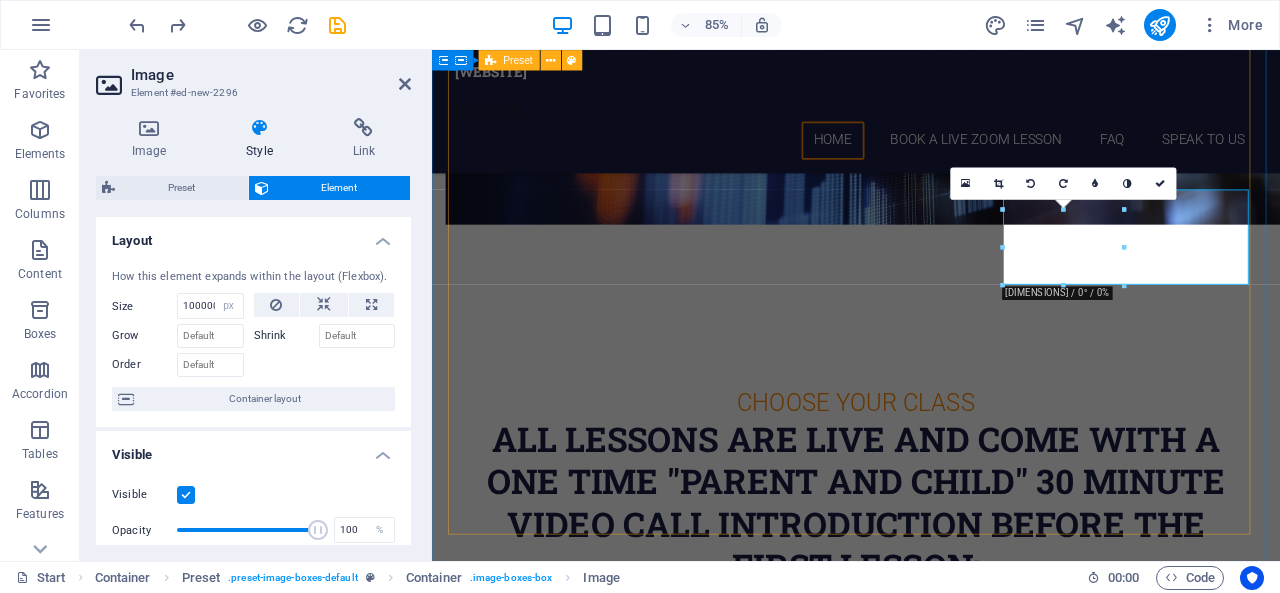 click on "cHEESCAKE  [DATE]  [TIME] - [TIME] Lorem ipsum dolor sit amet, consectetur adipisicing elit. Veritatis, dolorem! aPPLE pIE  [DATE]  [TIME] - [TIME] Lorem ipsum dolor sit amet, consectetur adipisicing elit. Veritatis, dolorem! mILKSHAKE  [DATE]  [TIME] - [TIME] Lorem ipsum dolor sit amet, consectetur adipisicing elit. Veritatis, dolorem! vEGIE bURGER & fRIES  [DATE]  [TIME] - [TIME] Lorem ipsum dolor sit amet, consectetur adipisicing elit. Veritatis, dolorem! fISH & cHIPS  [DATE]  [TIME] - [TIME] Lorem ipsum dolor sit amet, consectetur adipisicing elit. Veritatis, dolorem! Soda Pop  [DATE]  [TIME] - [TIME] Lorem ipsum dolor sit amet, consectetur adipisicing elit. Veritatis, dolorem!" at bounding box center [931, 2188] 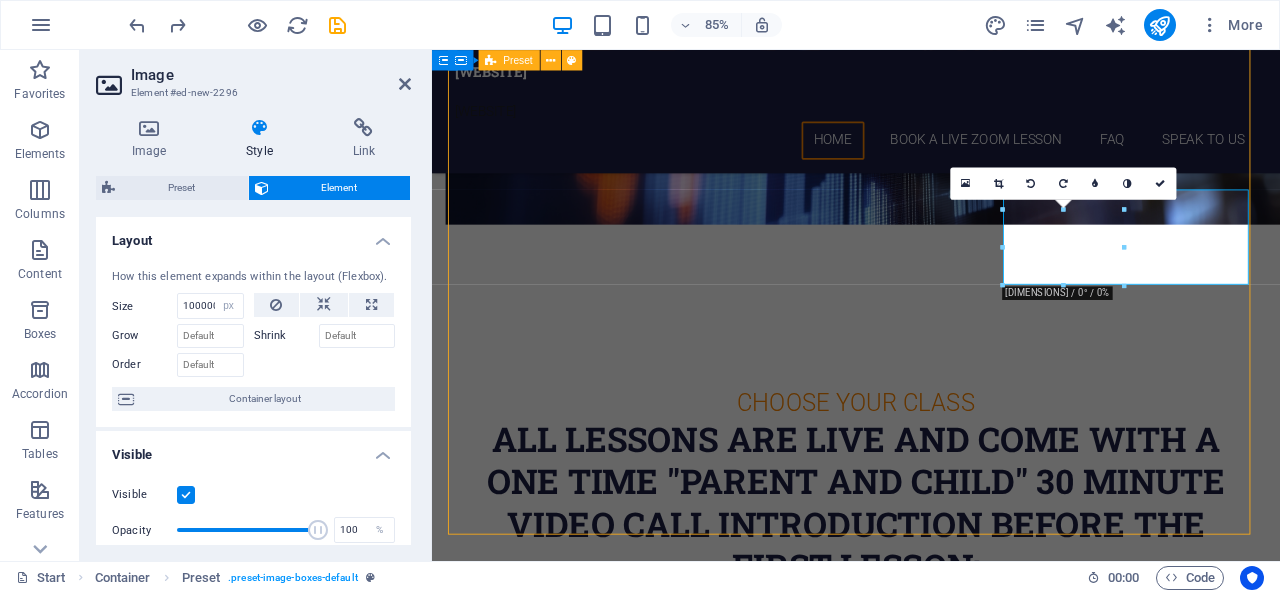 scroll, scrollTop: 3072, scrollLeft: 0, axis: vertical 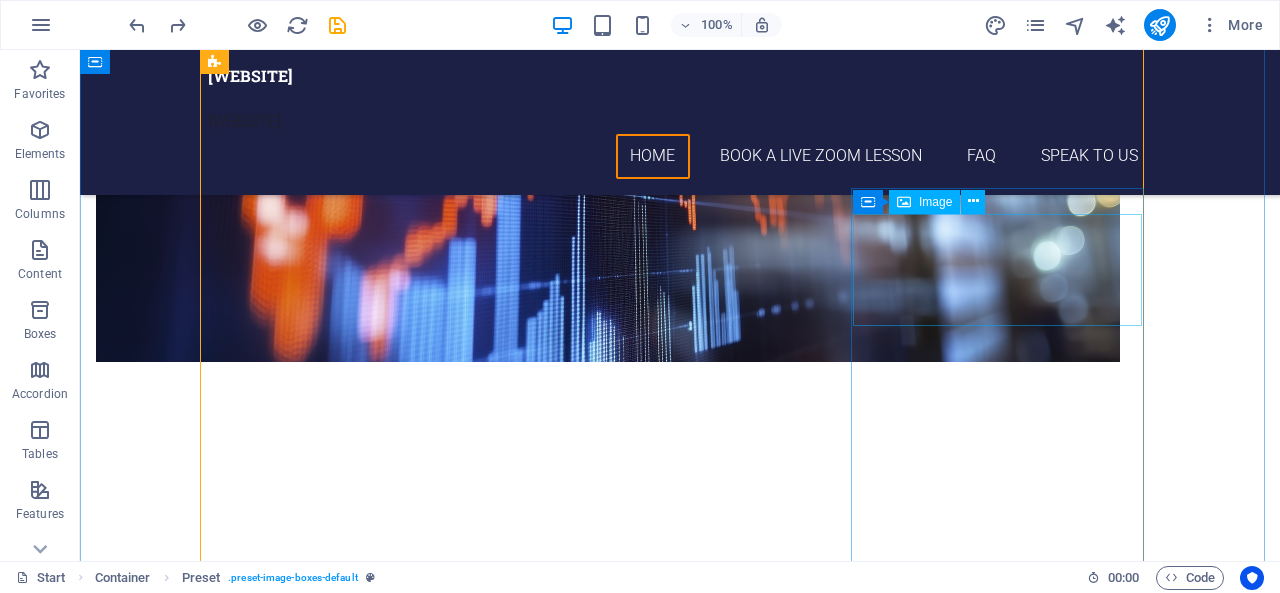 click at bounding box center (680, 3508) 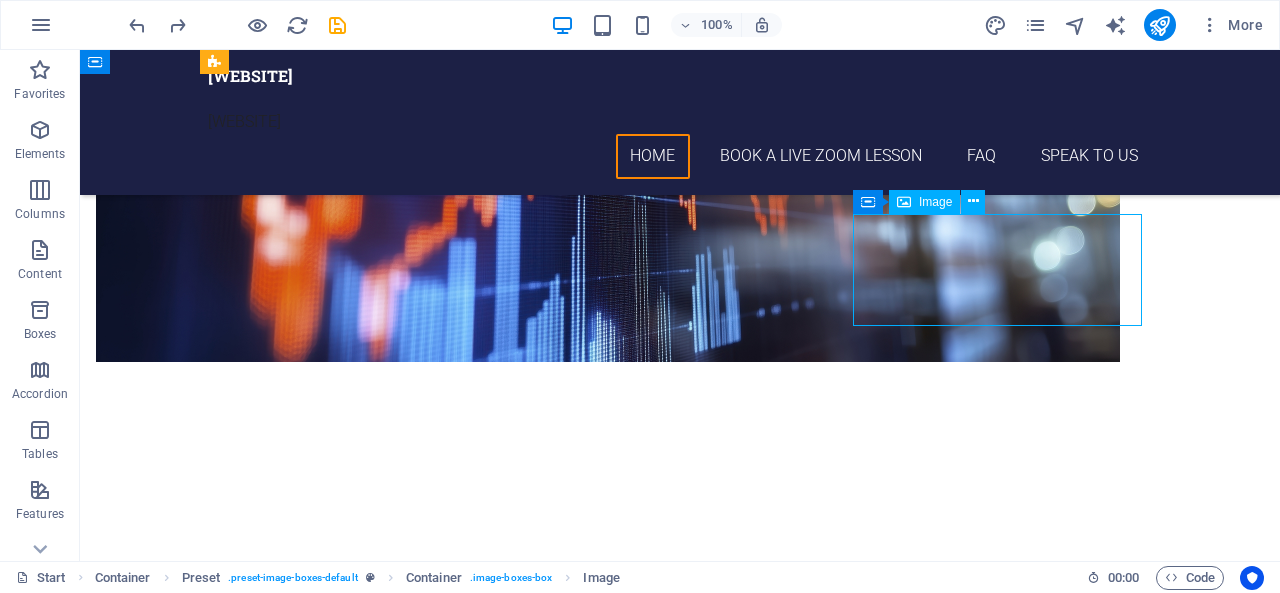 click at bounding box center [680, 3508] 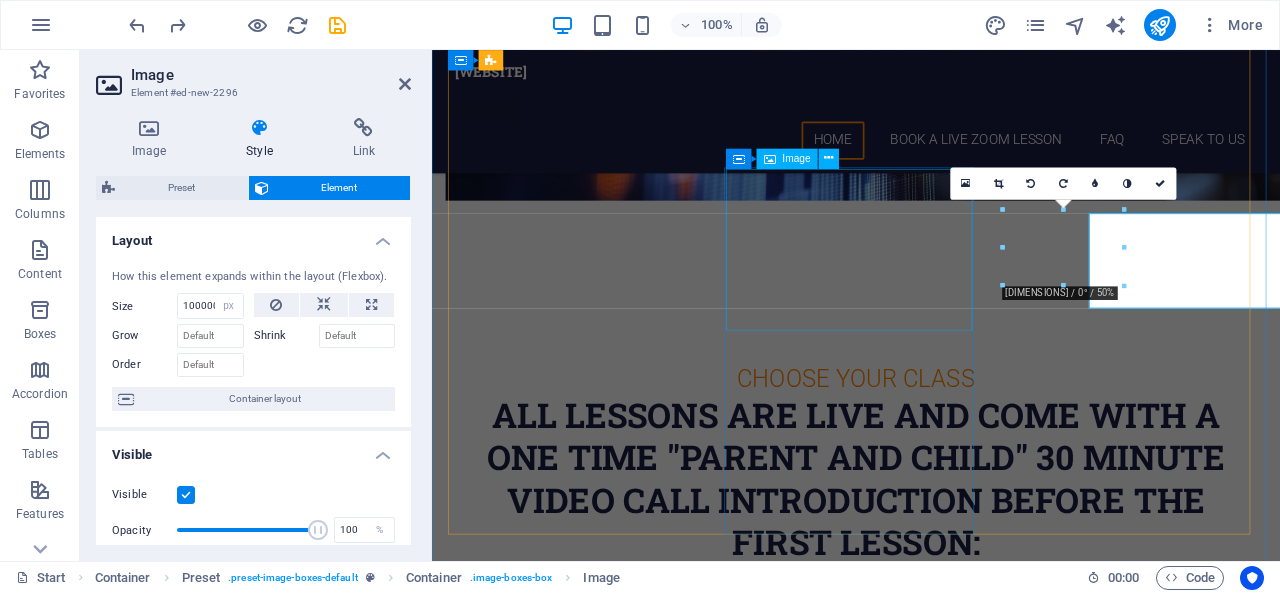 scroll, scrollTop: 3044, scrollLeft: 0, axis: vertical 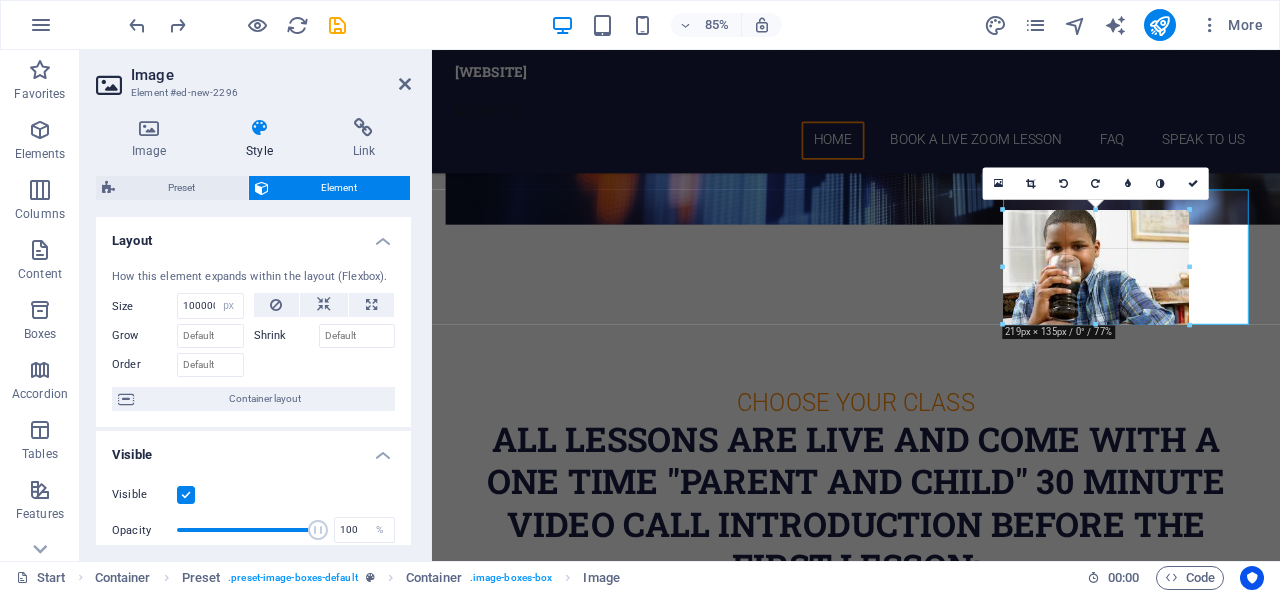 drag, startPoint x: 1123, startPoint y: 240, endPoint x: 1204, endPoint y: 250, distance: 81.61495 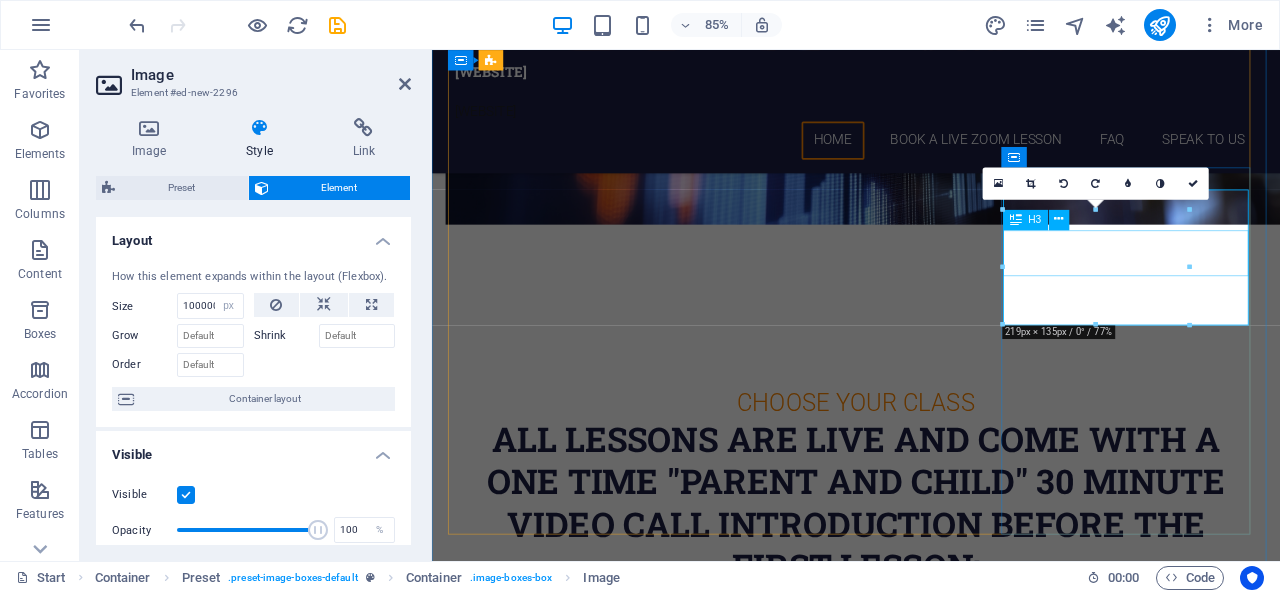 drag, startPoint x: 1123, startPoint y: 310, endPoint x: 1372, endPoint y: 269, distance: 252.35292 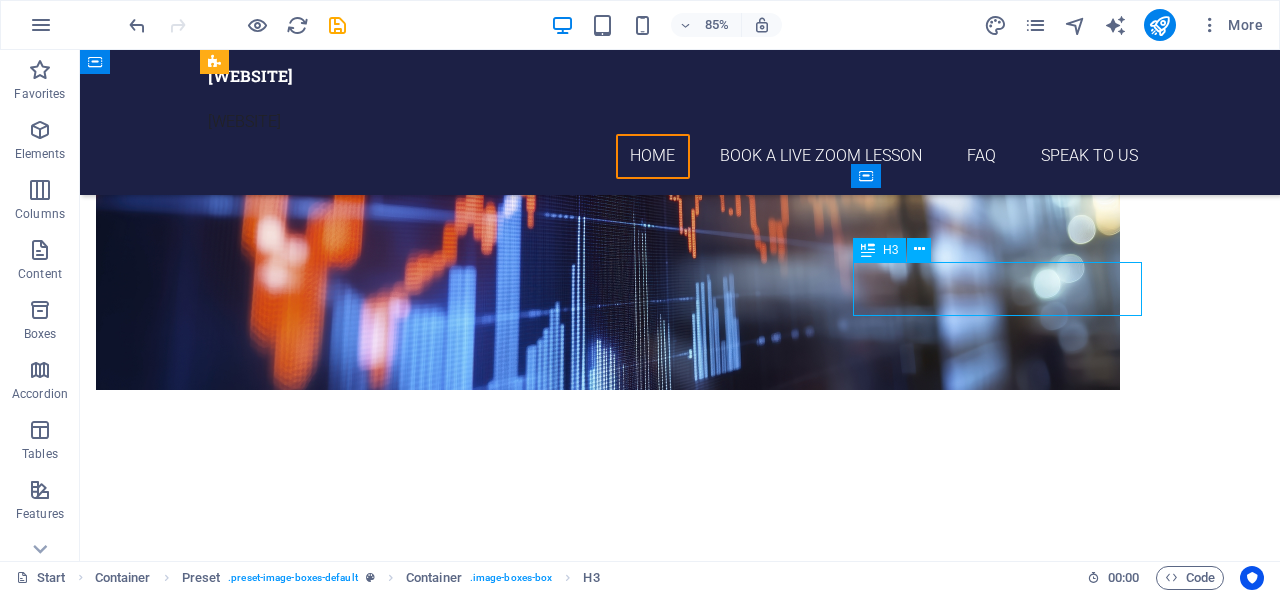 scroll, scrollTop: 3072, scrollLeft: 0, axis: vertical 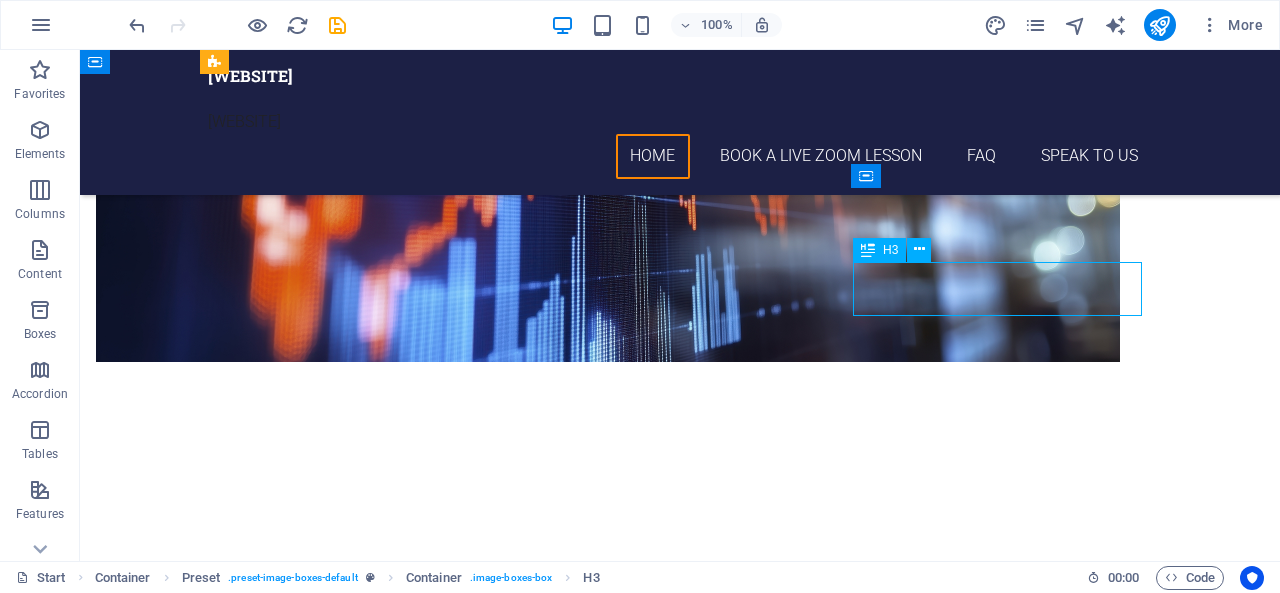 click on "Soda Pop" at bounding box center [680, 3597] 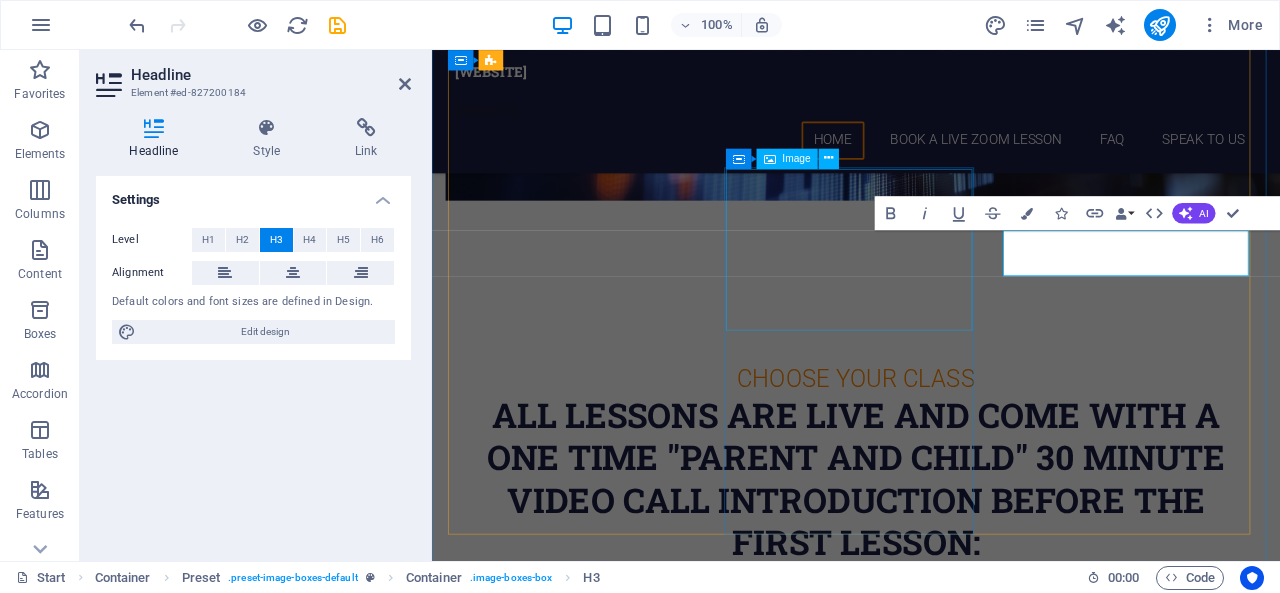 scroll, scrollTop: 3044, scrollLeft: 0, axis: vertical 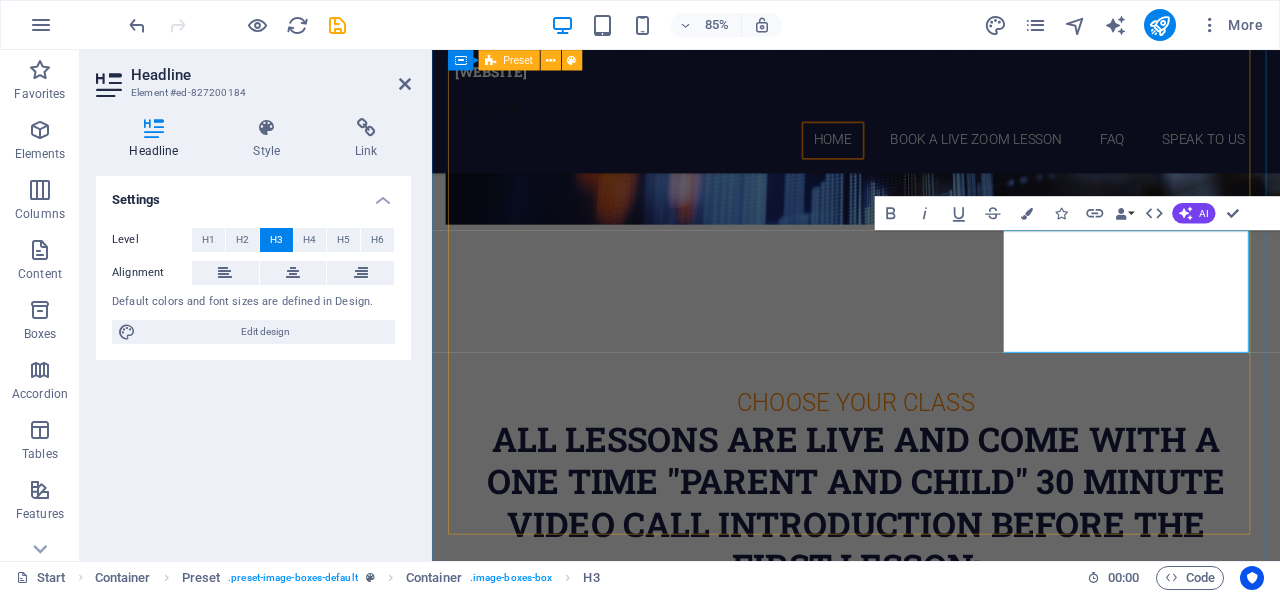 click on "cHEESCAKE  [DATE]  [TIME] - [TIME] Lorem ipsum dolor sit amet, consectetur adipisicing elit. Veritatis, dolorem! aPPLE pIE  [DATE]  [TIME] - [TIME] Lorem ipsum dolor sit amet, consectetur adipisicing elit. Veritatis, dolorem! mILKSHAKE  [DATE]  [TIME] - [TIME] Lorem ipsum dolor sit amet, consectetur adipisicing elit. Veritatis, dolorem! vEGIE bURGER & fRIES  [DATE]  [TIME] - [TIME] Lorem ipsum dolor sit amet, consectetur adipisicing elit. Veritatis, dolorem! fISH & cHIPS  [DATE]  [TIME] - [TIME] Lorem ipsum dolor sit amet, consectetur adipisicing elit. Veritatis, dolorem! ‌ ‌ ‌  [DATE]  [TIME] - [TIME] Lorem ipsum dolor sit amet, consectetur adipisicing elit. Veritatis, dolorem!" at bounding box center (931, 2215) 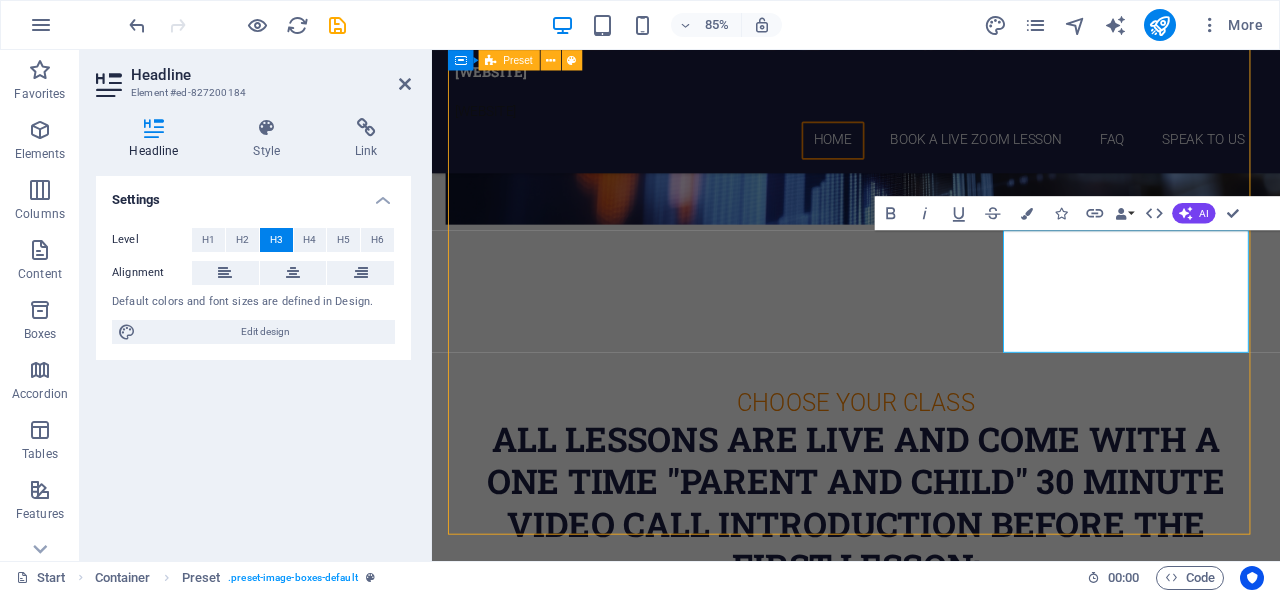 scroll, scrollTop: 3072, scrollLeft: 0, axis: vertical 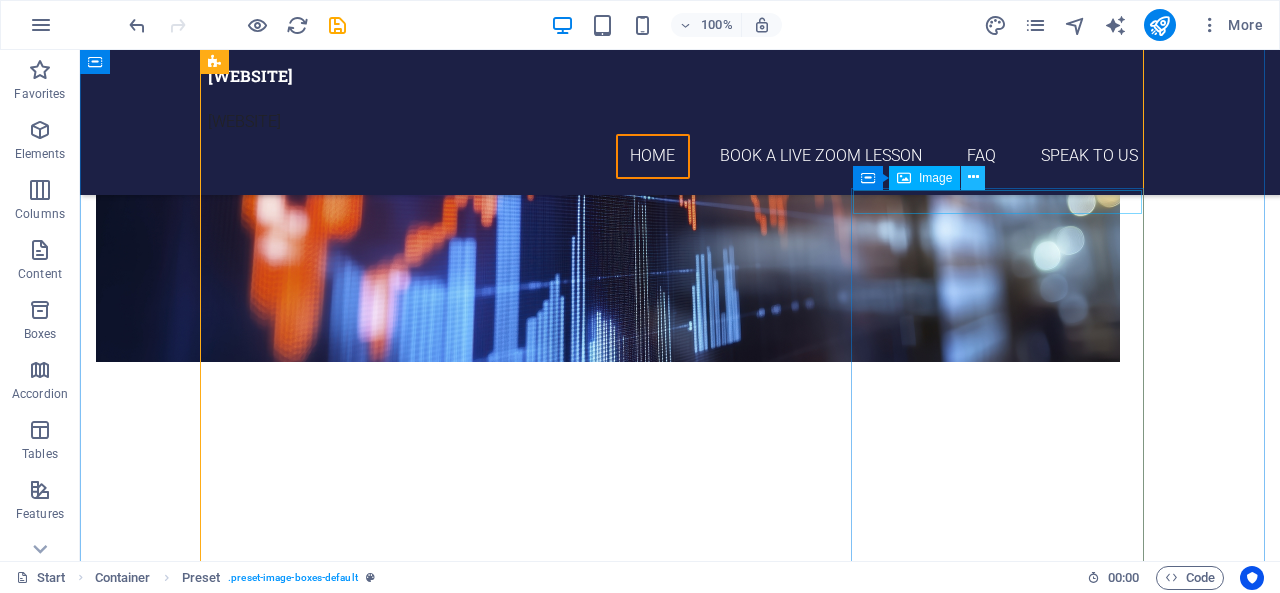 click at bounding box center (973, 177) 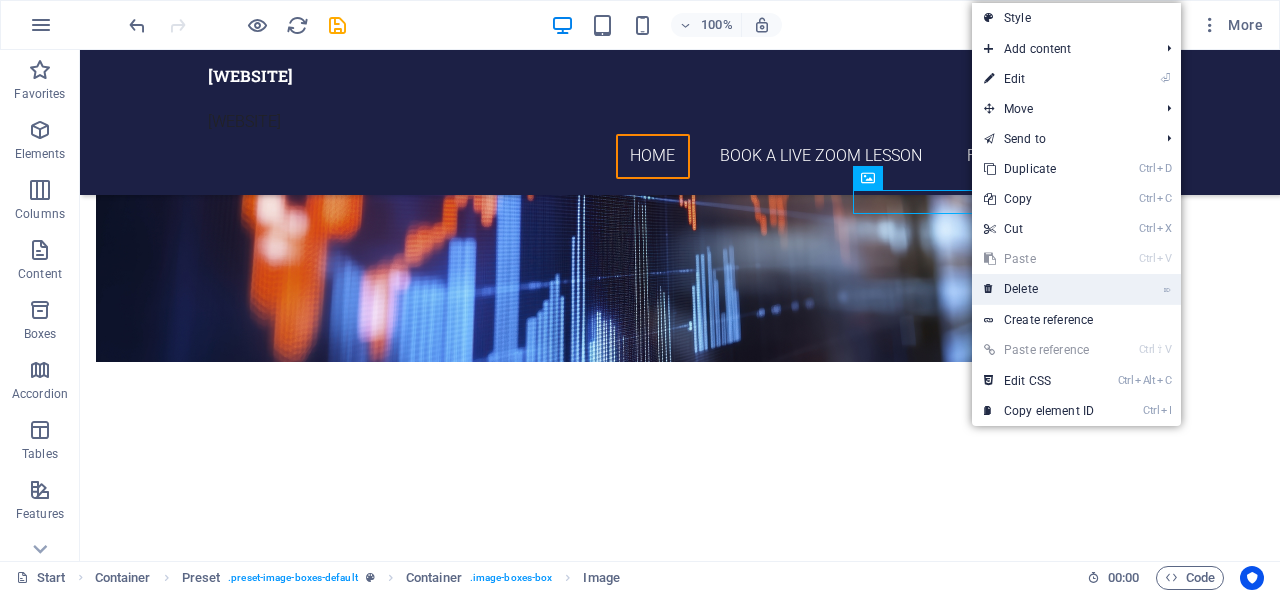 click on "⌦  Delete" at bounding box center [1039, 289] 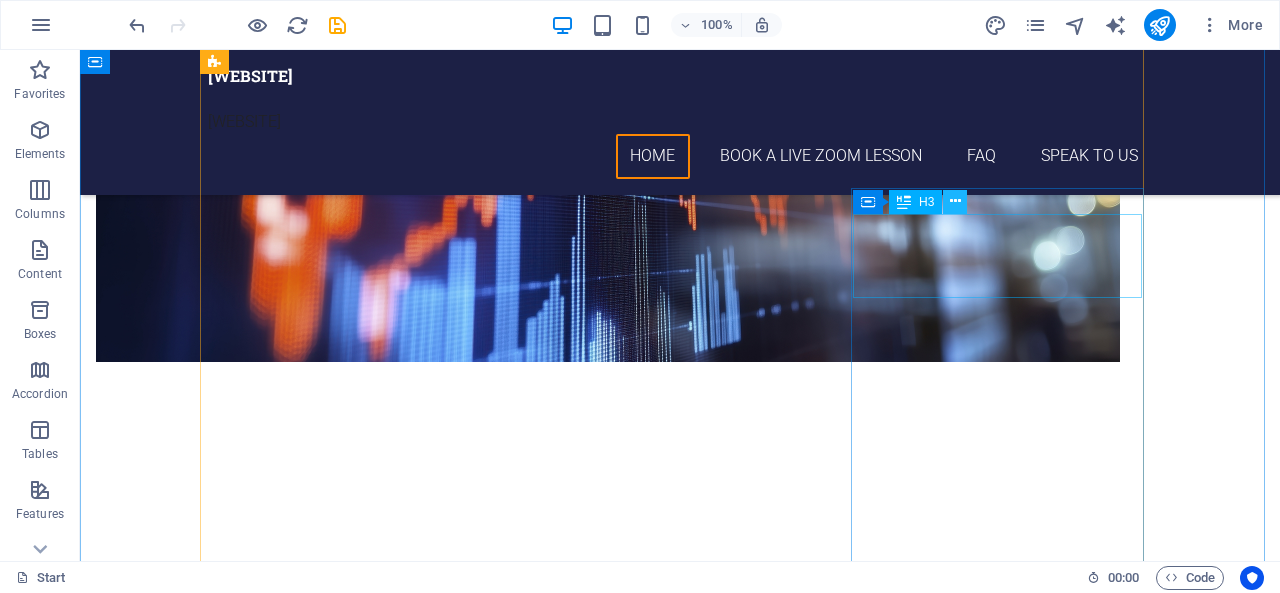 click at bounding box center (955, 202) 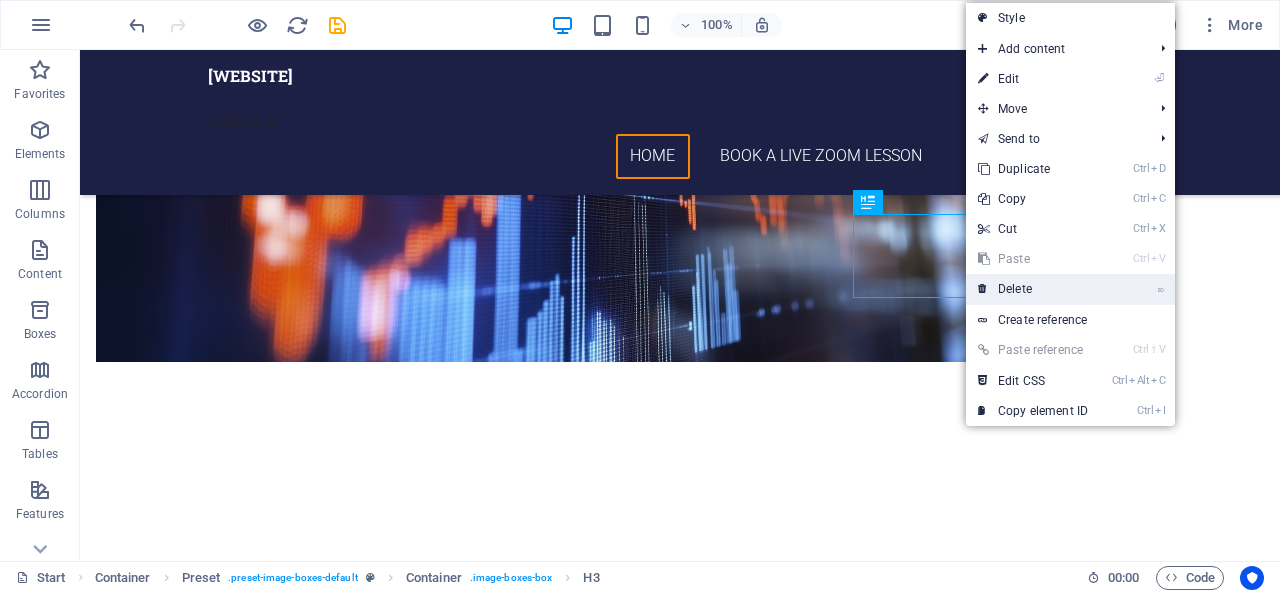 click on "⌦  Delete" at bounding box center (1033, 289) 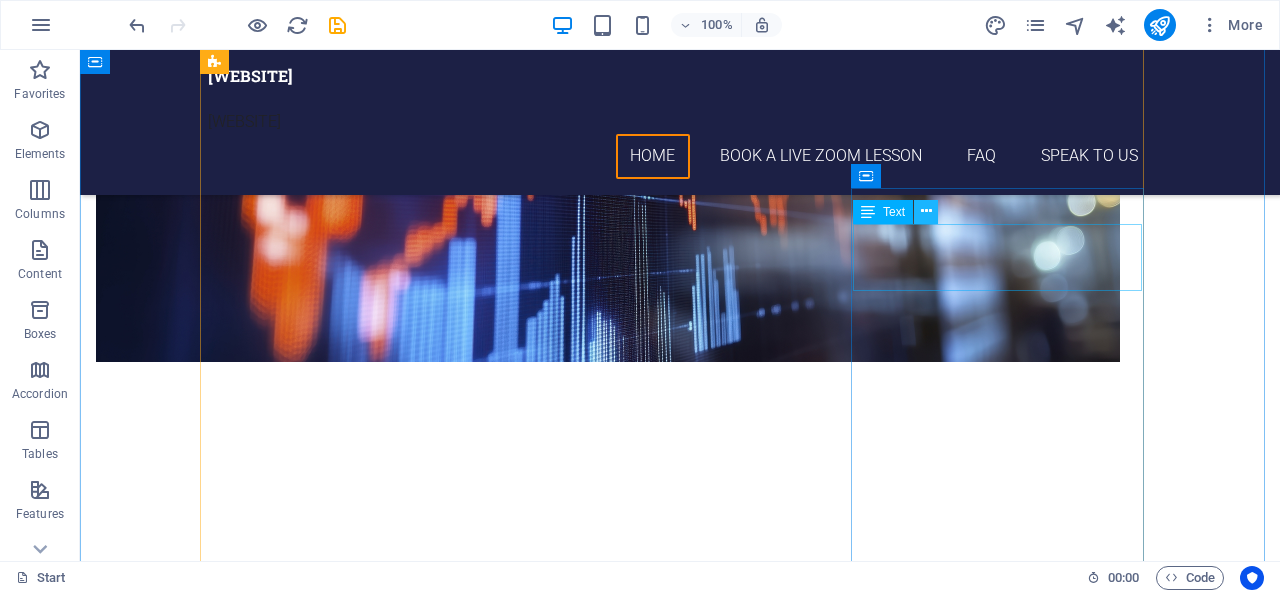 click at bounding box center (926, 211) 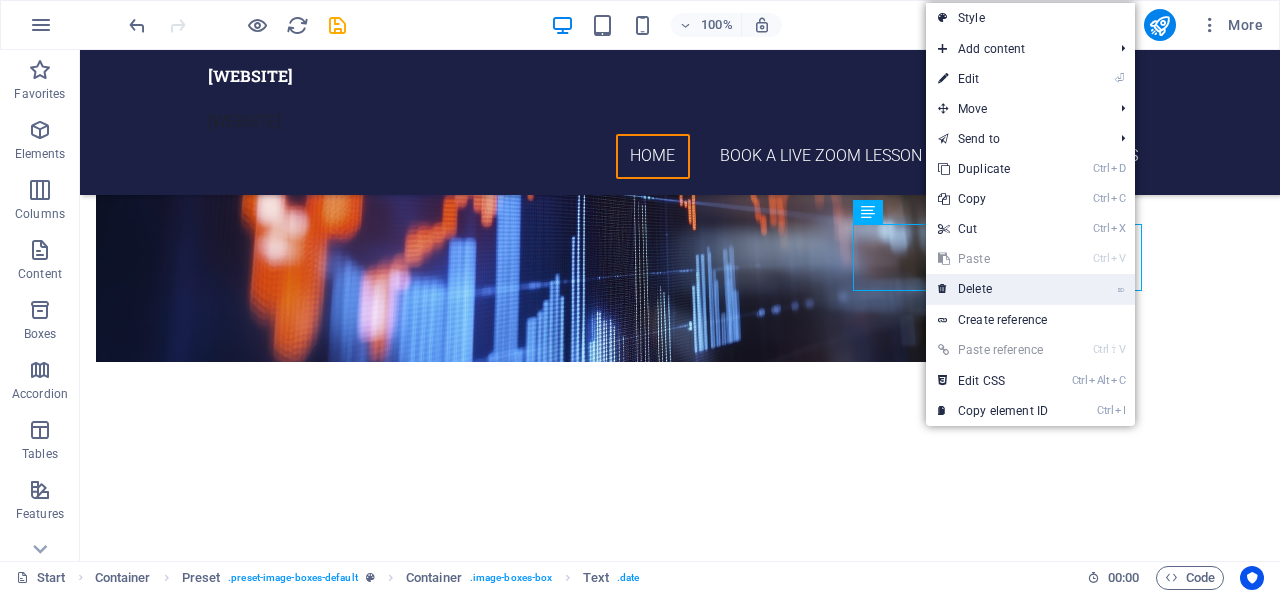 click on "⌦  Delete" at bounding box center (993, 289) 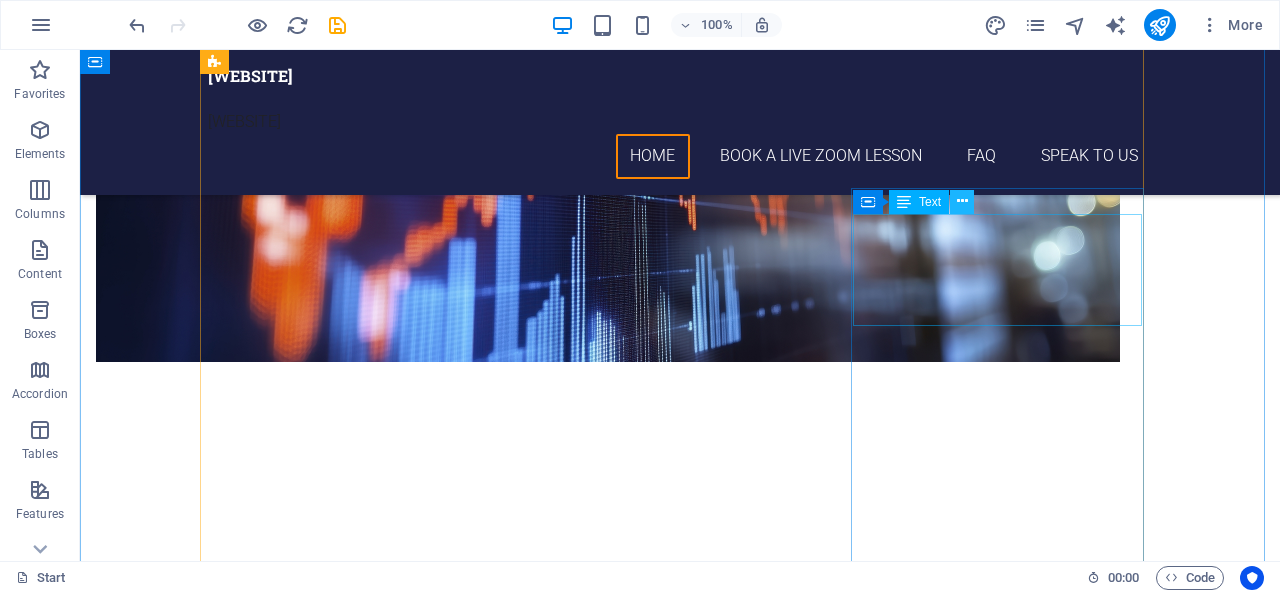 click at bounding box center [962, 201] 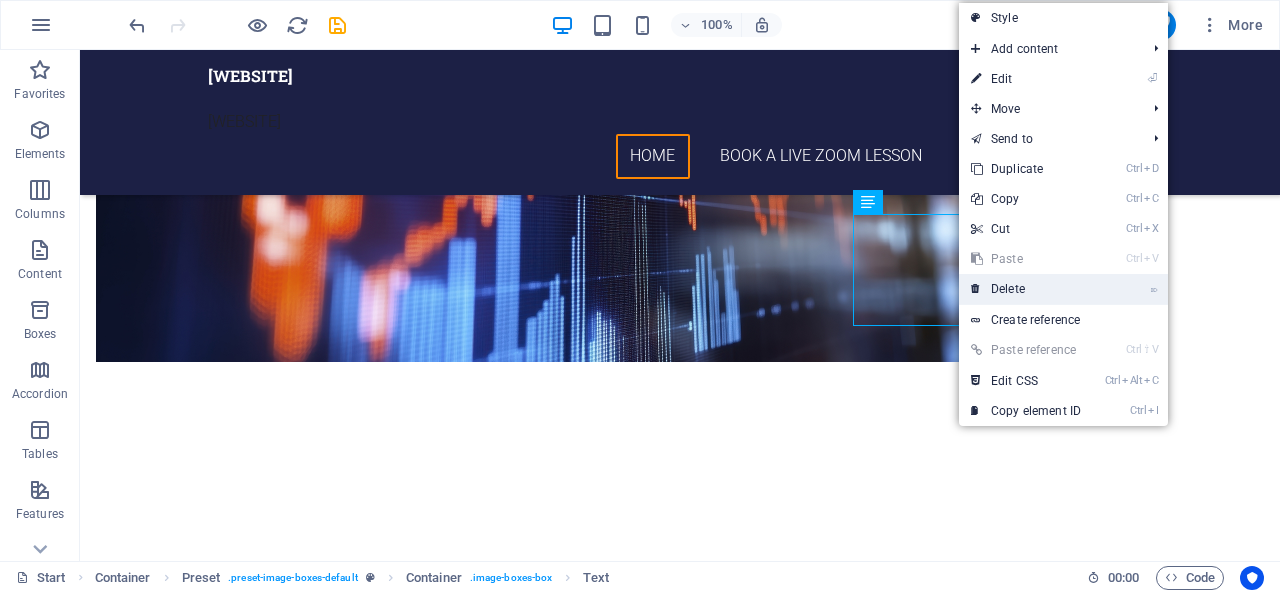 click on "⌦  Delete" at bounding box center [1026, 289] 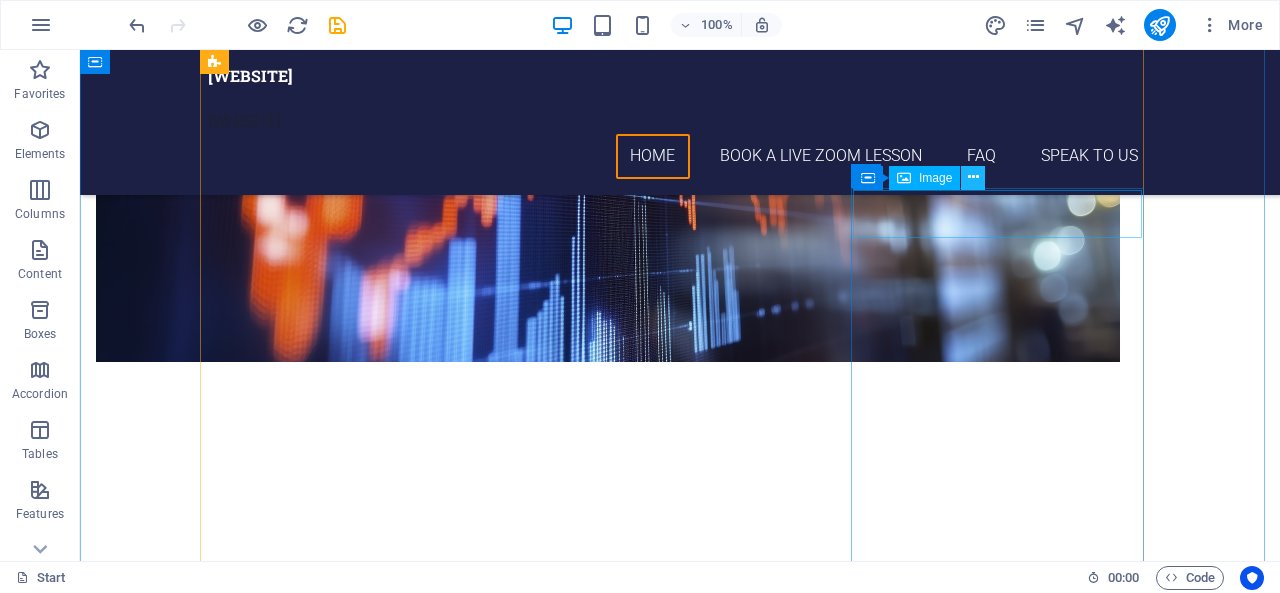 click at bounding box center [973, 177] 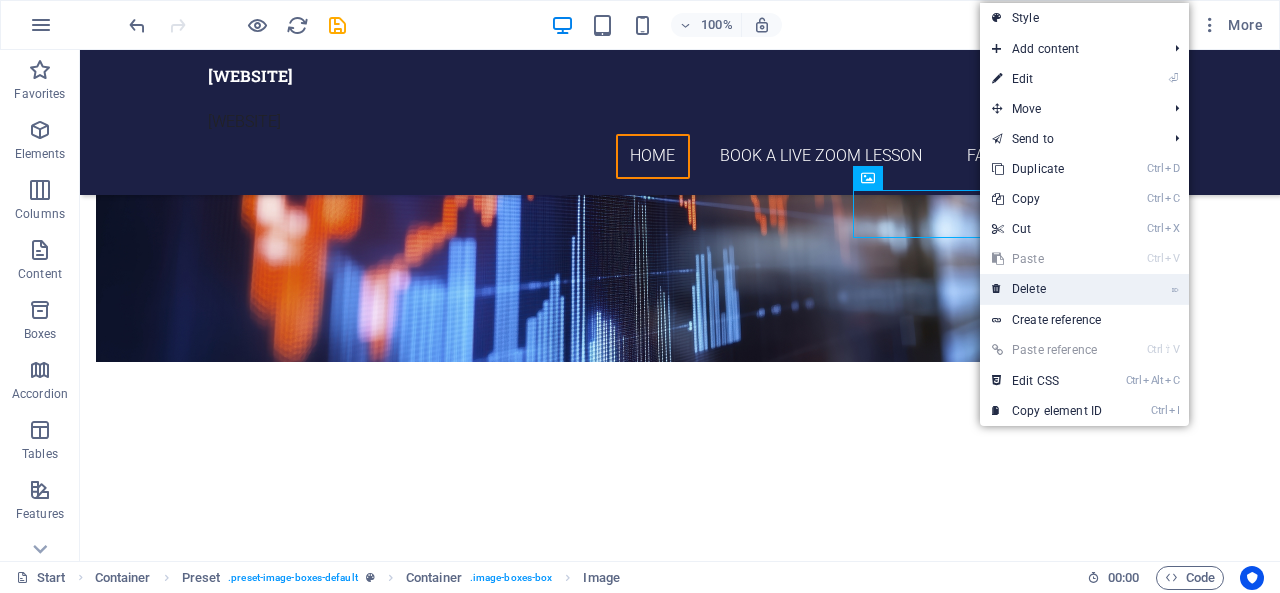 click on "⌦  Delete" at bounding box center [1047, 289] 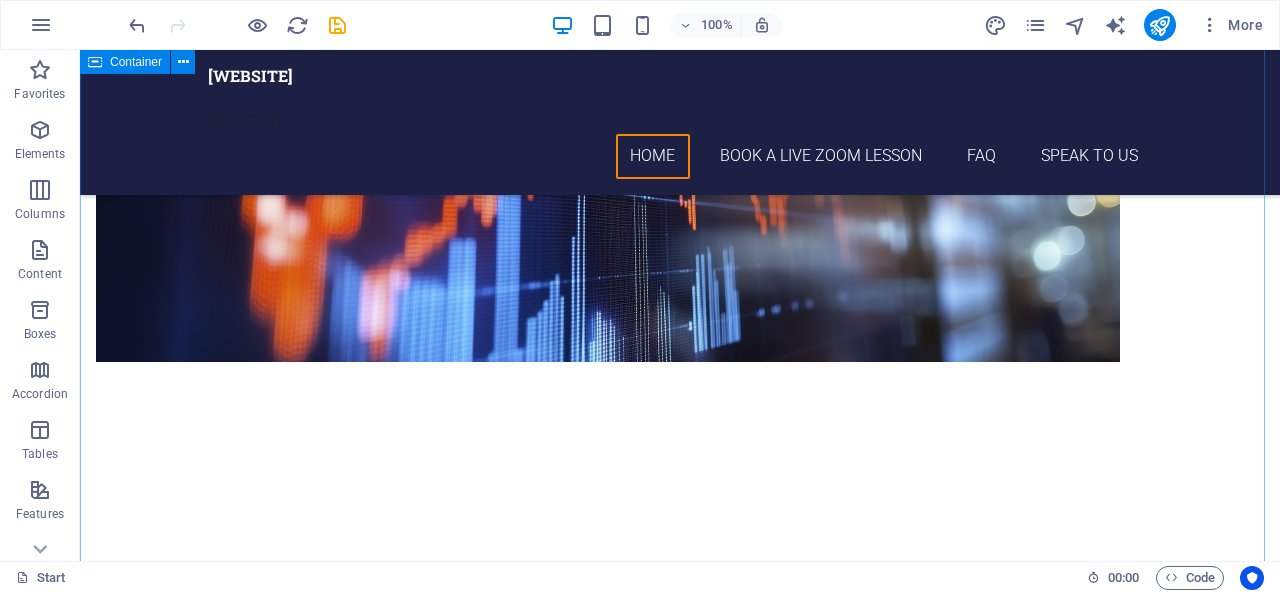 click on "Choose Your CLASS aLL LessonS ARE live AND COME WITH A ONE TIME "pARENT AND cHILD" 30 MINUTE VIDEO CALL INTRODUCTION before the first lesson:  cHEESCAKE  [DATE]  [TIME] - [TIME] Lorem ipsum dolor sit amet, consectetur adipisicing elit. Veritatis, dolorem! aPPLE pIE  [DATE]  [TIME] - [TIME] Lorem ipsum dolor sit amet, consectetur adipisicing elit. Veritatis, dolorem! mILKSHAKE  [DATE]  [TIME] - [TIME] Lorem ipsum dolor sit amet, consectetur adipisicing elit. Veritatis, dolorem! vEGIE bURGER & fRIES  [DATE]  [TIME] - [TIME] Lorem ipsum dolor sit amet, consectetur adipisicing elit. Veritatis, dolorem! fISH & cHIPS  [DATE]  [TIME] - [TIME] Lorem ipsum dolor sit amet, consectetur adipisicing elit. Veritatis, dolorem! Drop content here or  Add elements  Paste clipboard" at bounding box center (680, 2042) 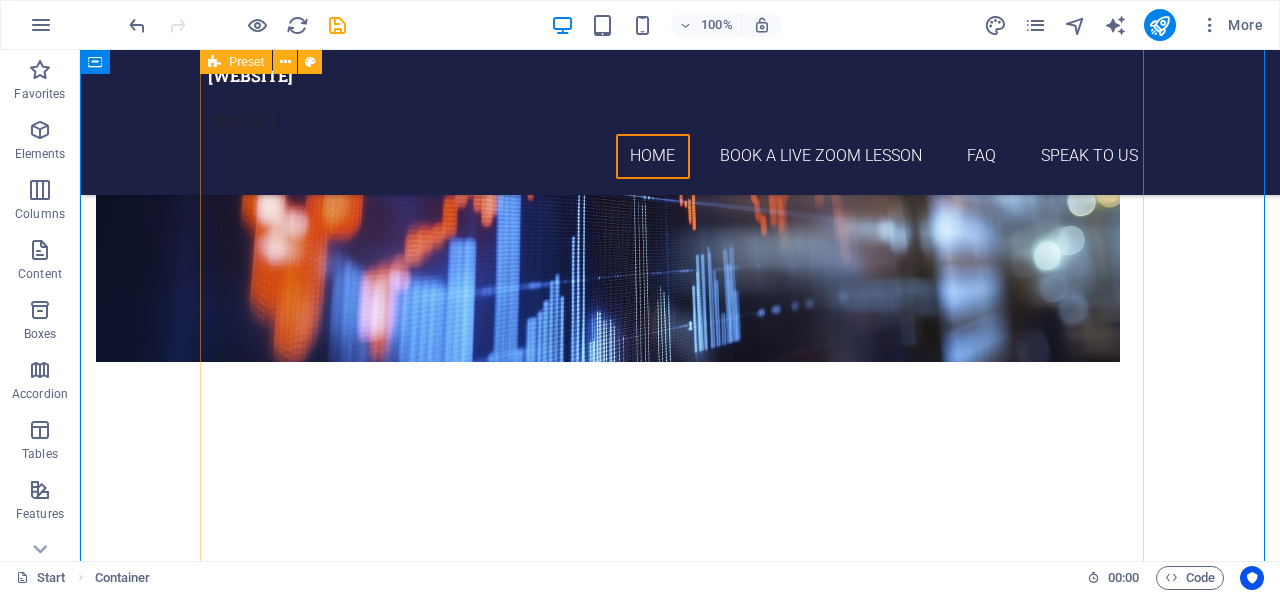 click on "cHEESCAKE  [DATE]  [TIME] - [TIME] Lorem ipsum dolor sit amet, consectetur adipisicing elit. Veritatis, dolorem! aPPLE pIE  [DATE]  [TIME] - [TIME] Lorem ipsum dolor sit amet, consectetur adipisicing elit. Veritatis, dolorem! mILKSHAKE  [DATE]  [TIME] - [TIME] Lorem ipsum dolor sit amet, consectetur adipisicing elit. Veritatis, dolorem! vEGIE bURGER & fRIES  [DATE]  [TIME] - [TIME] Lorem ipsum dolor sit amet, consectetur adipisicing elit. Veritatis, dolorem! fISH & cHIPS  [DATE]  [TIME] - [TIME] Lorem ipsum dolor sit amet, consectetur adipisicing elit. Veritatis, dolorem! Drop content here or  Add elements  Paste clipboard" at bounding box center (680, 2174) 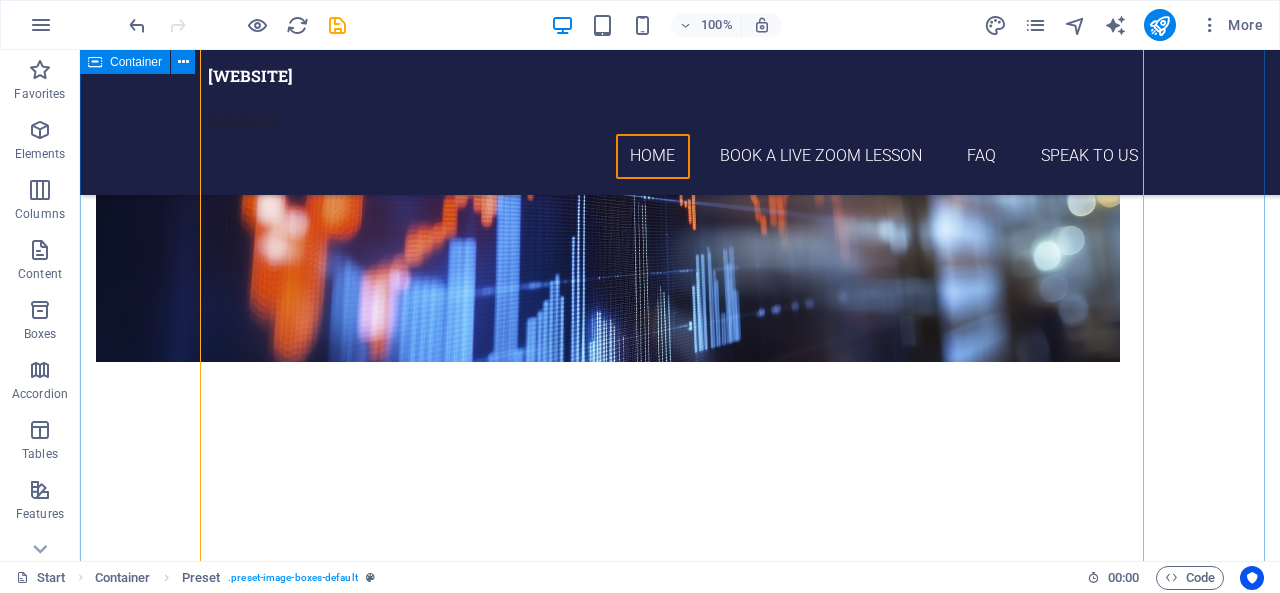 click on "Choose Your CLASS aLL LessonS ARE live AND COME WITH A ONE TIME "pARENT AND cHILD" 30 MINUTE VIDEO CALL INTRODUCTION before the first lesson:  cHEESCAKE  [DATE]  [TIME] - [TIME] Lorem ipsum dolor sit amet, consectetur adipisicing elit. Veritatis, dolorem! aPPLE pIE  [DATE]  [TIME] - [TIME] Lorem ipsum dolor sit amet, consectetur adipisicing elit. Veritatis, dolorem! mILKSHAKE  [DATE]  [TIME] - [TIME] Lorem ipsum dolor sit amet, consectetur adipisicing elit. Veritatis, dolorem! vEGIE bURGER & fRIES  [DATE]  [TIME] - [TIME] Lorem ipsum dolor sit amet, consectetur adipisicing elit. Veritatis, dolorem! fISH & cHIPS  [DATE]  [TIME] - [TIME] Lorem ipsum dolor sit amet, consectetur adipisicing elit. Veritatis, dolorem! Drop content here or  Add elements  Paste clipboard" at bounding box center [680, 2042] 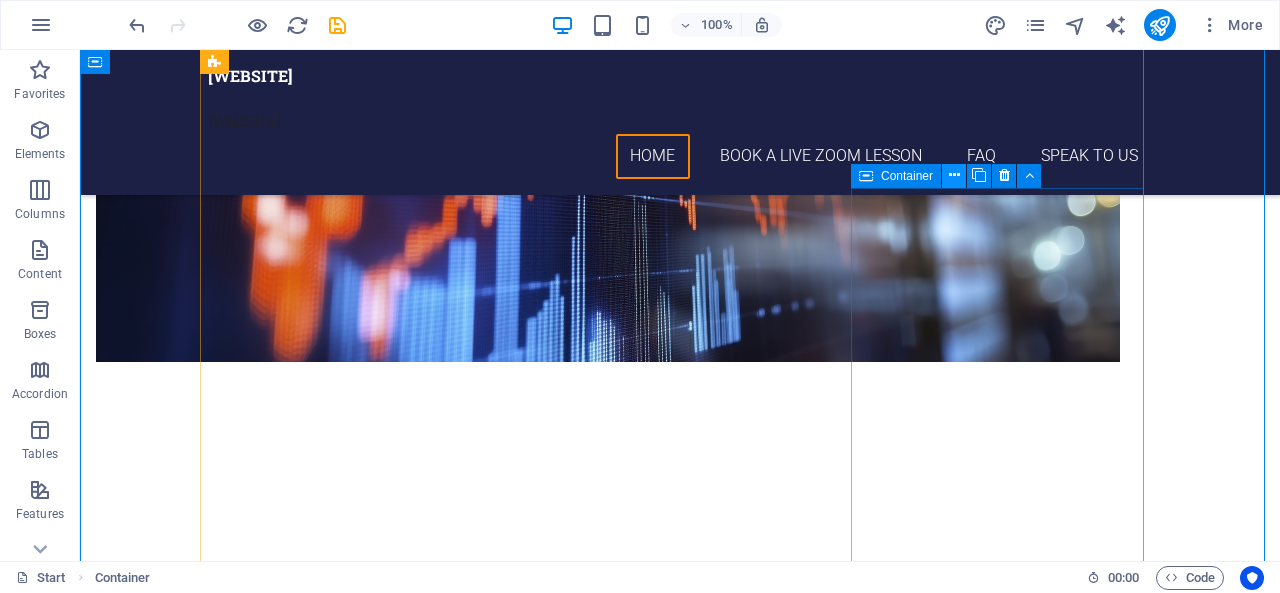 click at bounding box center (954, 175) 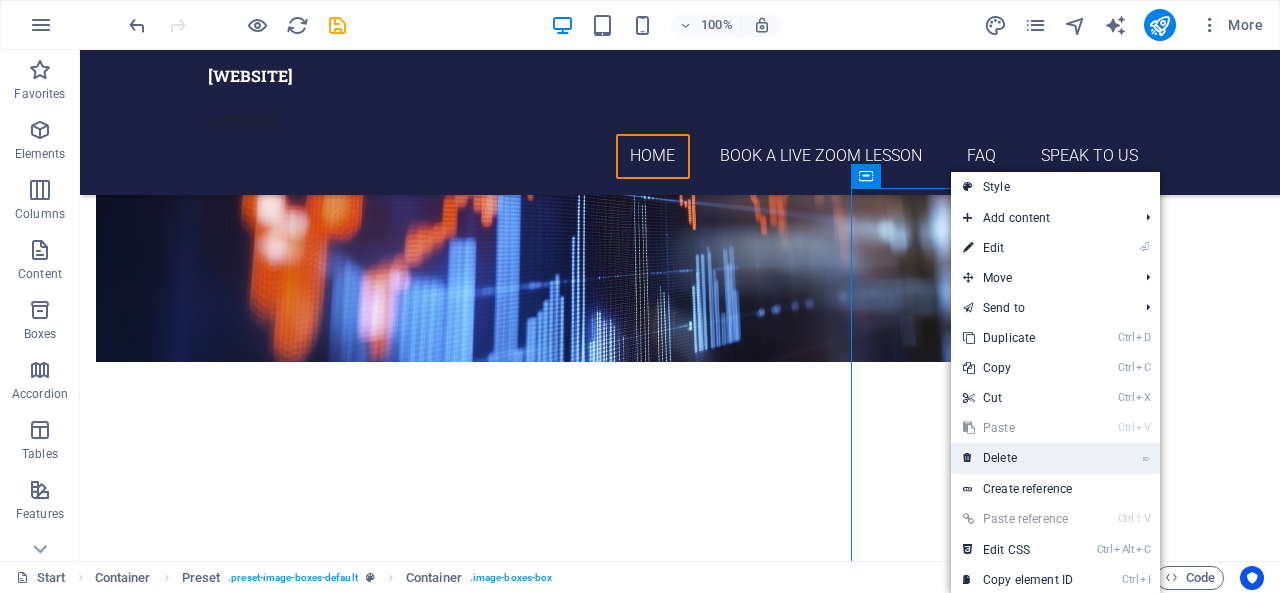 click on "⌦  Delete" at bounding box center [1018, 458] 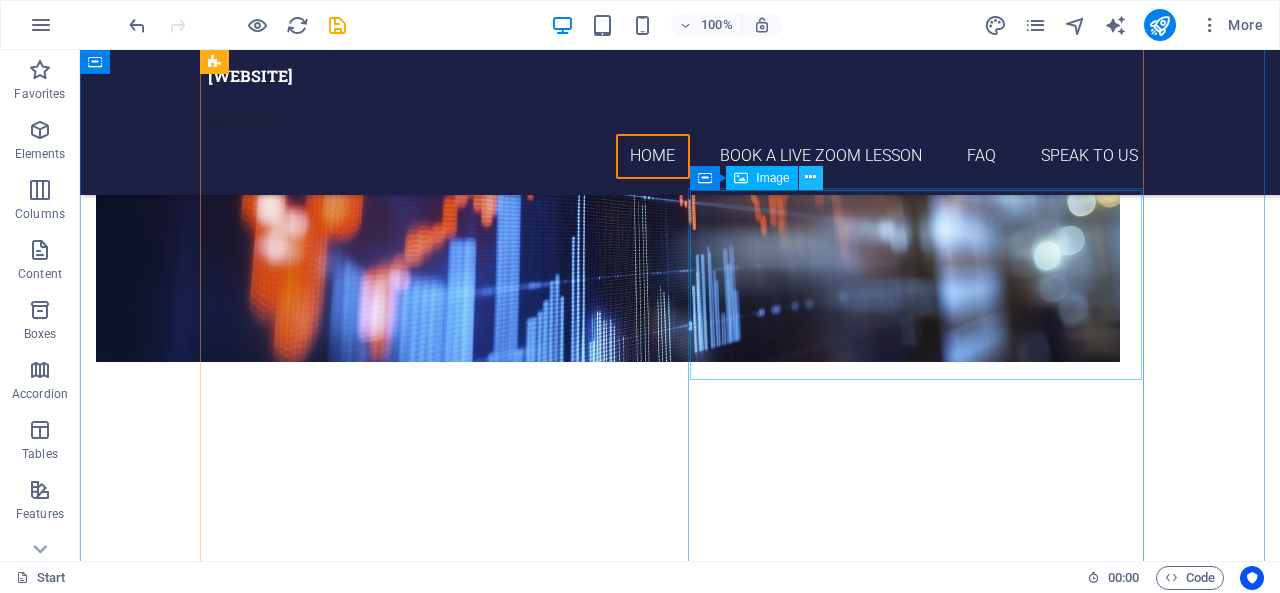 click at bounding box center (810, 177) 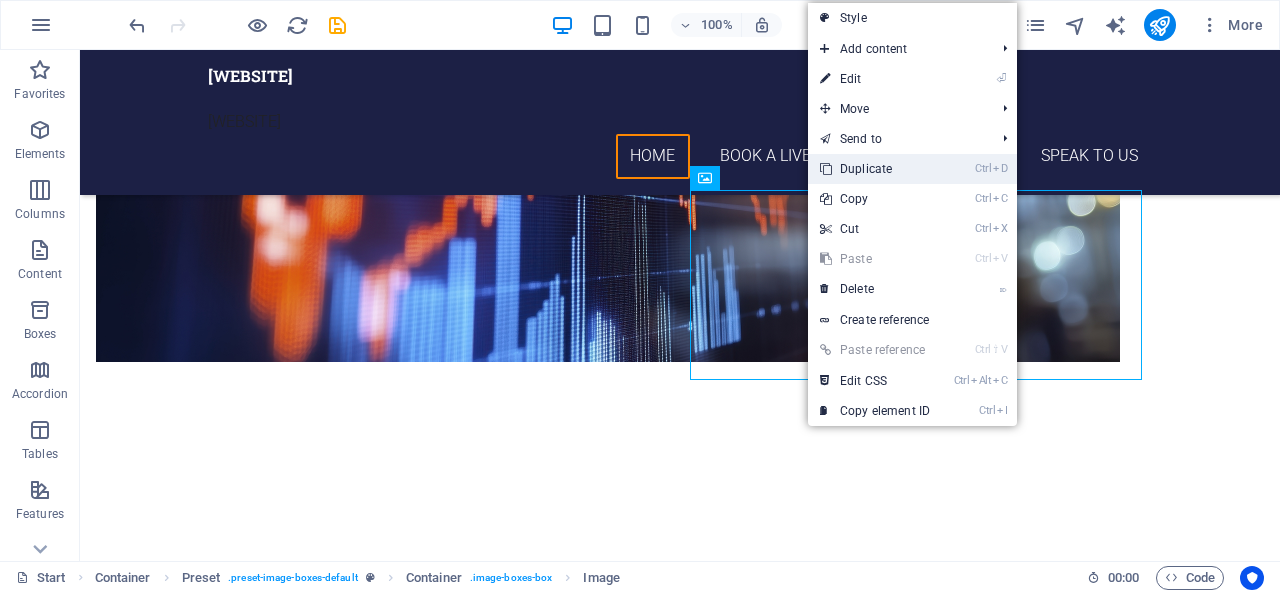 click on "Ctrl D  Duplicate" at bounding box center (875, 169) 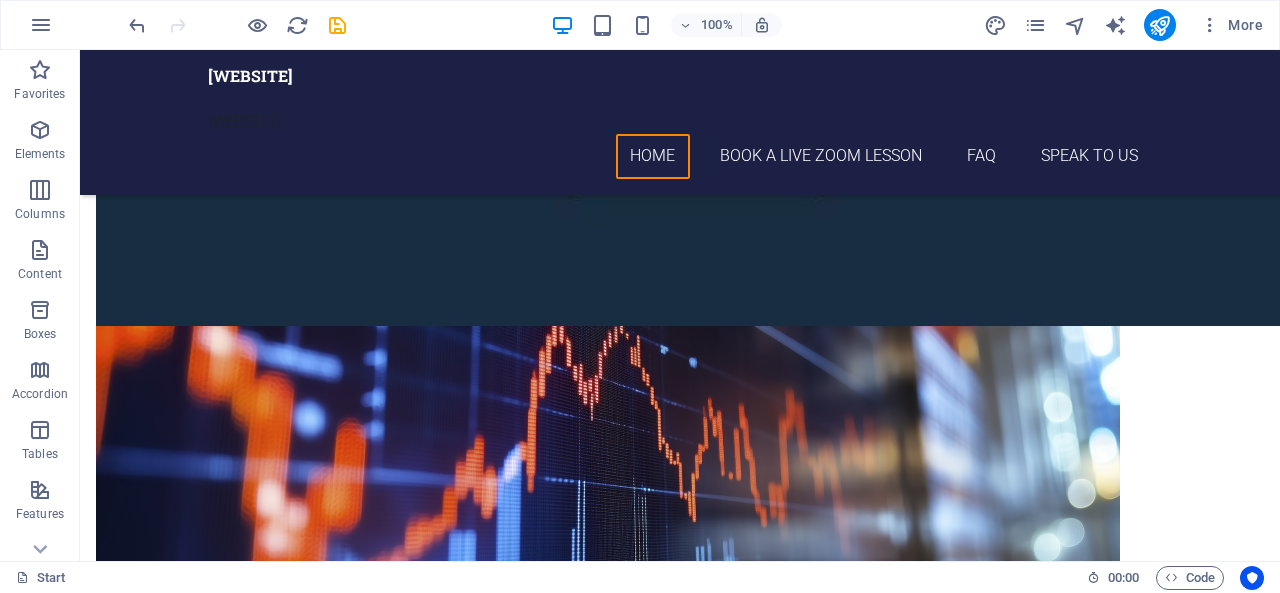 scroll, scrollTop: 2828, scrollLeft: 0, axis: vertical 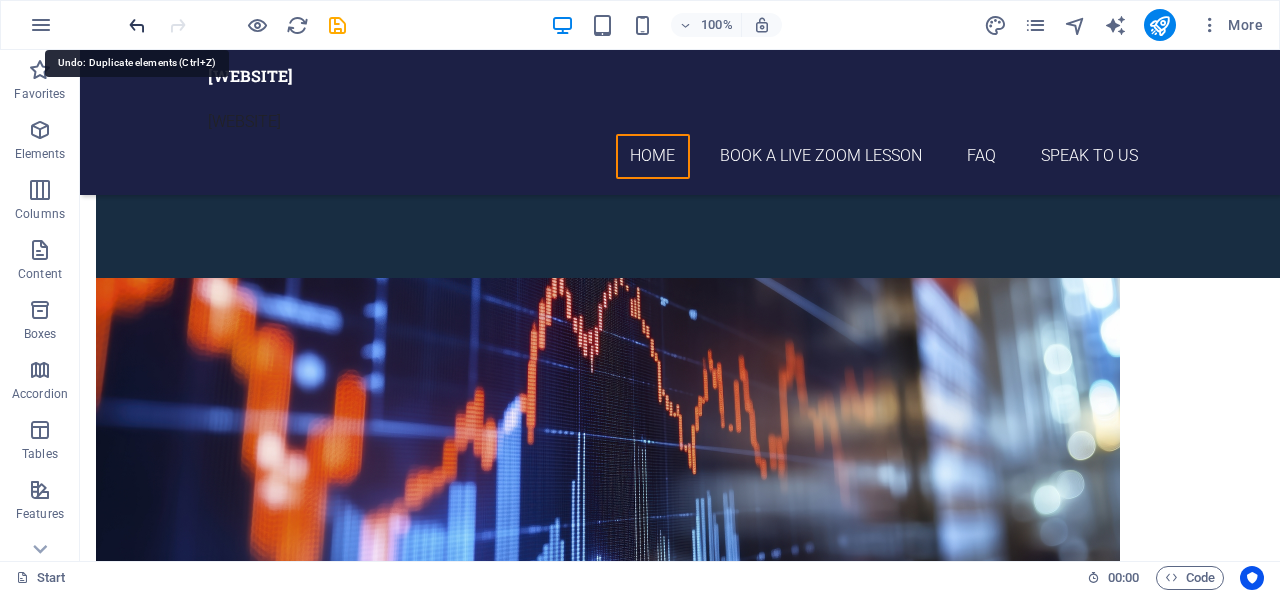 click at bounding box center [137, 25] 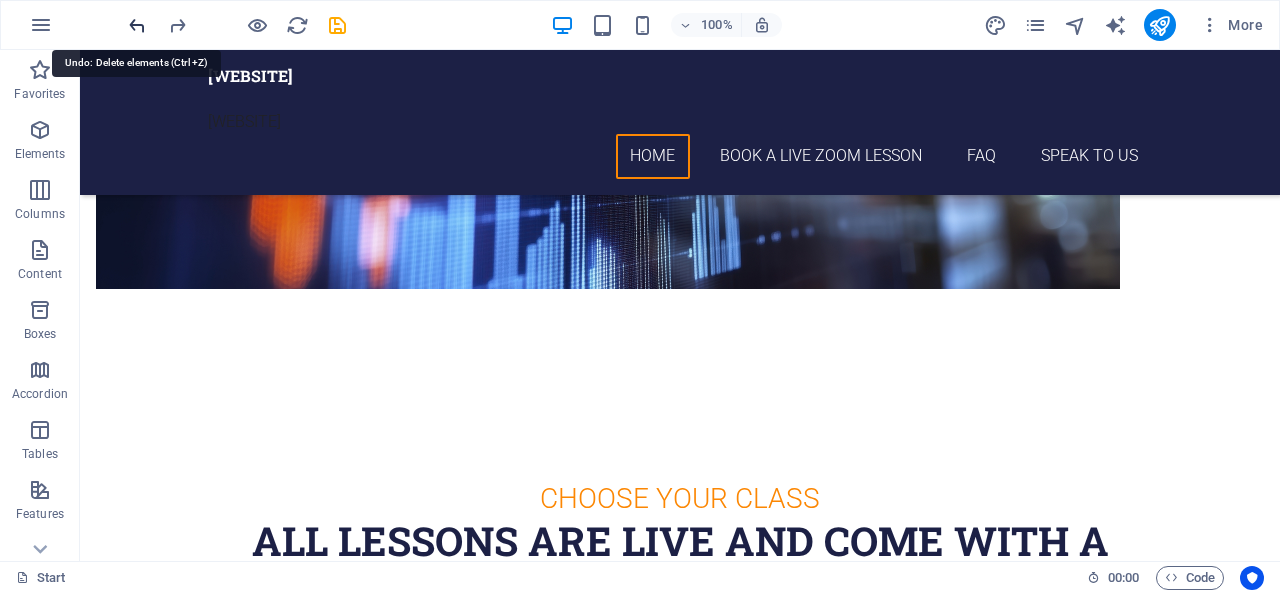 scroll, scrollTop: 3254, scrollLeft: 0, axis: vertical 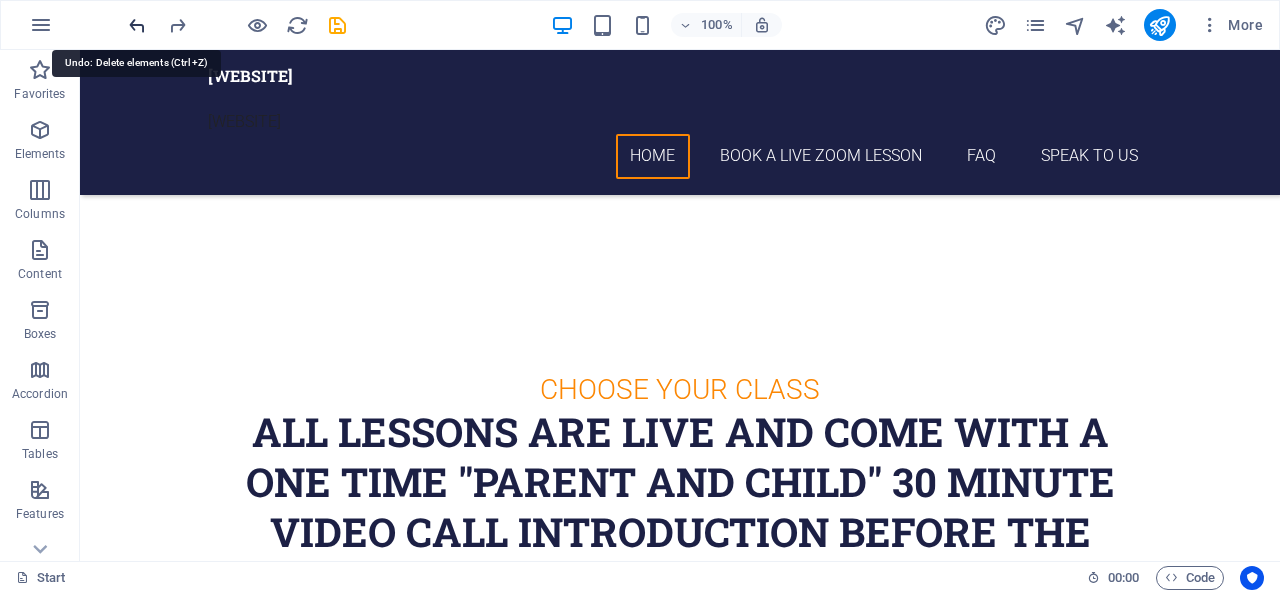 click at bounding box center (137, 25) 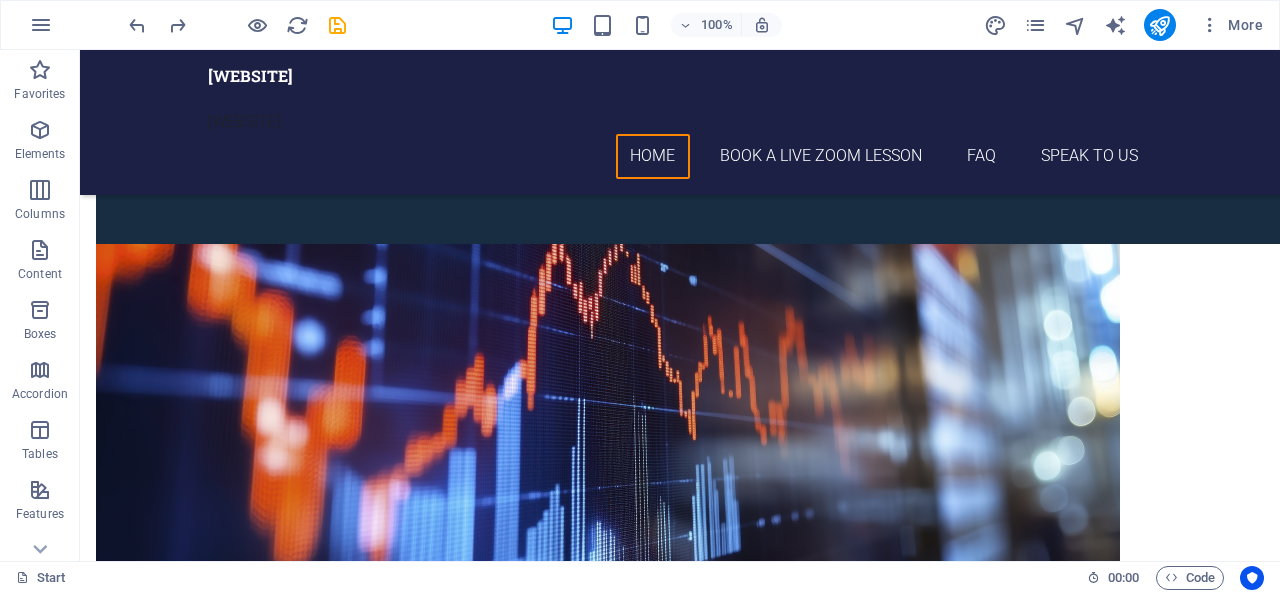 scroll, scrollTop: 2850, scrollLeft: 0, axis: vertical 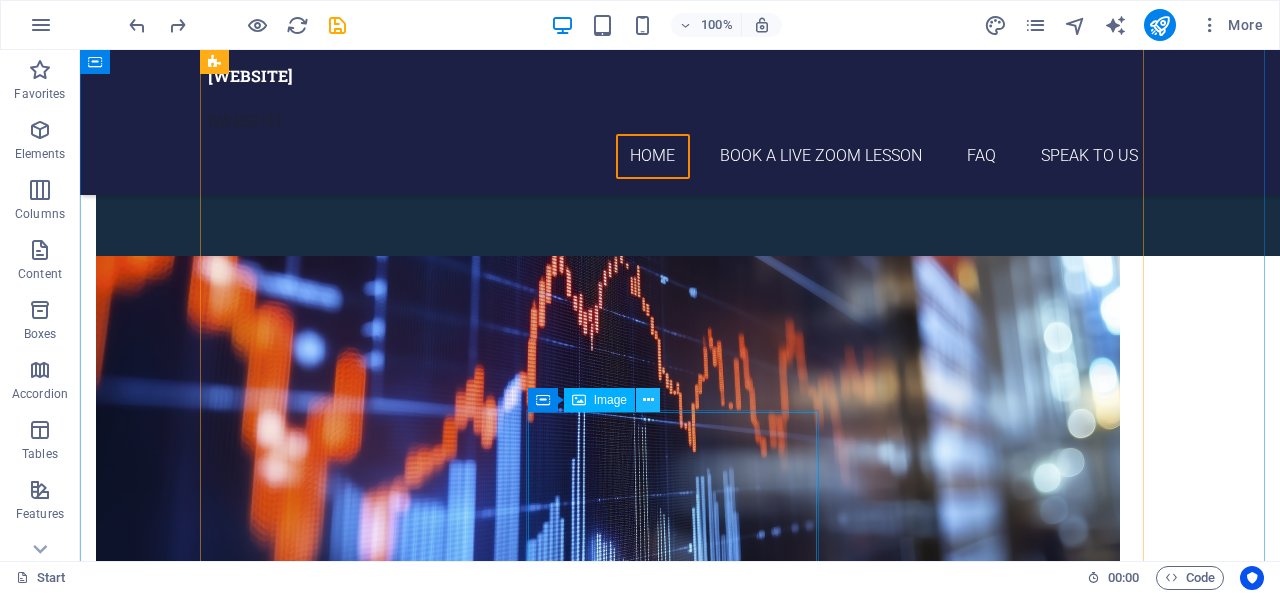 click at bounding box center [648, 400] 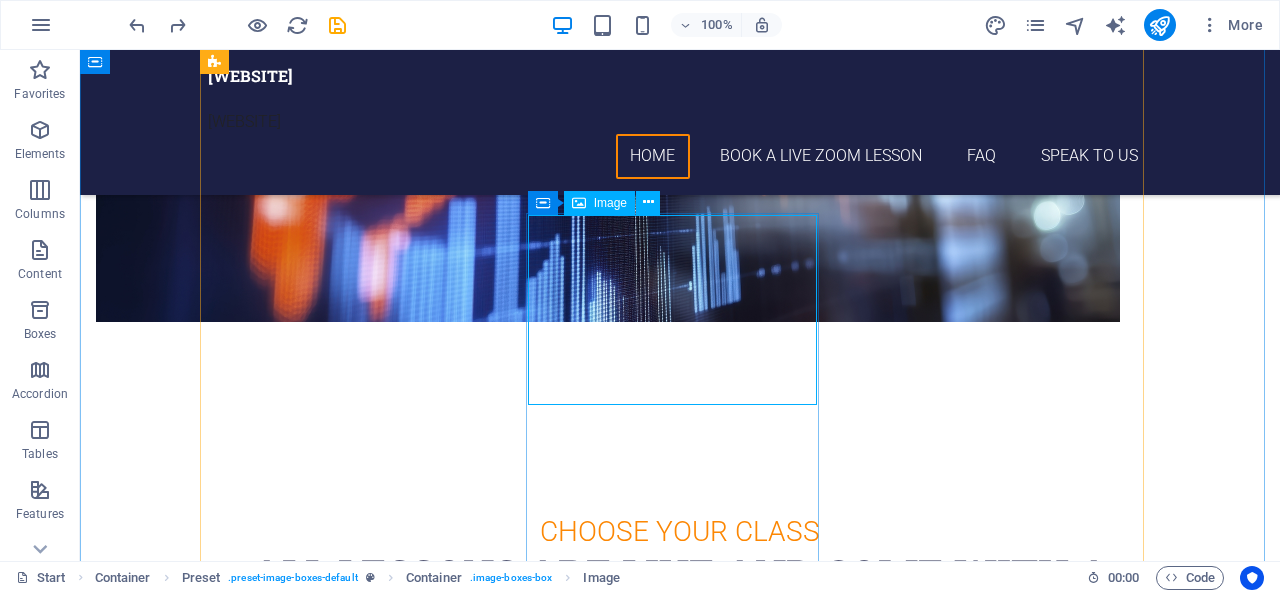 scroll, scrollTop: 3113, scrollLeft: 0, axis: vertical 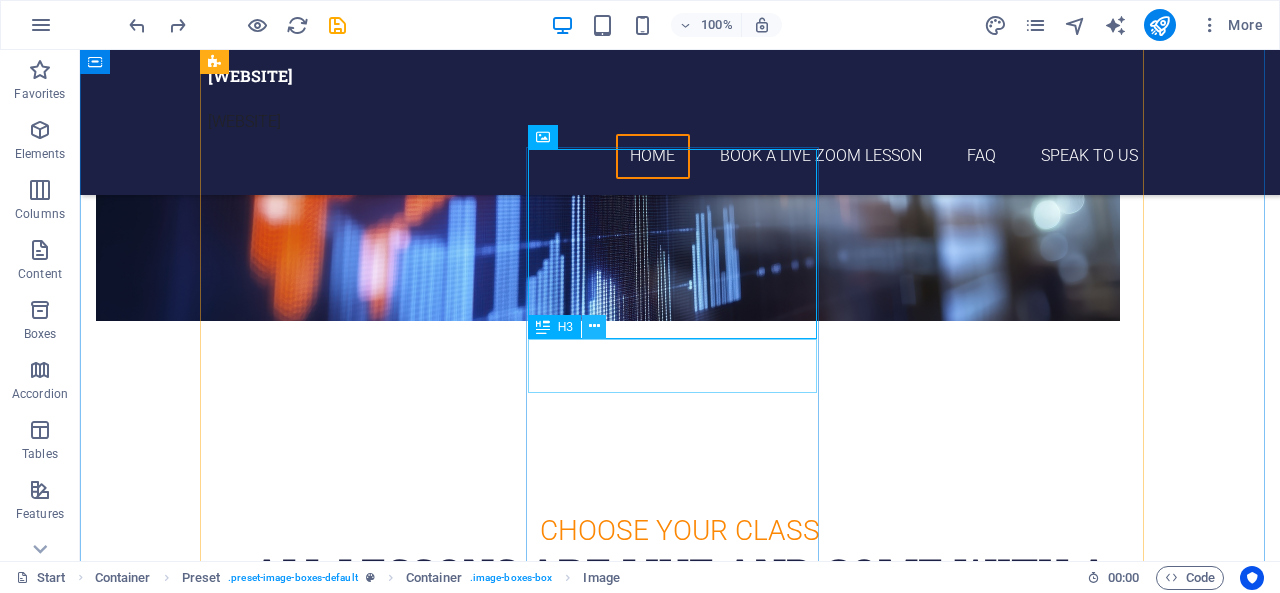 click at bounding box center [594, 326] 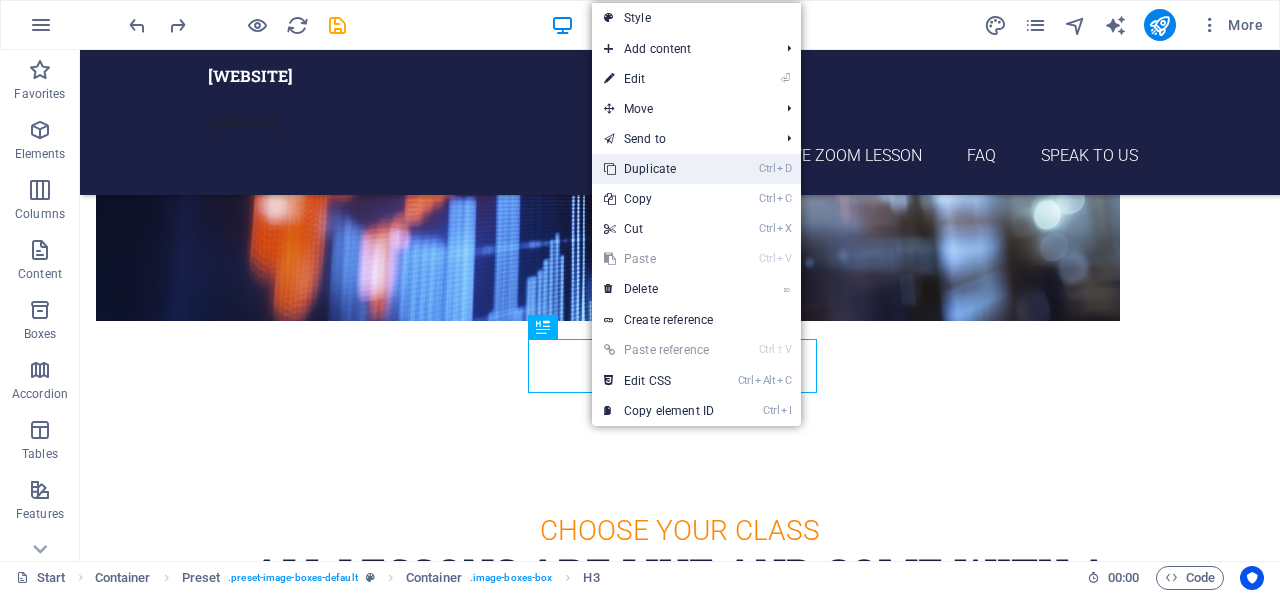 click on "Ctrl D  Duplicate" at bounding box center (659, 169) 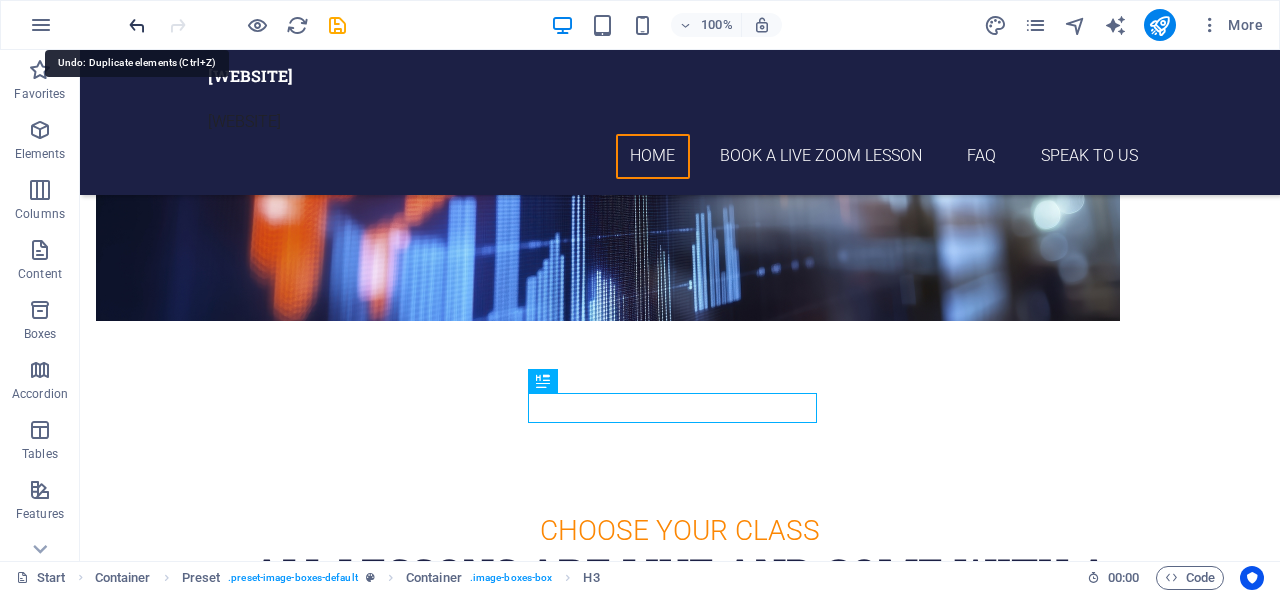 click at bounding box center (137, 25) 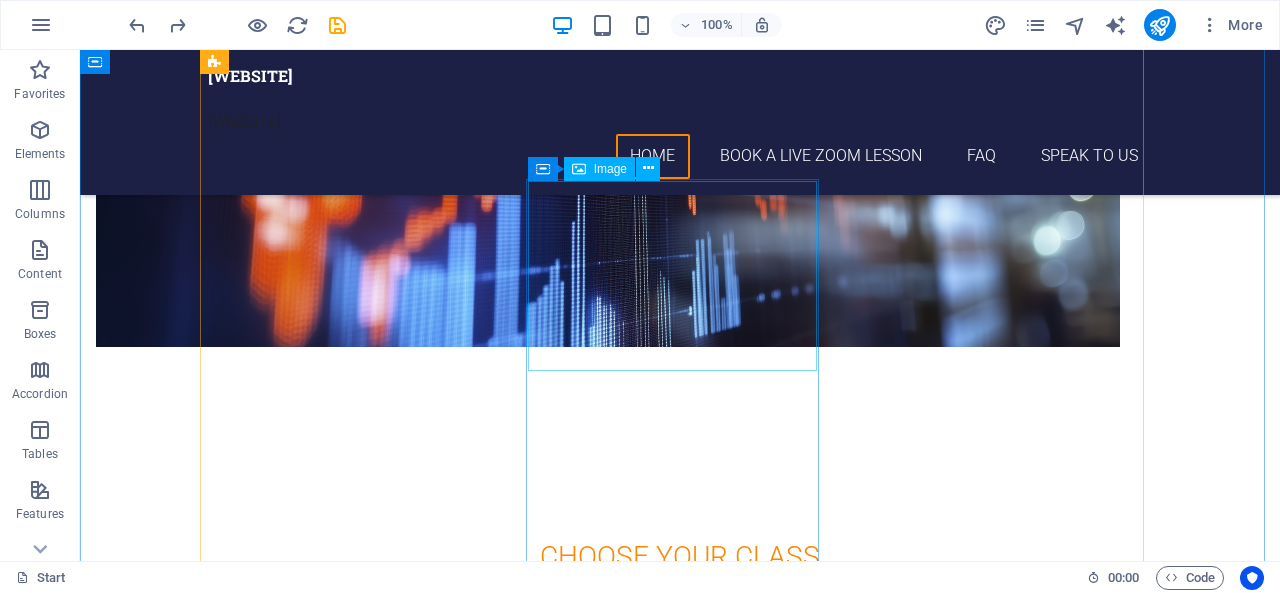 scroll, scrollTop: 3079, scrollLeft: 0, axis: vertical 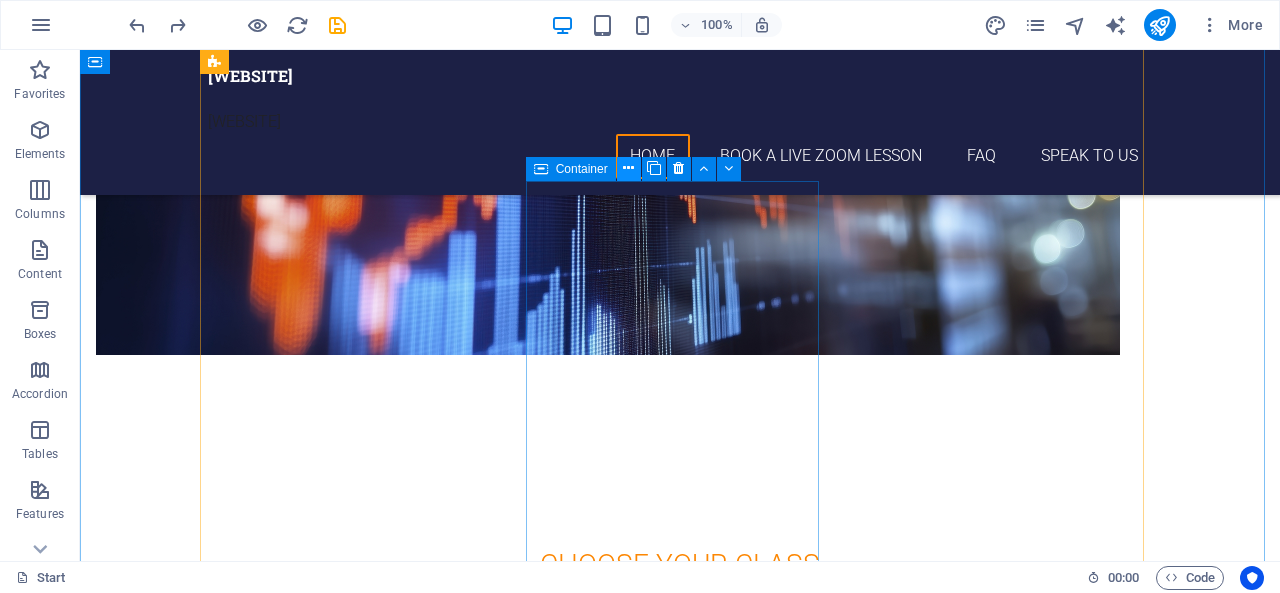 click at bounding box center (628, 168) 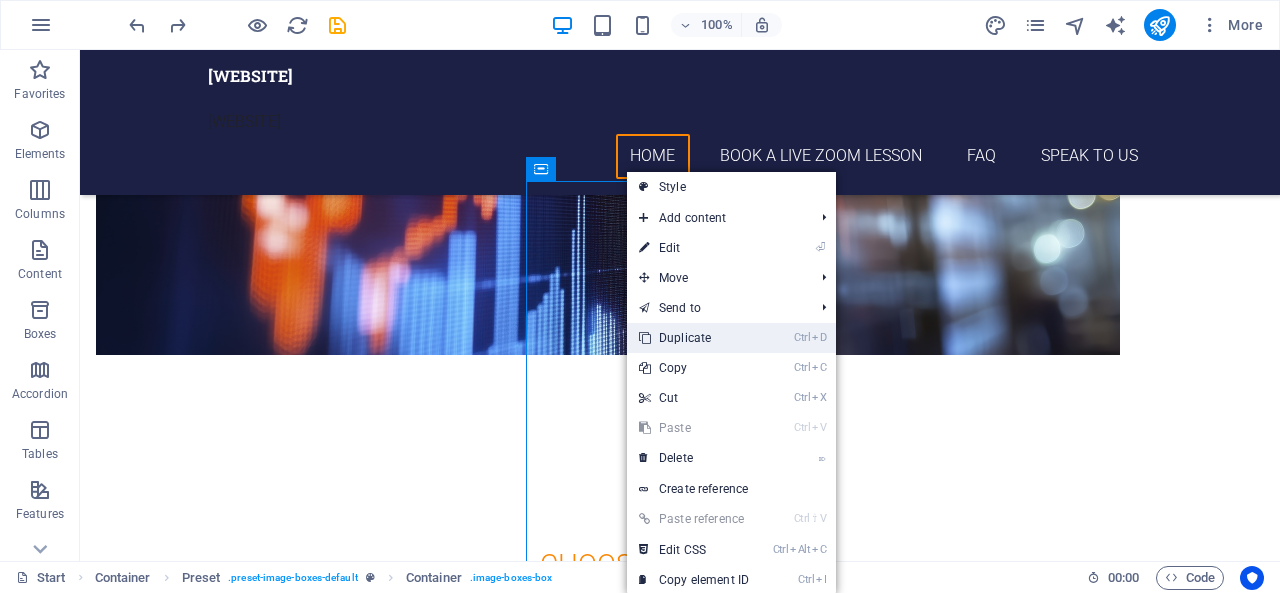 click on "Ctrl D  Duplicate" at bounding box center (694, 338) 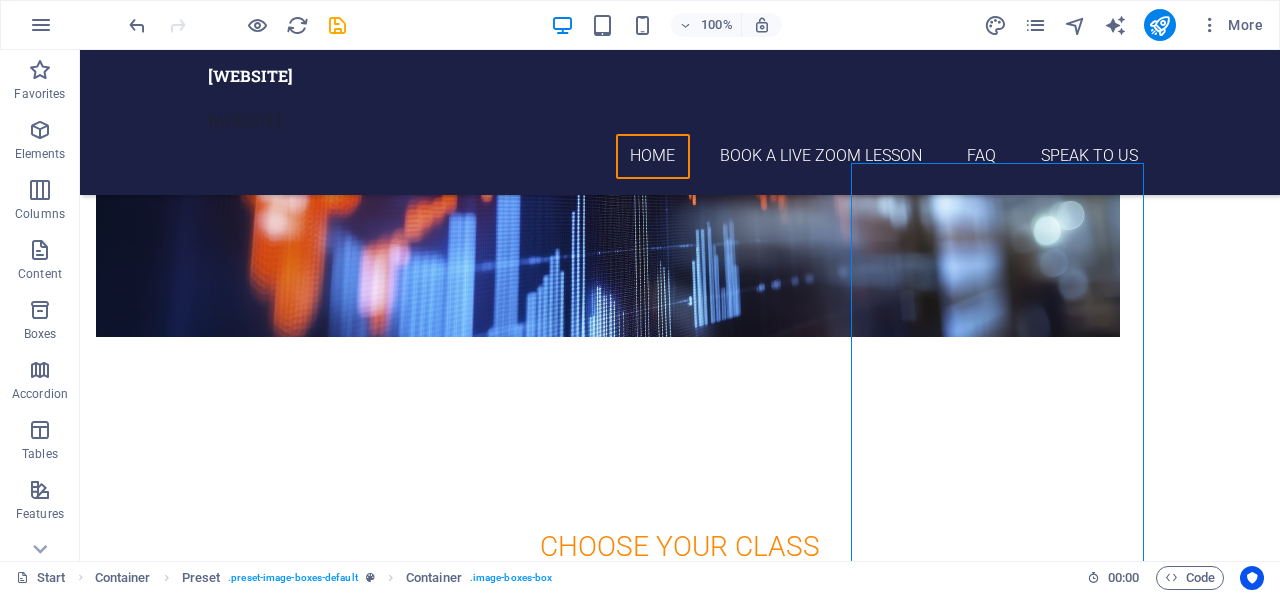 scroll, scrollTop: 3110, scrollLeft: 0, axis: vertical 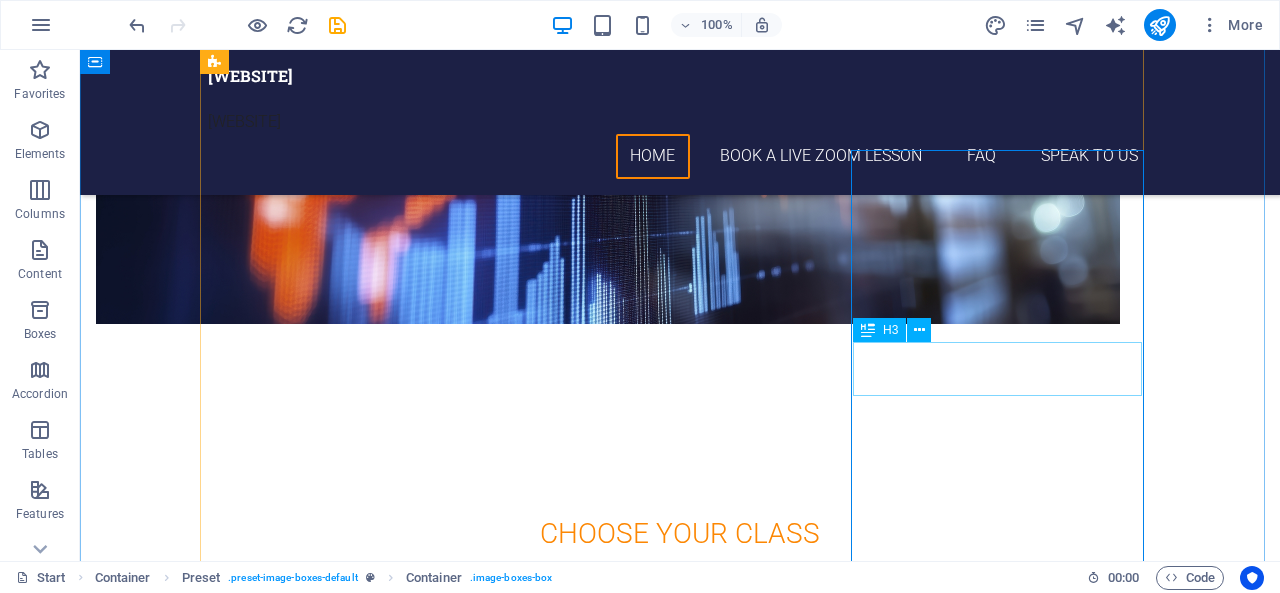 click on "fISH & cHIPS" at bounding box center [680, 3565] 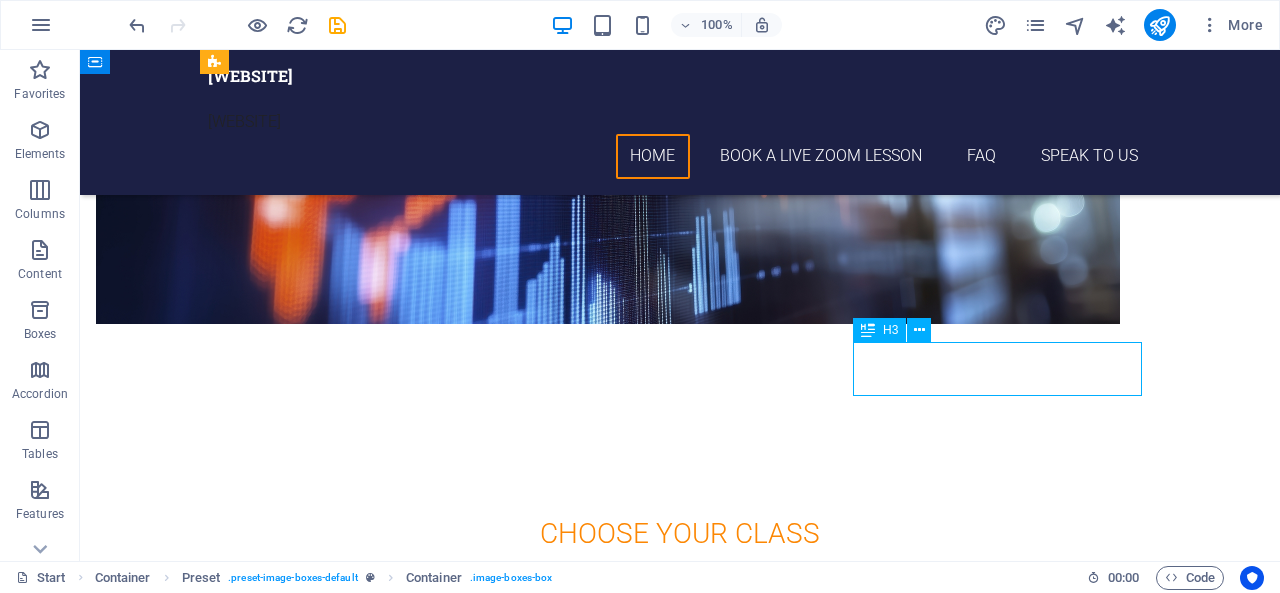 drag, startPoint x: 987, startPoint y: 384, endPoint x: 733, endPoint y: 443, distance: 260.76233 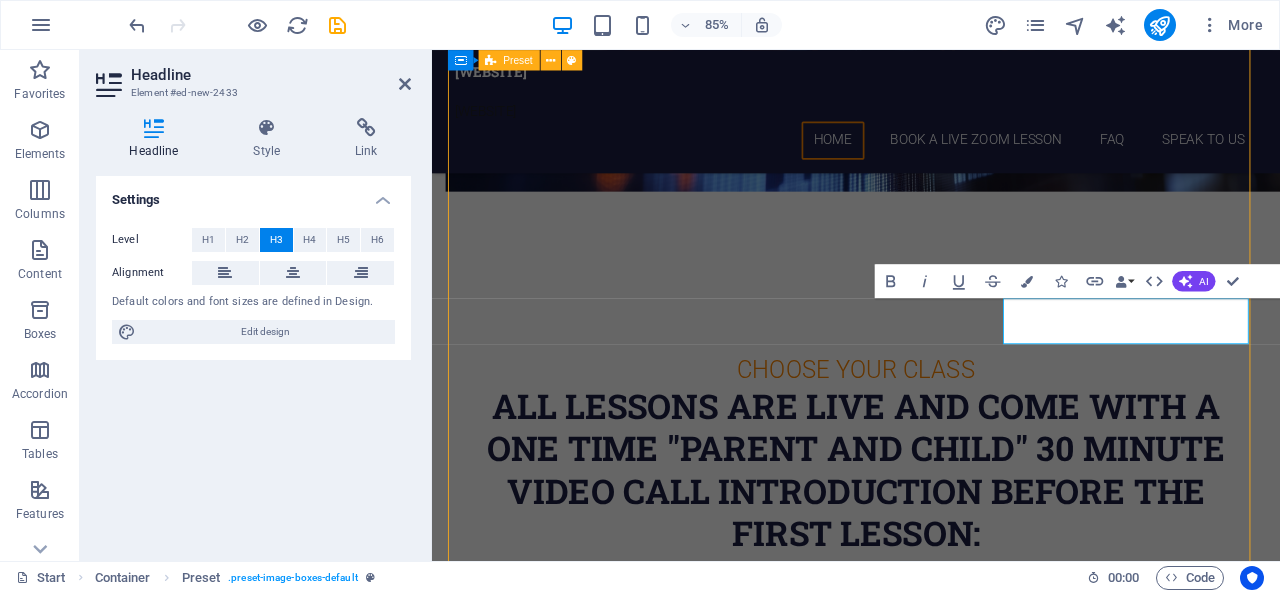 scroll, scrollTop: 3110, scrollLeft: 0, axis: vertical 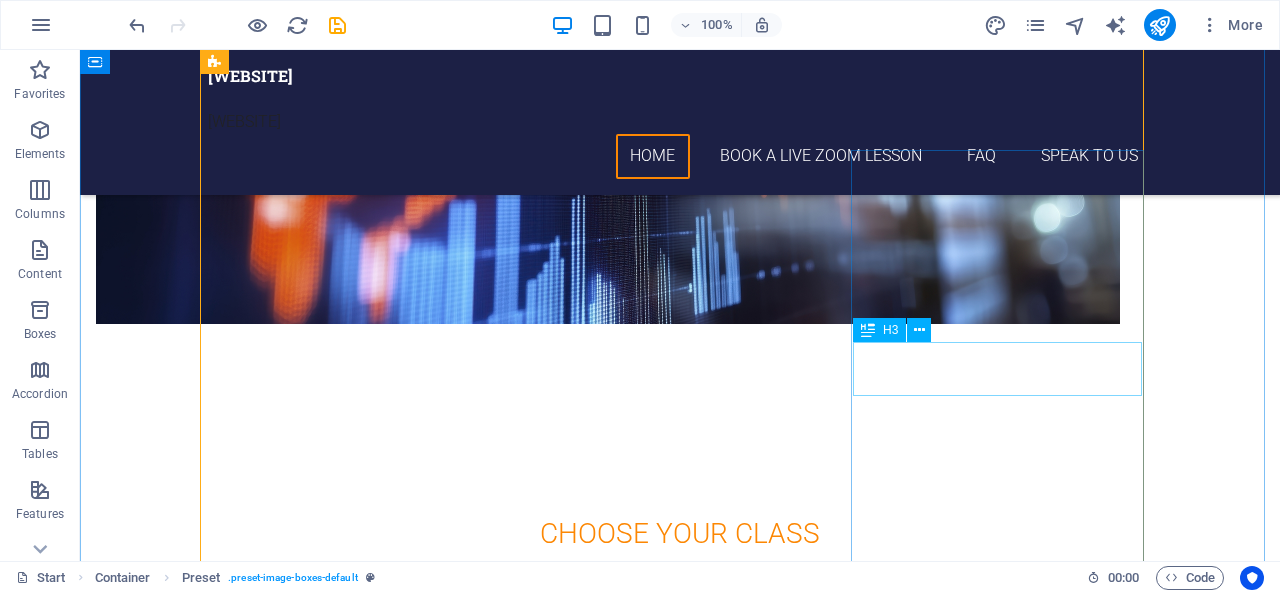 click on "fISH & cHIPS" at bounding box center (680, 3565) 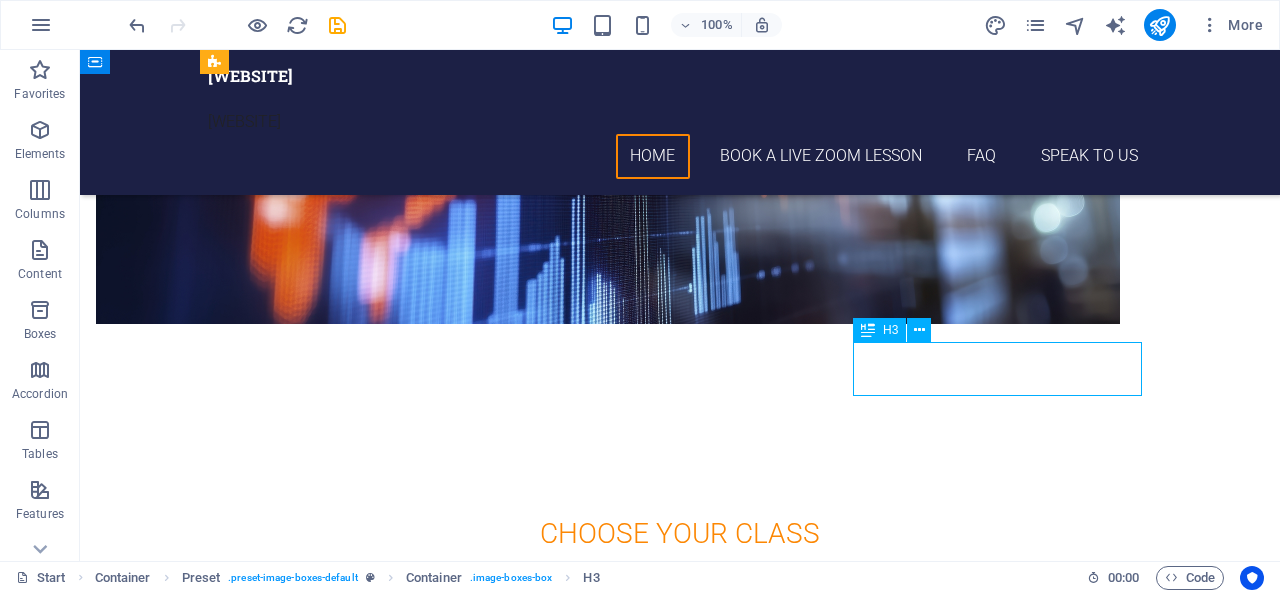 click on "fISH & cHIPS" at bounding box center [680, 3565] 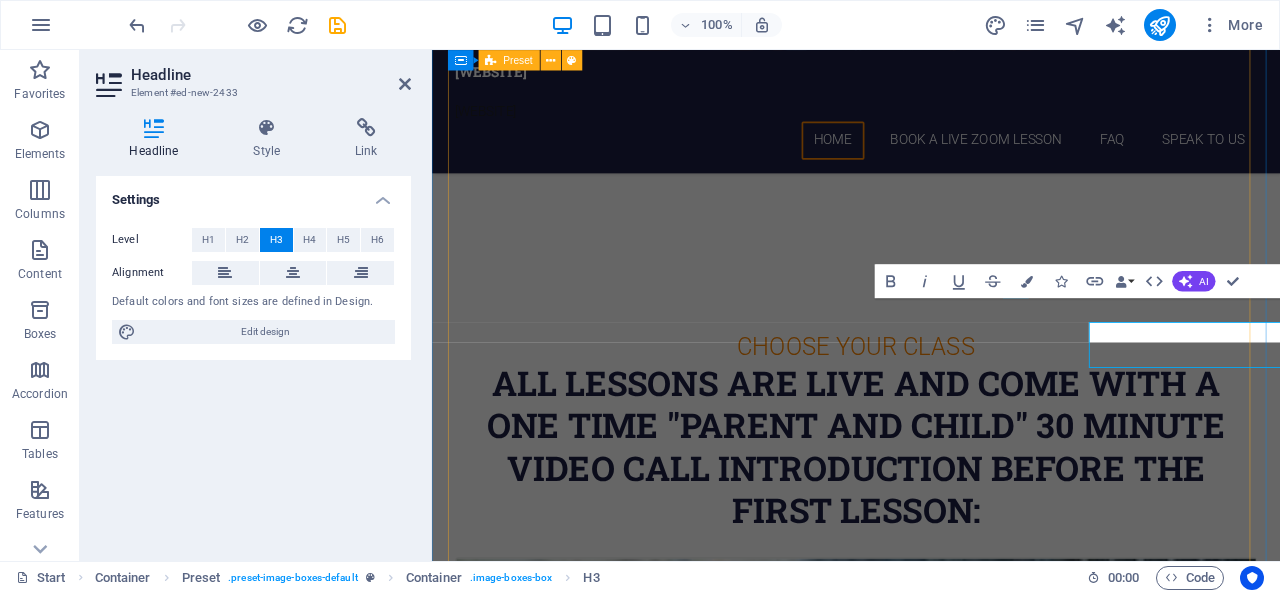 scroll, scrollTop: 3082, scrollLeft: 0, axis: vertical 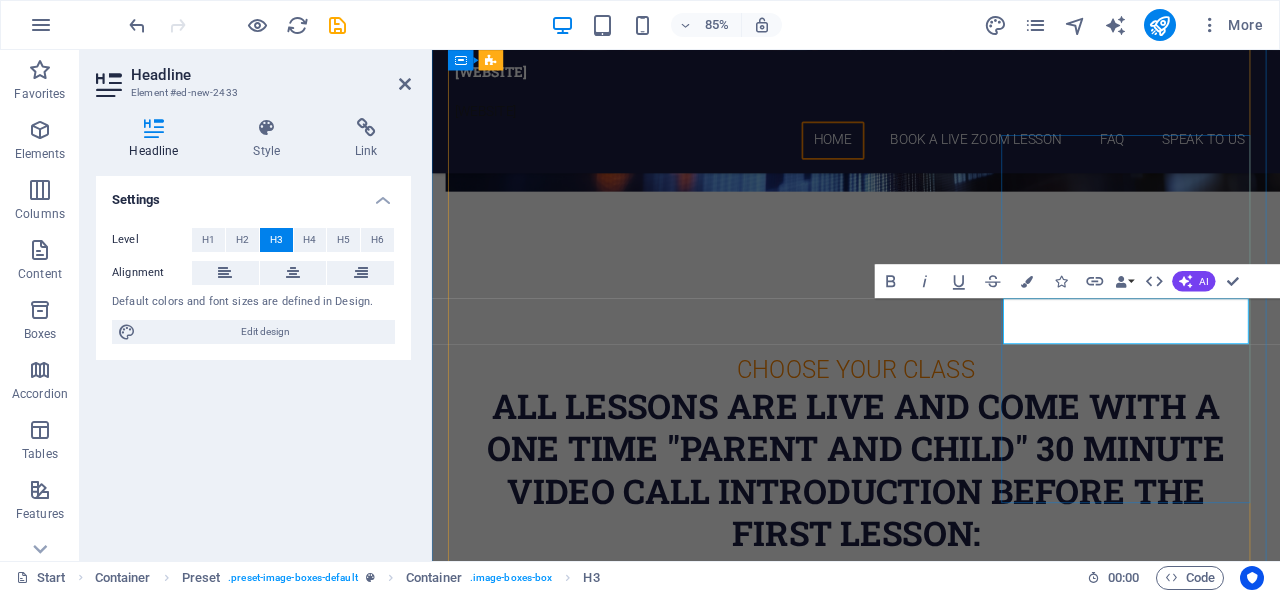 type 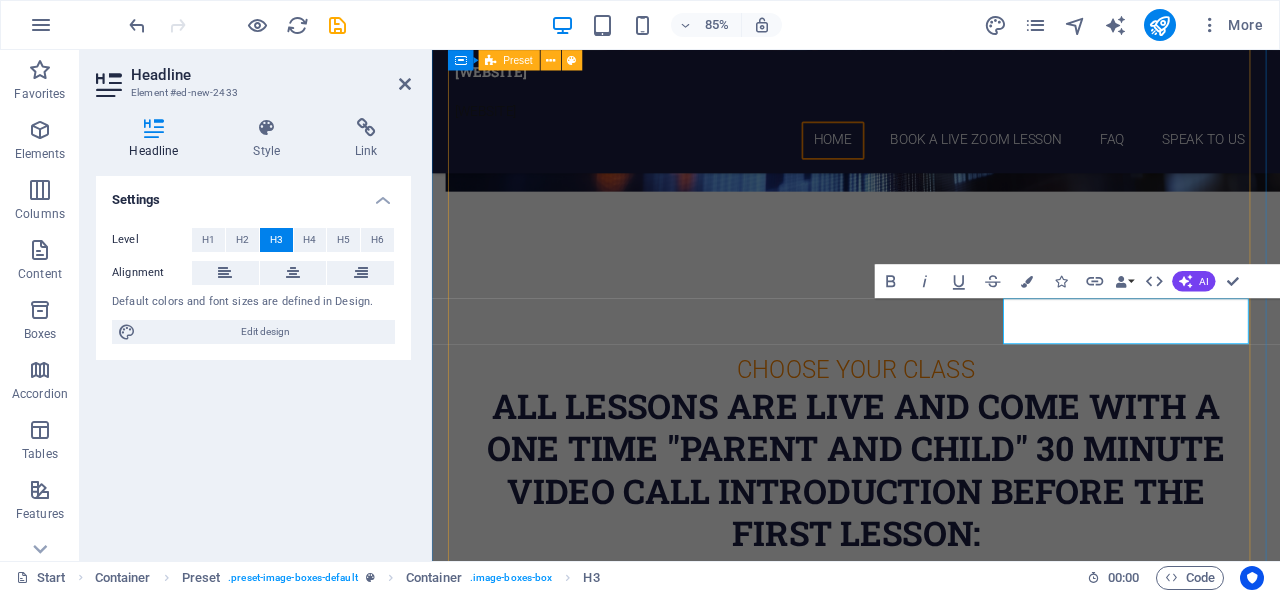 click on "cHEESCAKE  [DATE]  [TIME] - [TIME] Lorem ipsum dolor sit amet, consectetur adipisicing elit. Veritatis, dolorem! aPPLE pIE  [DATE]  [TIME] - [TIME] Lorem ipsum dolor sit amet, consectetur adipisicing elit. Veritatis, dolorem! mILKSHAKE  [DATE]  [TIME] - [TIME] Lorem ipsum dolor sit amet, consectetur adipisicing elit. Veritatis, dolorem! vEGIE bURGER & fRIES  [DATE]  [TIME] - [TIME] Lorem ipsum dolor sit amet, consectetur adipisicing elit. Veritatis, dolorem! fISH & cHIPS  [DATE]  [TIME] - [TIME] Lorem ipsum dolor sit amet, consectetur adipisicing elit. Veritatis, dolorem! Soda Pop  [DATE]  [TIME] - [TIME] Lorem ipsum dolor sit amet, consectetur adipisicing elit. Veritatis, dolorem! Drop content here or  Add elements  Paste clipboard" at bounding box center (931, 2216) 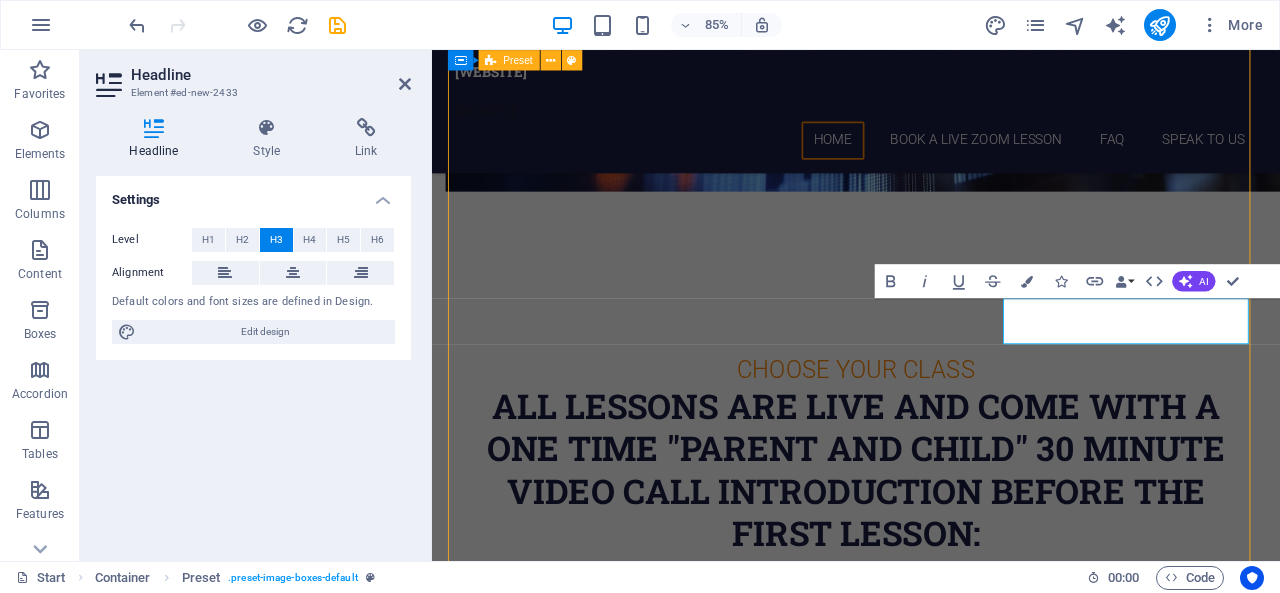 scroll, scrollTop: 3110, scrollLeft: 0, axis: vertical 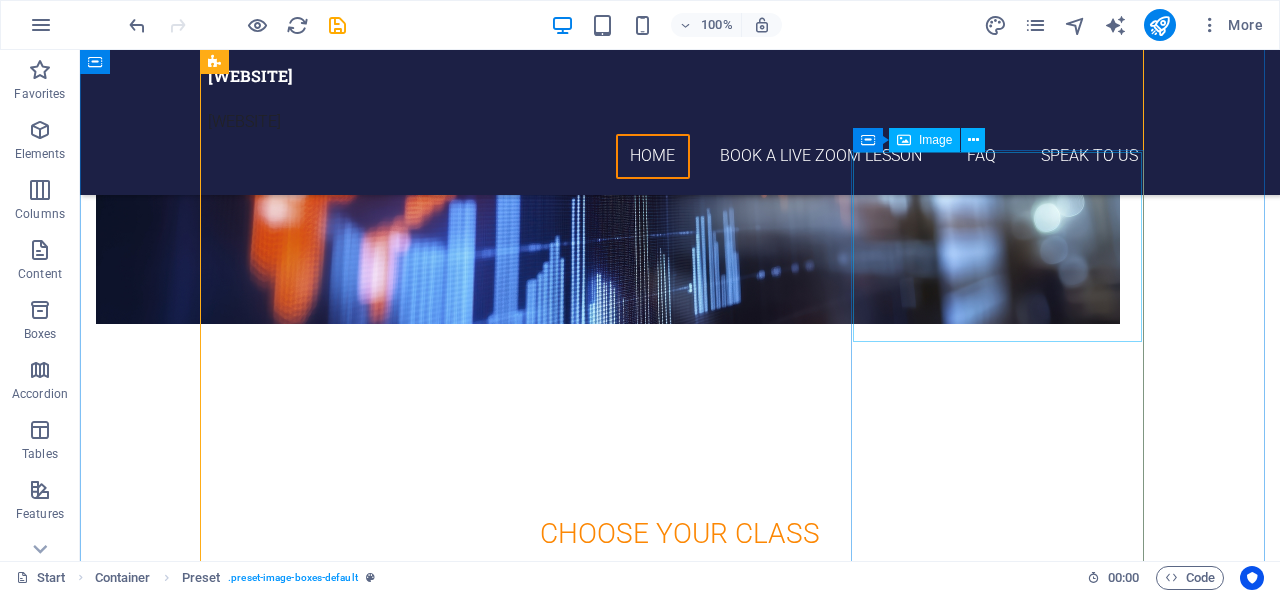 click at bounding box center [680, 3443] 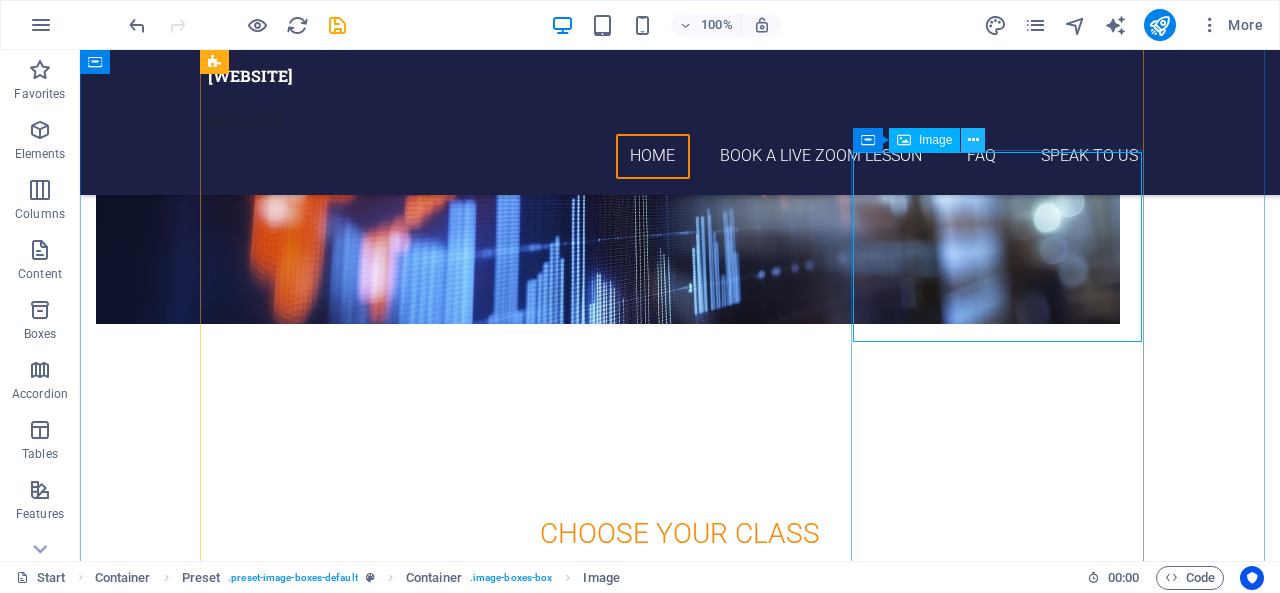 click at bounding box center [973, 140] 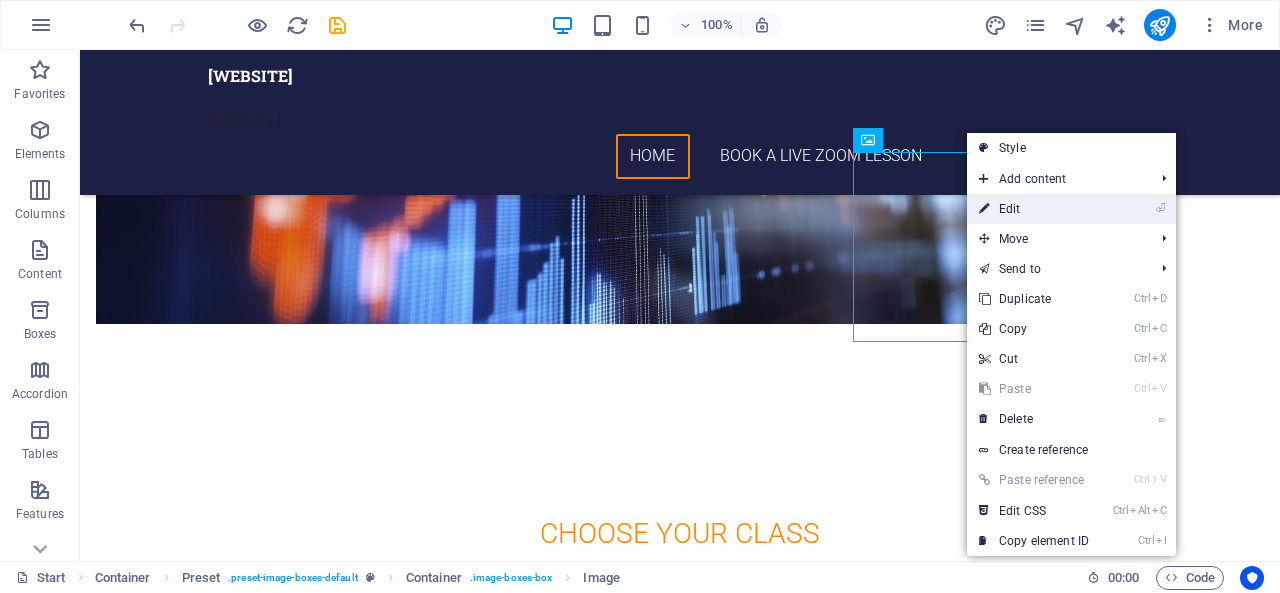 click on "⏎  Edit" at bounding box center [1034, 209] 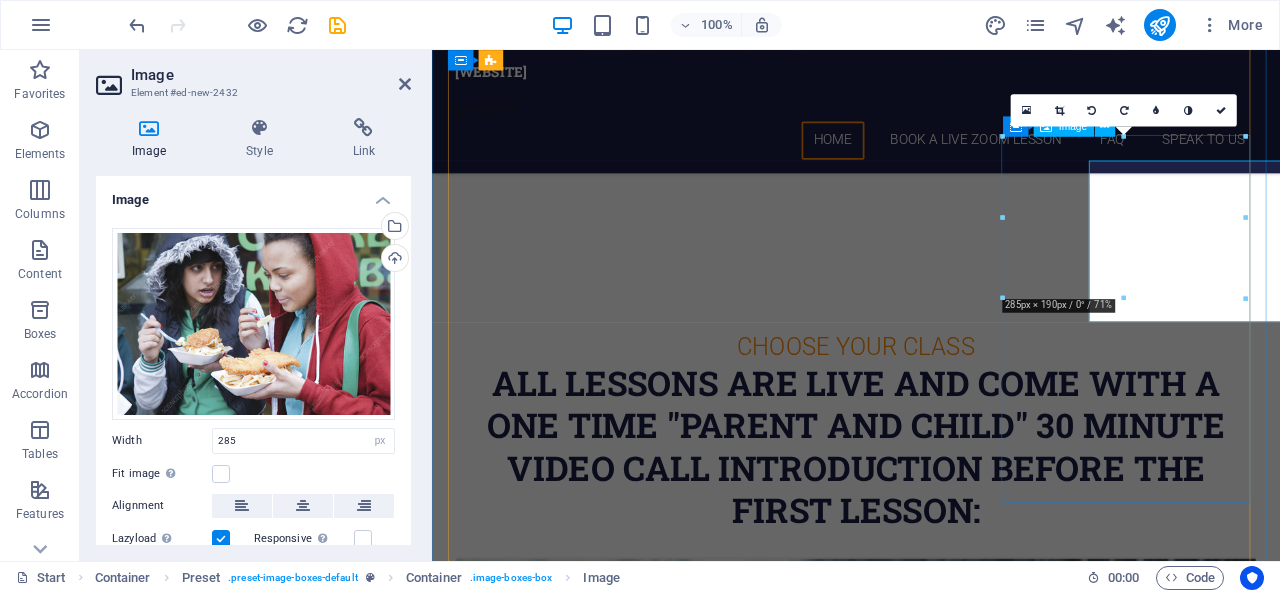 scroll, scrollTop: 3082, scrollLeft: 0, axis: vertical 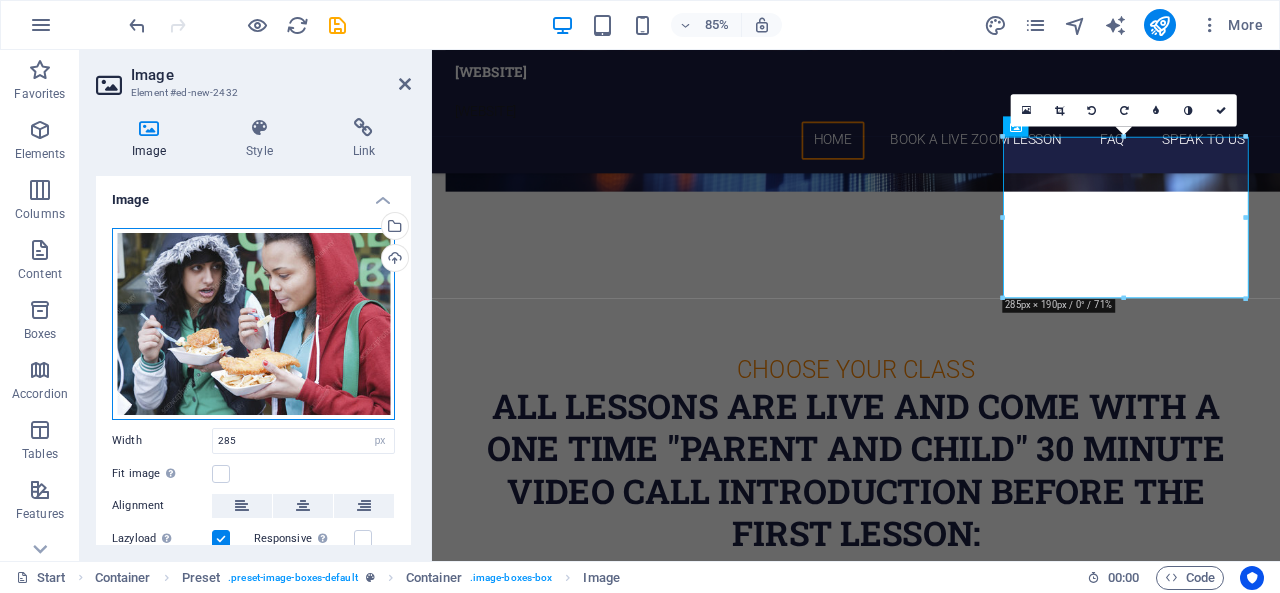 click on "Drag files here, click to choose files or select files from Files or our free stock photos & videos" at bounding box center (253, 324) 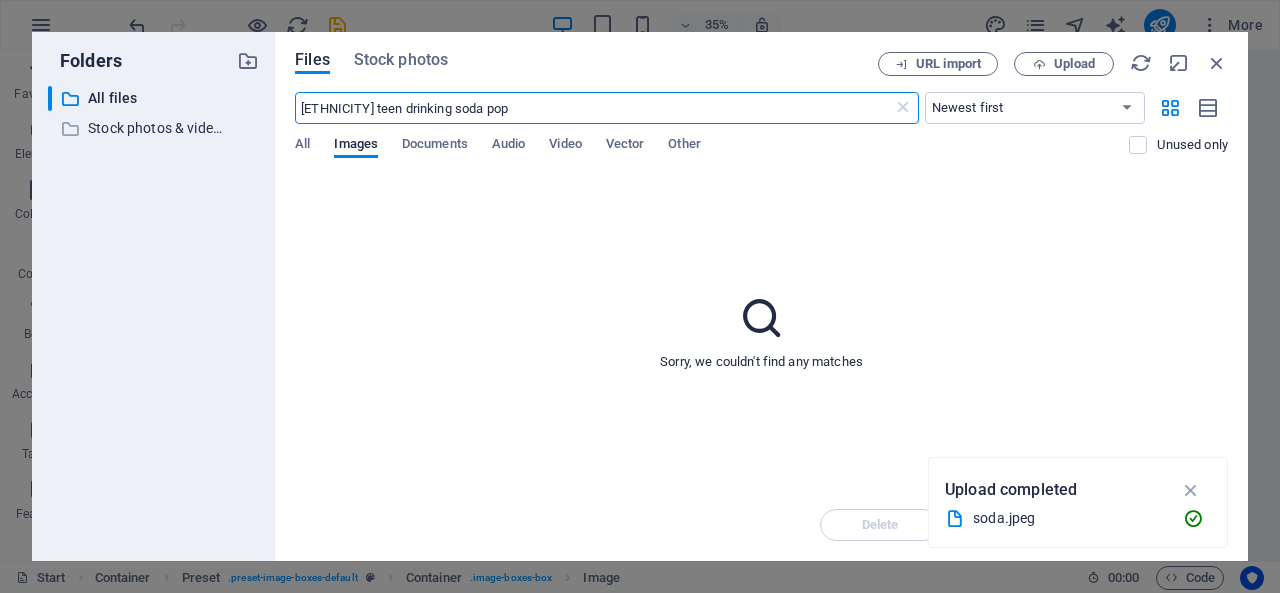 scroll, scrollTop: 3708, scrollLeft: 0, axis: vertical 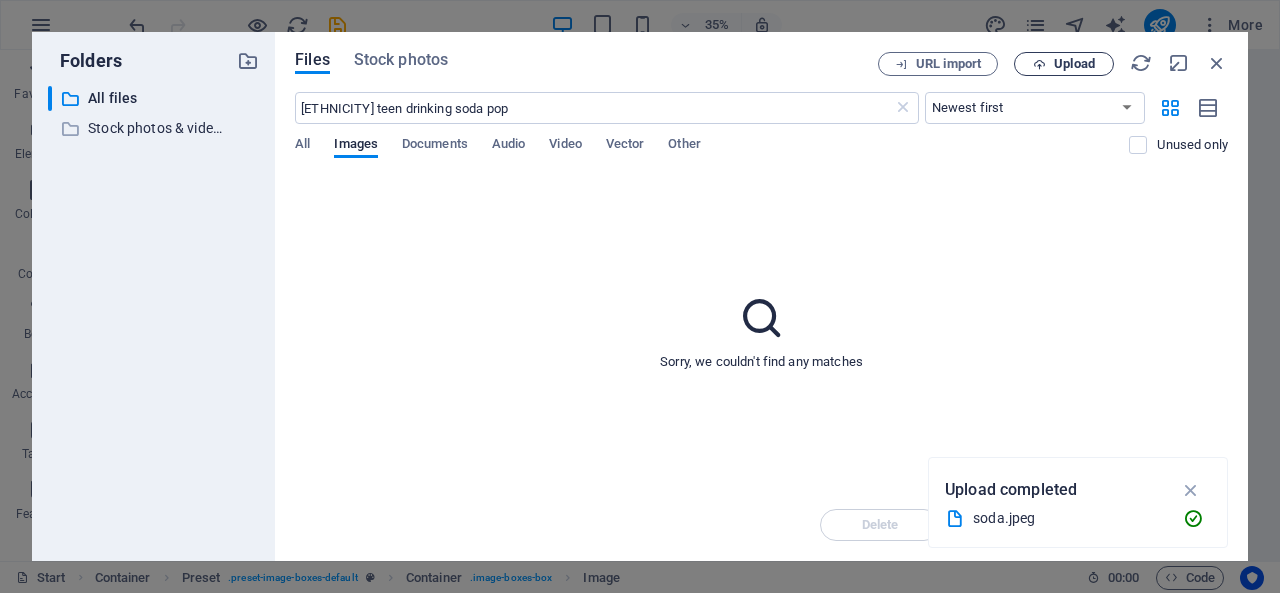 click on "Upload" at bounding box center (1064, 64) 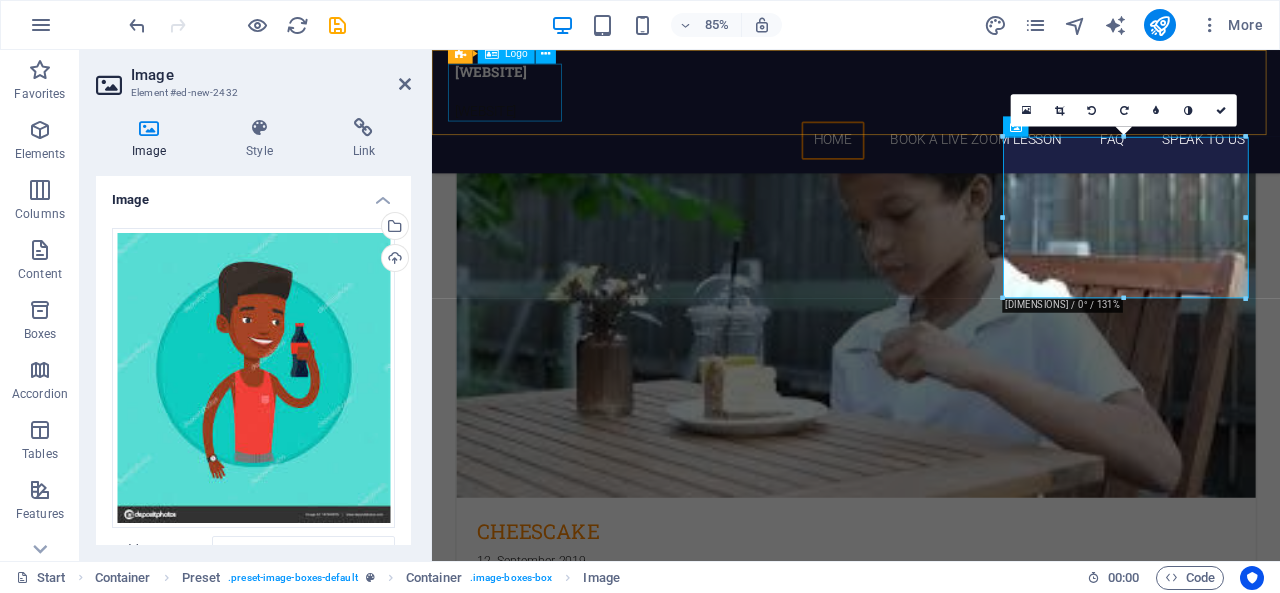 scroll, scrollTop: 3082, scrollLeft: 0, axis: vertical 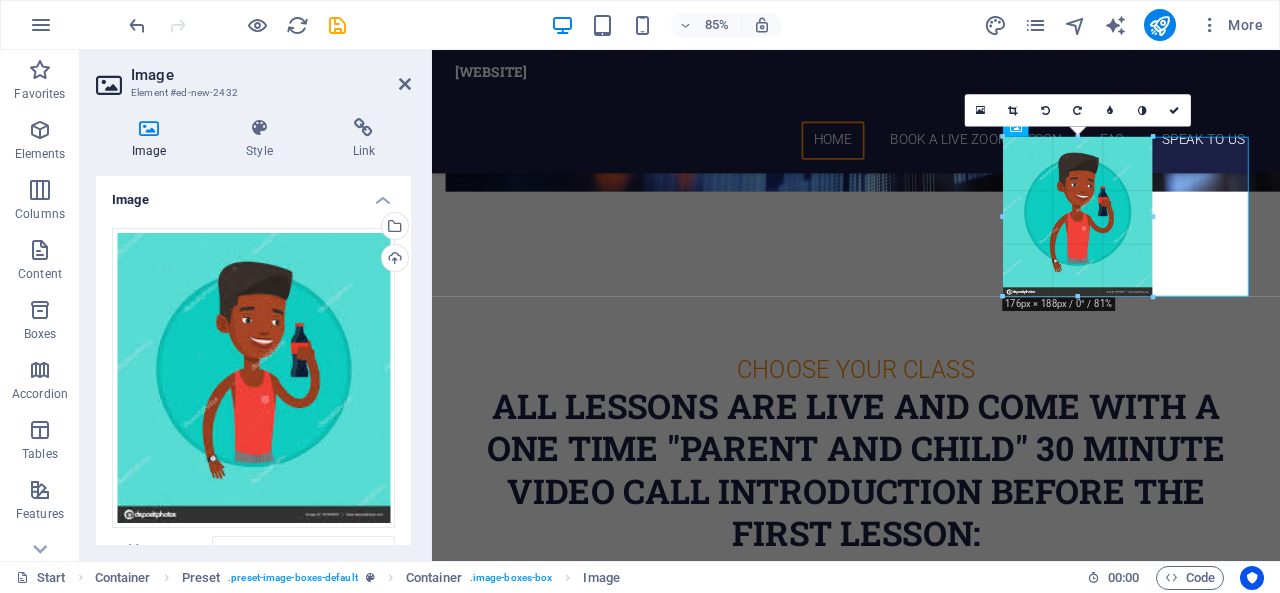 drag, startPoint x: 1133, startPoint y: 394, endPoint x: 824, endPoint y: 270, distance: 332.95193 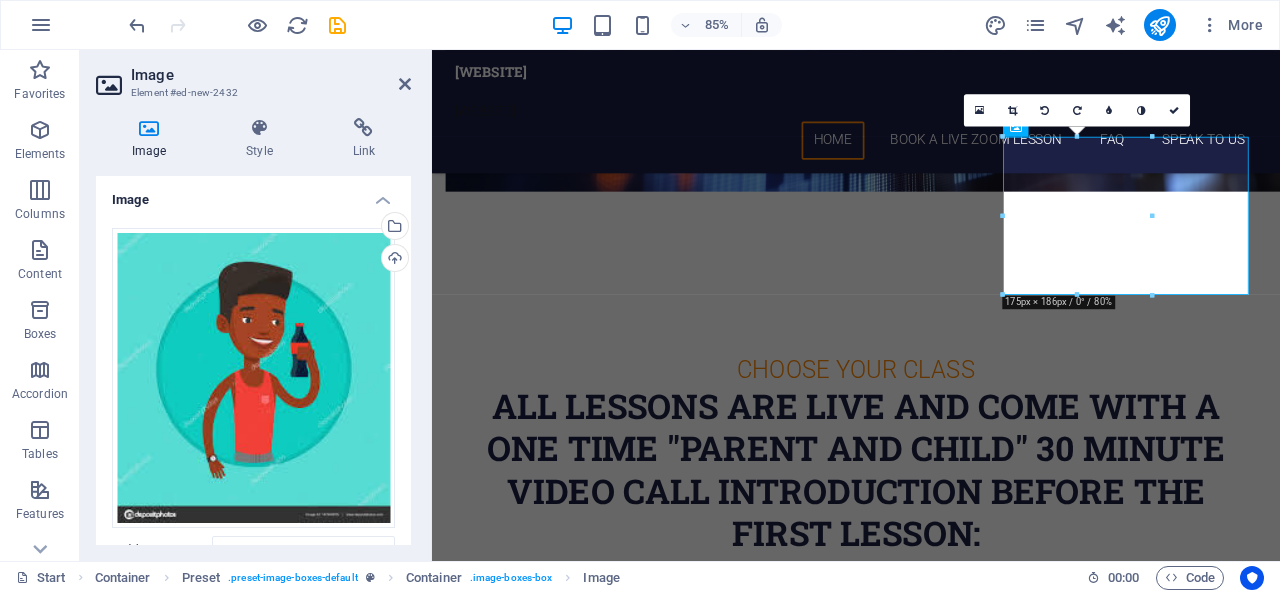 scroll, scrollTop: 2556, scrollLeft: 0, axis: vertical 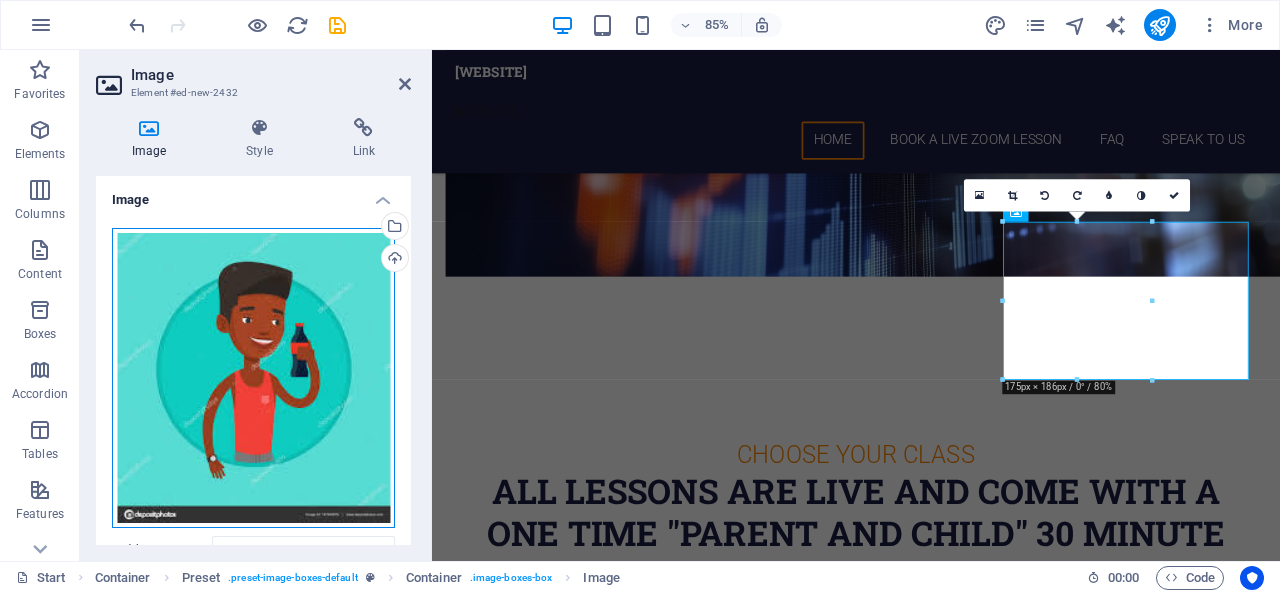 click on "Drag files here, click to choose files or select files from Files or our free stock photos & videos" at bounding box center [253, 378] 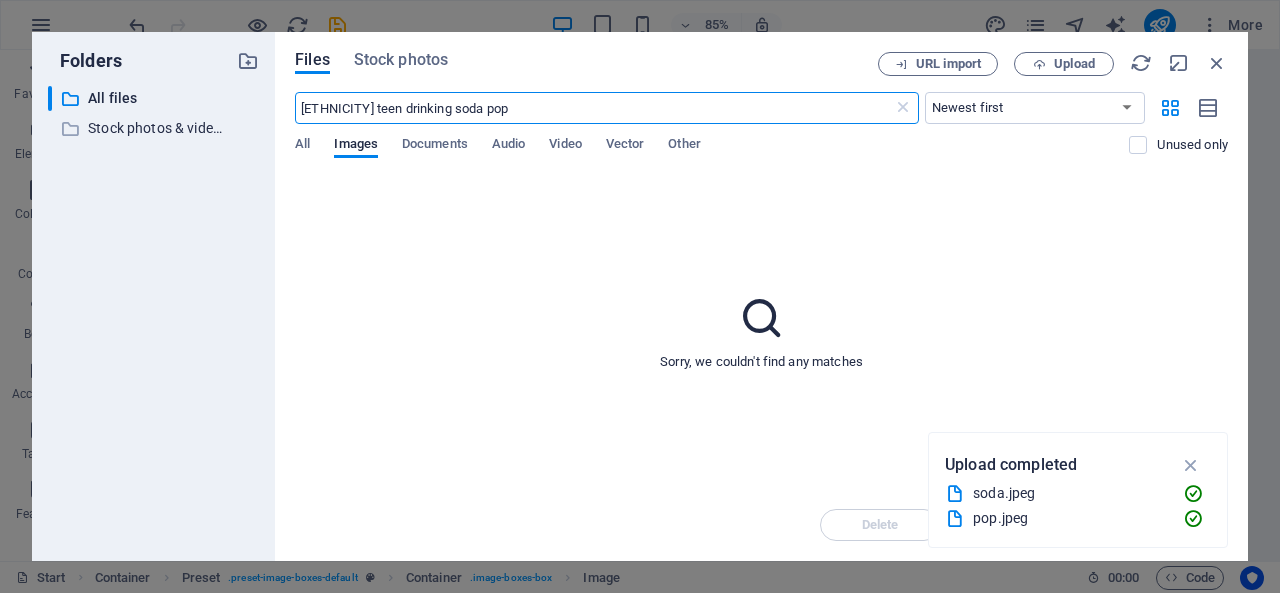 scroll, scrollTop: 3608, scrollLeft: 0, axis: vertical 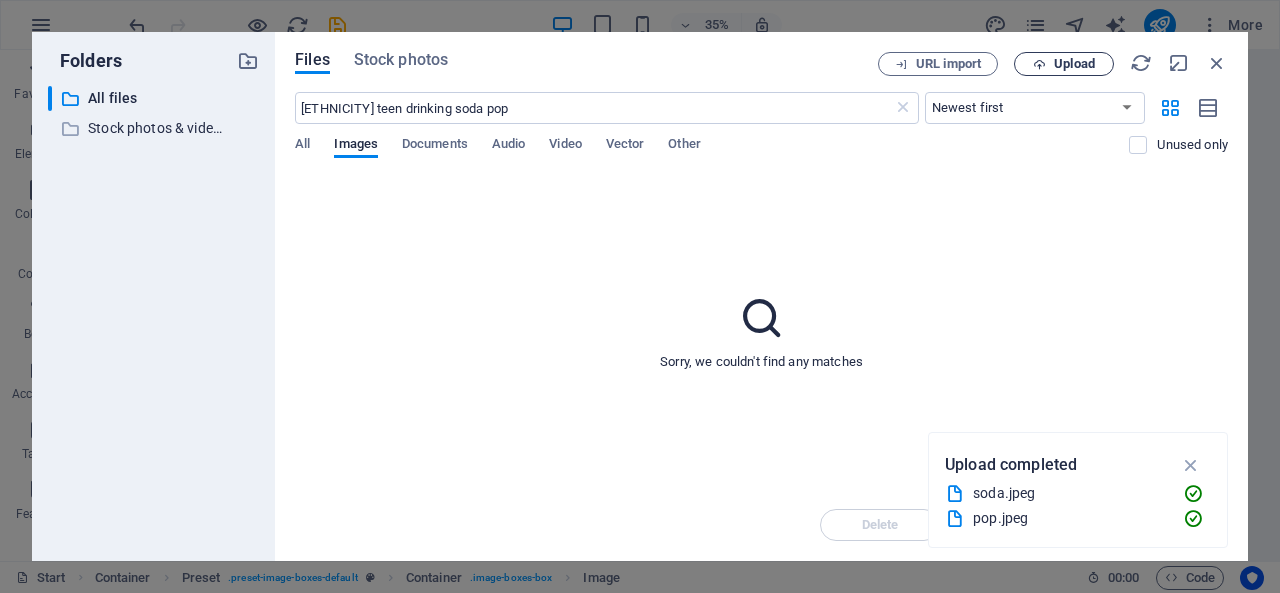 click on "Upload" at bounding box center [1074, 64] 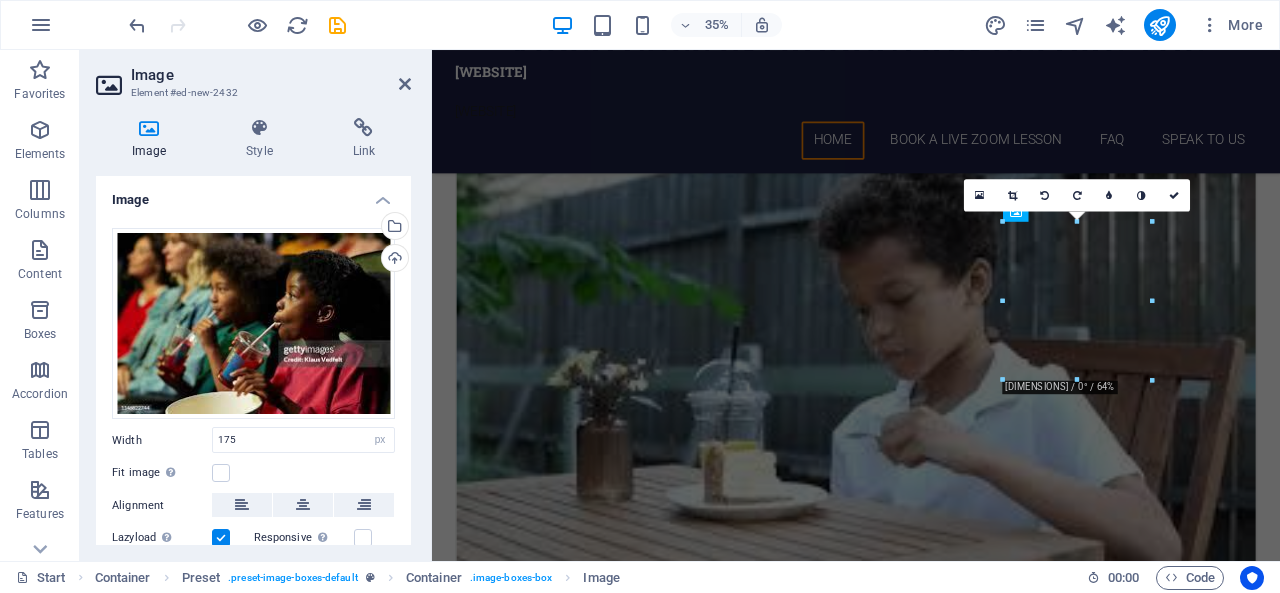 scroll, scrollTop: 2982, scrollLeft: 0, axis: vertical 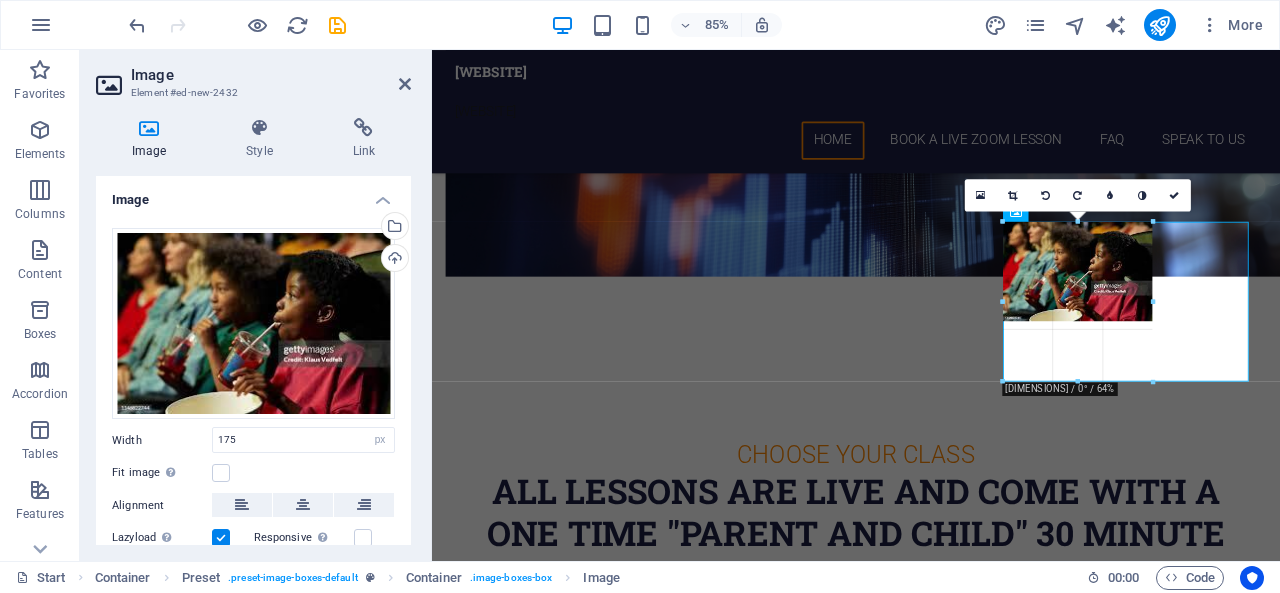drag, startPoint x: 1150, startPoint y: 305, endPoint x: 841, endPoint y: 292, distance: 309.27335 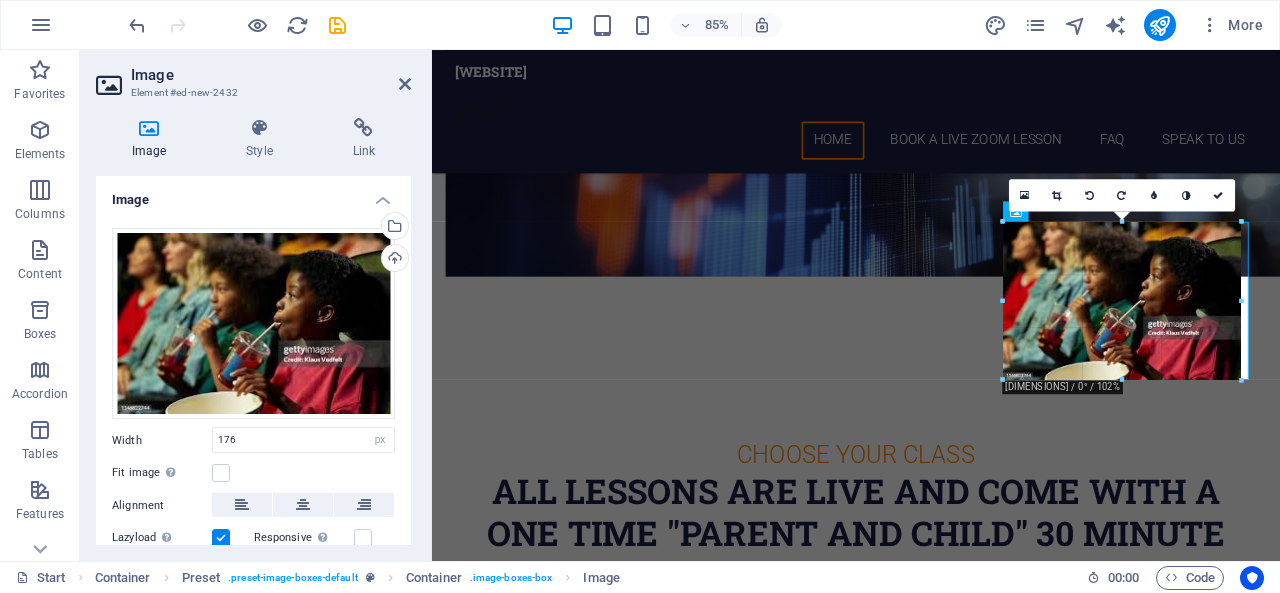 drag, startPoint x: 1150, startPoint y: 325, endPoint x: 901, endPoint y: 405, distance: 261.53586 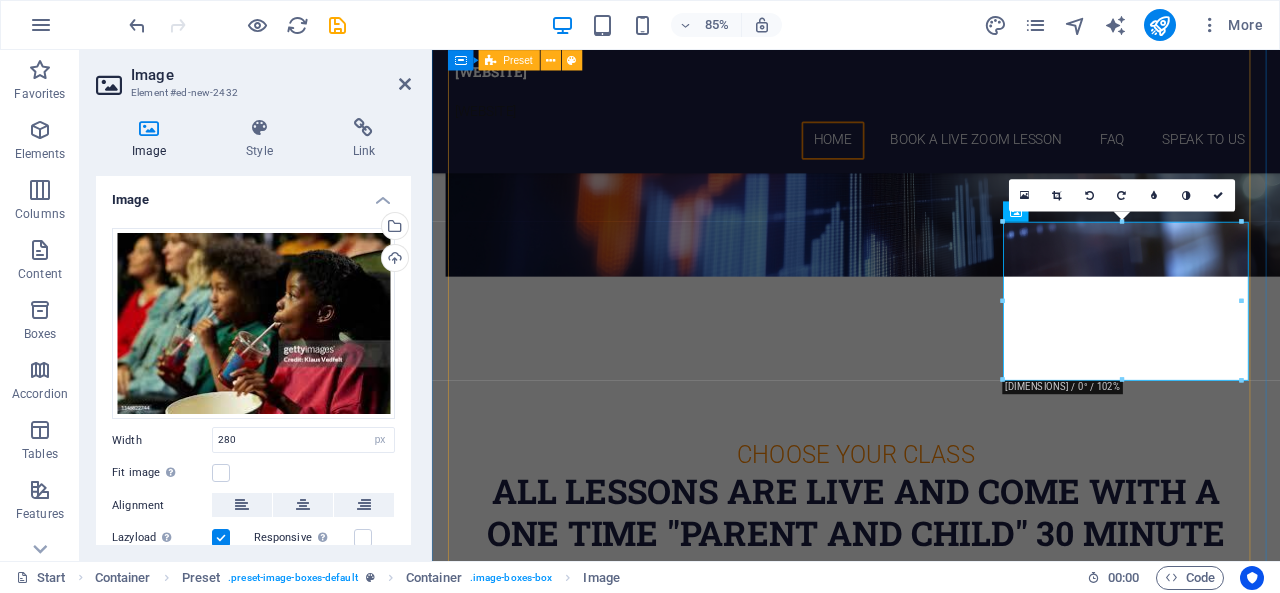 click on "cHEESCAKE  [DATE]  [TIME] - [TIME] Lorem ipsum dolor sit amet, consectetur adipisicing elit. Veritatis, dolorem! aPPLE pIE  [DATE]  [TIME] - [TIME] Lorem ipsum dolor sit amet, consectetur adipisicing elit. Veritatis, dolorem! mILKSHAKE  [DATE]  [TIME] - [TIME] Lorem ipsum dolor sit amet, consectetur adipisicing elit. Veritatis, dolorem! vEGIE bURGER & fRIES  [DATE]  [TIME] - [TIME] Lorem ipsum dolor sit amet, consectetur adipisicing elit. Veritatis, dolorem! fISH & cHIPS  [DATE]  [TIME] - [TIME] Lorem ipsum dolor sit amet, consectetur adipisicing elit. Veritatis, dolorem! Soda Pop  [DATE]  [TIME] - [TIME] Lorem ipsum dolor sit amet, consectetur adipisicing elit. Veritatis, dolorem! Drop content here or  Add elements  Paste clipboard" at bounding box center [931, 2314] 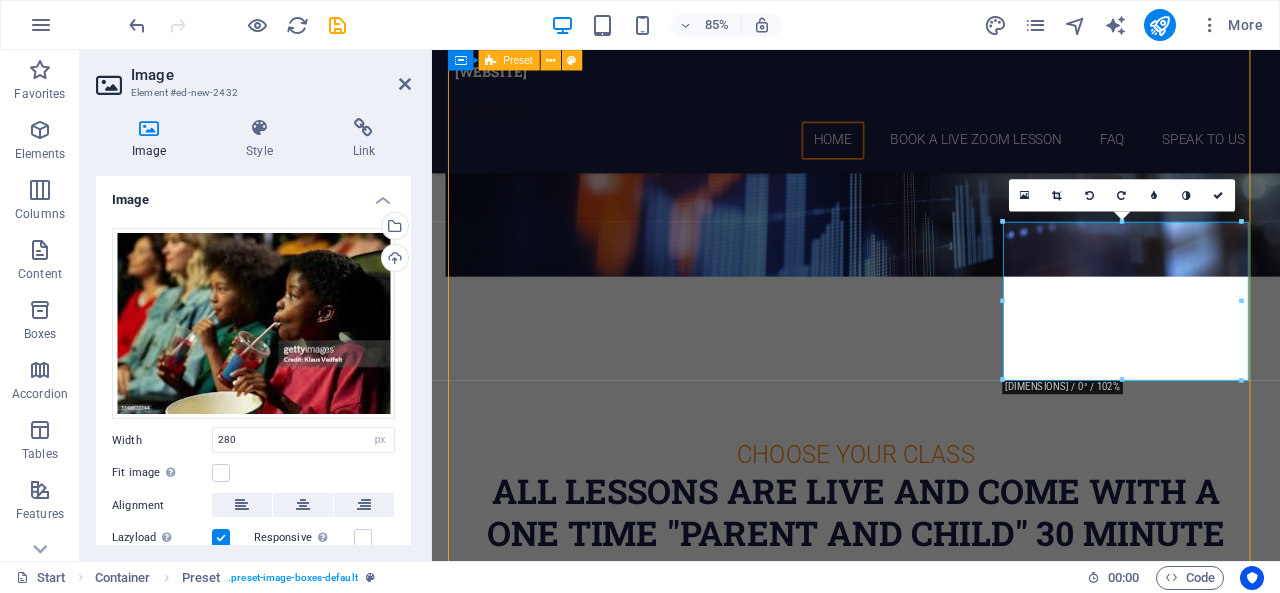 scroll, scrollTop: 3010, scrollLeft: 0, axis: vertical 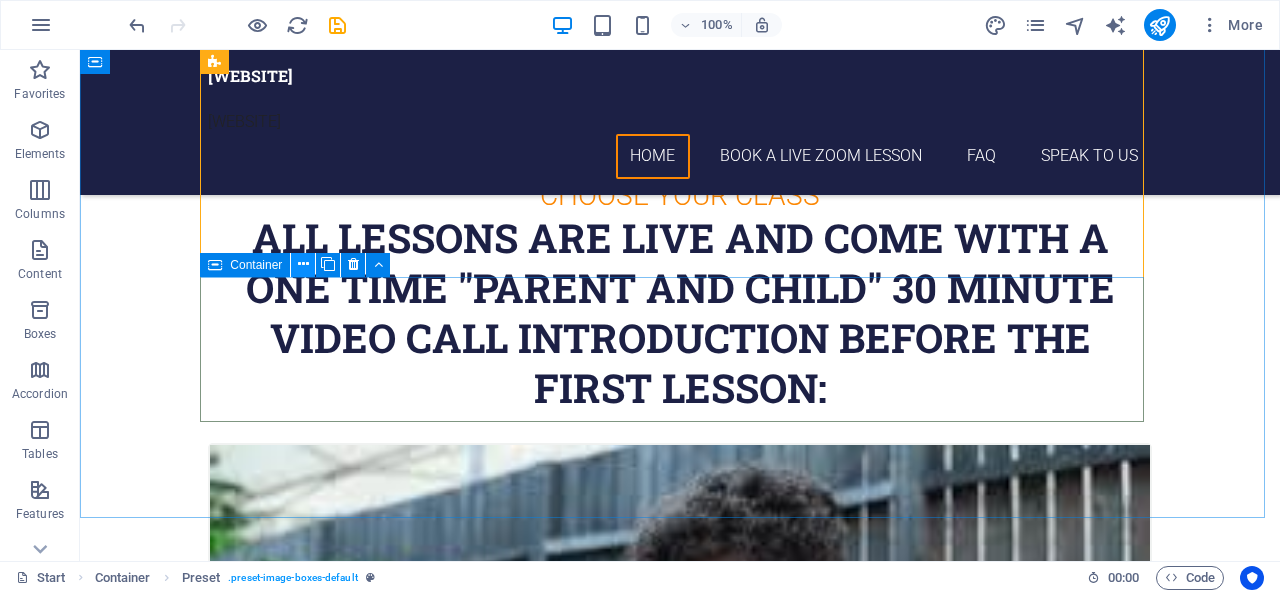 click at bounding box center (303, 264) 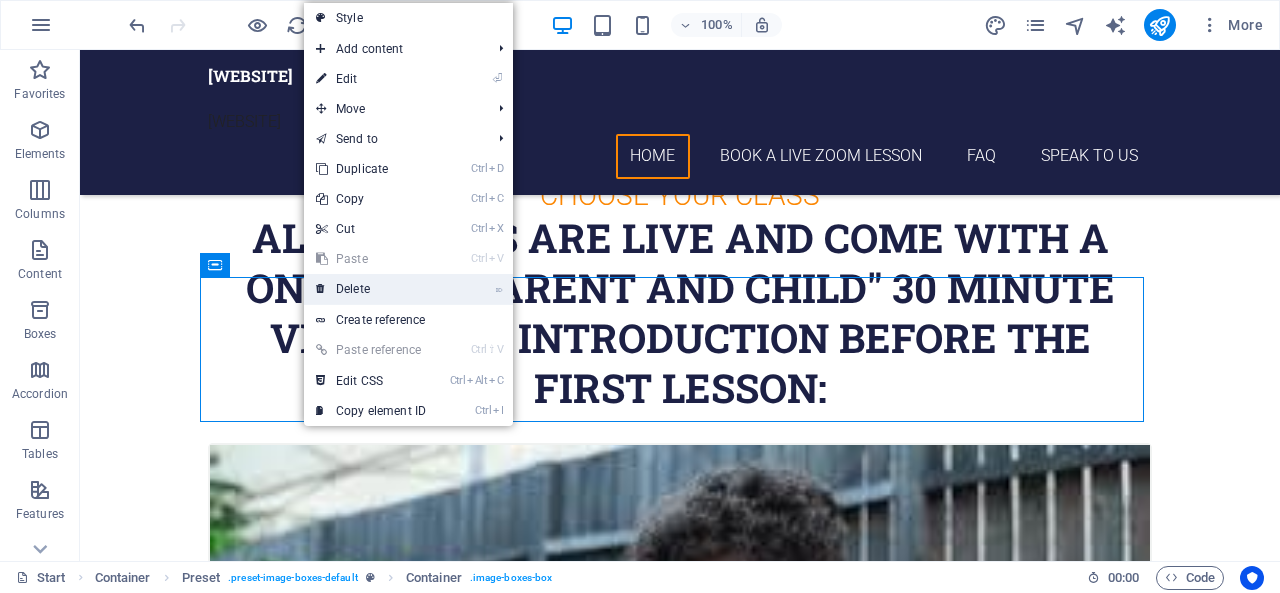 click on "⌦  Delete" at bounding box center [371, 289] 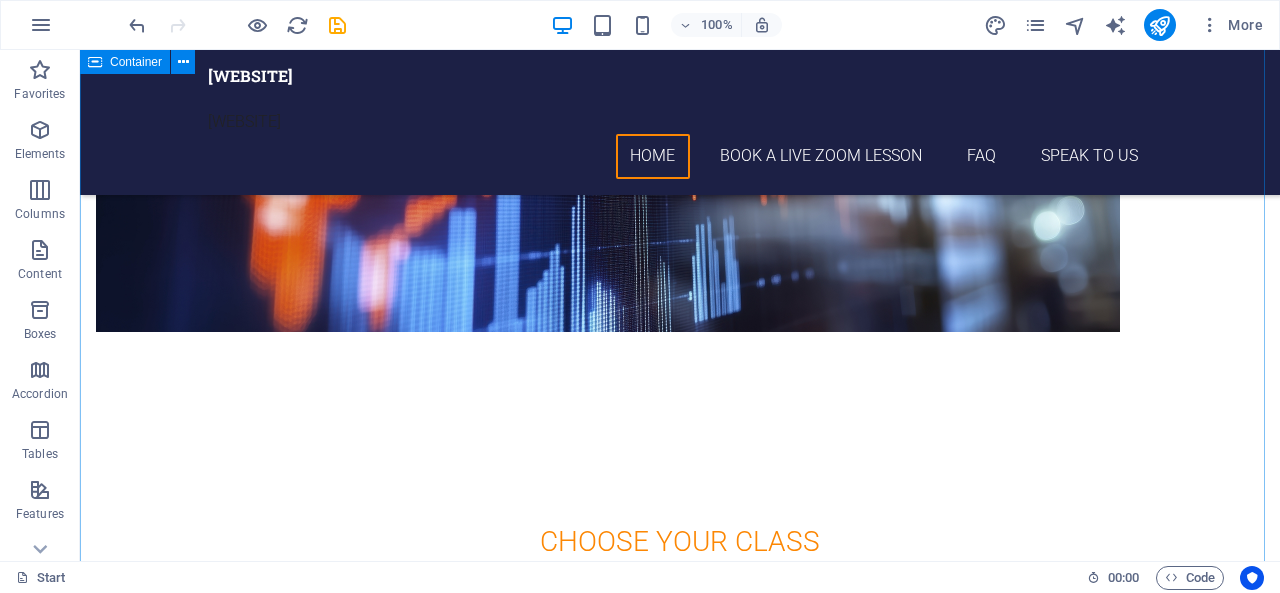 scroll, scrollTop: 3101, scrollLeft: 0, axis: vertical 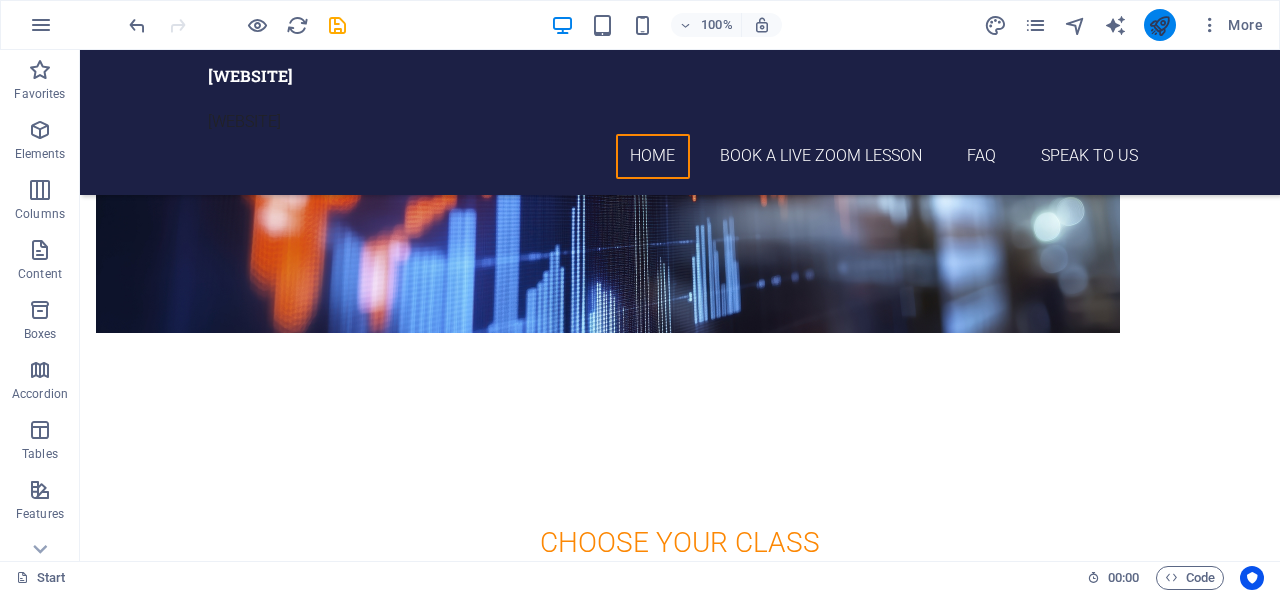 click at bounding box center (1160, 25) 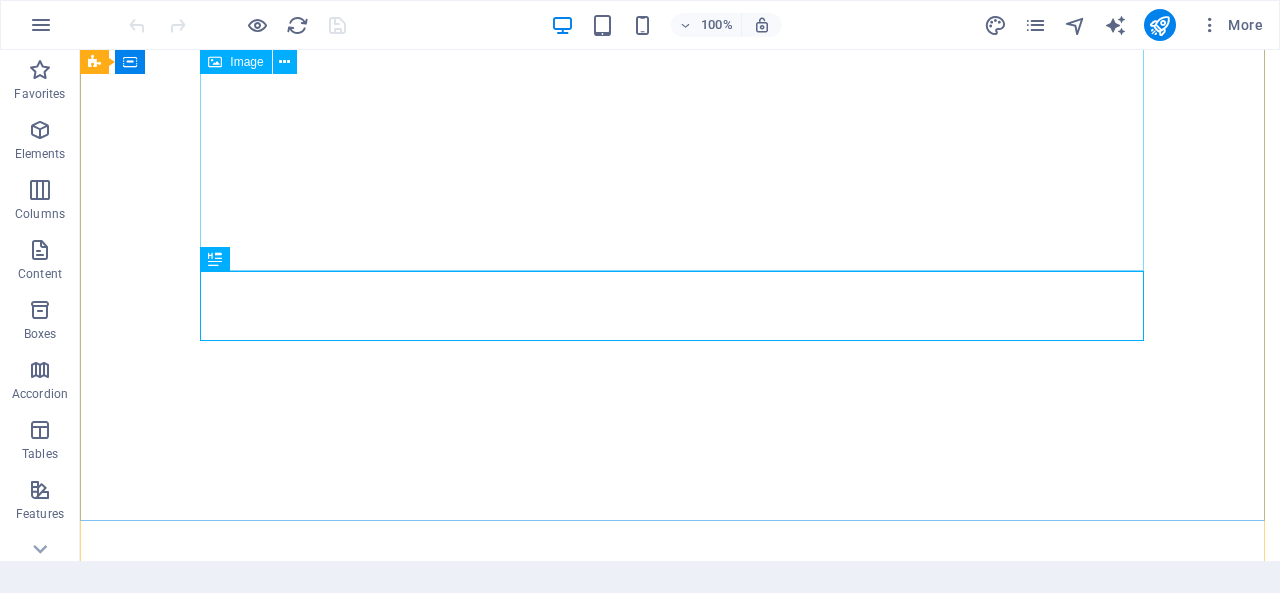scroll, scrollTop: 0, scrollLeft: 0, axis: both 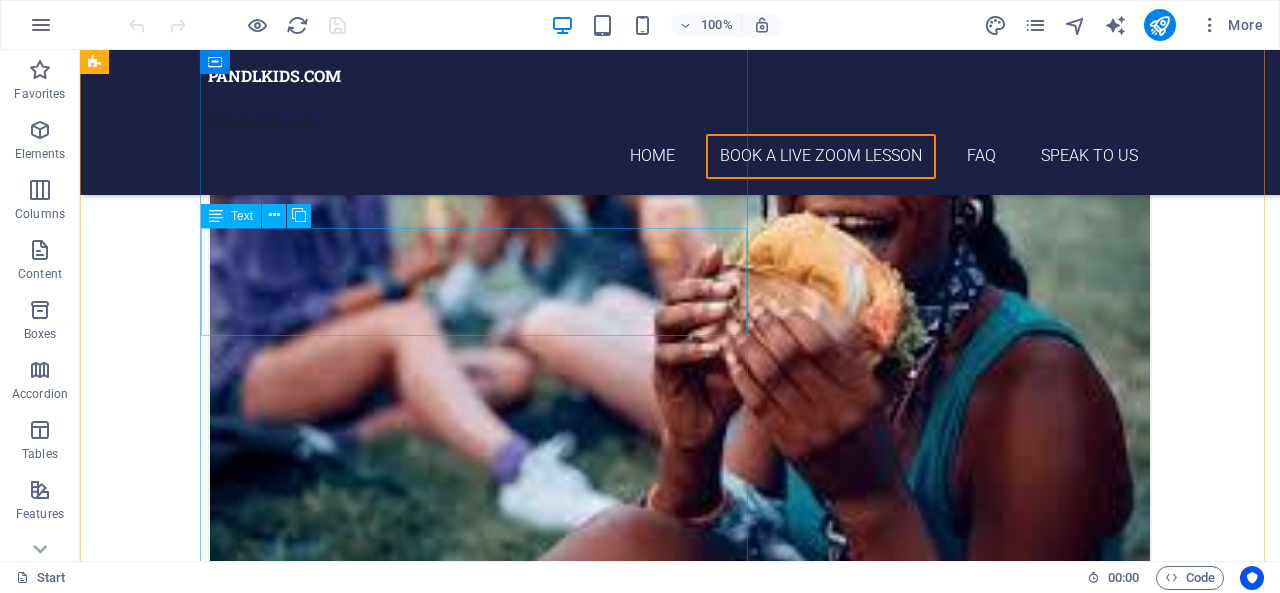 click on "Summary: We help kids think about Math and Money in a thought provoking way that can ignite both their desire to manage their own money better and their interest in practical Investment/making money." at bounding box center (568, 4856) 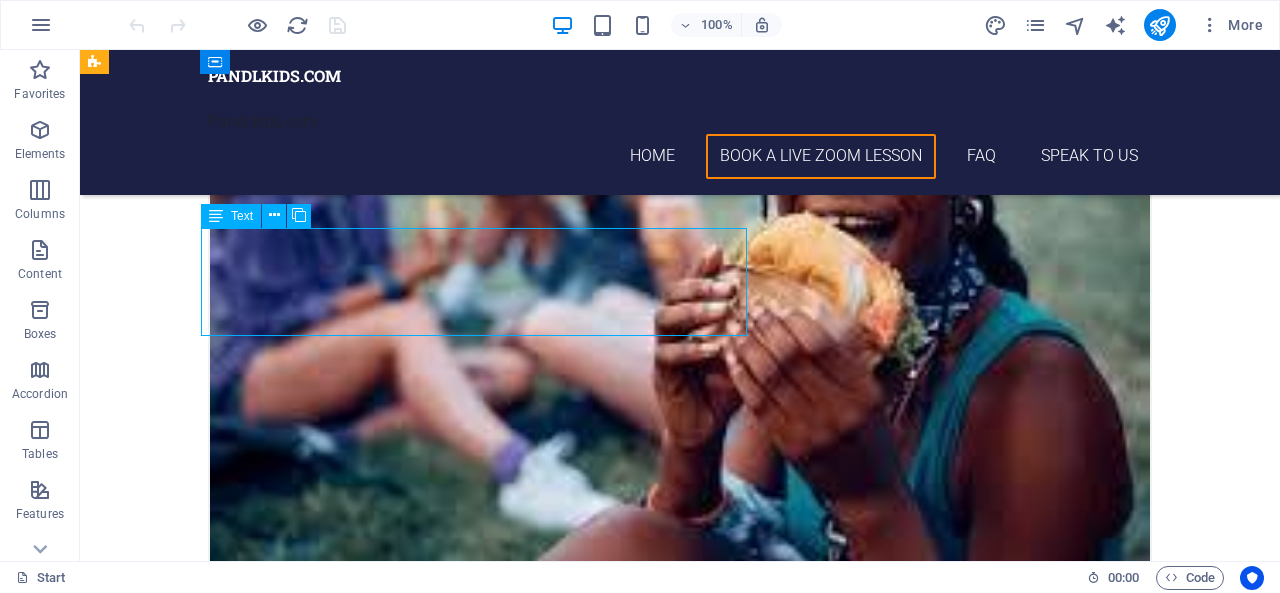 click on "Summary: We help kids think about Math and Money in a thought provoking way that can ignite both their desire to manage their own money better and their interest in practical Investment/making money." at bounding box center [568, 4856] 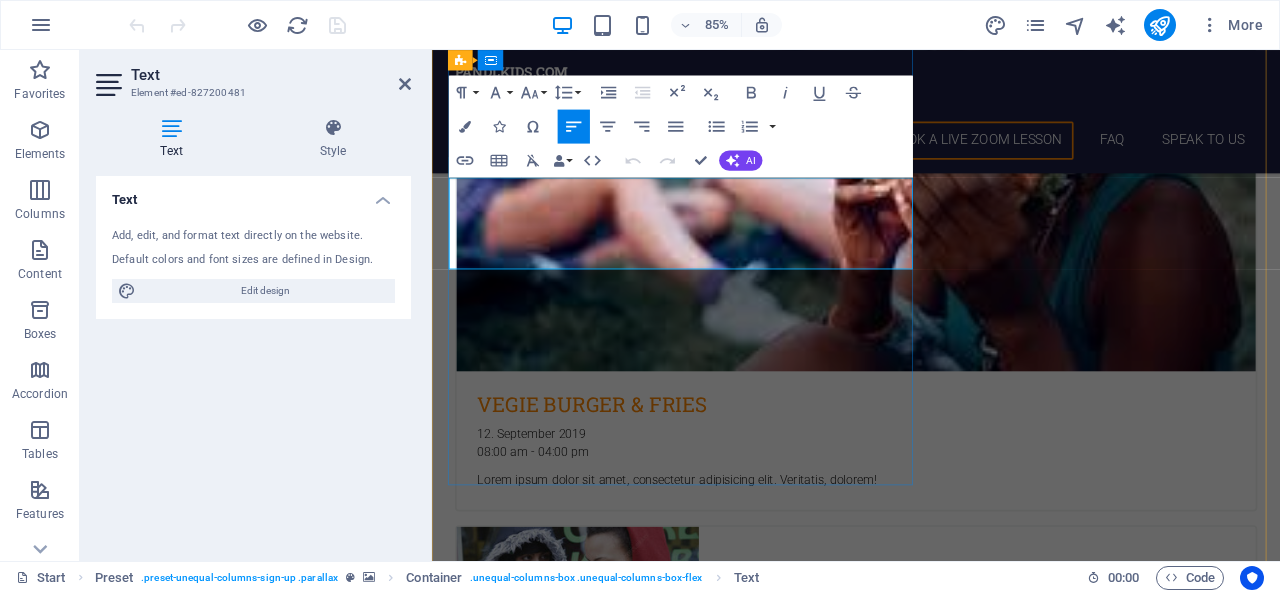 click on "We help kids think about Math and Money in a thought provoking way that can ignite both their desire to manage their own money better and their interest in practical Investment/making money." at bounding box center [920, 4736] 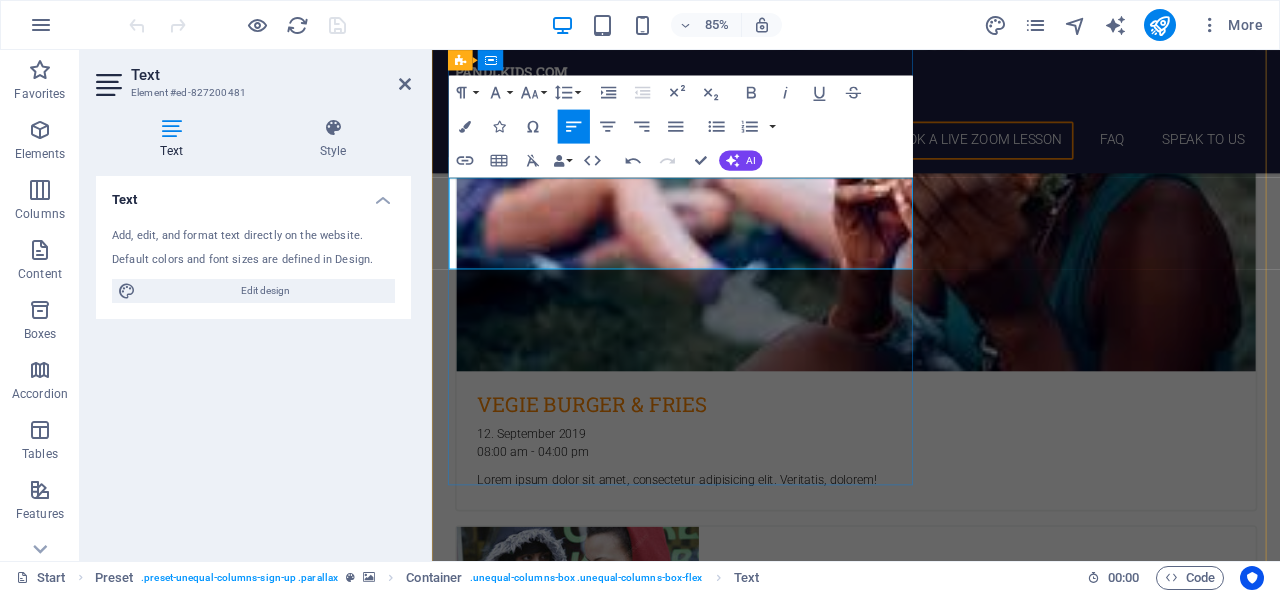 type 